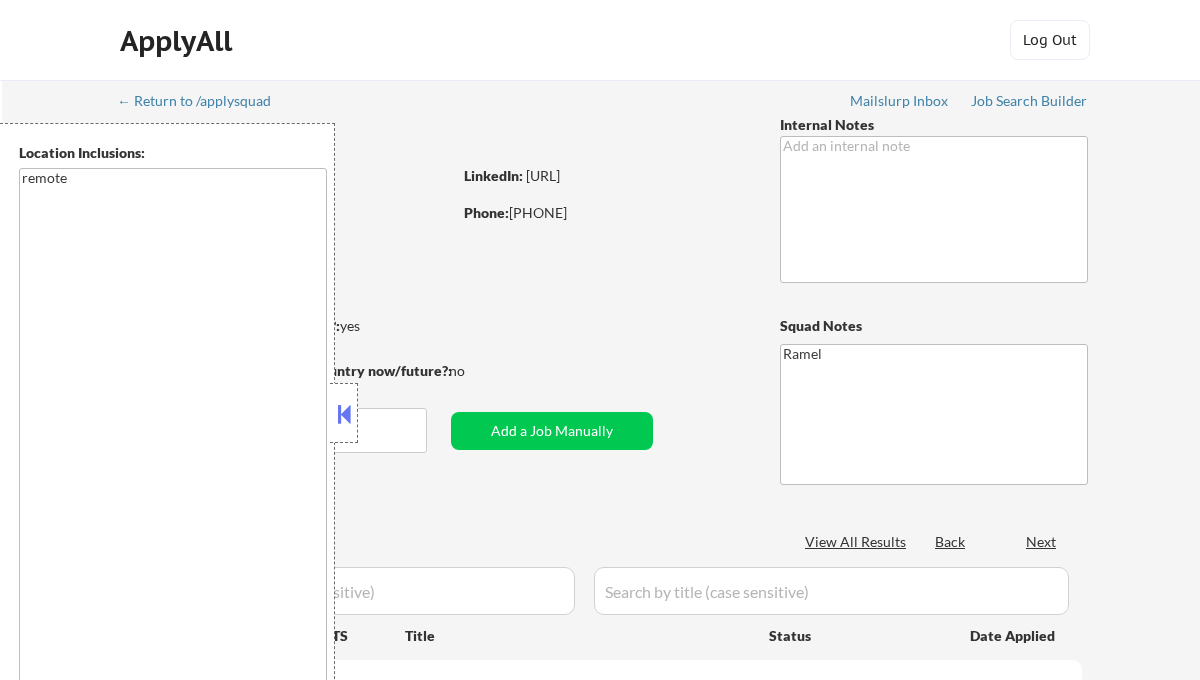 scroll, scrollTop: 0, scrollLeft: 0, axis: both 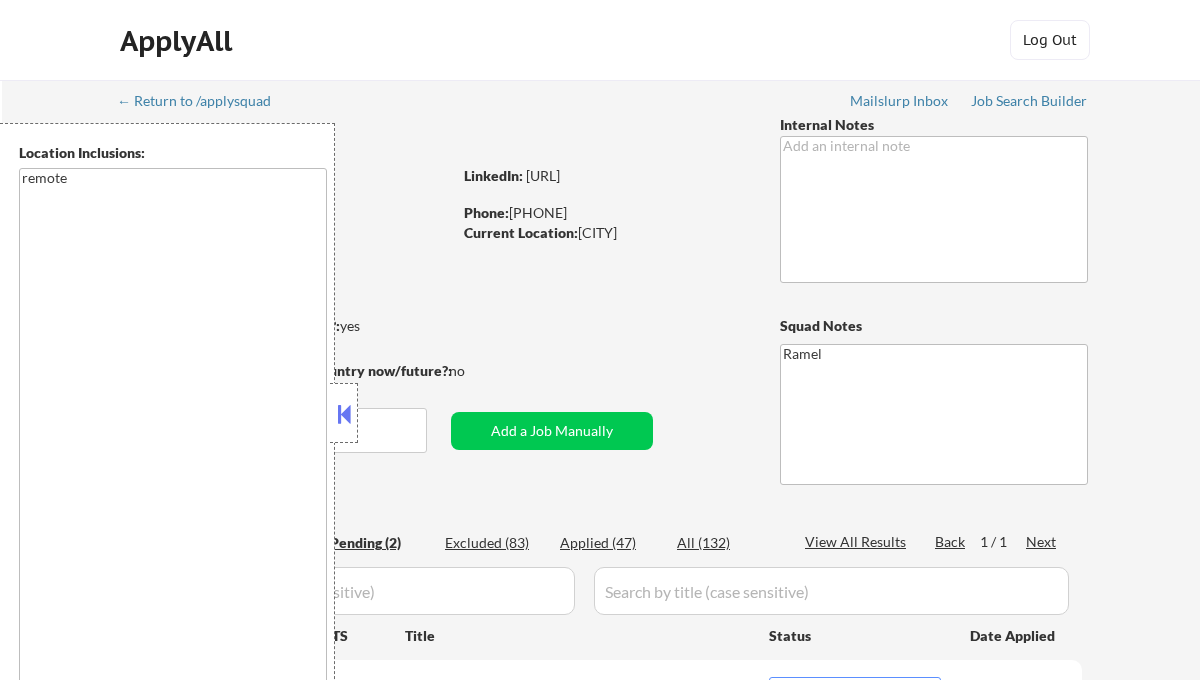 click at bounding box center (344, 414) 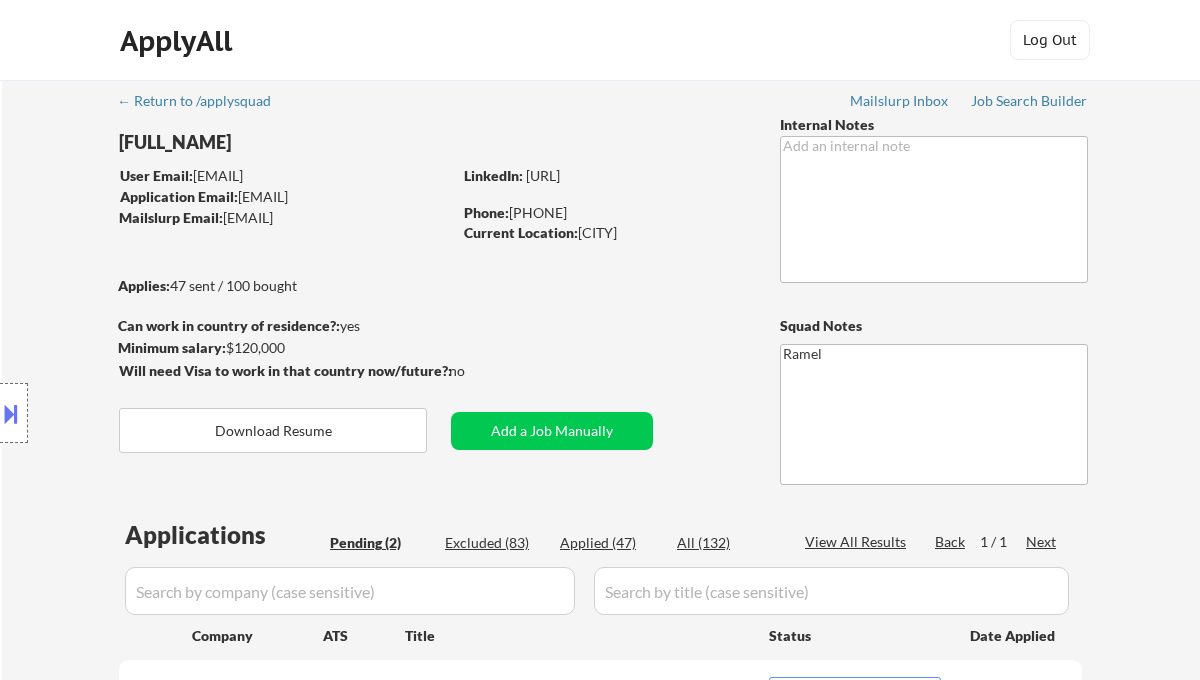 scroll, scrollTop: 266, scrollLeft: 0, axis: vertical 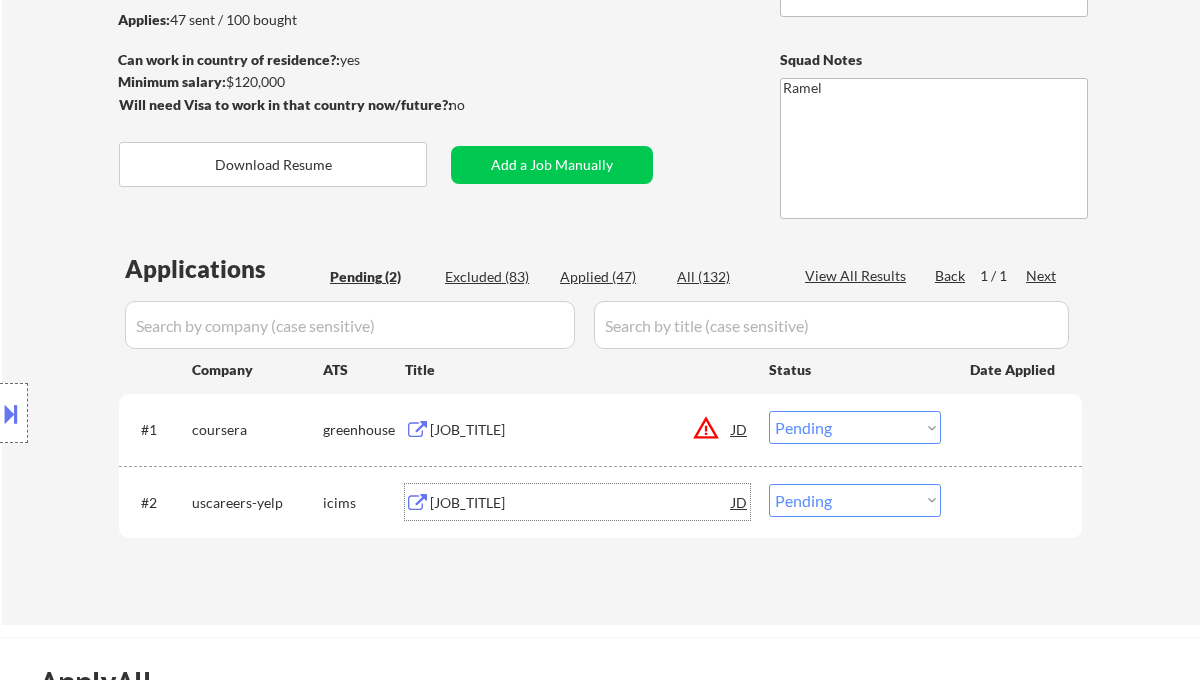 click on "Growth Marketing Manager, Paid Social (Remote)" at bounding box center [581, 503] 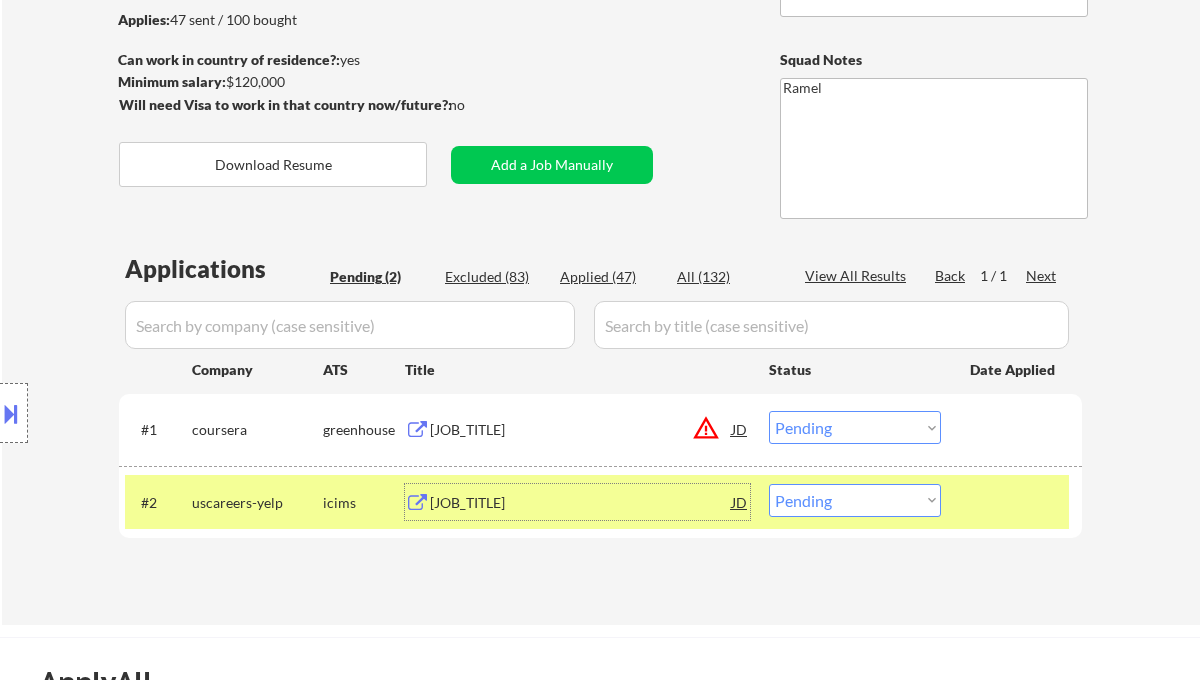 click on "On-Platform Marketing Manager" at bounding box center (581, 430) 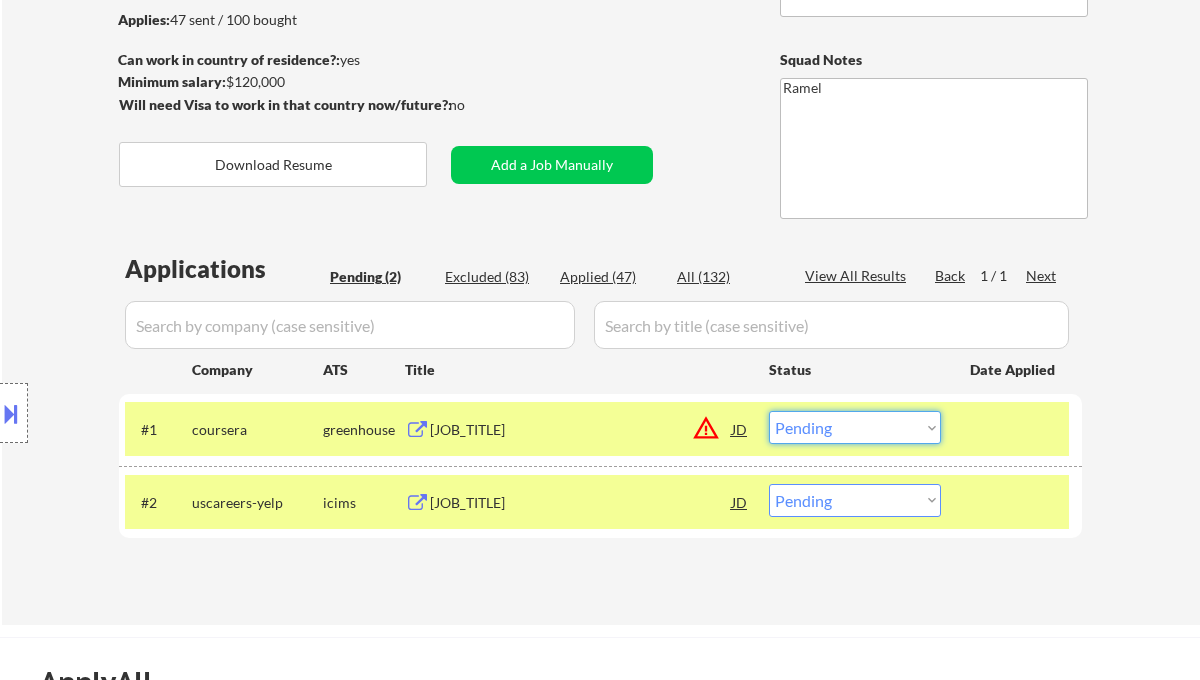 click on "Choose an option... Pending Applied Excluded (Questions) Excluded (Expired) Excluded (Location) Excluded (Bad Match) Excluded (Blocklist) Excluded (Salary) Excluded (Other)" at bounding box center [855, 427] 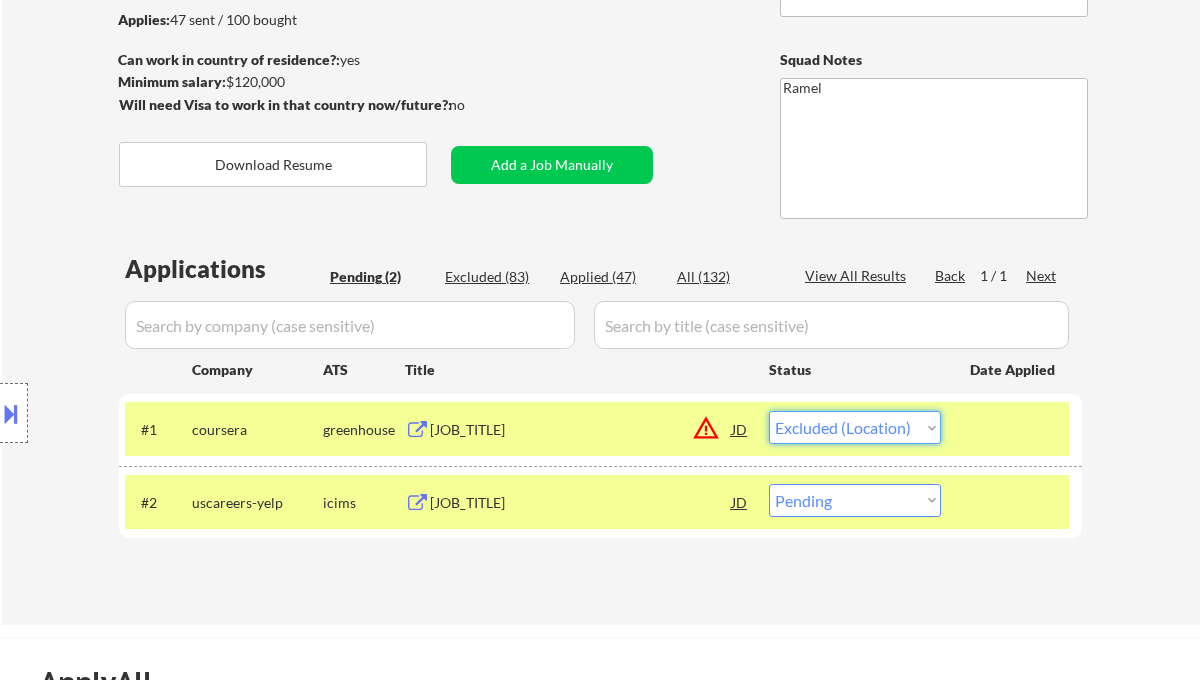 click on "Choose an option... Pending Applied Excluded (Questions) Excluded (Expired) Excluded (Location) Excluded (Bad Match) Excluded (Blocklist) Excluded (Salary) Excluded (Other)" at bounding box center [855, 427] 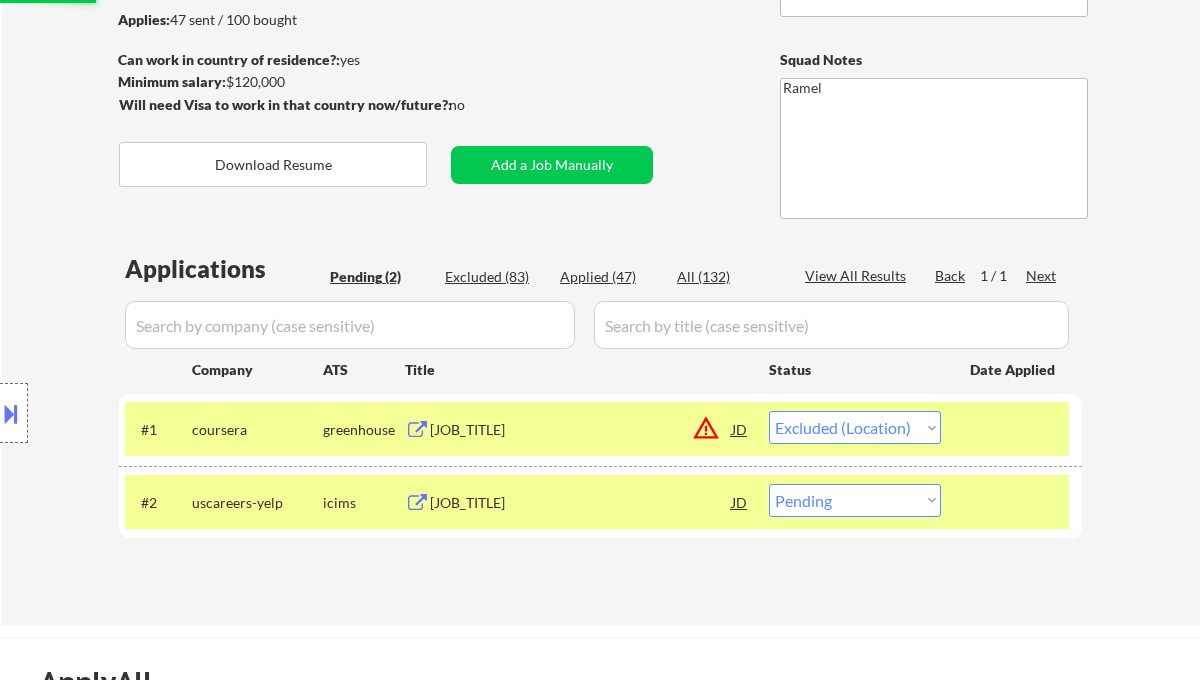 click on "JD" at bounding box center (740, 429) 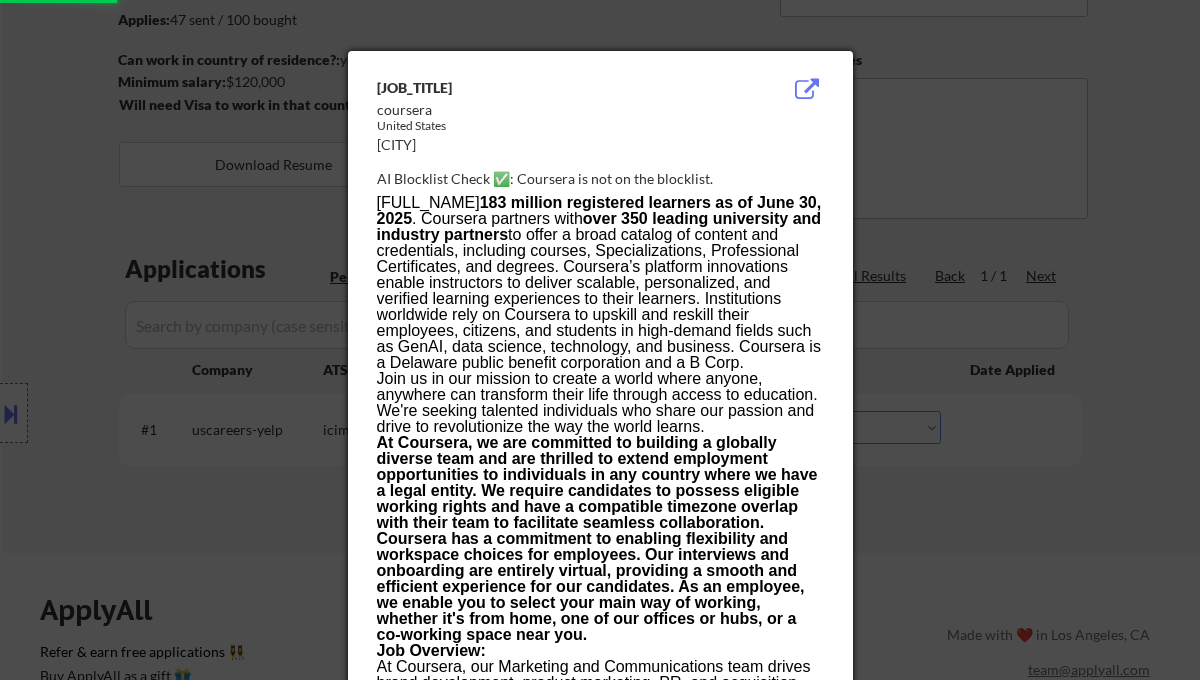 click at bounding box center (600, 340) 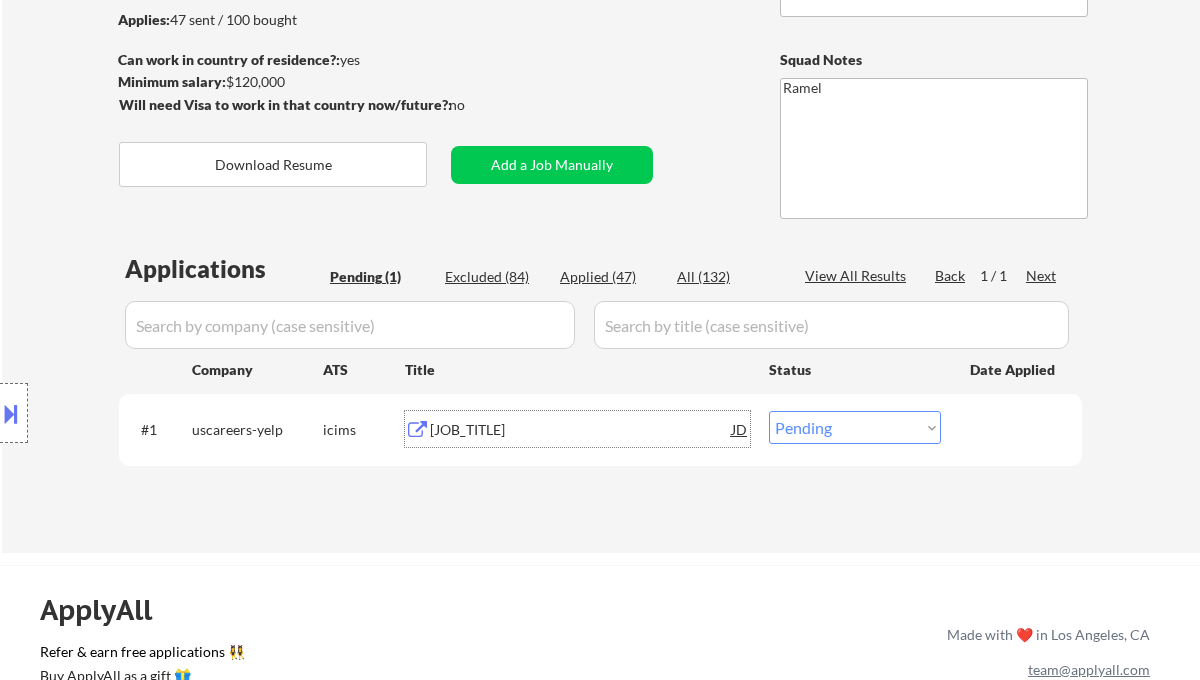 click on "Growth Marketing Manager, Paid Social (Remote)" at bounding box center (581, 430) 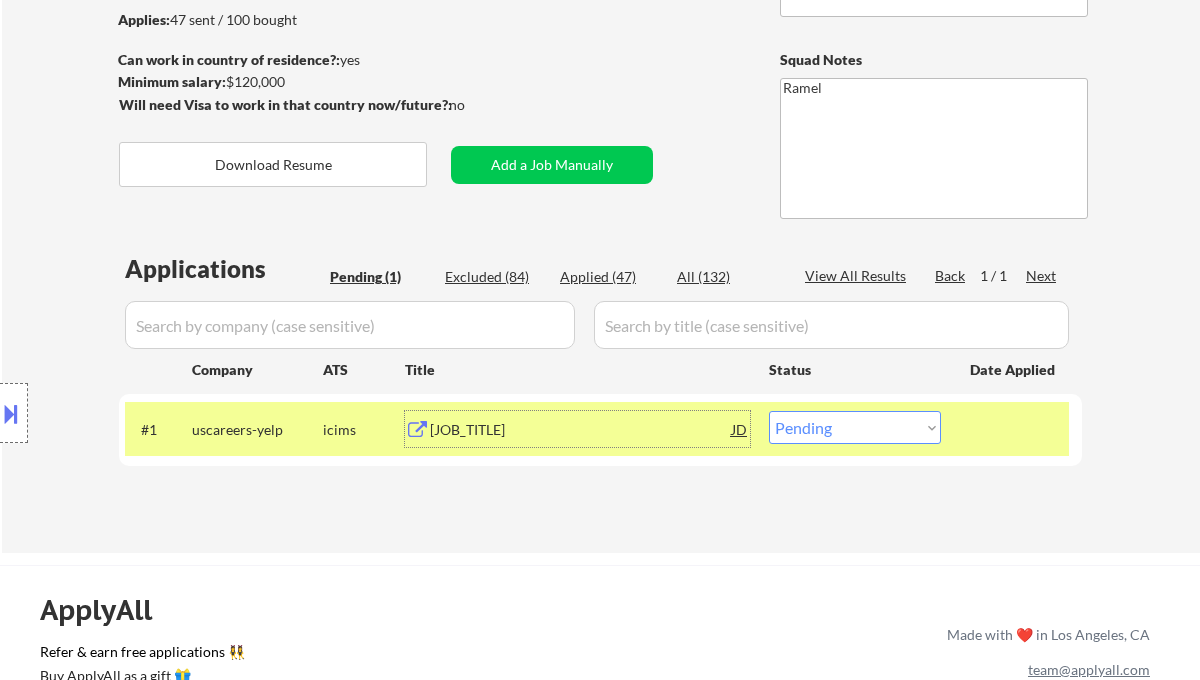 click on "Choose an option... Pending Applied Excluded (Questions) Excluded (Expired) Excluded (Location) Excluded (Bad Match) Excluded (Blocklist) Excluded (Salary) Excluded (Other)" at bounding box center (855, 427) 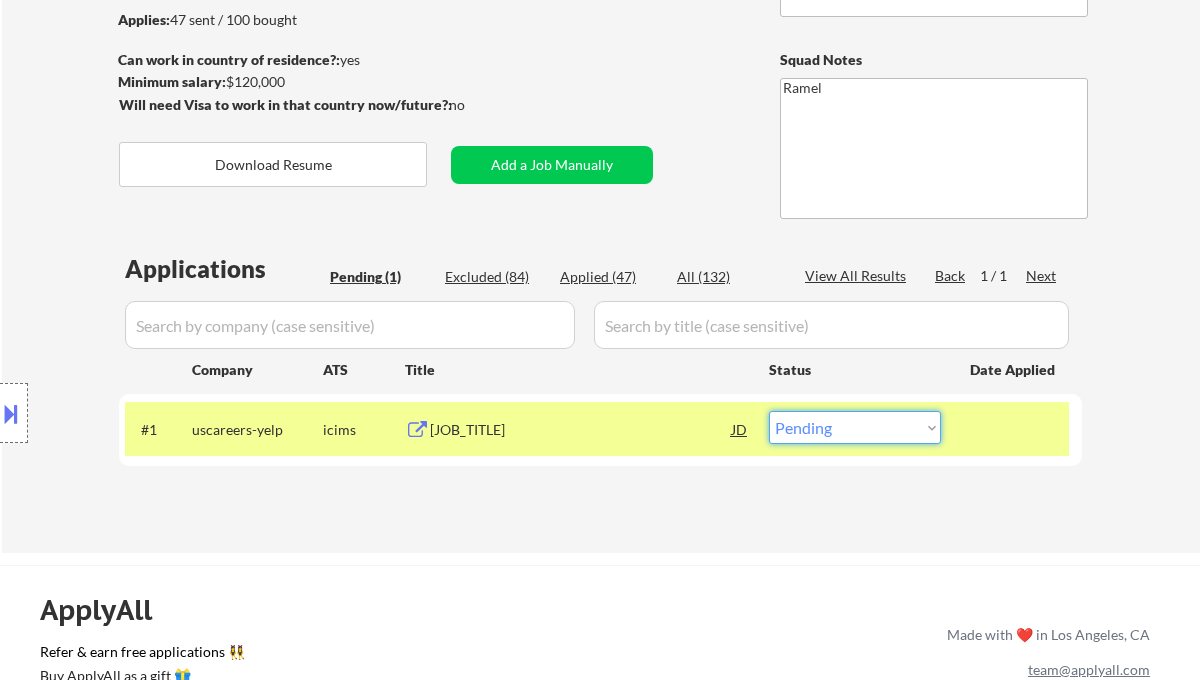 select on ""applied"" 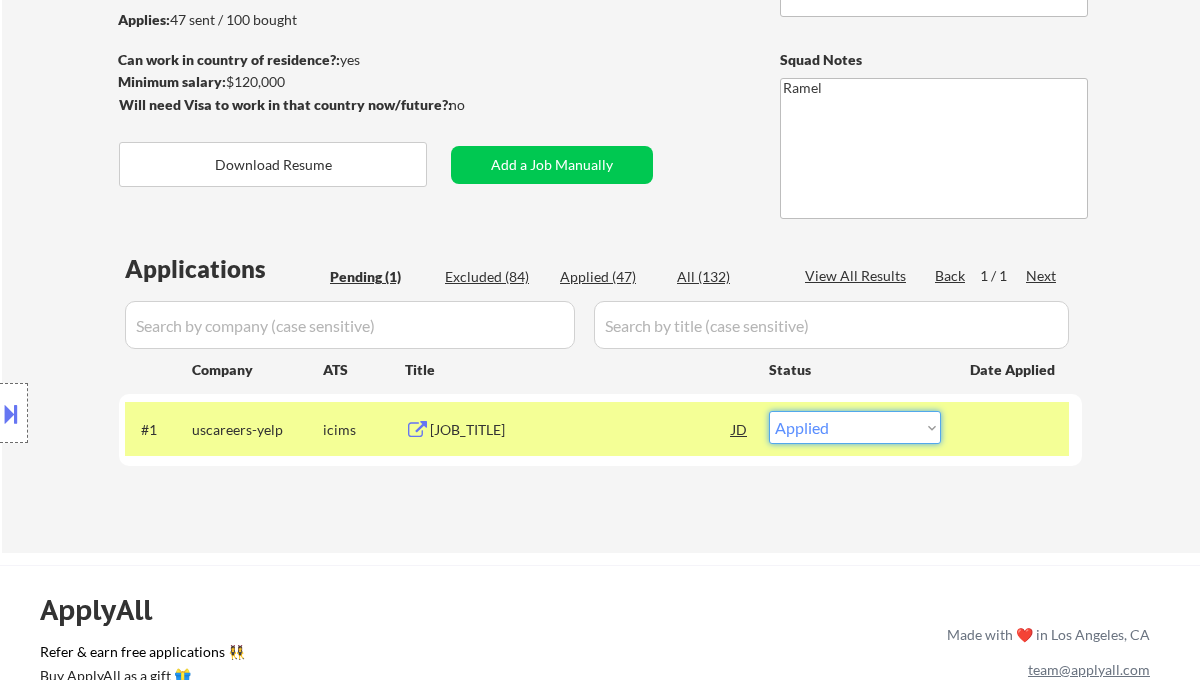 click on "Choose an option... Pending Applied Excluded (Questions) Excluded (Expired) Excluded (Location) Excluded (Bad Match) Excluded (Blocklist) Excluded (Salary) Excluded (Other)" at bounding box center [855, 427] 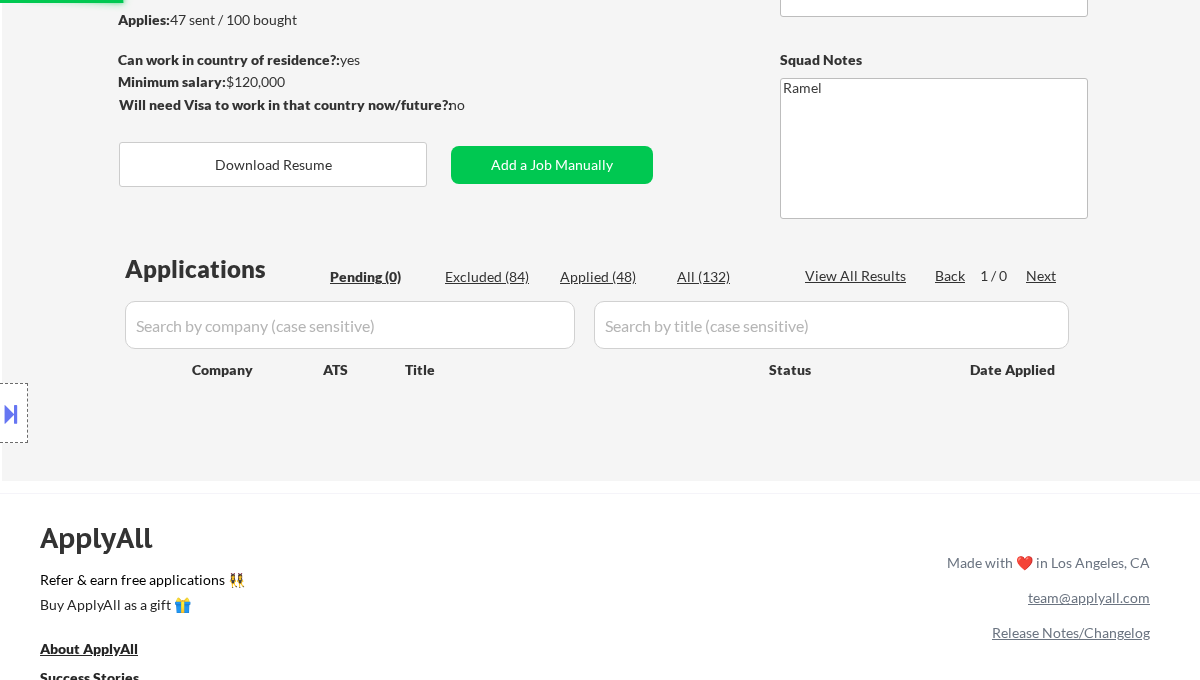 scroll, scrollTop: 133, scrollLeft: 0, axis: vertical 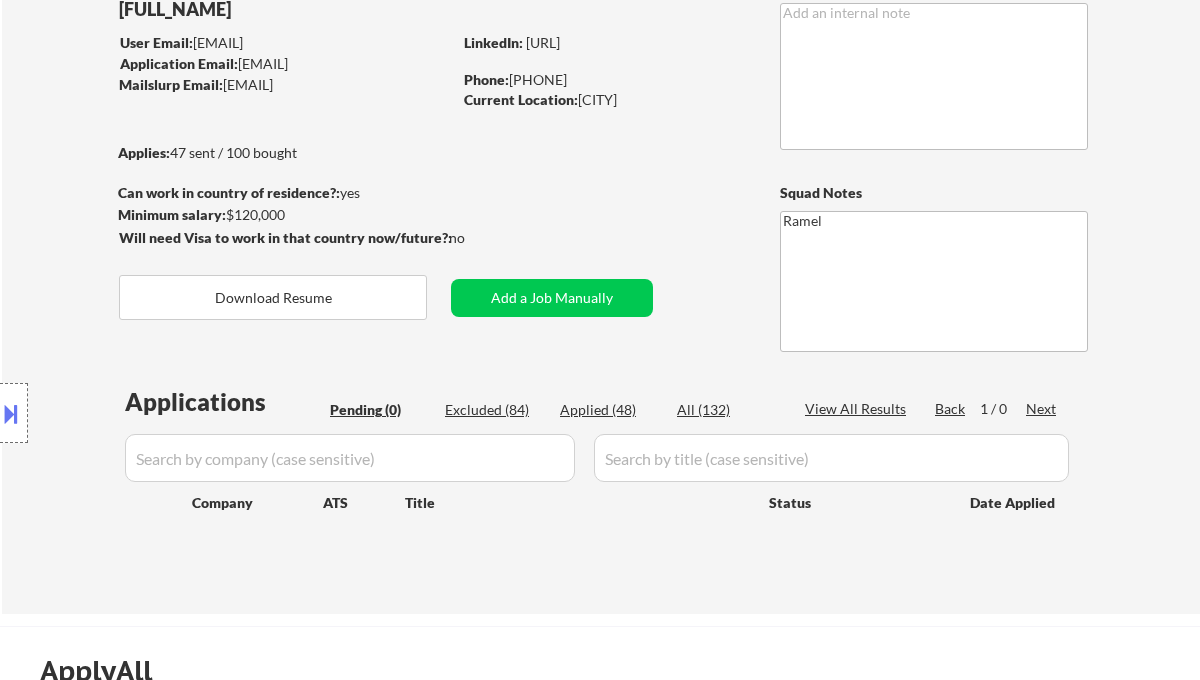 click on "Excluded (84)" at bounding box center (495, 410) 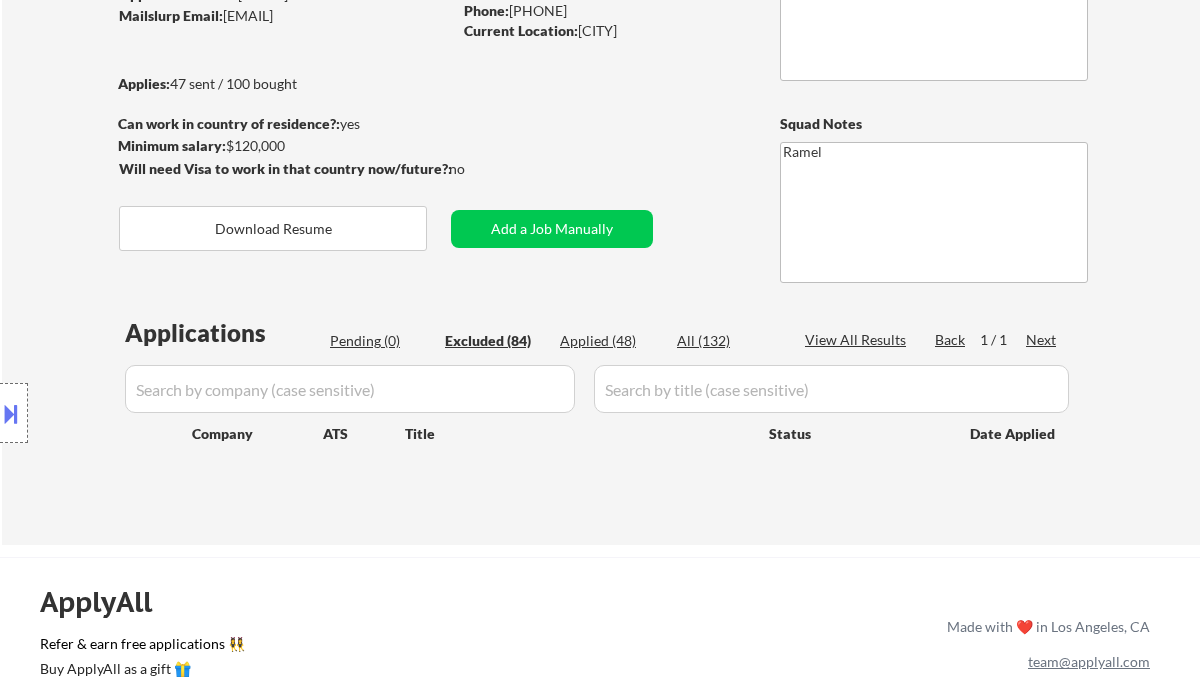 scroll, scrollTop: 133, scrollLeft: 0, axis: vertical 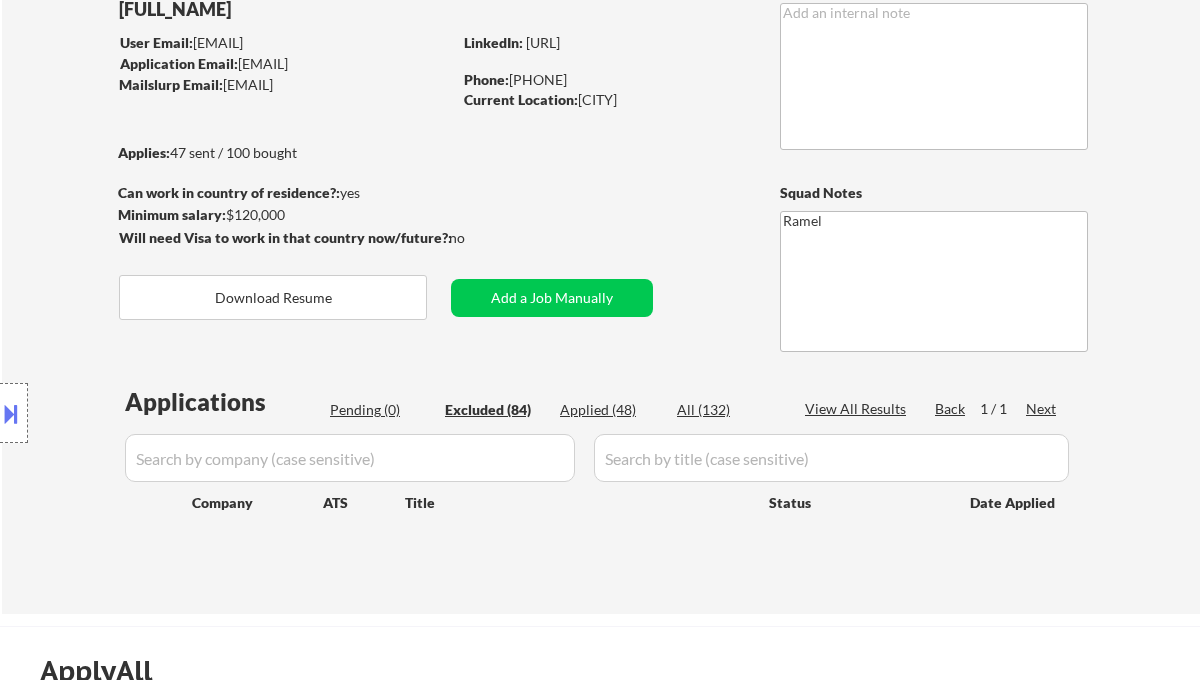 click on "Location Inclusions: remote" at bounding box center (179, 413) 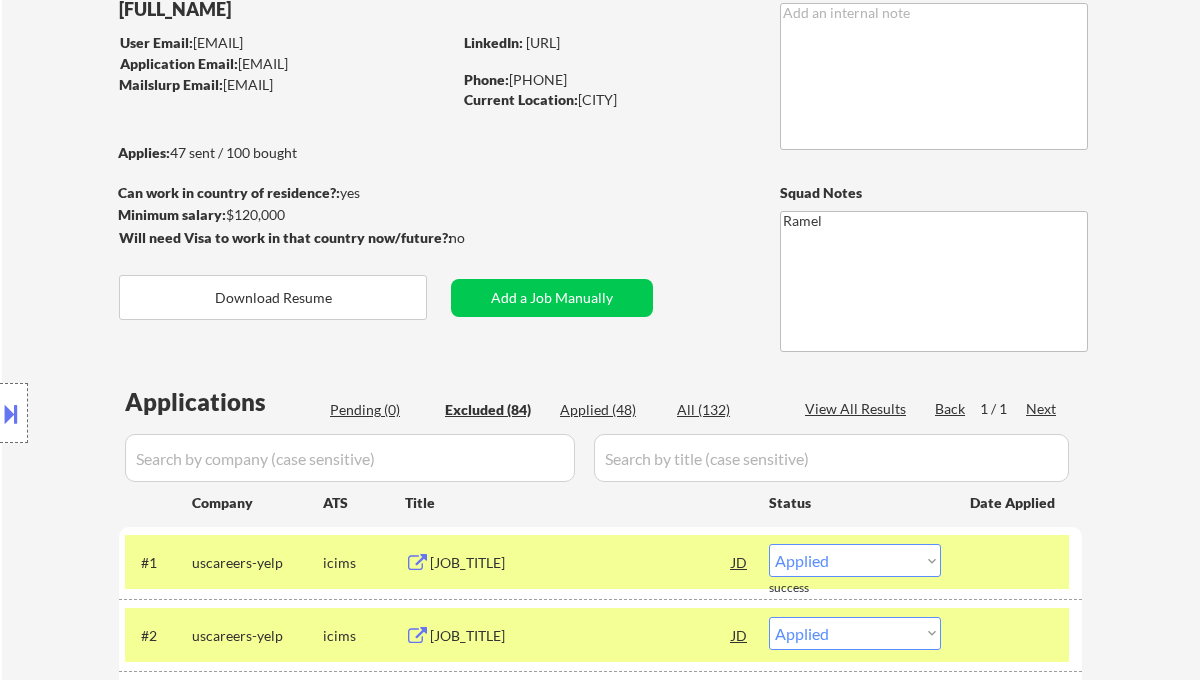 select on ""excluded__location_"" 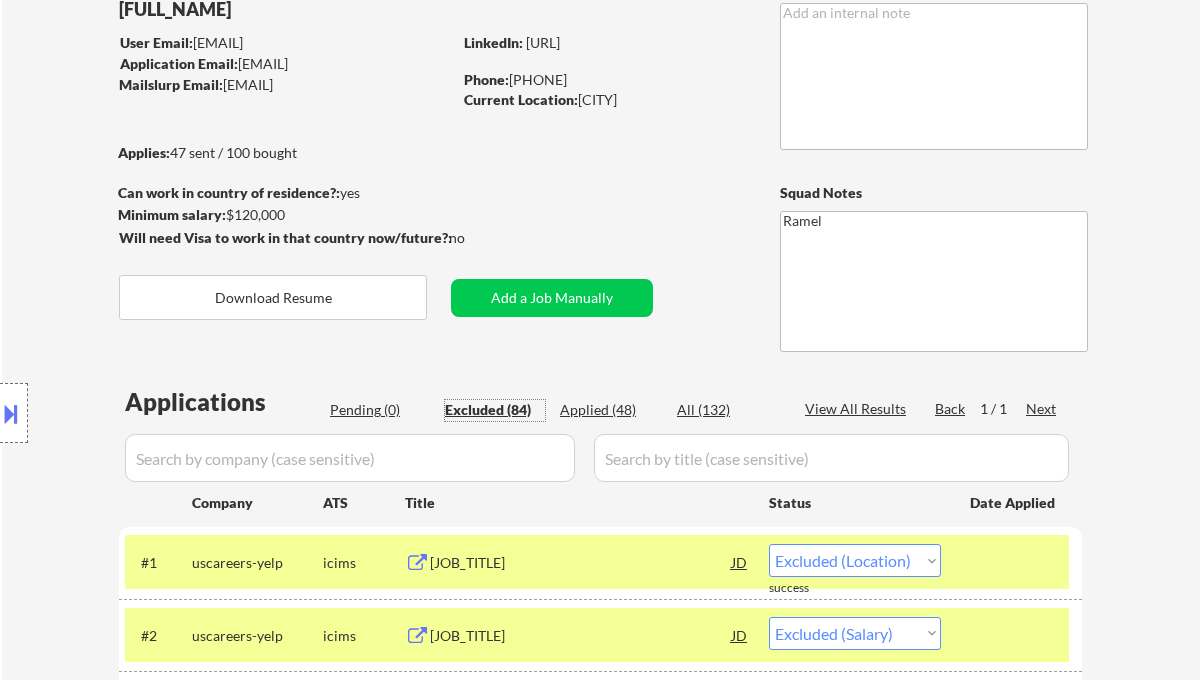 scroll, scrollTop: 400, scrollLeft: 0, axis: vertical 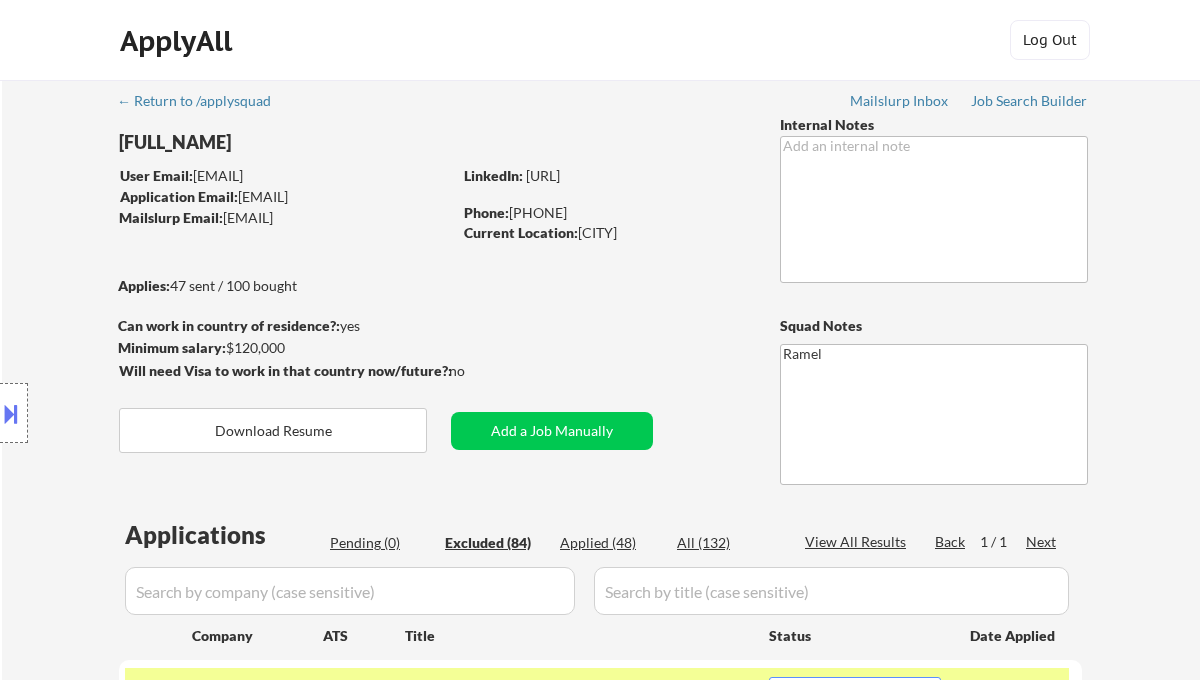 click on "Location Inclusions: remote" at bounding box center [179, 413] 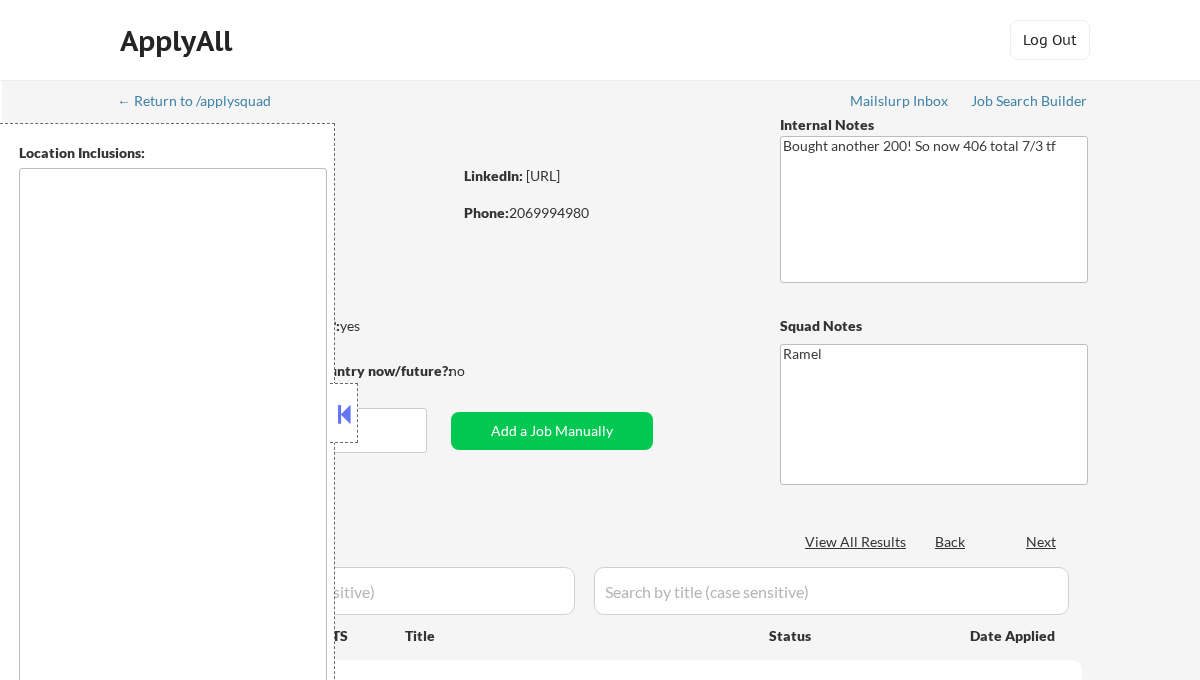 scroll, scrollTop: 0, scrollLeft: 0, axis: both 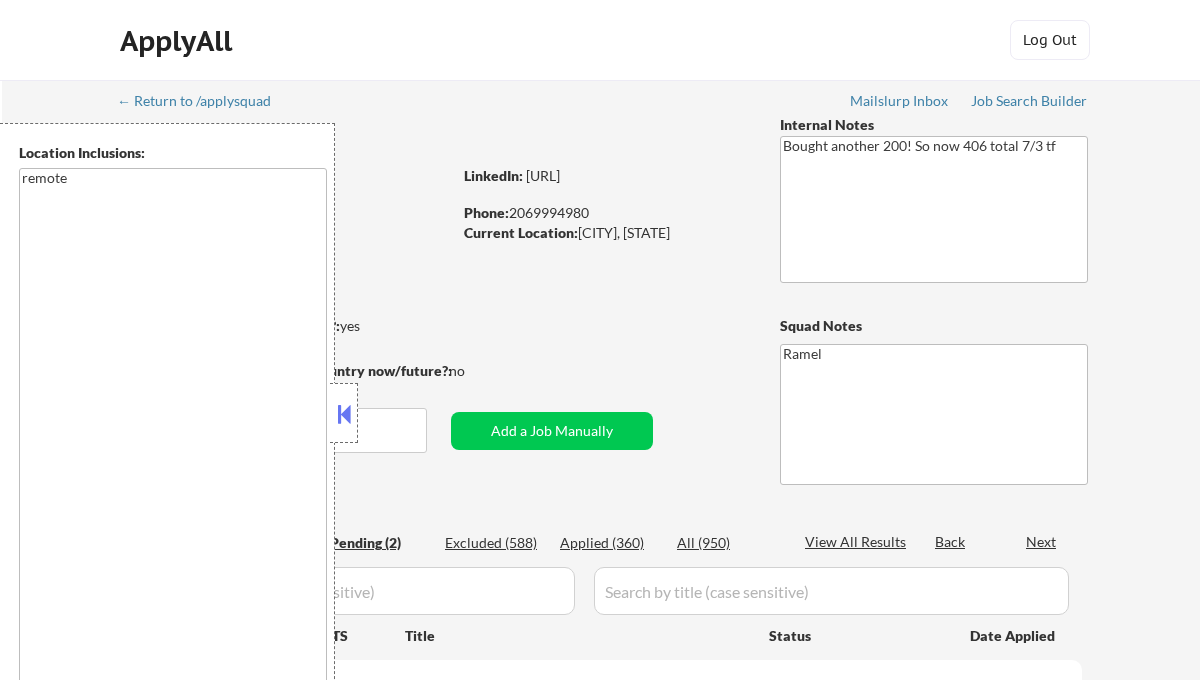 select on ""pending"" 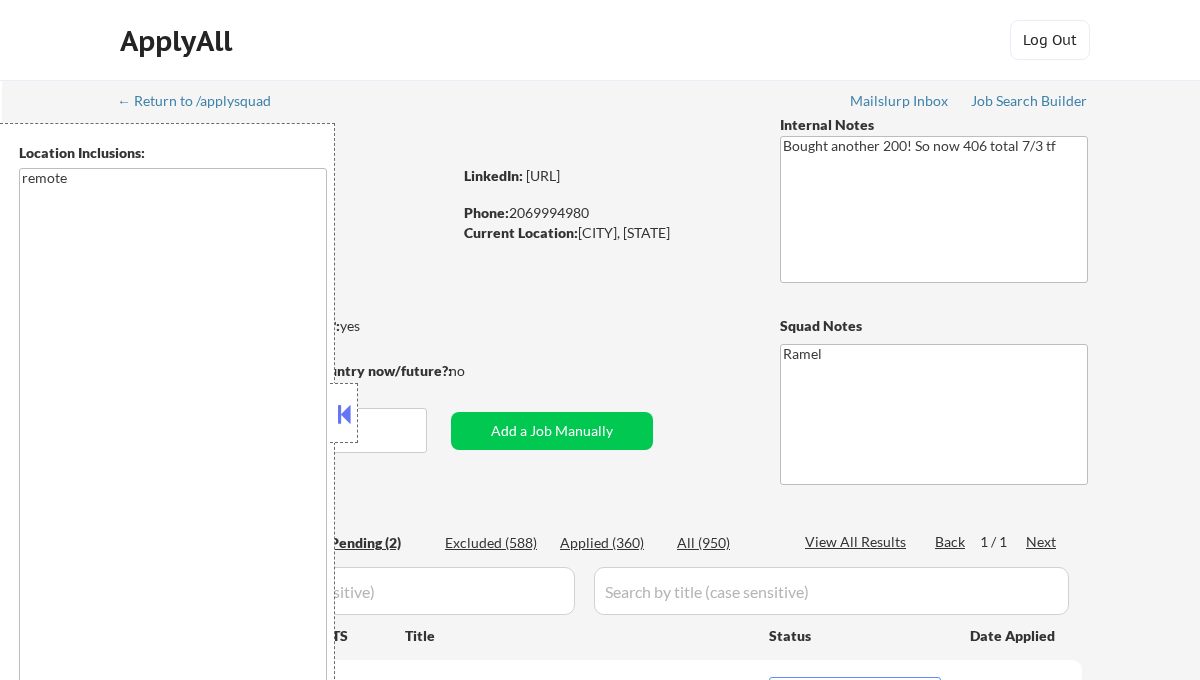 click at bounding box center (344, 414) 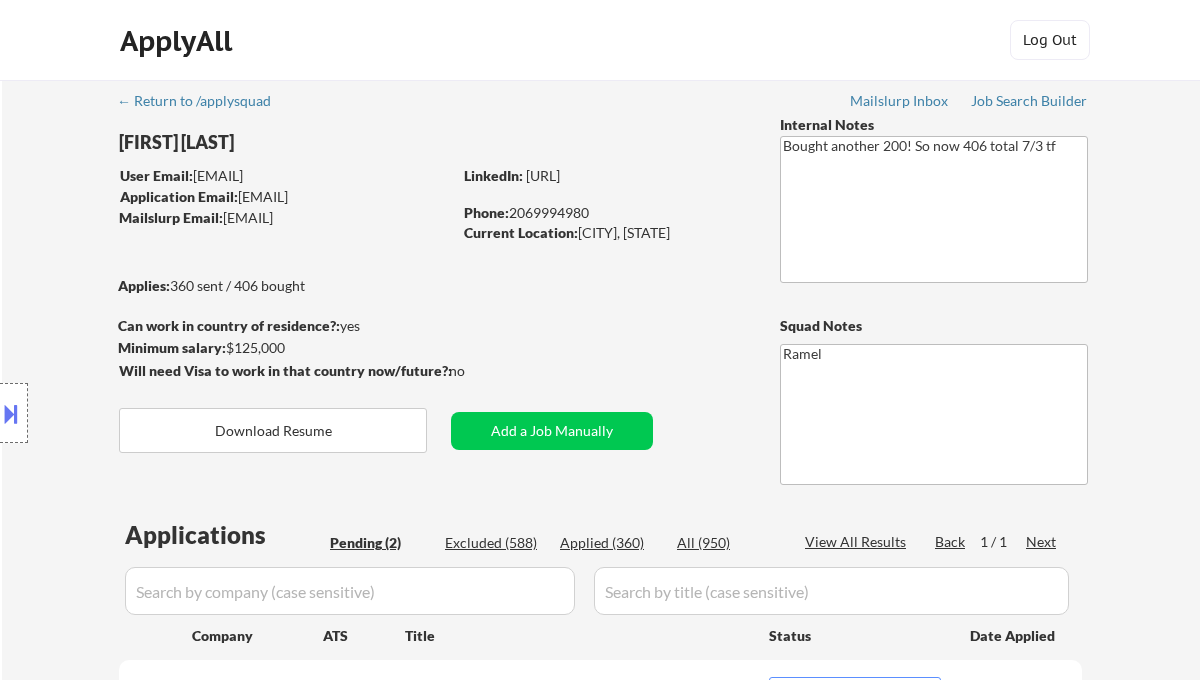 scroll, scrollTop: 266, scrollLeft: 0, axis: vertical 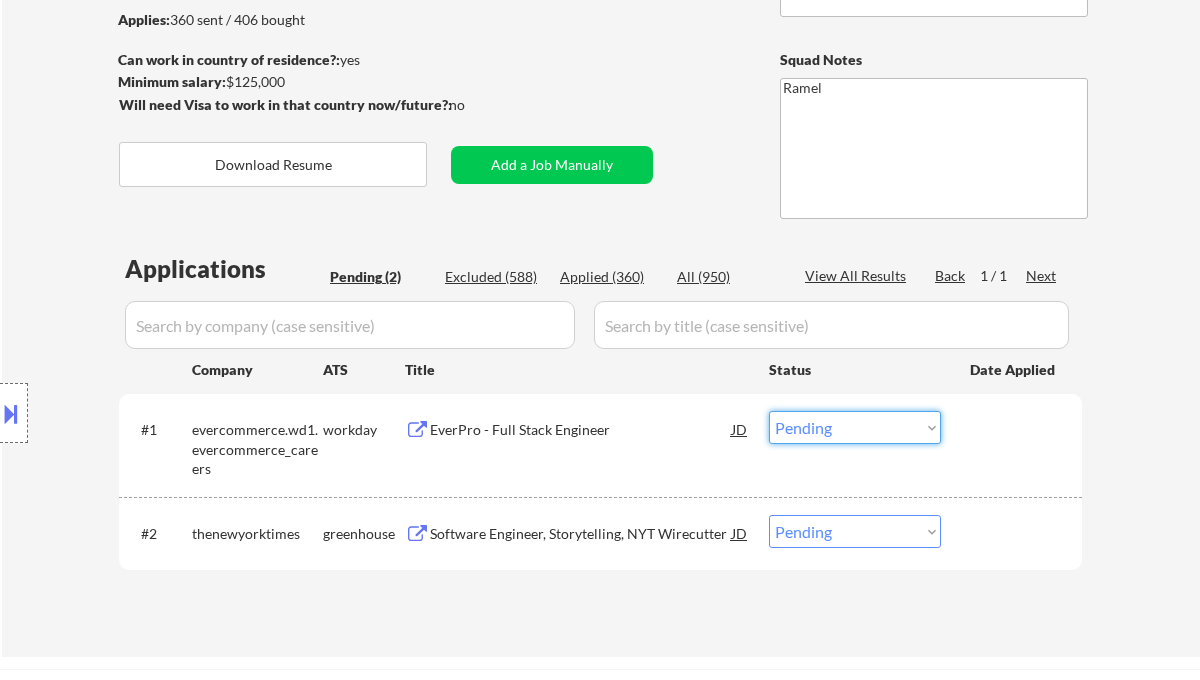 click on "Choose an option... Pending Applied Excluded (Questions) Excluded (Expired) Excluded (Location) Excluded (Bad Match) Excluded (Blocklist) Excluded (Salary) Excluded (Other)" at bounding box center [855, 427] 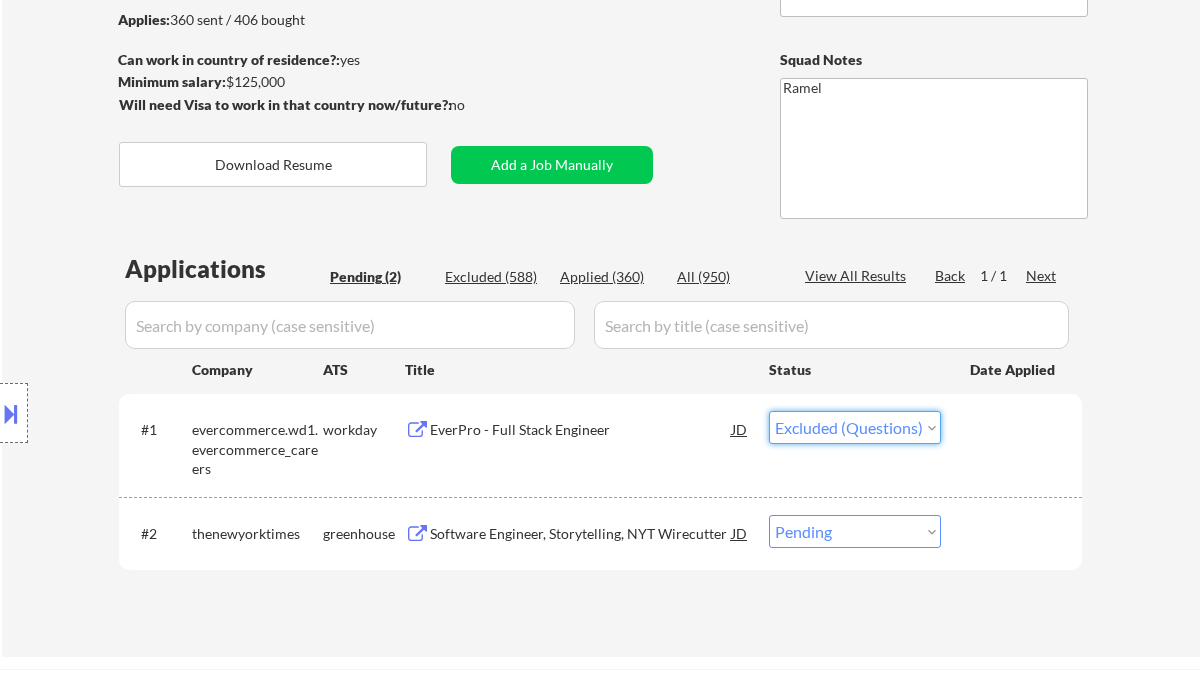 click on "Choose an option... Pending Applied Excluded (Questions) Excluded (Expired) Excluded (Location) Excluded (Bad Match) Excluded (Blocklist) Excluded (Salary) Excluded (Other)" at bounding box center (855, 427) 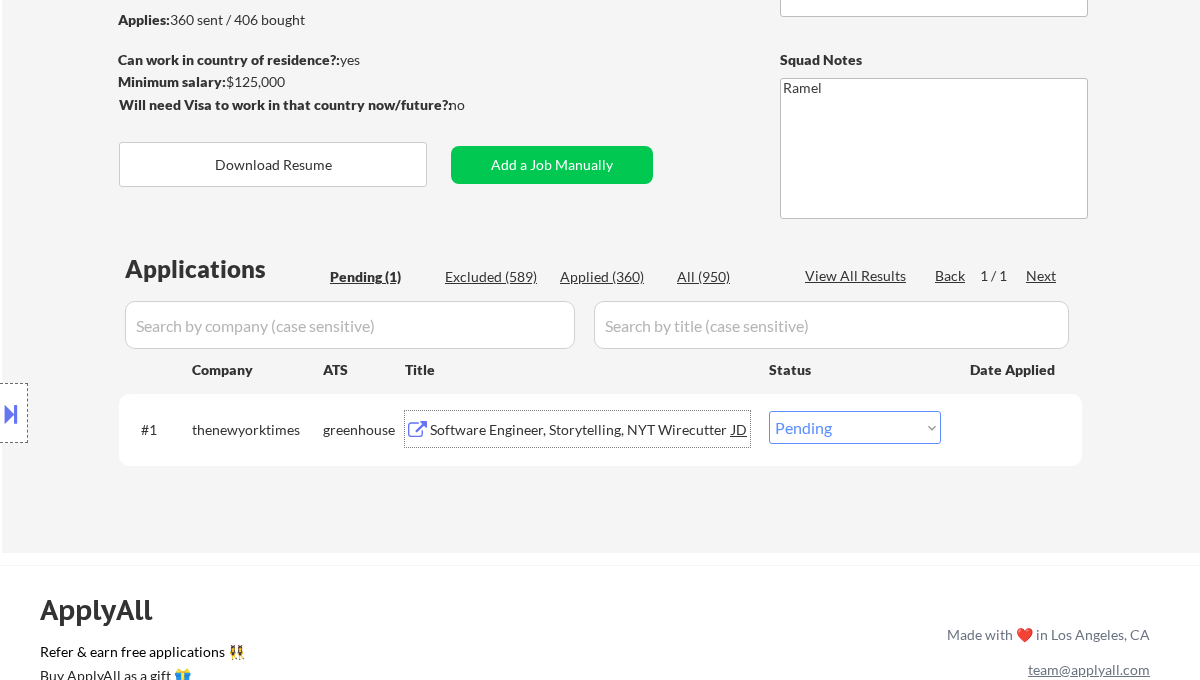 click on "Software Engineer, Storytelling, NYT Wirecutter" at bounding box center (581, 430) 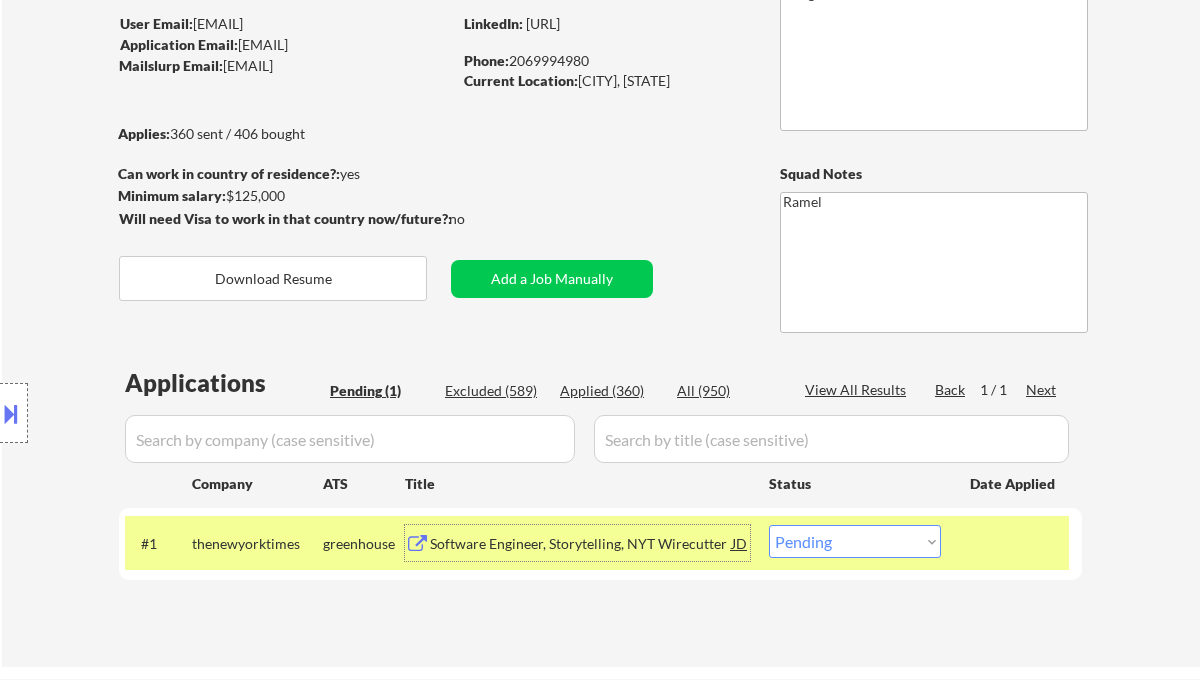 scroll, scrollTop: 133, scrollLeft: 0, axis: vertical 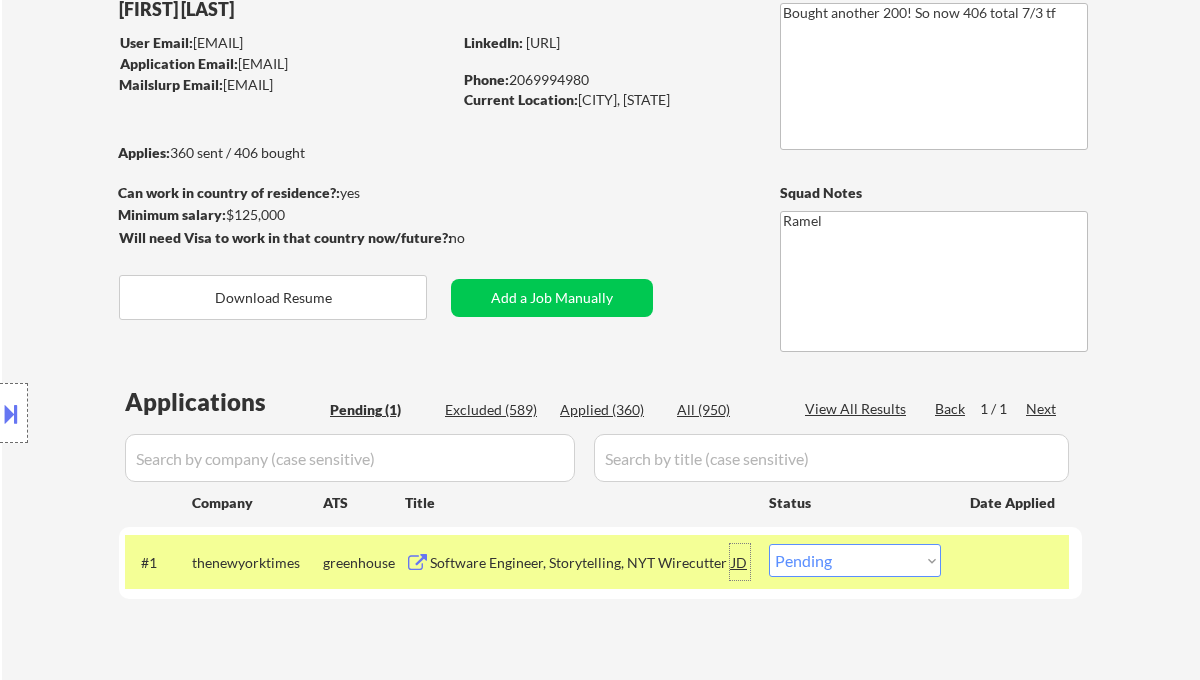 click on "JD" at bounding box center (740, 562) 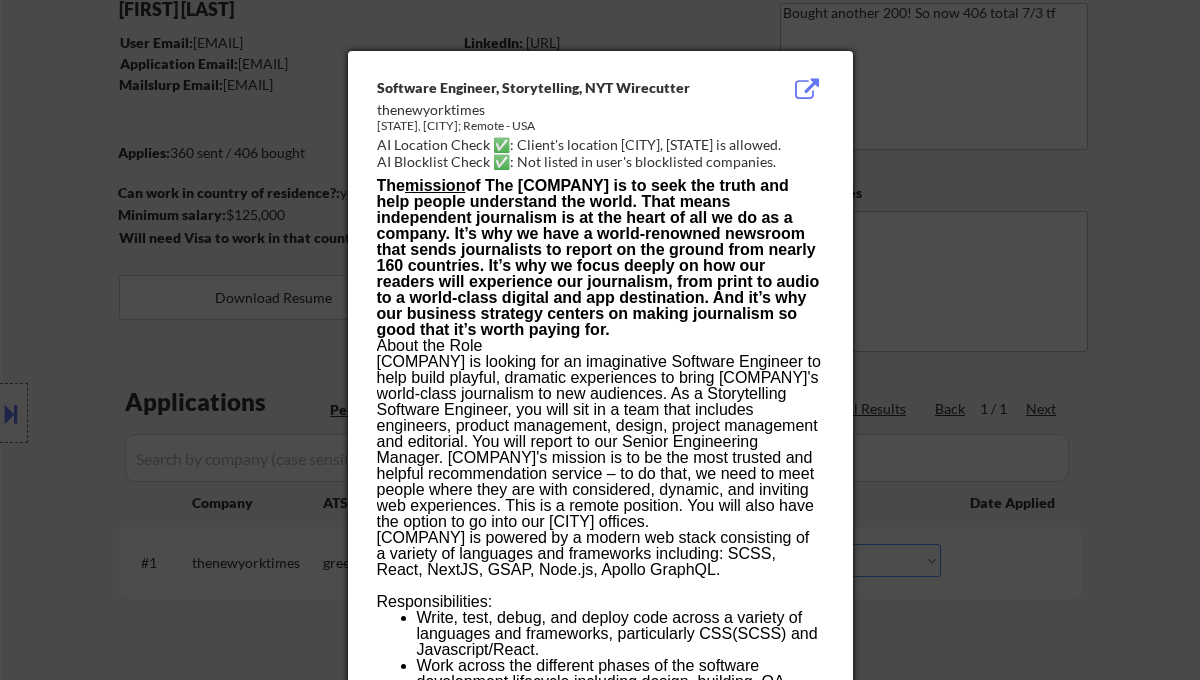 click at bounding box center (600, 340) 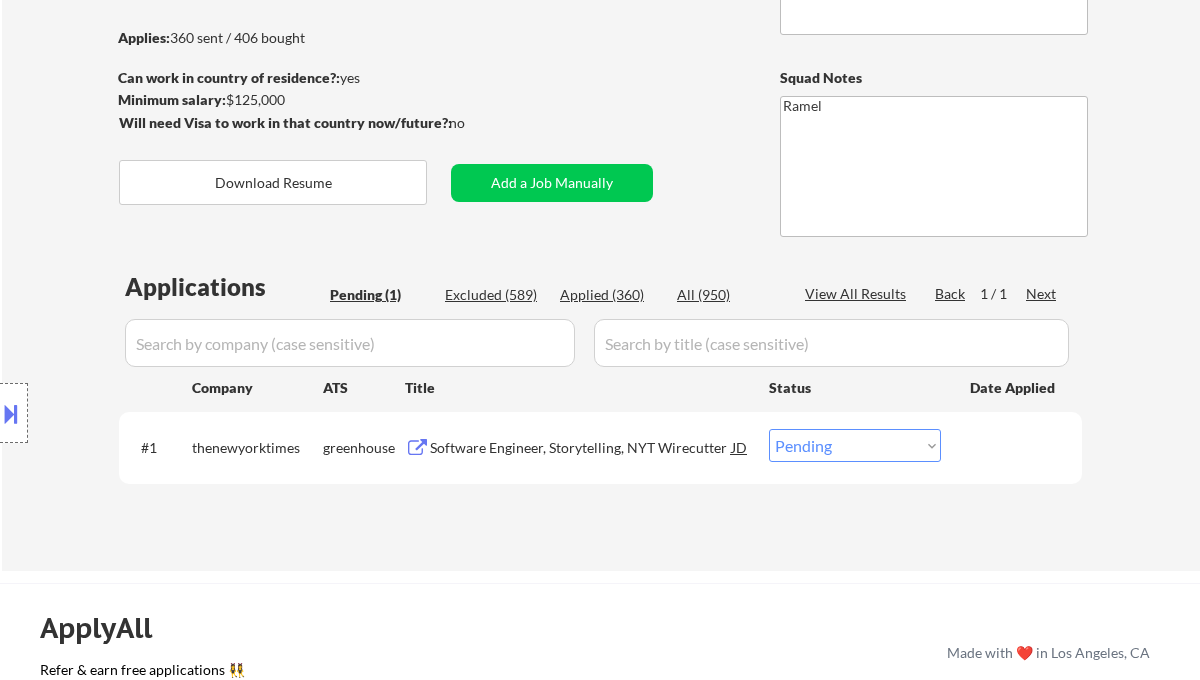 scroll, scrollTop: 266, scrollLeft: 0, axis: vertical 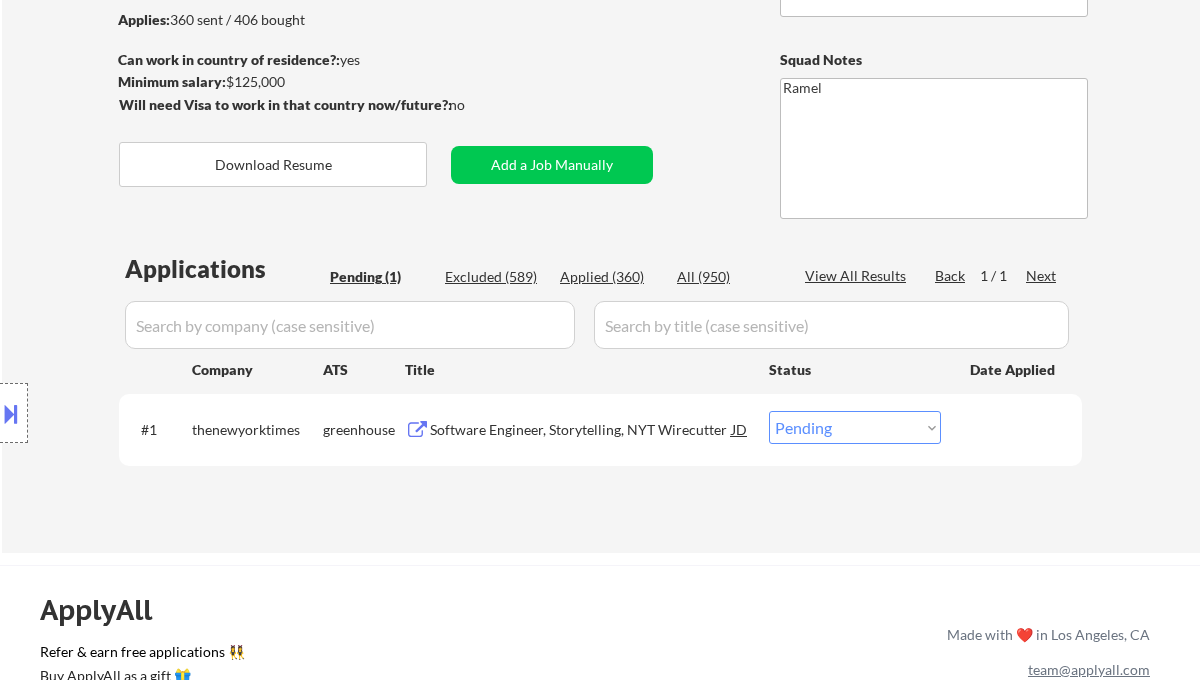 drag, startPoint x: 837, startPoint y: 425, endPoint x: 844, endPoint y: 447, distance: 23.086792 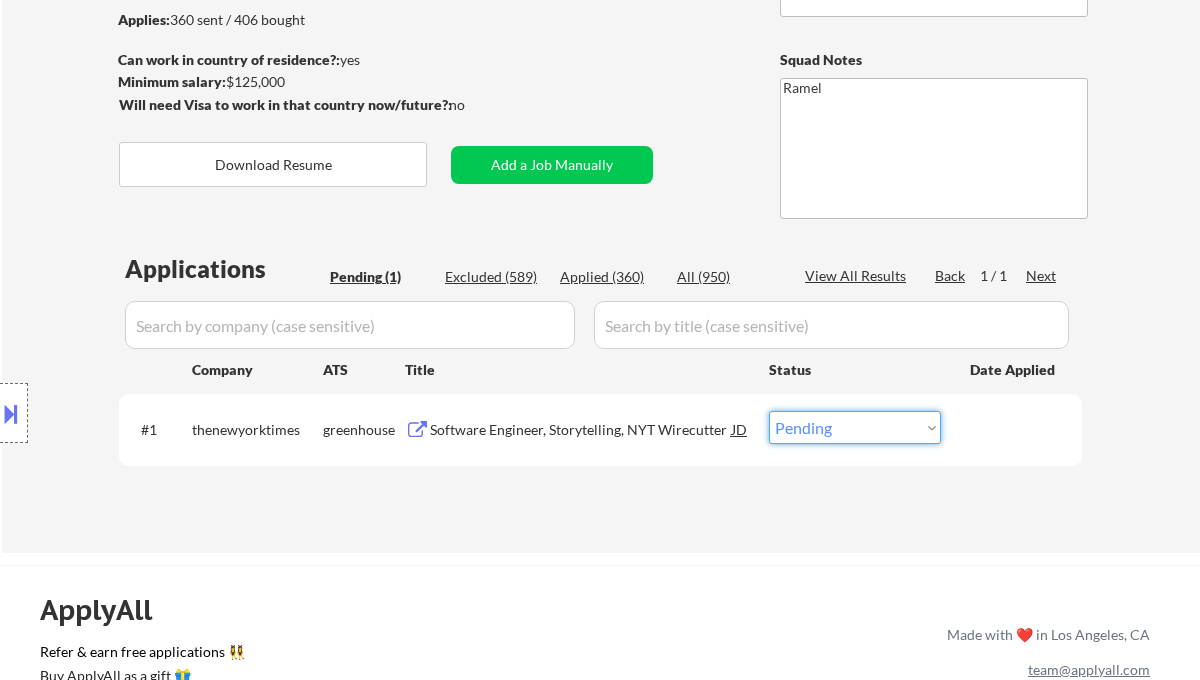 click on "Choose an option... Pending Applied Excluded (Questions) Excluded (Expired) Excluded (Location) Excluded (Bad Match) Excluded (Blocklist) Excluded (Salary) Excluded (Other)" at bounding box center [855, 427] 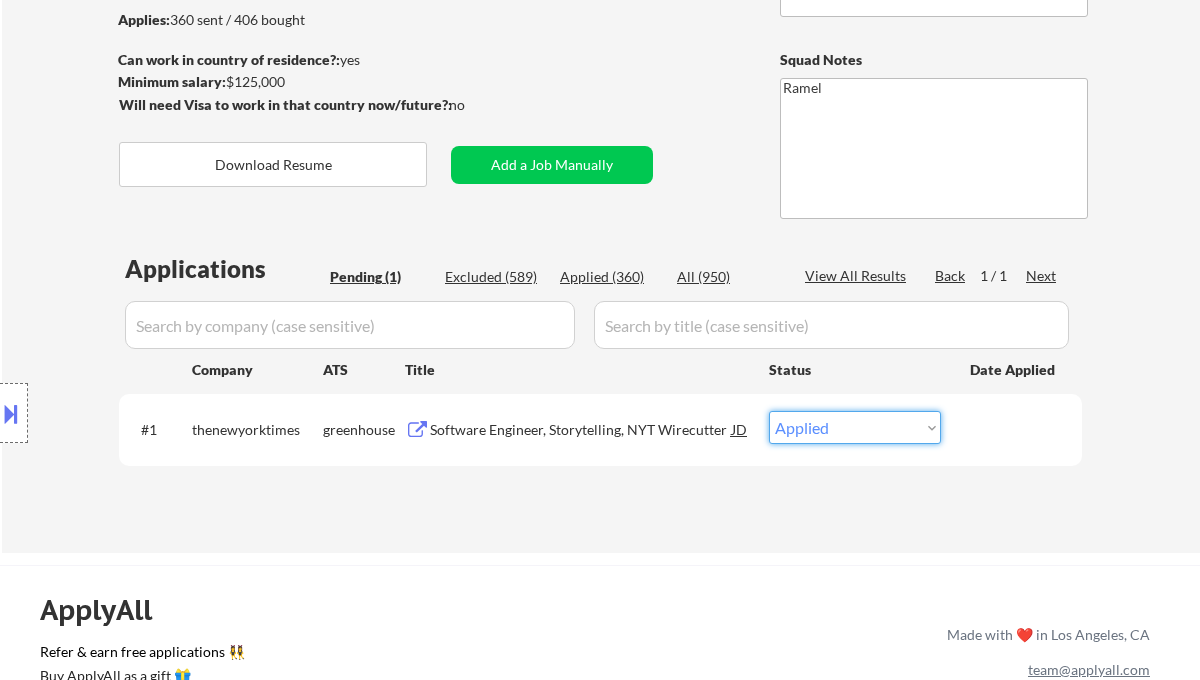 click on "Choose an option... Pending Applied Excluded (Questions) Excluded (Expired) Excluded (Location) Excluded (Bad Match) Excluded (Blocklist) Excluded (Salary) Excluded (Other)" at bounding box center (855, 427) 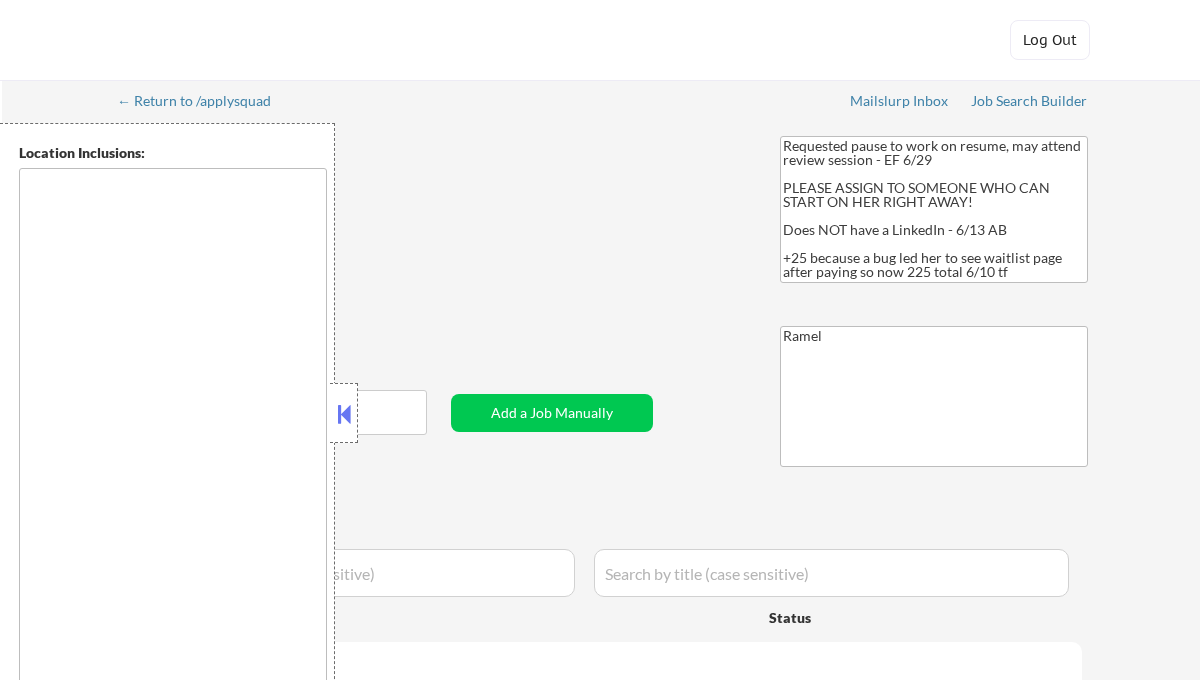 scroll, scrollTop: 0, scrollLeft: 0, axis: both 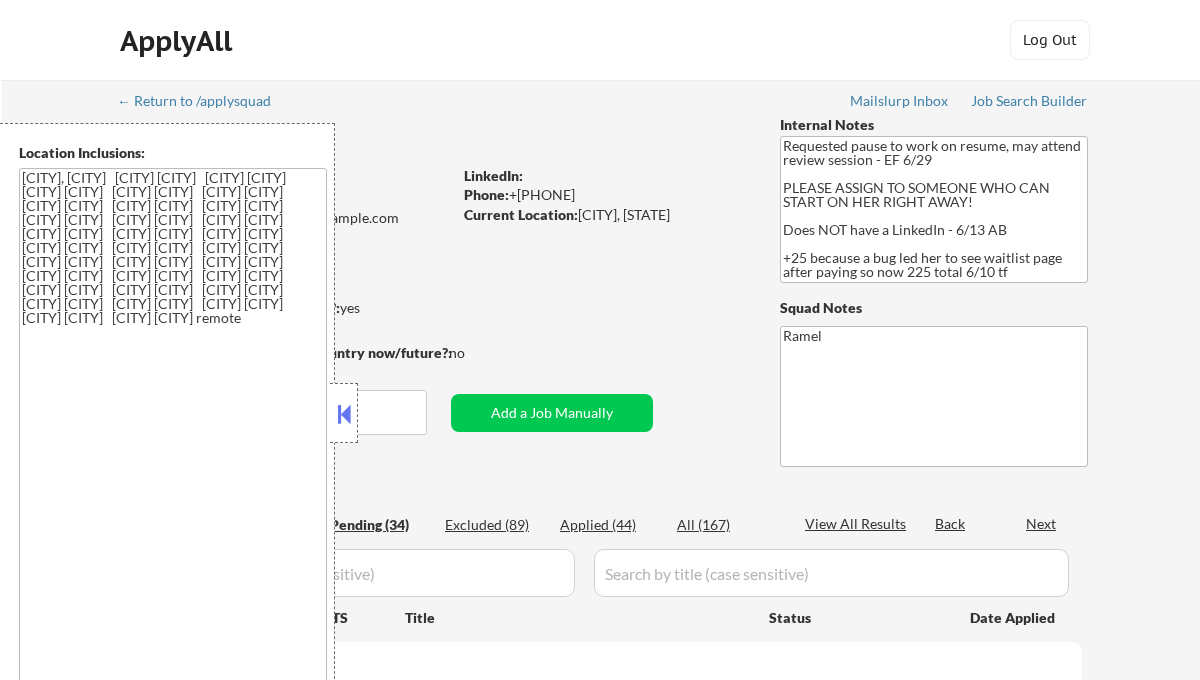 select on ""pending"" 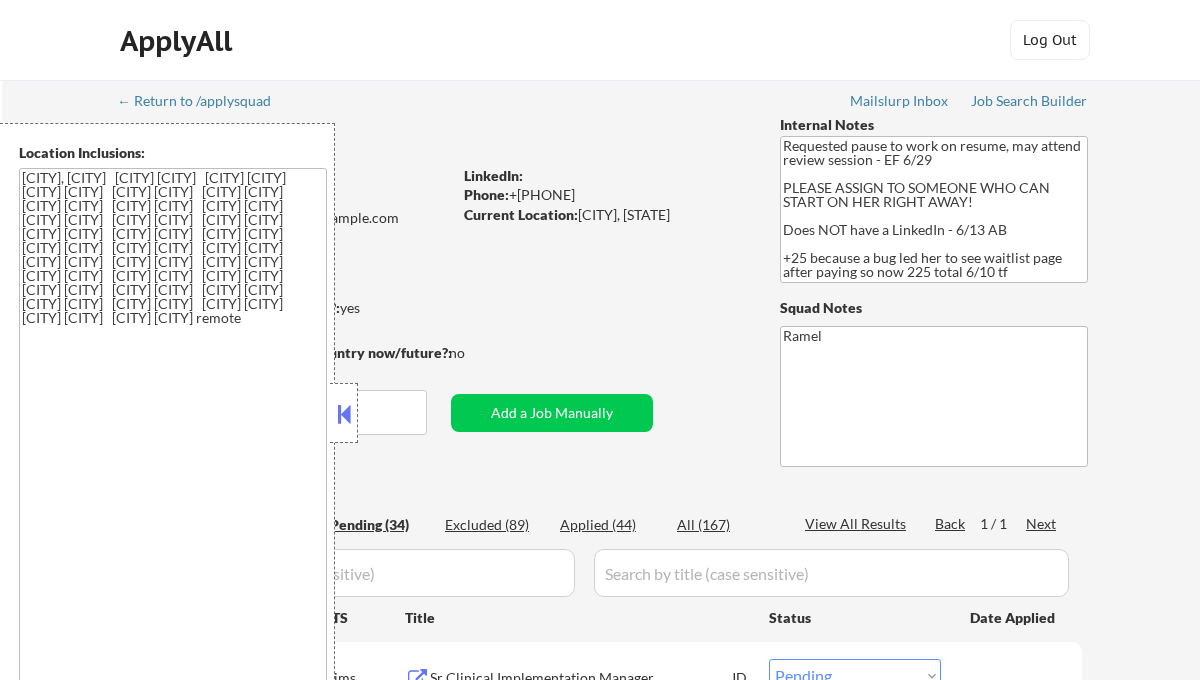 click at bounding box center [344, 414] 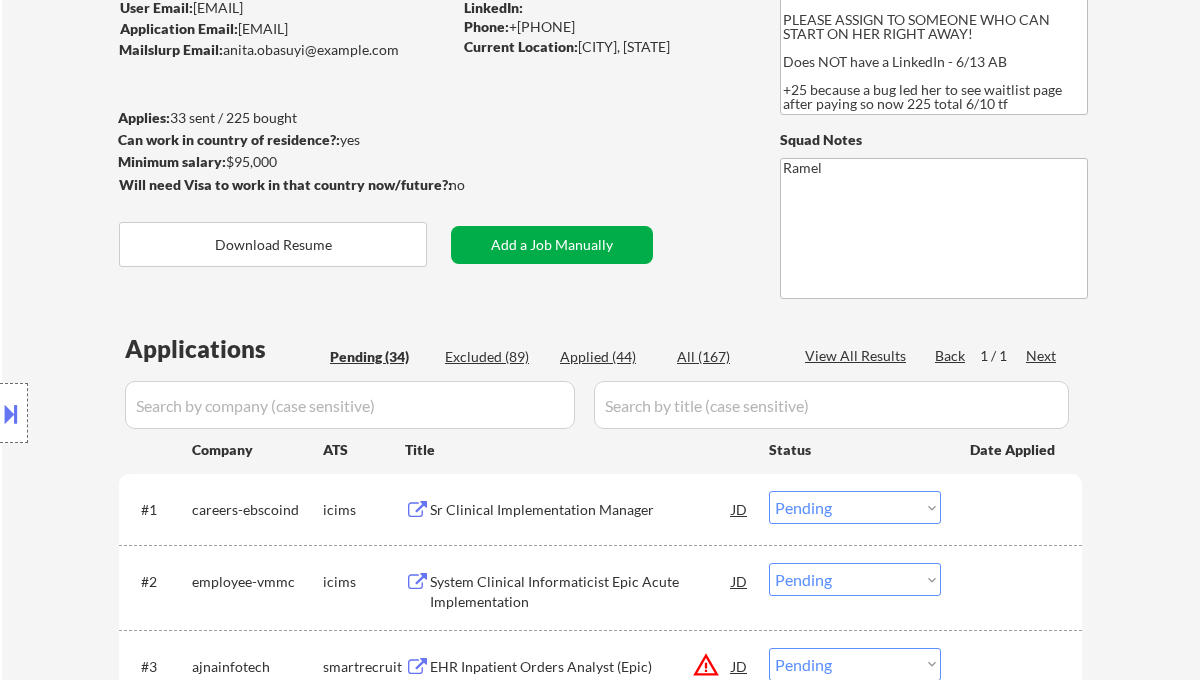 scroll, scrollTop: 266, scrollLeft: 0, axis: vertical 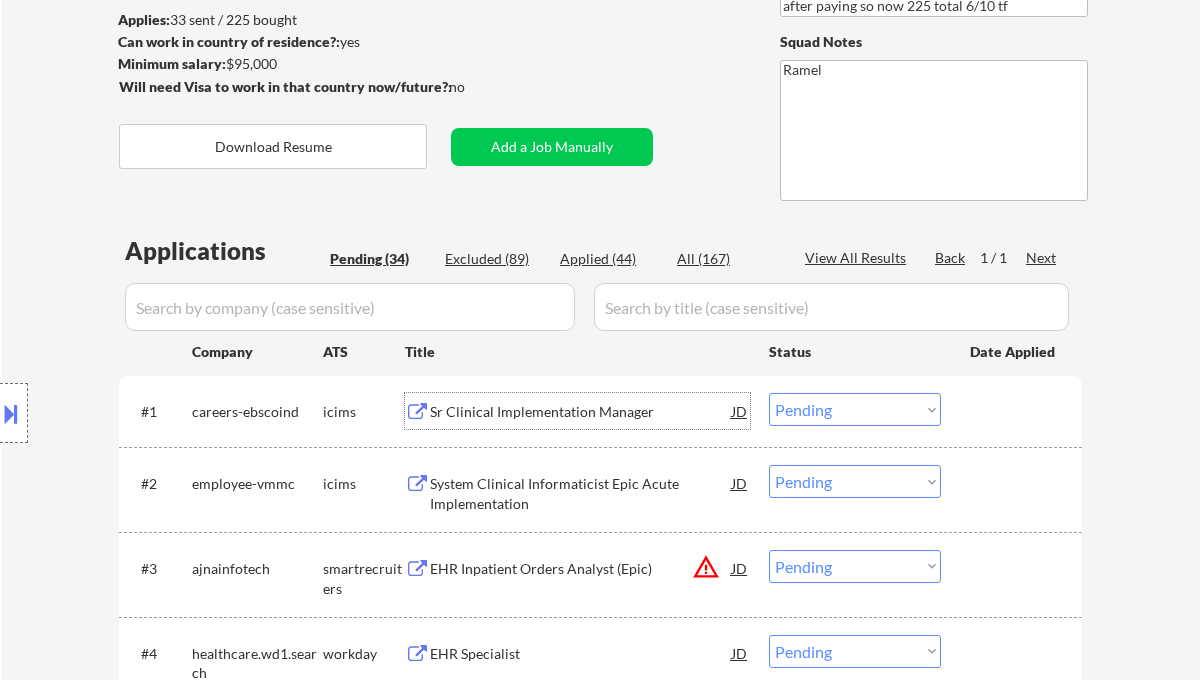 click on "Sr Clinical Implementation Manager" at bounding box center [581, 412] 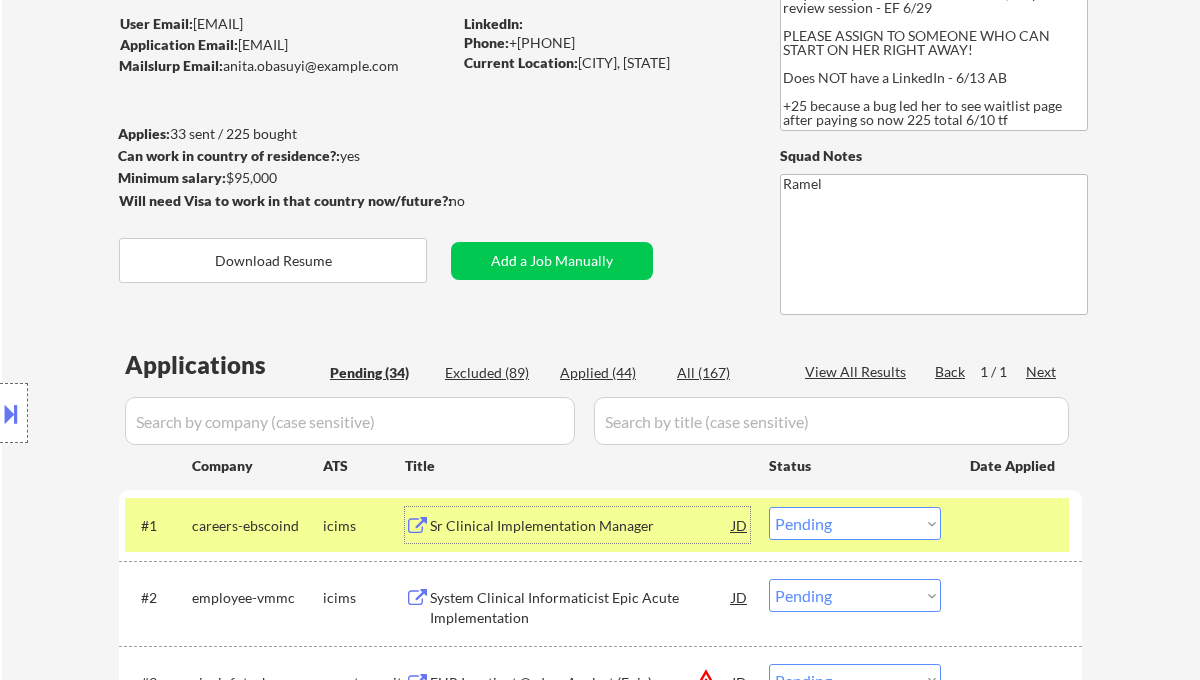 scroll, scrollTop: 133, scrollLeft: 0, axis: vertical 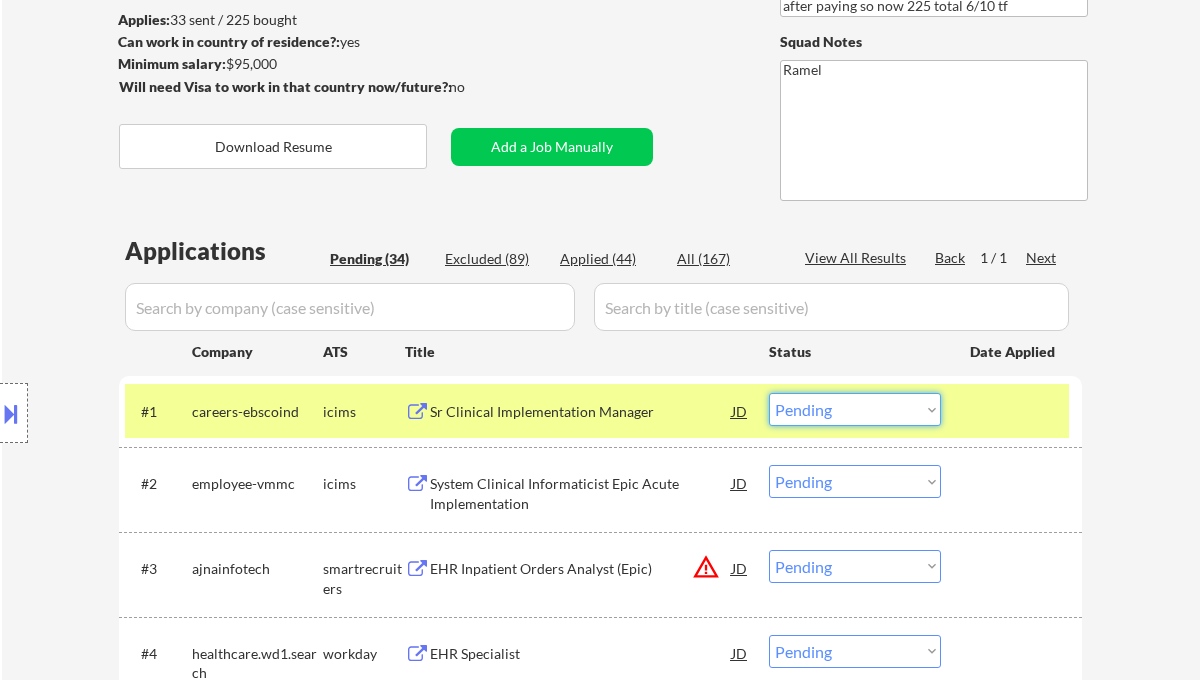 click on "Choose an option... Pending Applied Excluded (Questions) Excluded (Expired) Excluded (Location) Excluded (Bad Match) Excluded (Blocklist) Excluded (Salary) Excluded (Other)" at bounding box center (855, 409) 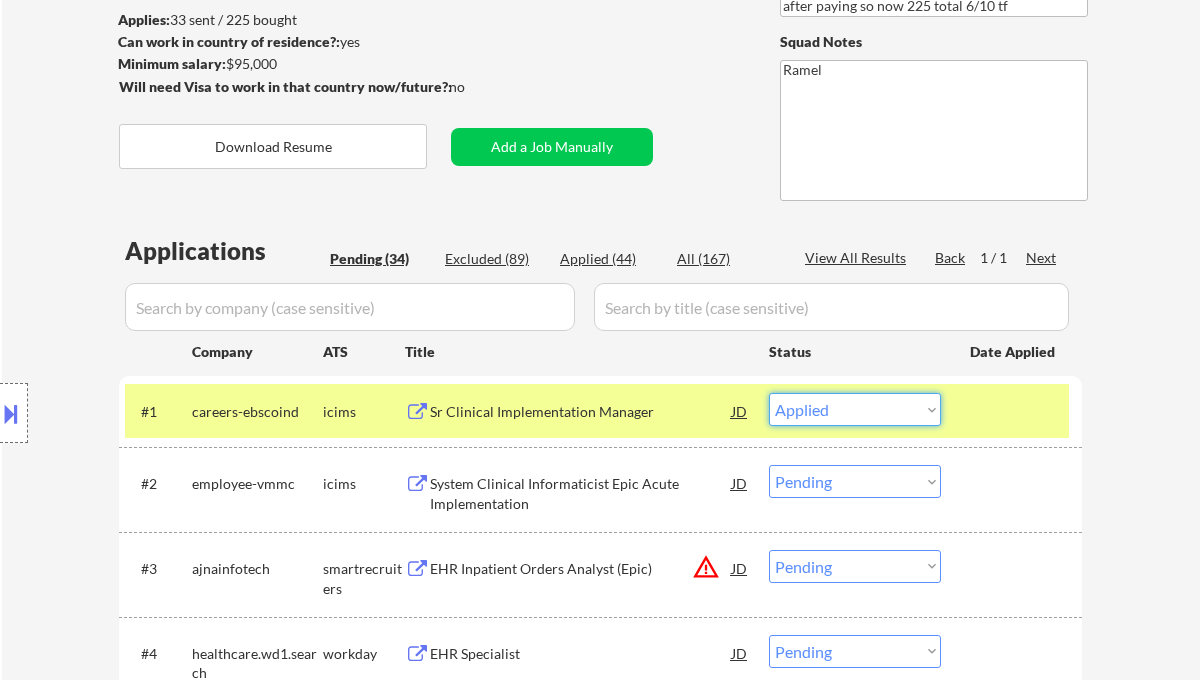 click on "Choose an option... Pending Applied Excluded (Questions) Excluded (Expired) Excluded (Location) Excluded (Bad Match) Excluded (Blocklist) Excluded (Salary) Excluded (Other)" at bounding box center [855, 409] 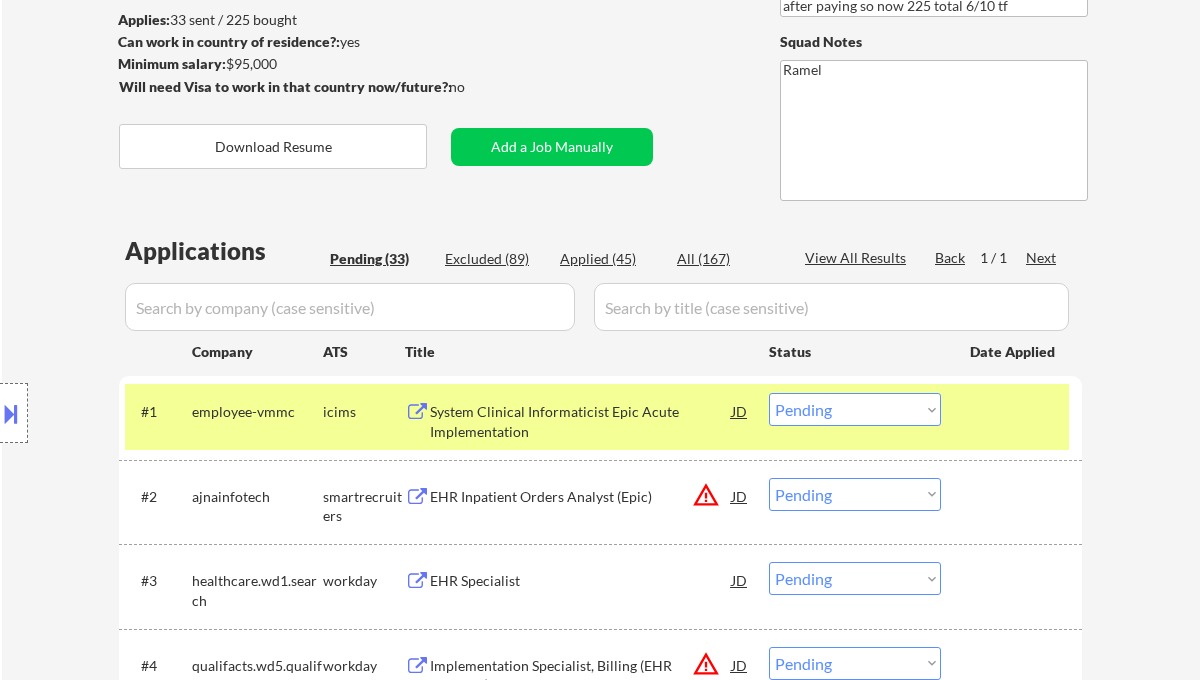 click on "System Clinical Informaticist Epic Acute Implementation" at bounding box center [581, 421] 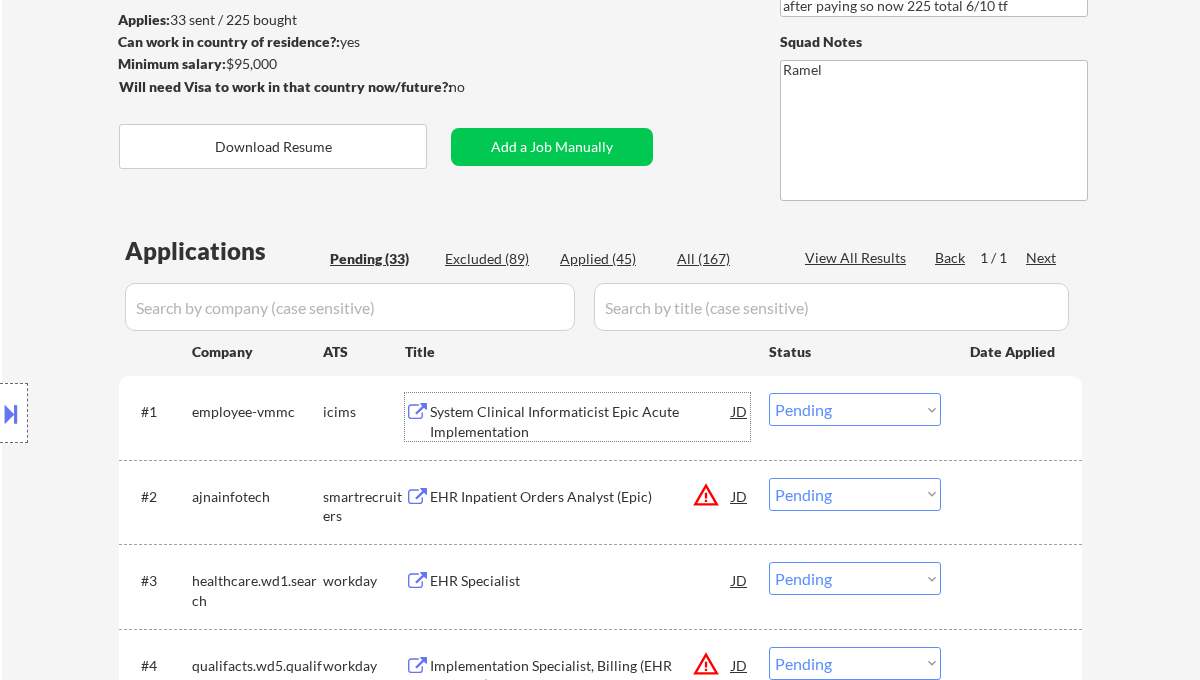 click on "#1 employee-vmmc icims System Clinical Informaticist Epic Acute Implementation JD Choose an option... Pending Applied Excluded (Questions) Excluded (Expired) Excluded (Location) Excluded (Bad Match) Excluded (Blocklist) Excluded (Salary) Excluded (Other)" at bounding box center (597, 417) 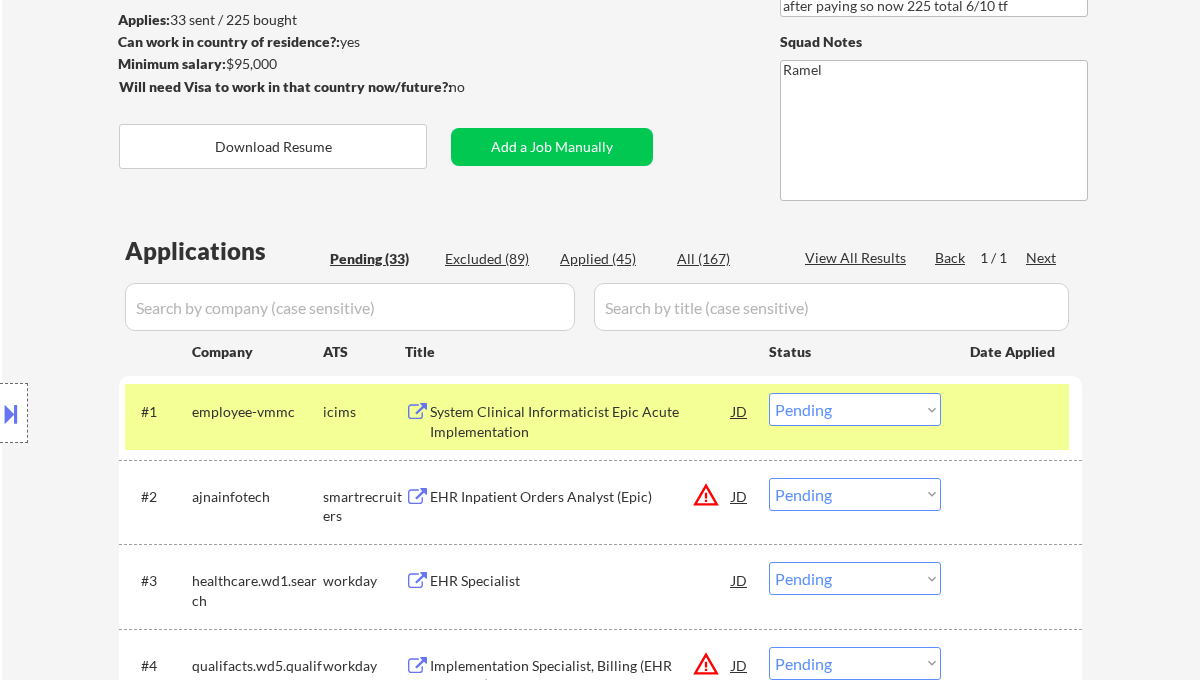 click on "#1 employee-vmmc icims System Clinical Informaticist Epic Acute Implementation JD Choose an option... Pending Applied Excluded (Questions) Excluded (Expired) Excluded (Location) Excluded (Bad Match) Excluded (Blocklist) Excluded (Salary) Excluded (Other)" at bounding box center [597, 417] 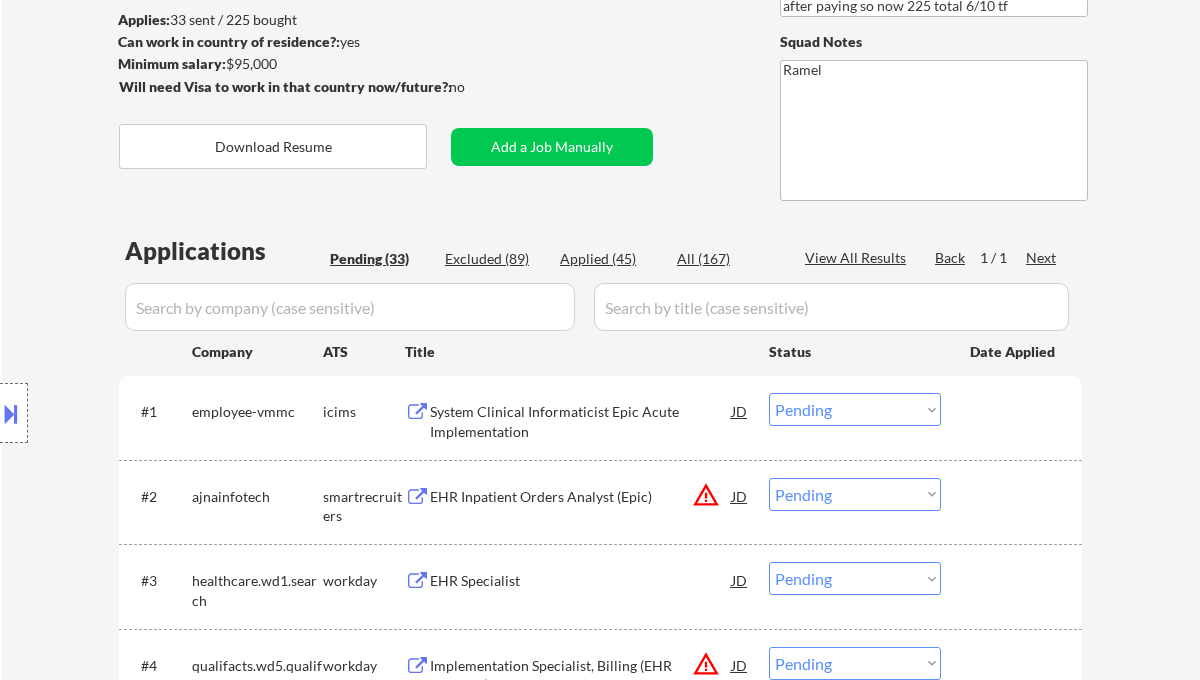 click on "Choose an option... Pending Applied Excluded (Questions) Excluded (Expired) Excluded (Location) Excluded (Bad Match) Excluded (Blocklist) Excluded (Salary) Excluded (Other)" at bounding box center [855, 409] 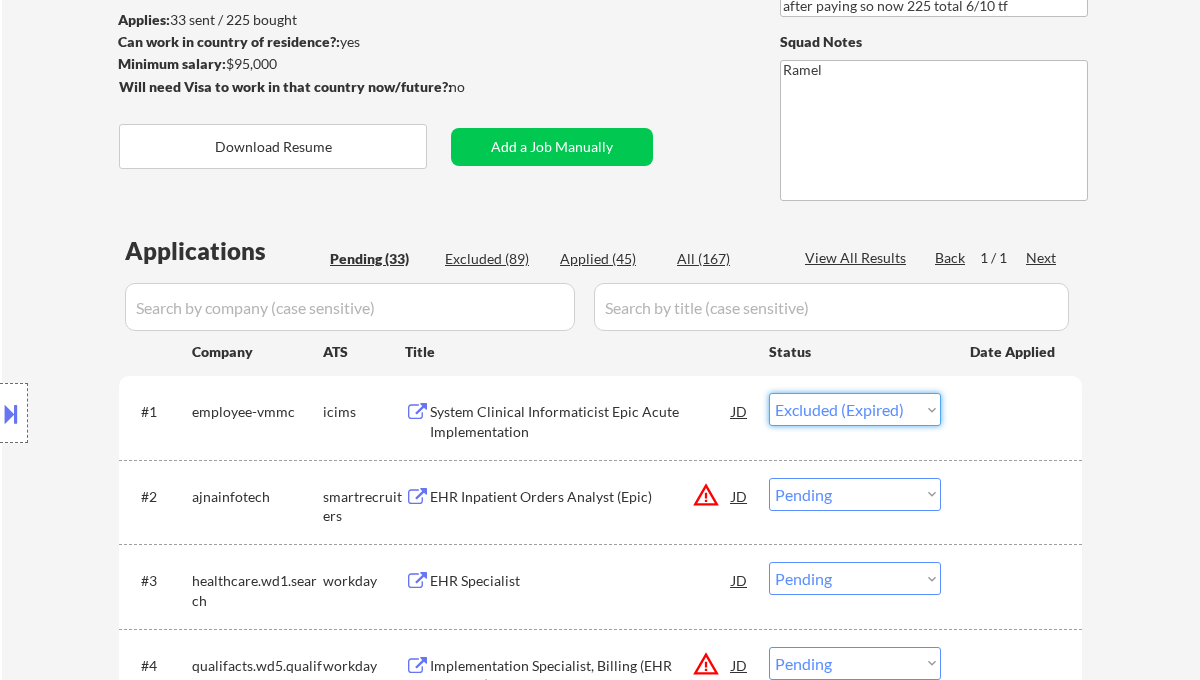 click on "Choose an option... Pending Applied Excluded (Questions) Excluded (Expired) Excluded (Location) Excluded (Bad Match) Excluded (Blocklist) Excluded (Salary) Excluded (Other)" at bounding box center [855, 409] 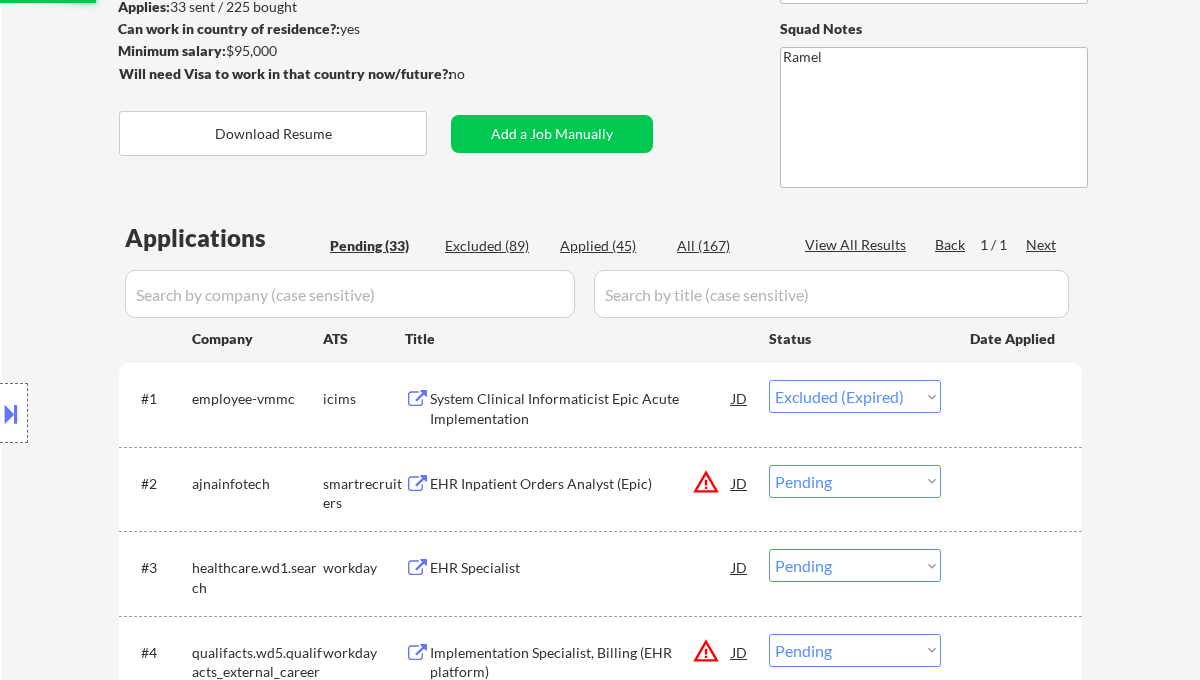 scroll, scrollTop: 400, scrollLeft: 0, axis: vertical 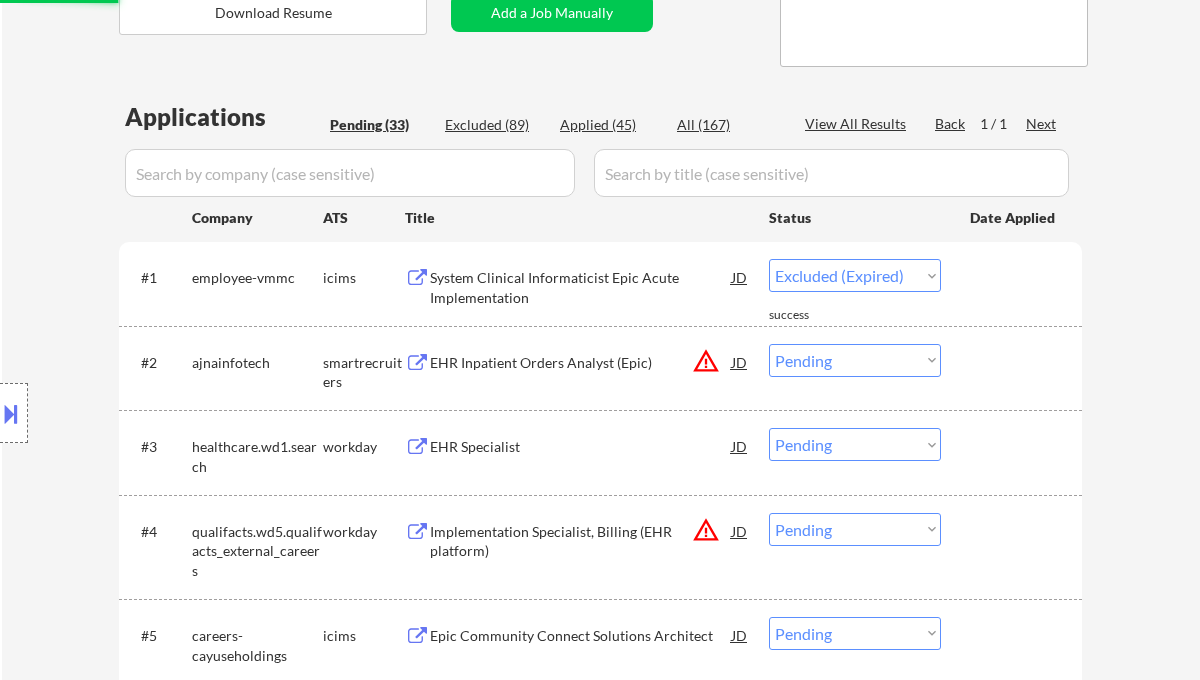 select on ""pending"" 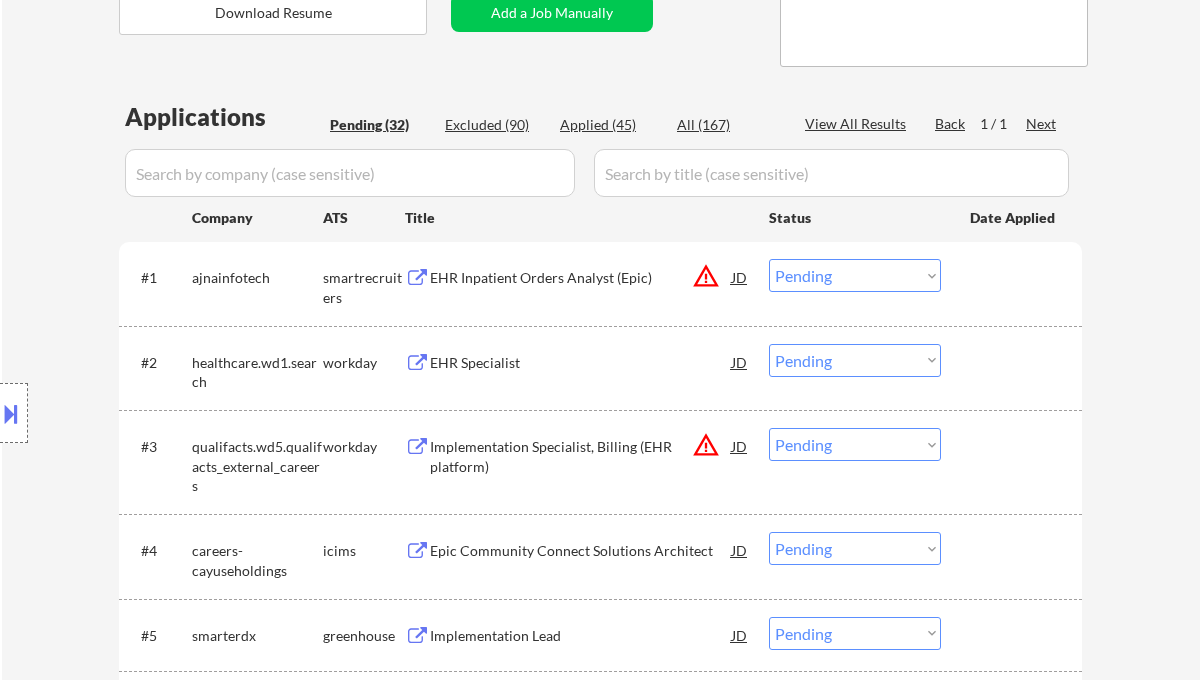 click on "EHR Specialist" at bounding box center [581, 363] 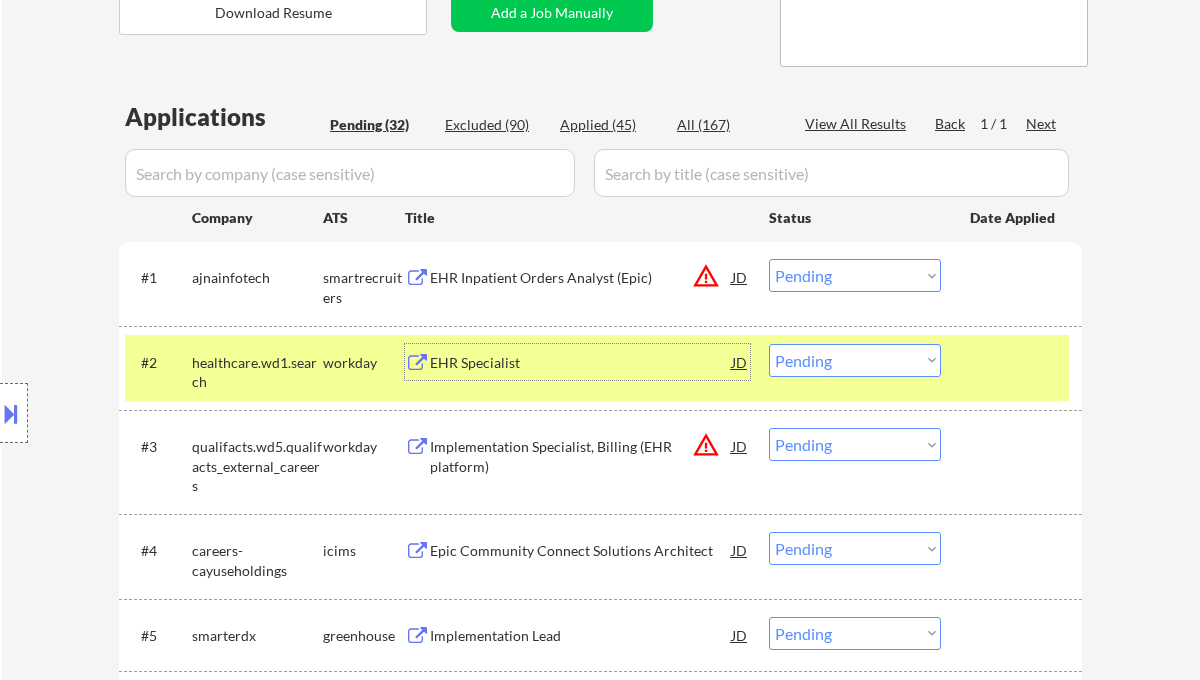 click on "Choose an option... Pending Applied Excluded (Questions) Excluded (Expired) Excluded (Location) Excluded (Bad Match) Excluded (Blocklist) Excluded (Salary) Excluded (Other)" at bounding box center [855, 360] 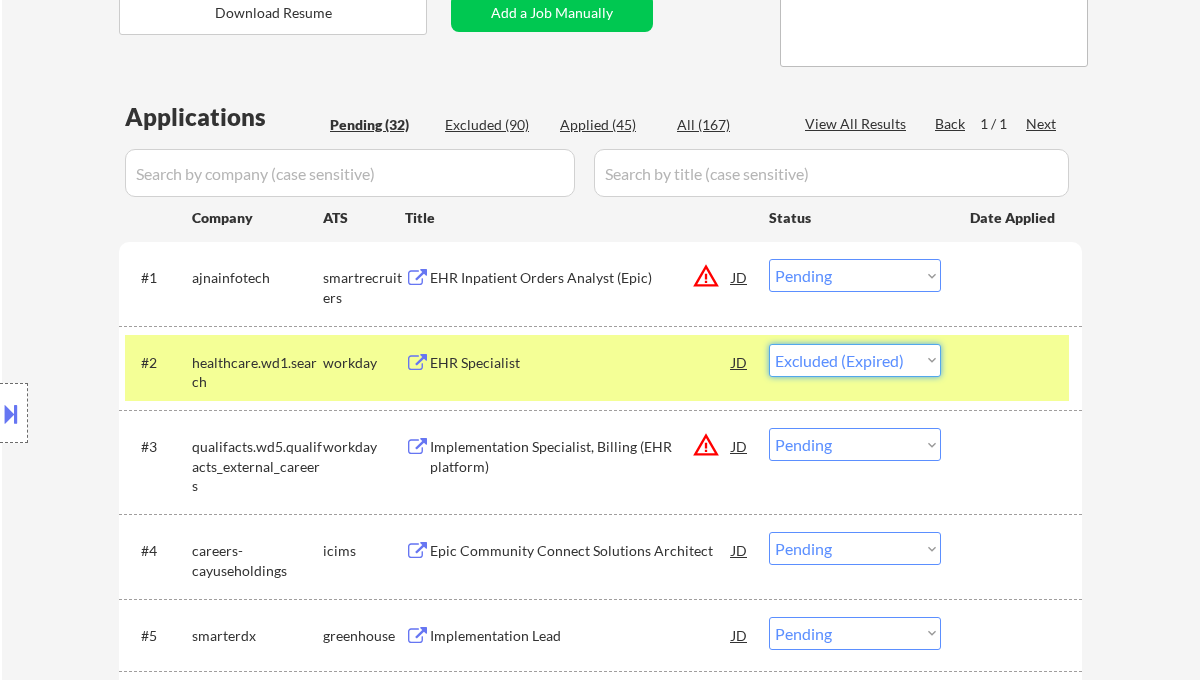 click on "Choose an option... Pending Applied Excluded (Questions) Excluded (Expired) Excluded (Location) Excluded (Bad Match) Excluded (Blocklist) Excluded (Salary) Excluded (Other)" at bounding box center (855, 360) 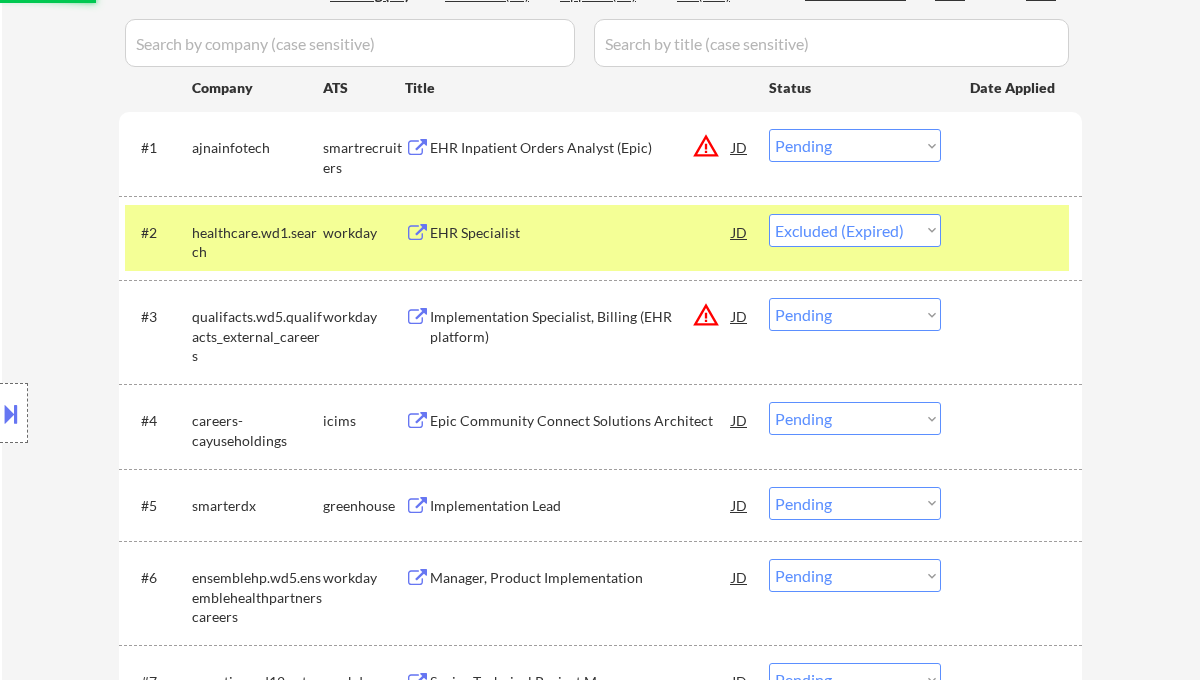 scroll, scrollTop: 666, scrollLeft: 0, axis: vertical 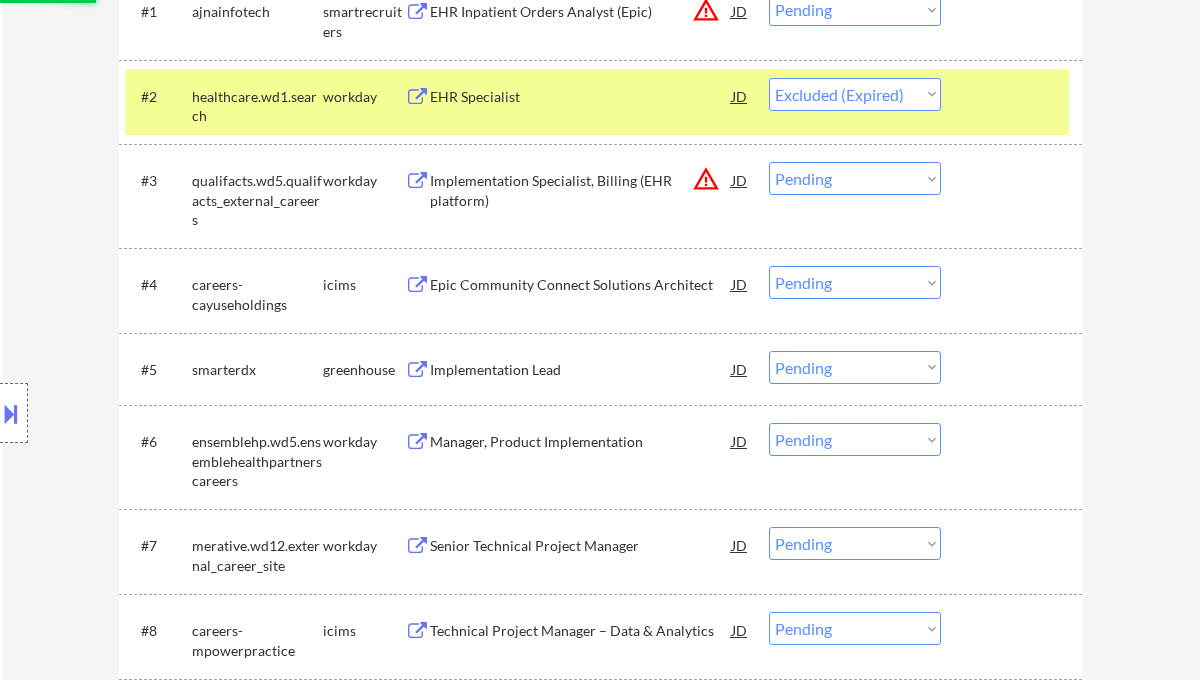 click on "Epic Community Connect Solutions Architect" at bounding box center [581, 285] 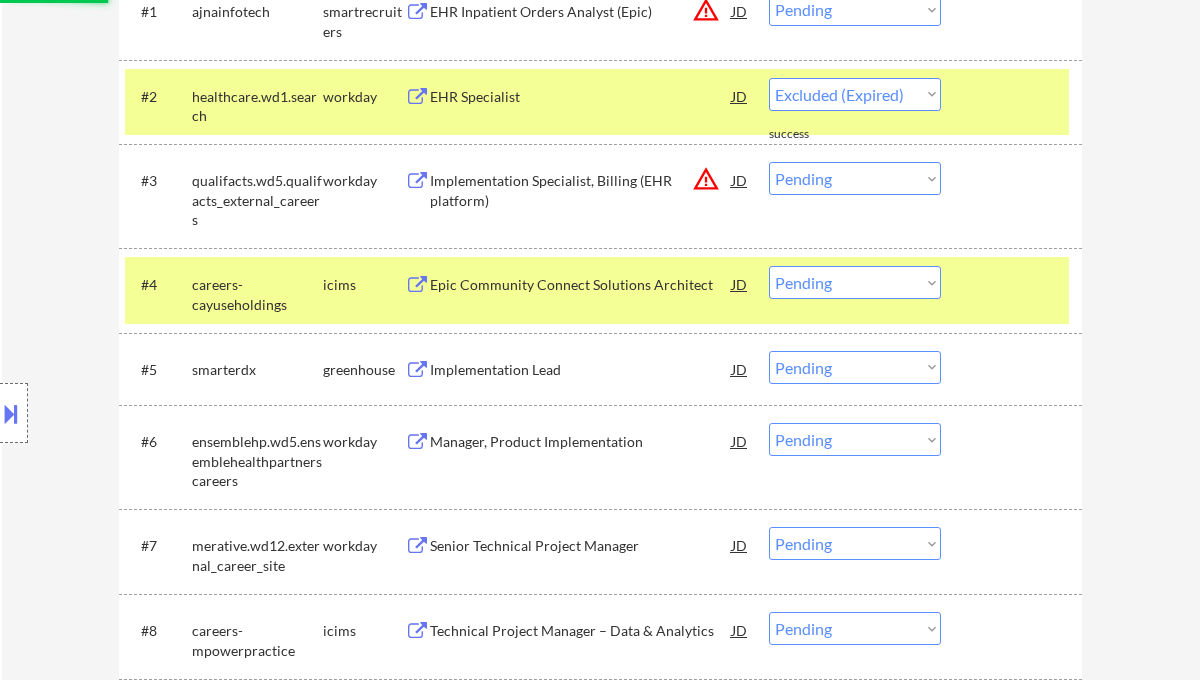 select on ""pending"" 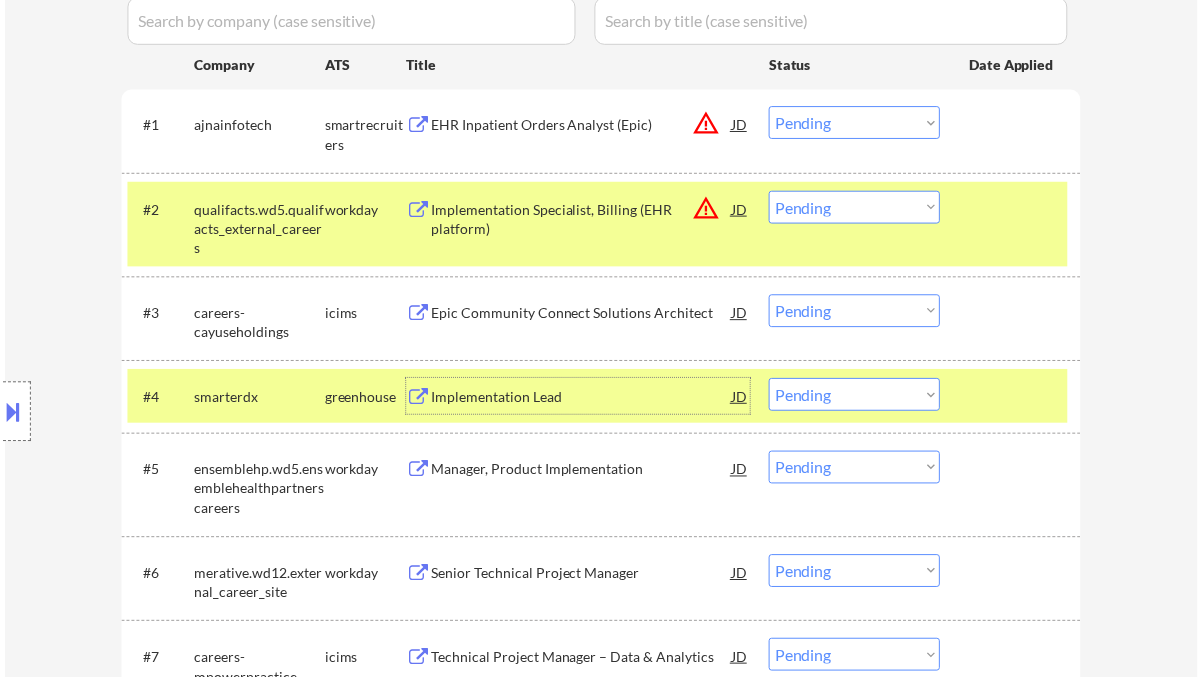 scroll, scrollTop: 533, scrollLeft: 0, axis: vertical 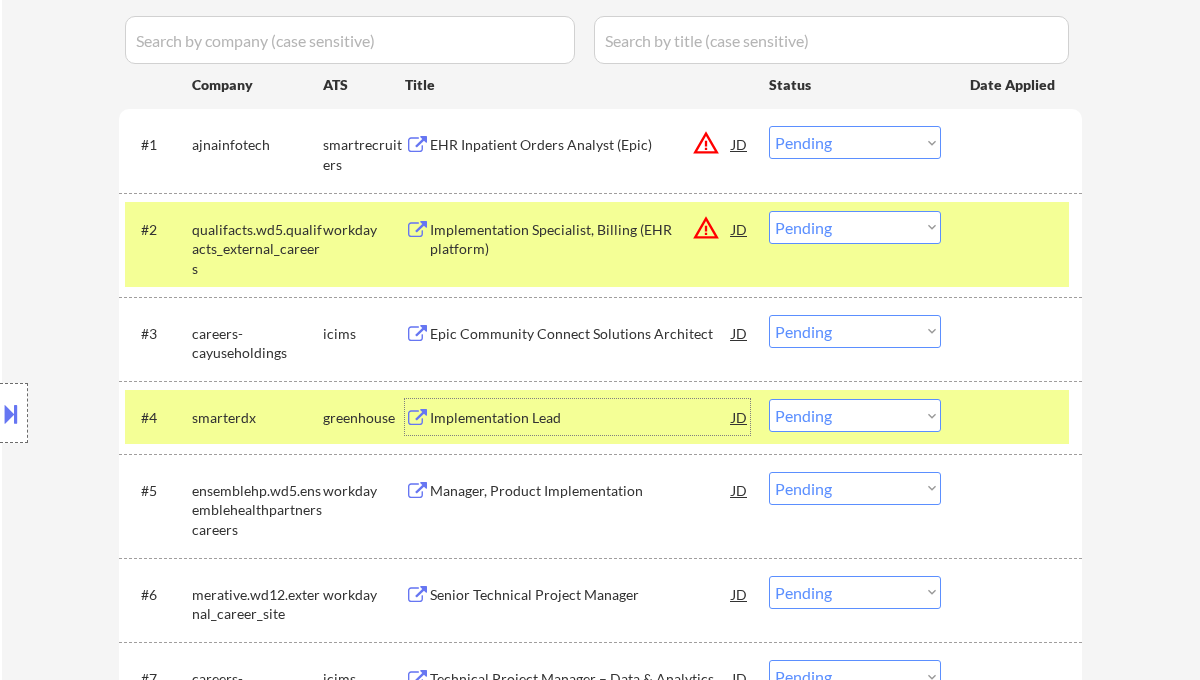 click on "Choose an option... Pending Applied Excluded (Questions) Excluded (Expired) Excluded (Location) Excluded (Bad Match) Excluded (Blocklist) Excluded (Salary) Excluded (Other)" at bounding box center [855, 331] 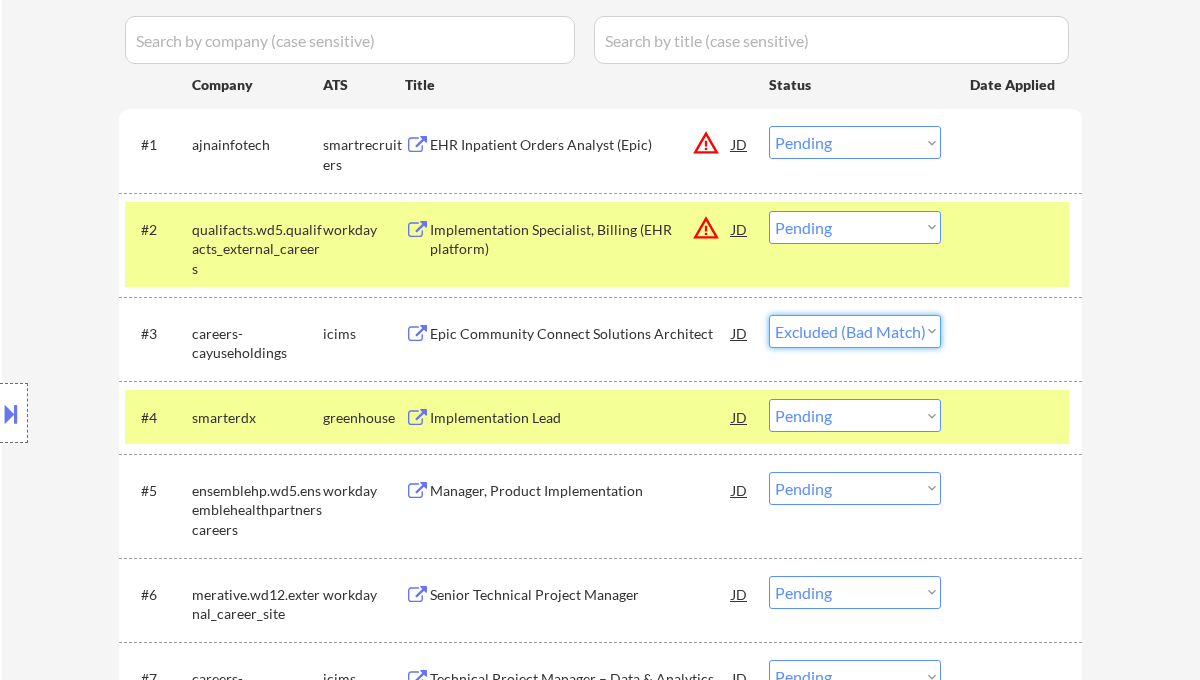 click on "Choose an option... Pending Applied Excluded (Questions) Excluded (Expired) Excluded (Location) Excluded (Bad Match) Excluded (Blocklist) Excluded (Salary) Excluded (Other)" at bounding box center (855, 331) 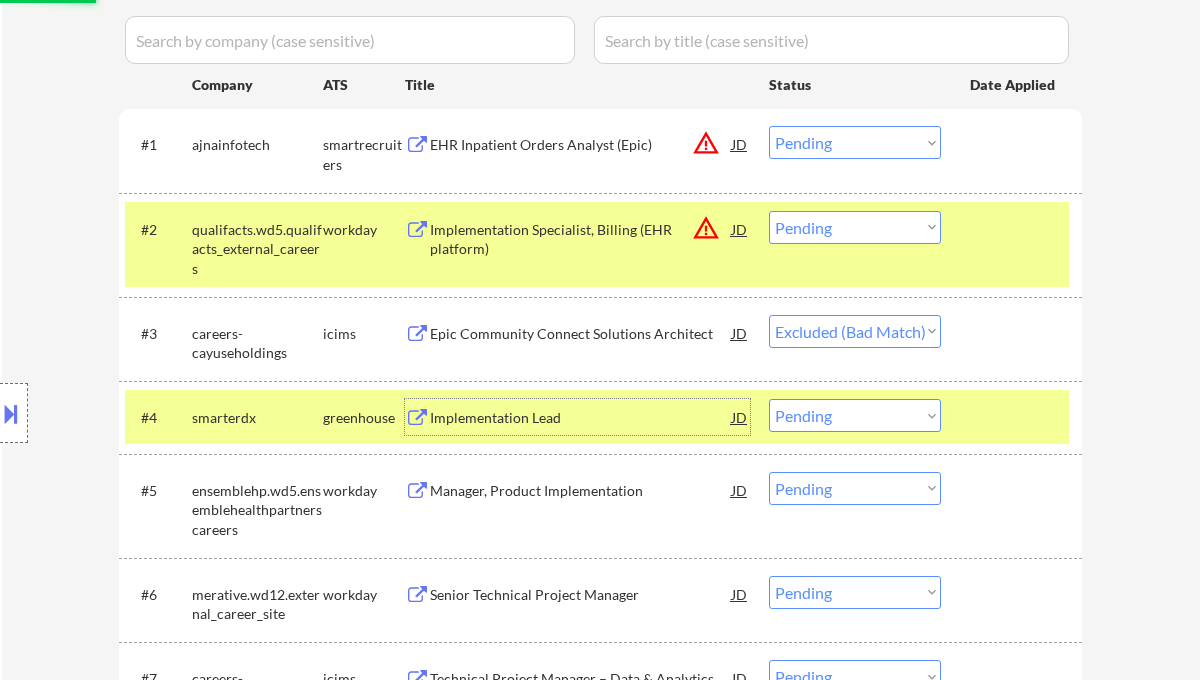 click on "Implementation Lead" at bounding box center (581, 418) 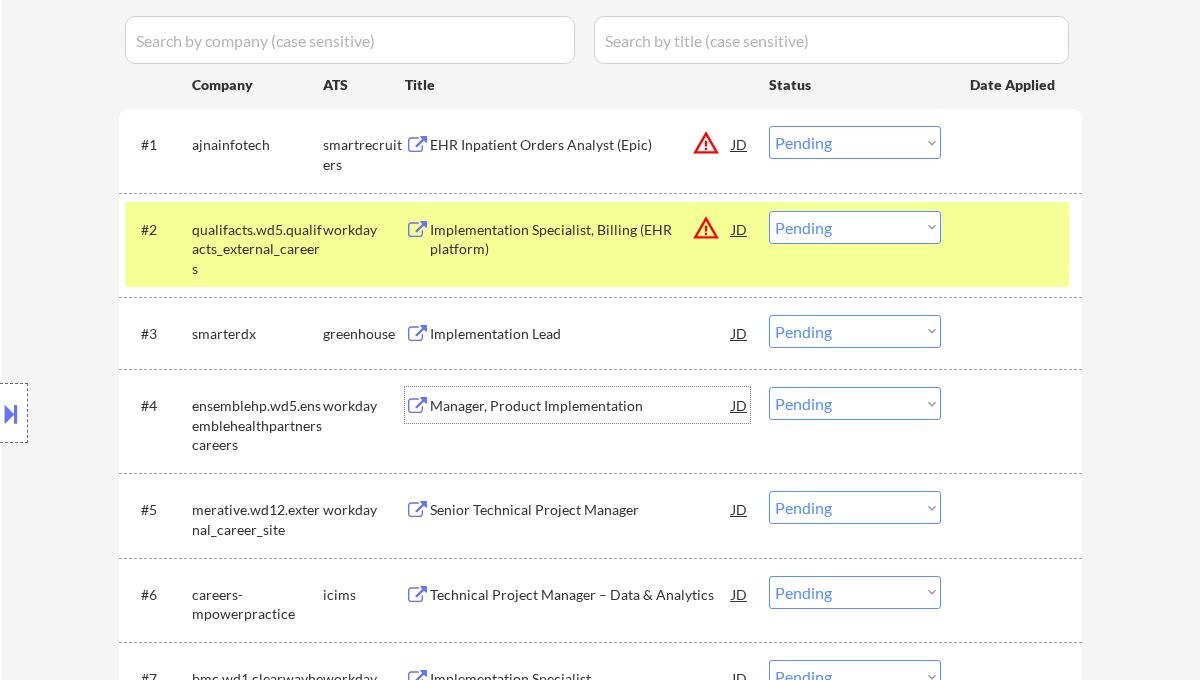 click on "Choose an option... Pending Applied Excluded (Questions) Excluded (Expired) Excluded (Location) Excluded (Bad Match) Excluded (Blocklist) Excluded (Salary) Excluded (Other)" at bounding box center (855, 331) 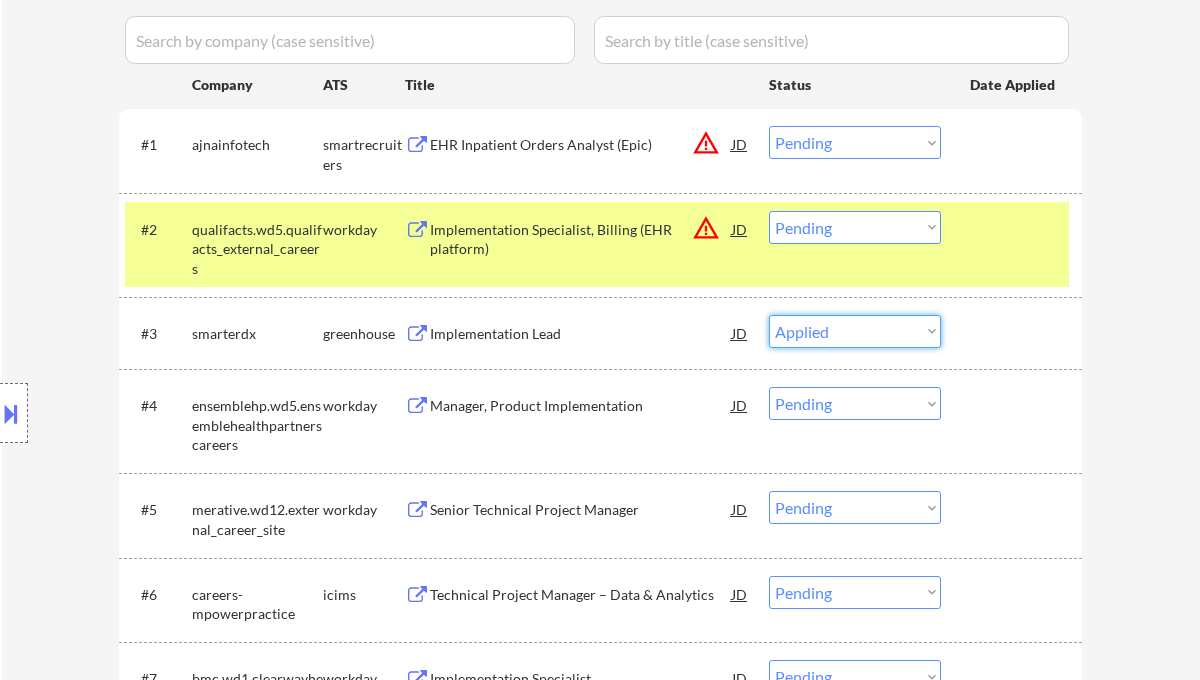 click on "Choose an option... Pending Applied Excluded (Questions) Excluded (Expired) Excluded (Location) Excluded (Bad Match) Excluded (Blocklist) Excluded (Salary) Excluded (Other)" at bounding box center (855, 331) 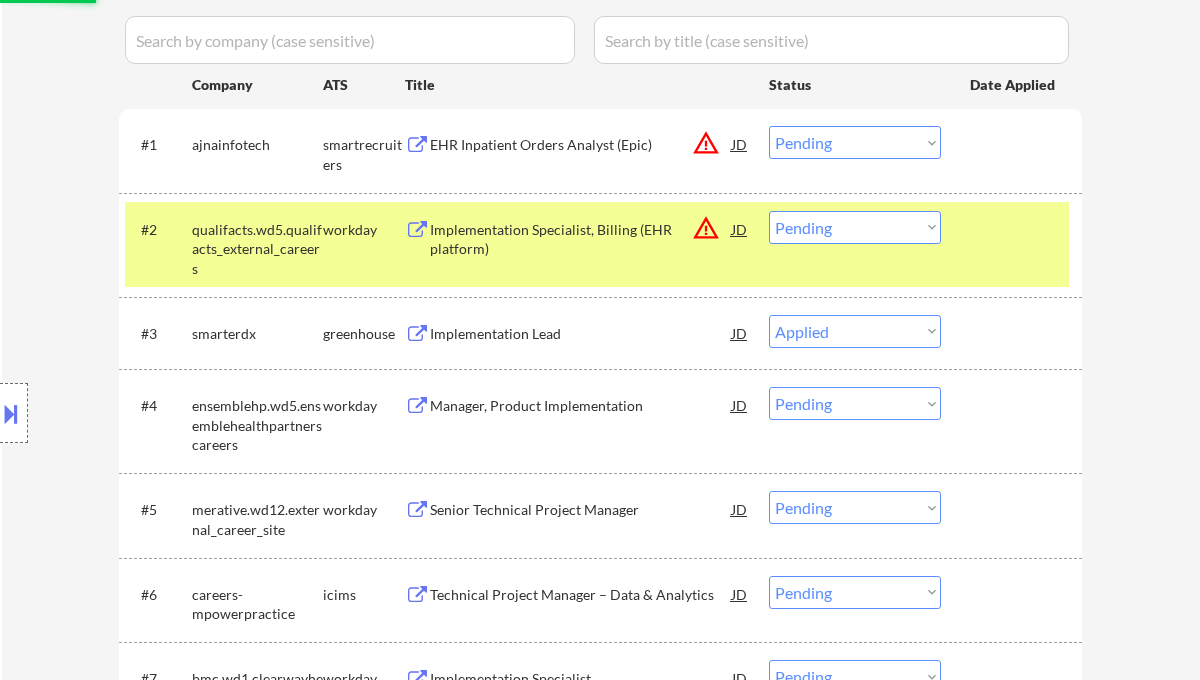 click on "Manager, Product Implementation" at bounding box center [581, 406] 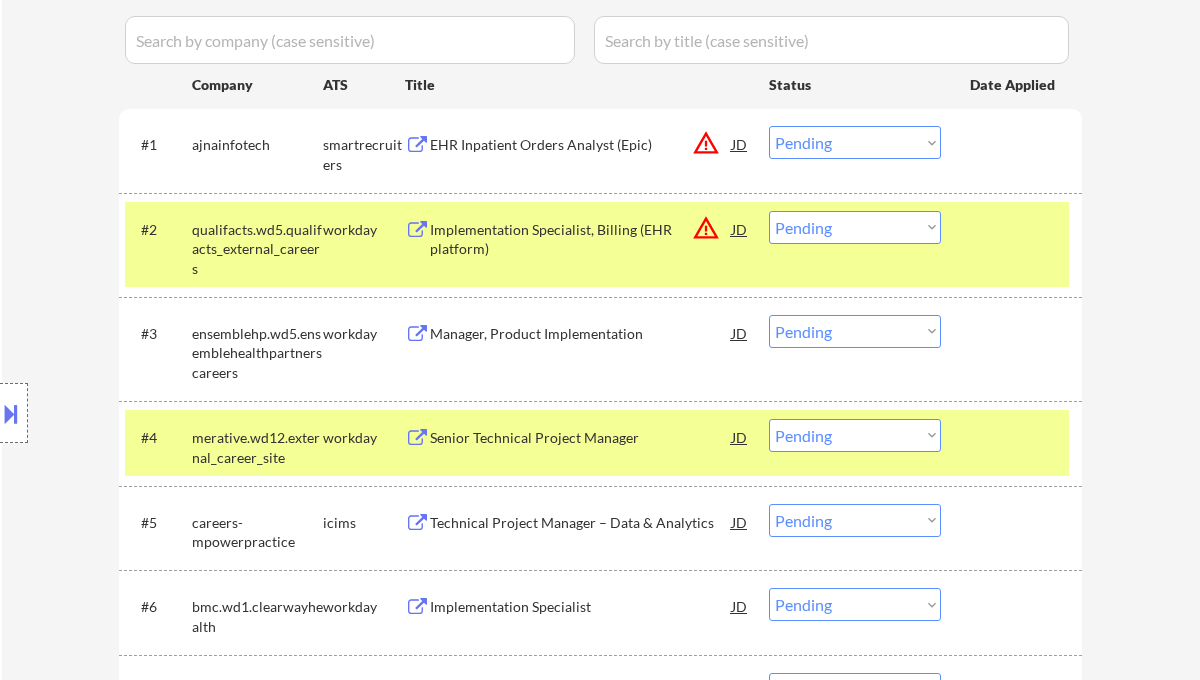 click on "Choose an option... Pending Applied Excluded (Questions) Excluded (Expired) Excluded (Location) Excluded (Bad Match) Excluded (Blocklist) Excluded (Salary) Excluded (Other)" at bounding box center (855, 331) 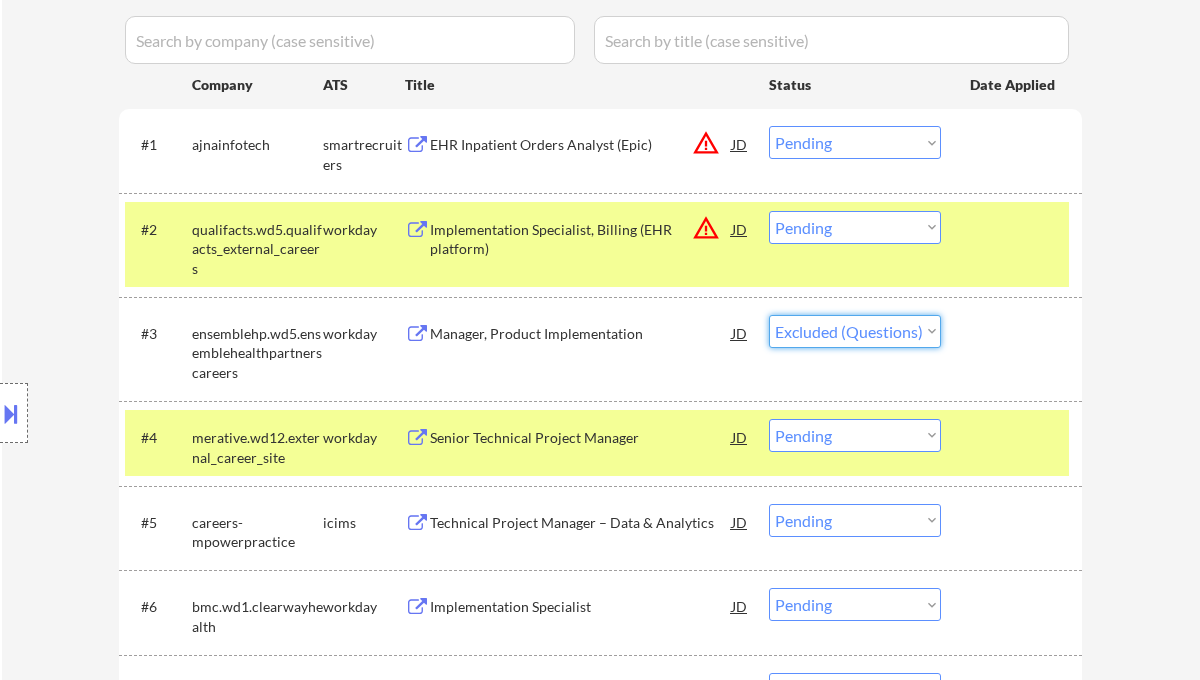click on "Choose an option... Pending Applied Excluded (Questions) Excluded (Expired) Excluded (Location) Excluded (Bad Match) Excluded (Blocklist) Excluded (Salary) Excluded (Other)" at bounding box center [855, 331] 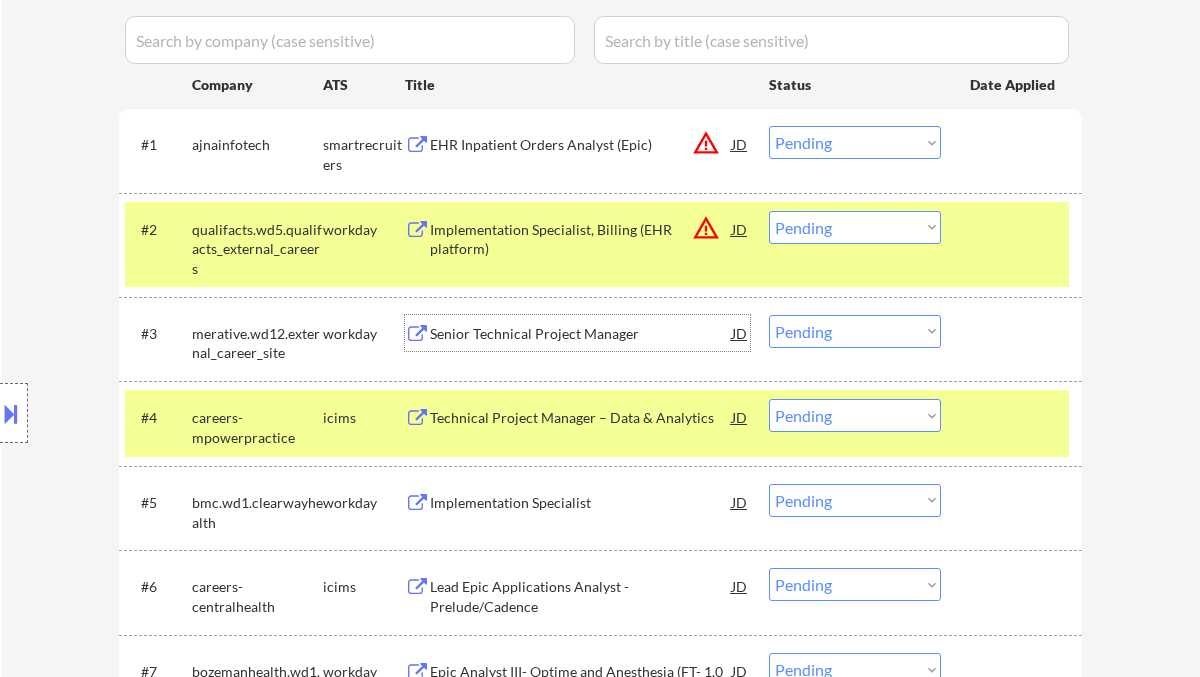 click on "Senior Technical Project Manager" at bounding box center (581, 334) 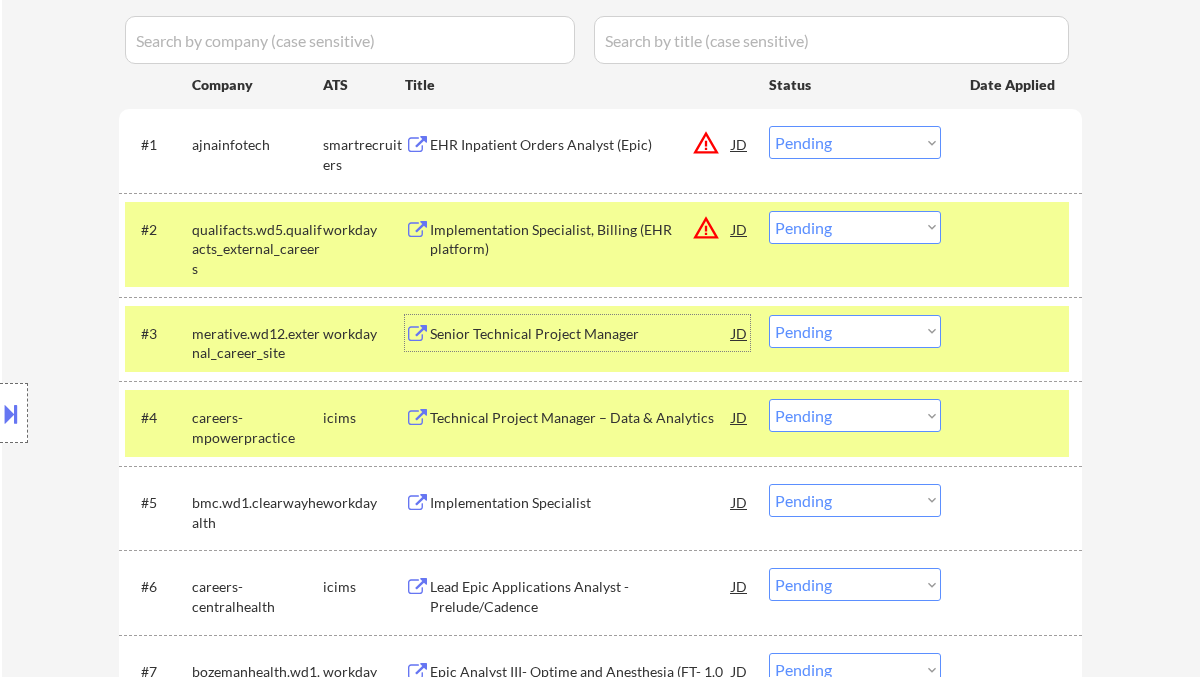 drag, startPoint x: 818, startPoint y: 325, endPoint x: 824, endPoint y: 342, distance: 18.027756 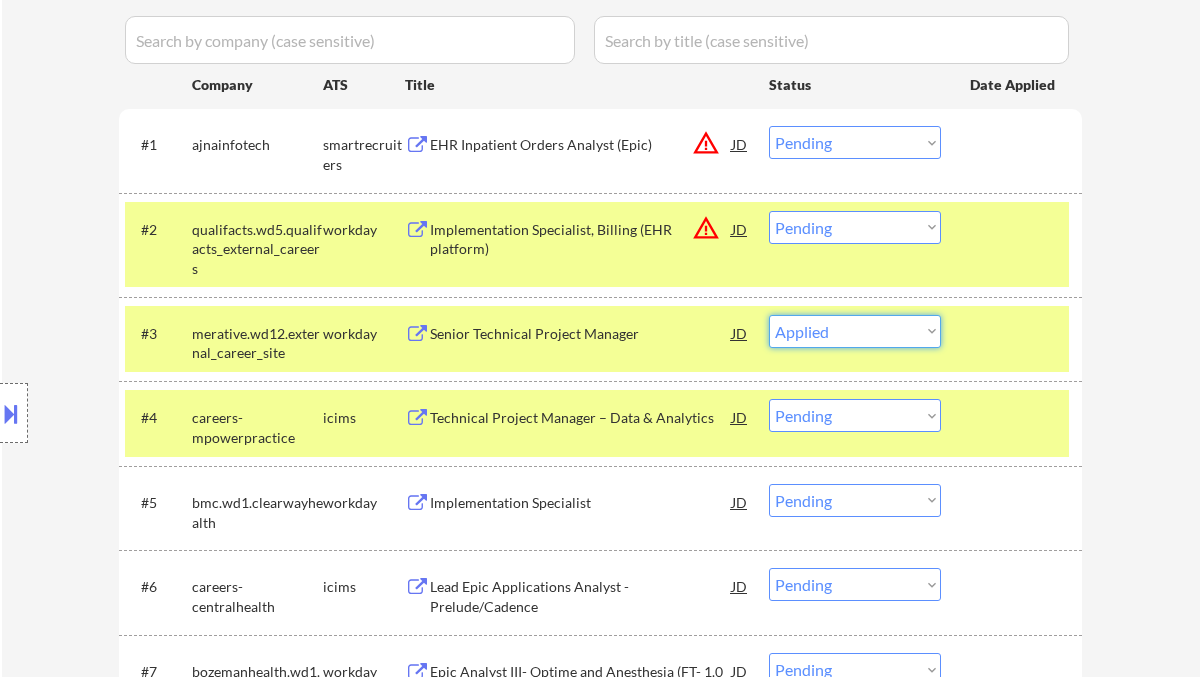 click on "Choose an option... Pending Applied Excluded (Questions) Excluded (Expired) Excluded (Location) Excluded (Bad Match) Excluded (Blocklist) Excluded (Salary) Excluded (Other)" at bounding box center (855, 331) 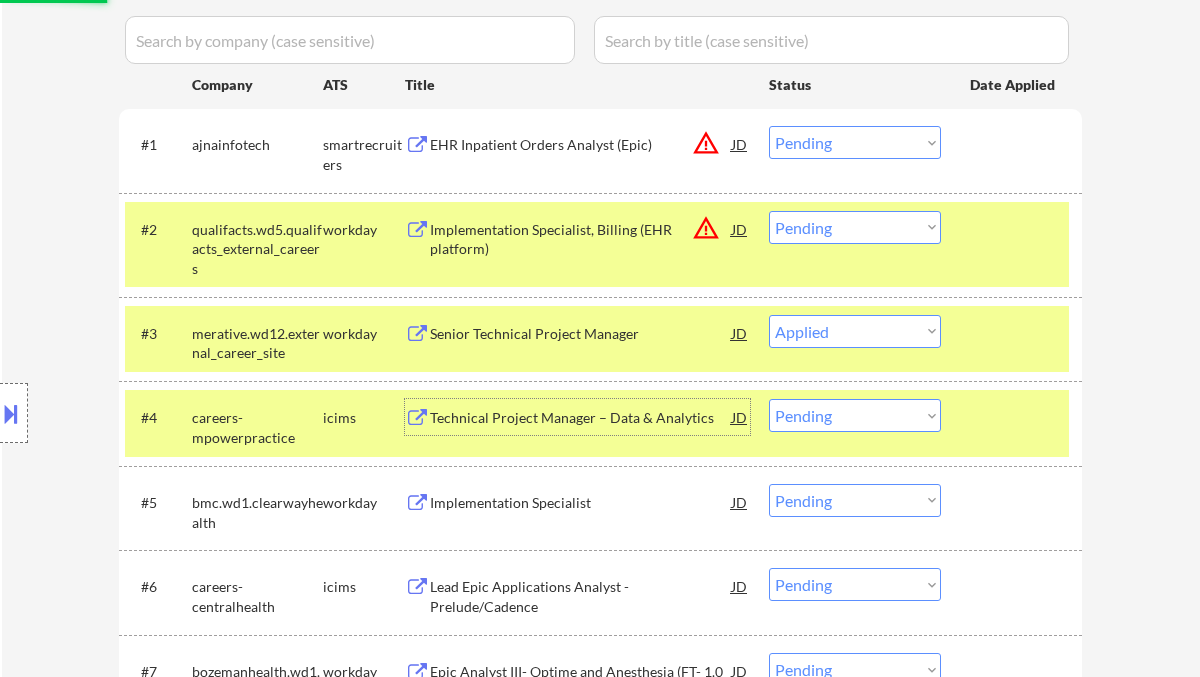 click on "Technical Project Manager – Data & Analytics" at bounding box center [581, 418] 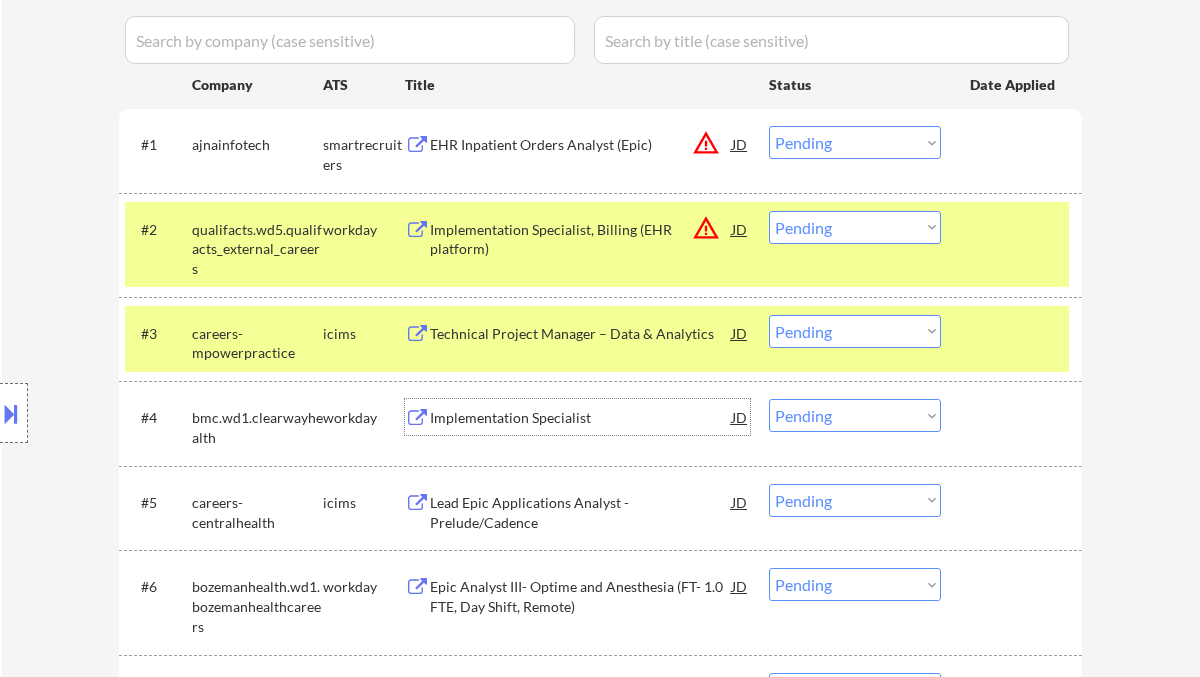 click on "Choose an option... Pending Applied Excluded (Questions) Excluded (Expired) Excluded (Location) Excluded (Bad Match) Excluded (Blocklist) Excluded (Salary) Excluded (Other)" at bounding box center (855, 331) 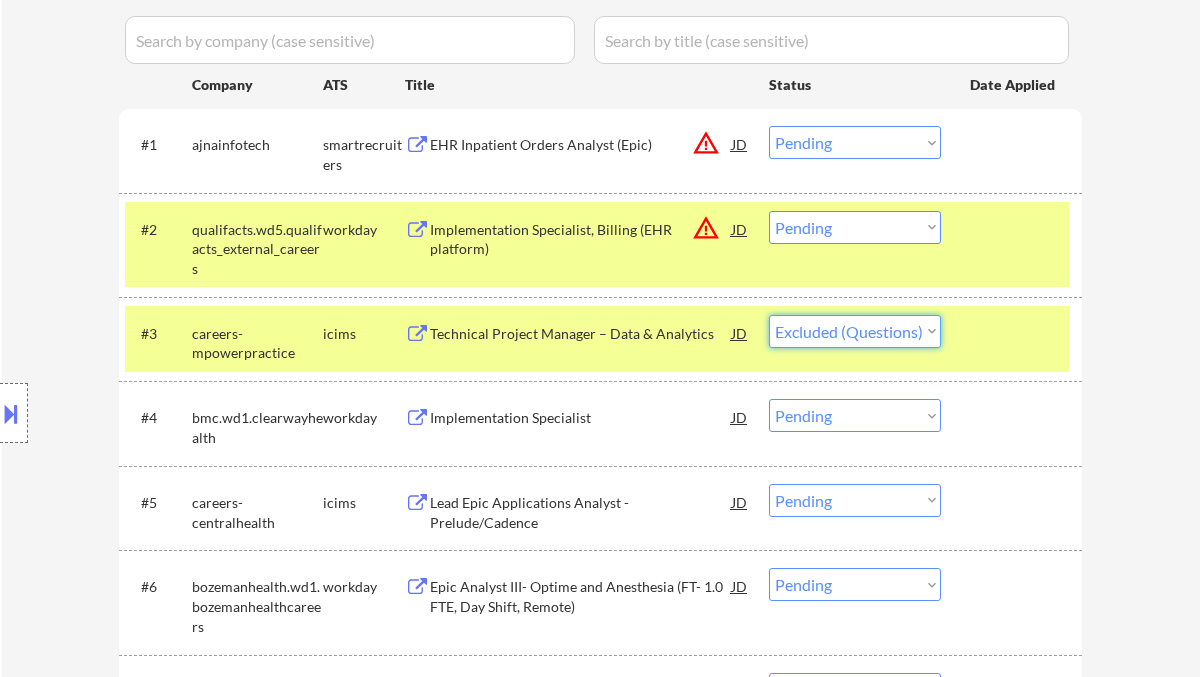 click on "Choose an option... Pending Applied Excluded (Questions) Excluded (Expired) Excluded (Location) Excluded (Bad Match) Excluded (Blocklist) Excluded (Salary) Excluded (Other)" at bounding box center [855, 331] 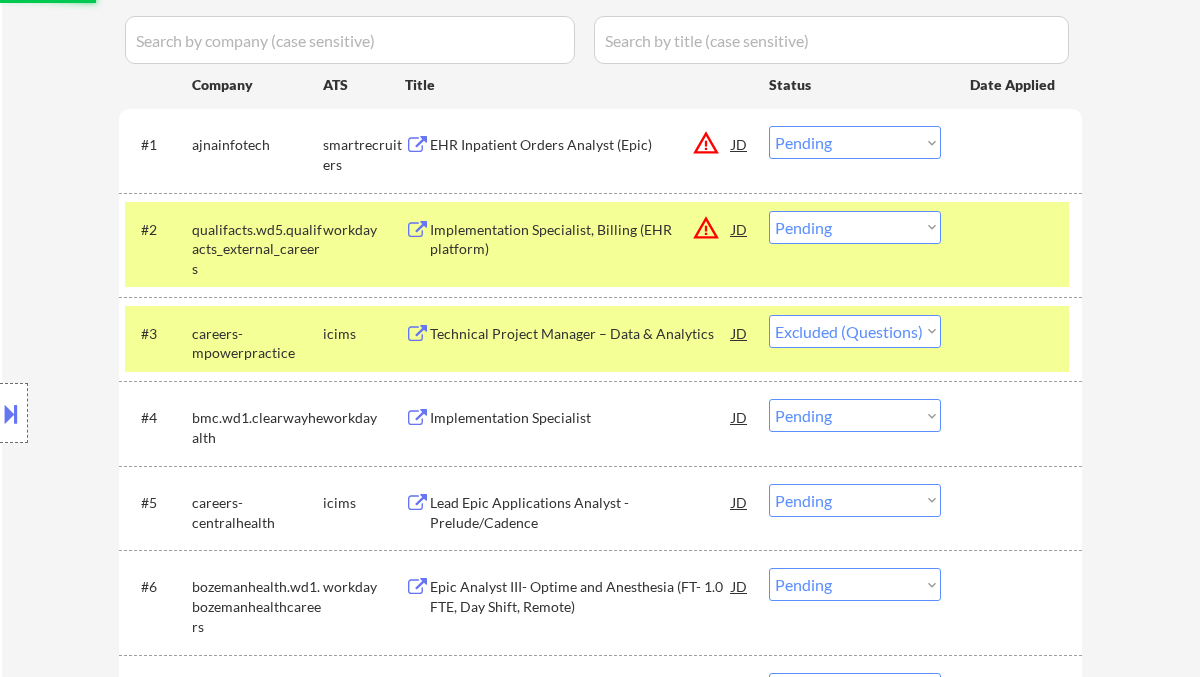 click on "Implementation Specialist" at bounding box center (581, 418) 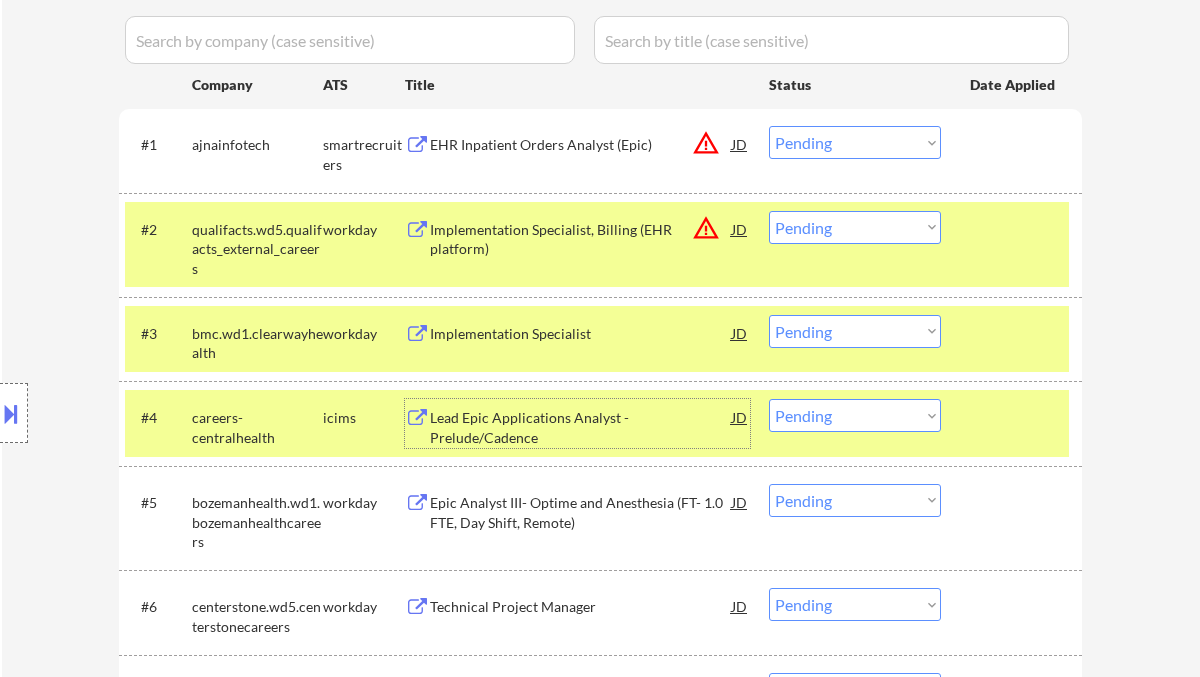 click on "Choose an option... Pending Applied Excluded (Questions) Excluded (Expired) Excluded (Location) Excluded (Bad Match) Excluded (Blocklist) Excluded (Salary) Excluded (Other)" at bounding box center [855, 331] 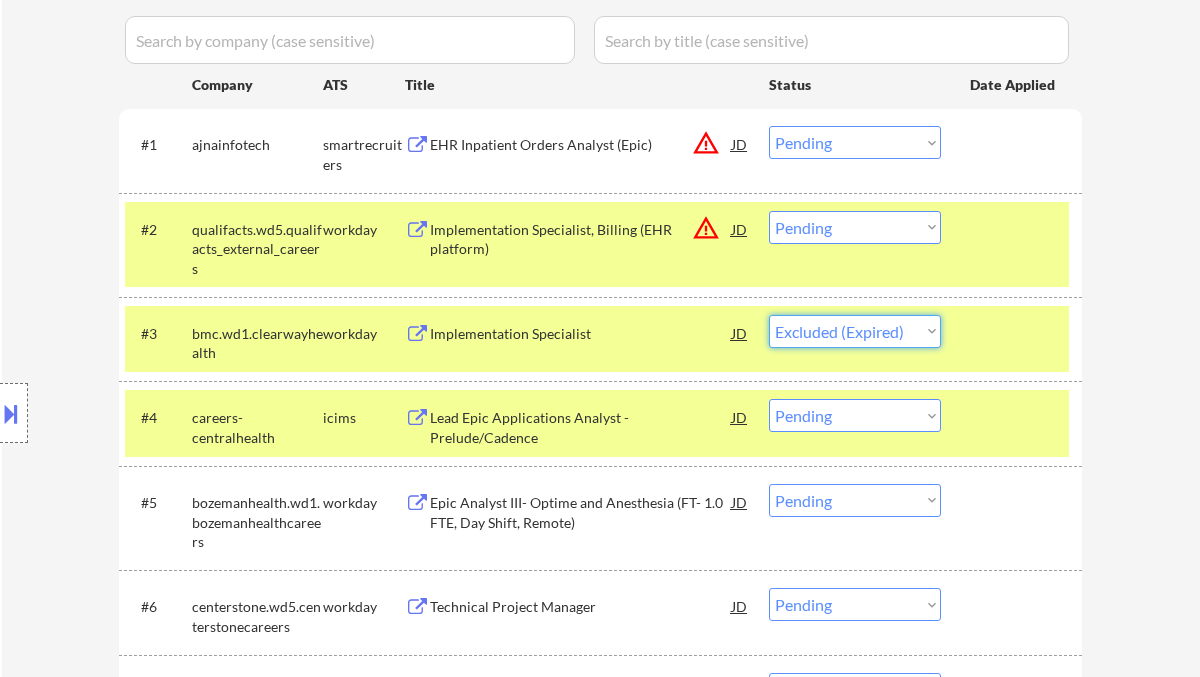 click on "Choose an option... Pending Applied Excluded (Questions) Excluded (Expired) Excluded (Location) Excluded (Bad Match) Excluded (Blocklist) Excluded (Salary) Excluded (Other)" at bounding box center [855, 331] 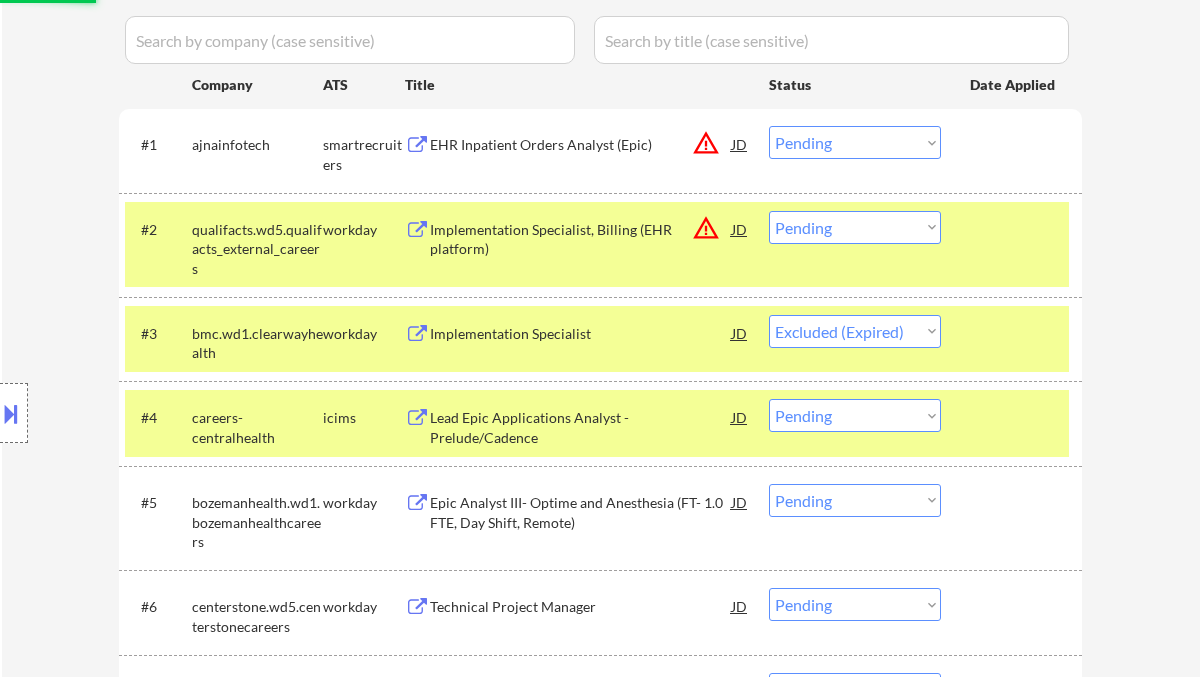 click on "Lead Epic Applications Analyst - Prelude/Cadence" at bounding box center [581, 427] 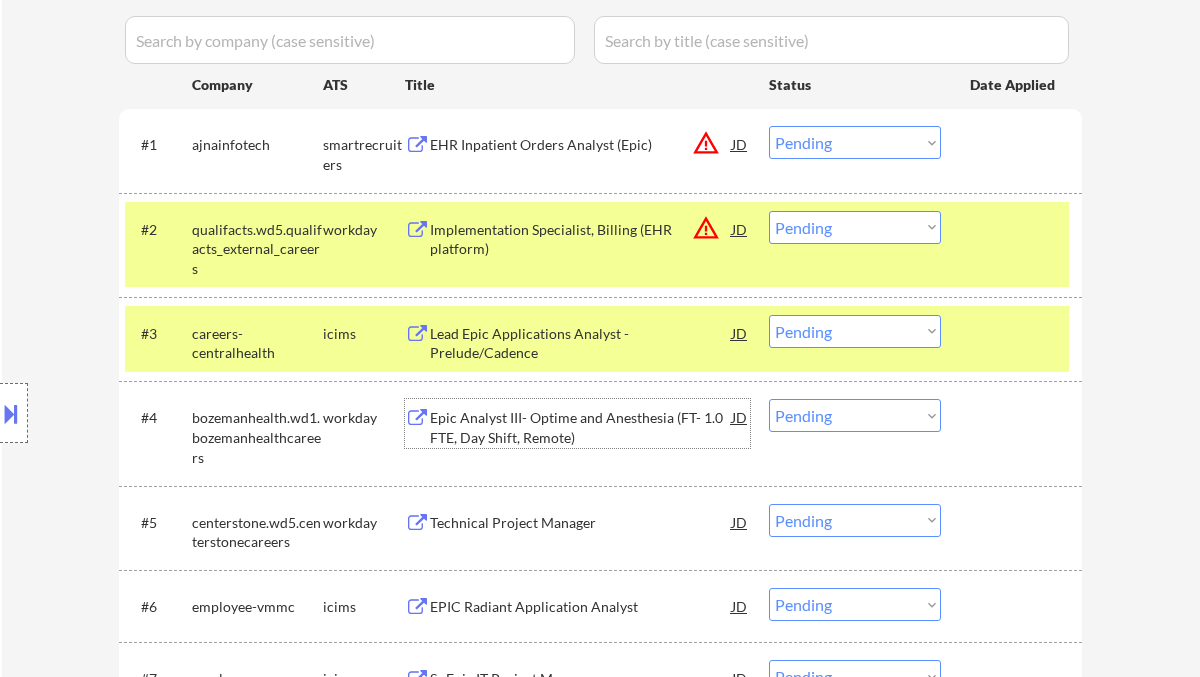 drag, startPoint x: 819, startPoint y: 342, endPoint x: 830, endPoint y: 342, distance: 11 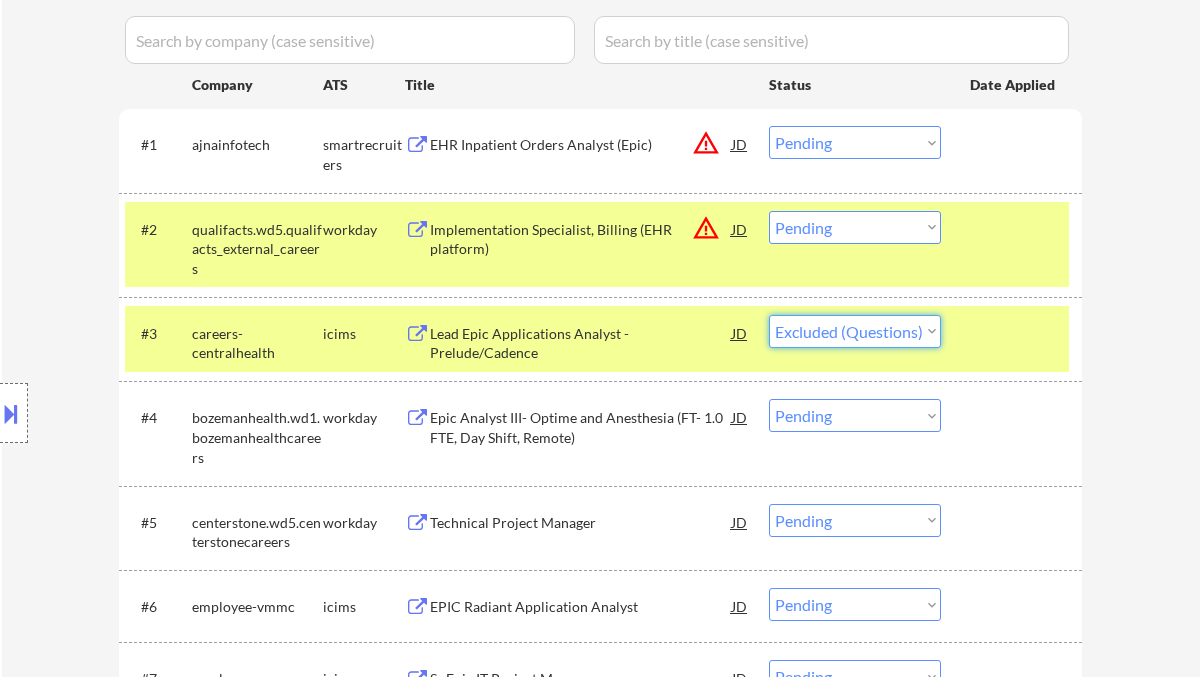 click on "Choose an option... Pending Applied Excluded (Questions) Excluded (Expired) Excluded (Location) Excluded (Bad Match) Excluded (Blocklist) Excluded (Salary) Excluded (Other)" at bounding box center [855, 331] 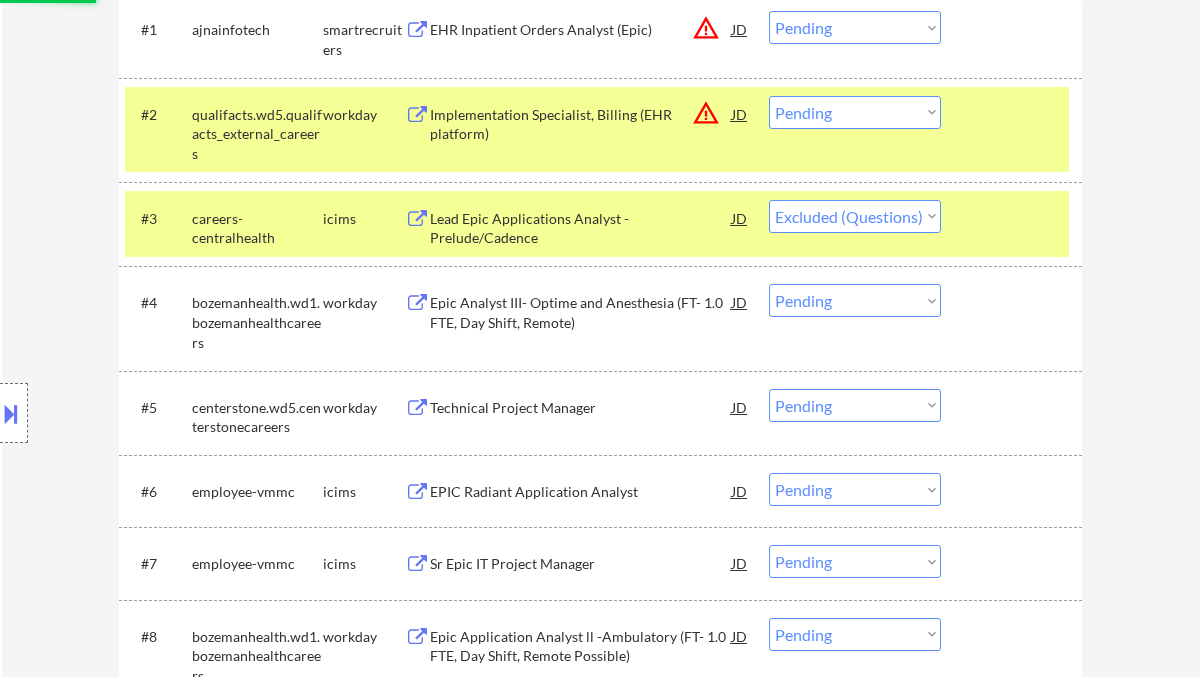 scroll, scrollTop: 666, scrollLeft: 0, axis: vertical 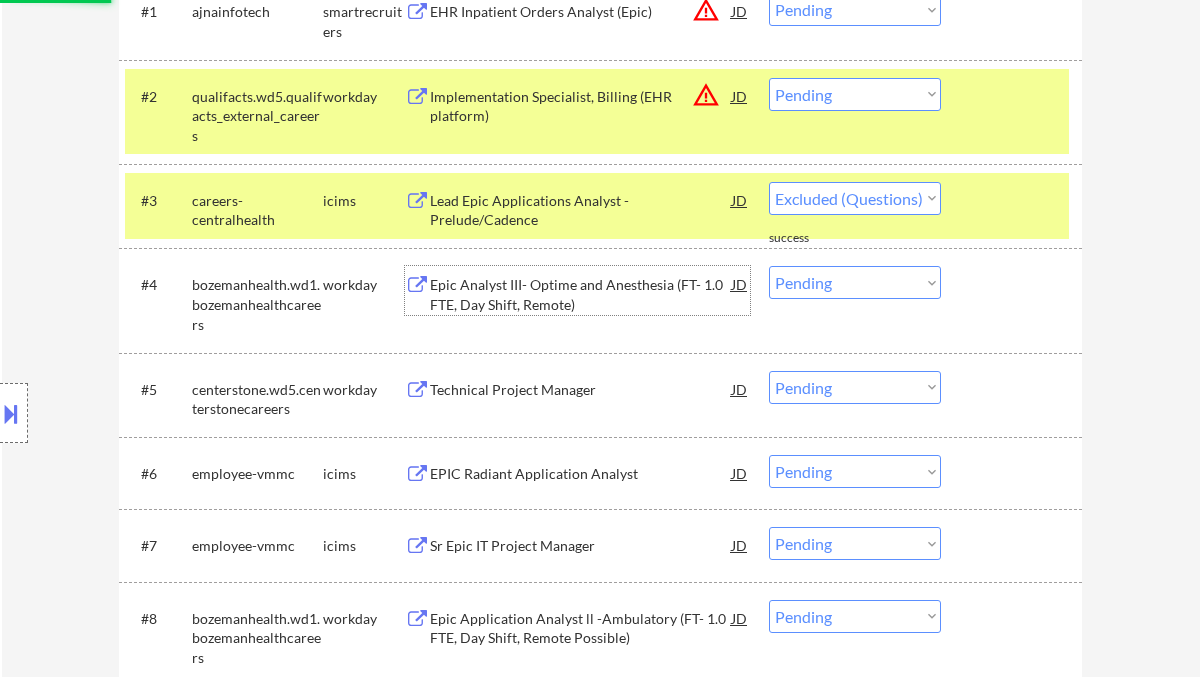 click on "Epic Analyst III- Optime and Anesthesia (FT- 1.0 FTE, Day Shift, Remote)" at bounding box center (581, 294) 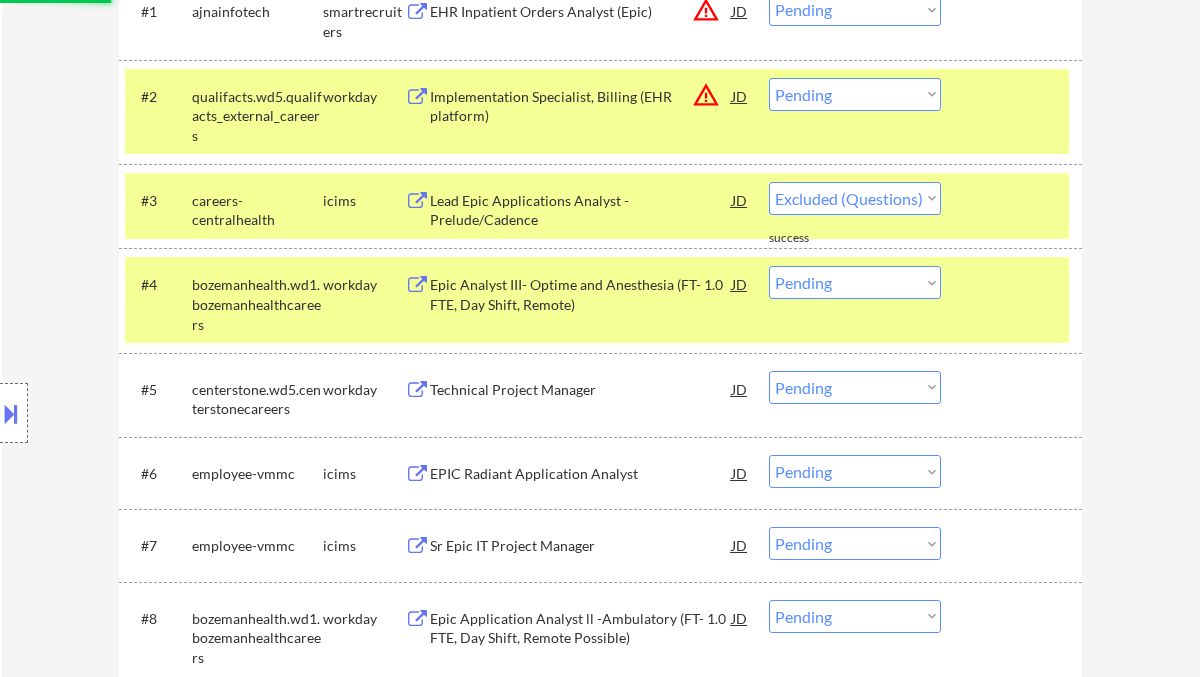 select on ""pending"" 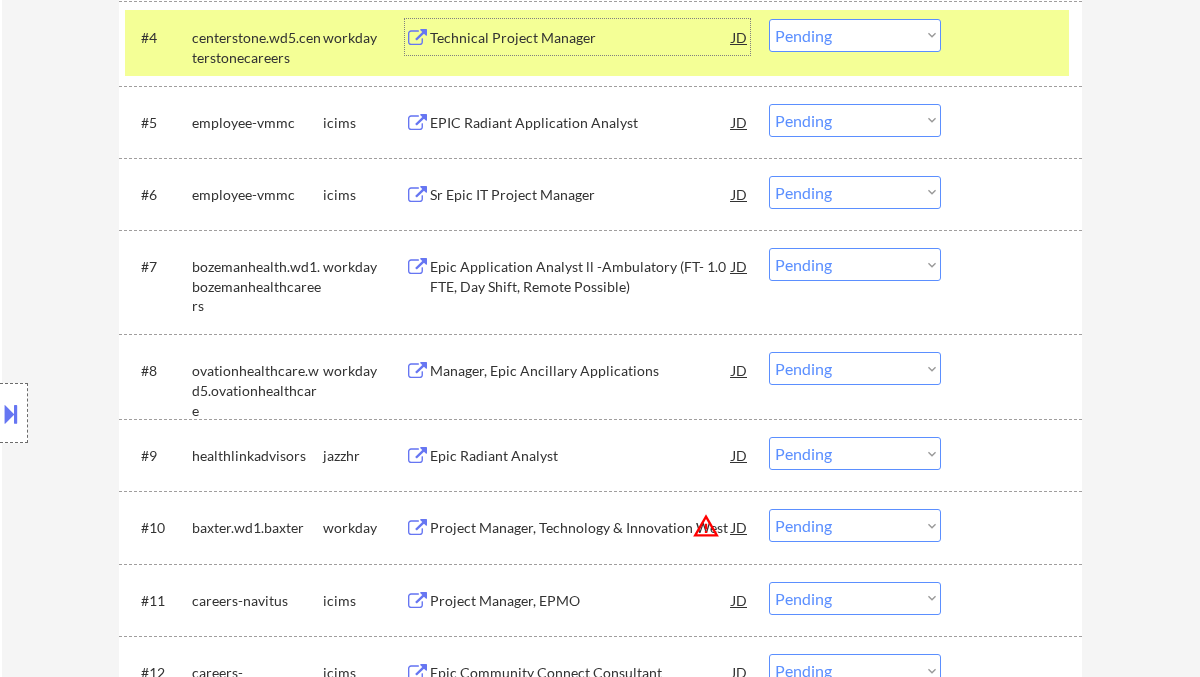 scroll, scrollTop: 1066, scrollLeft: 0, axis: vertical 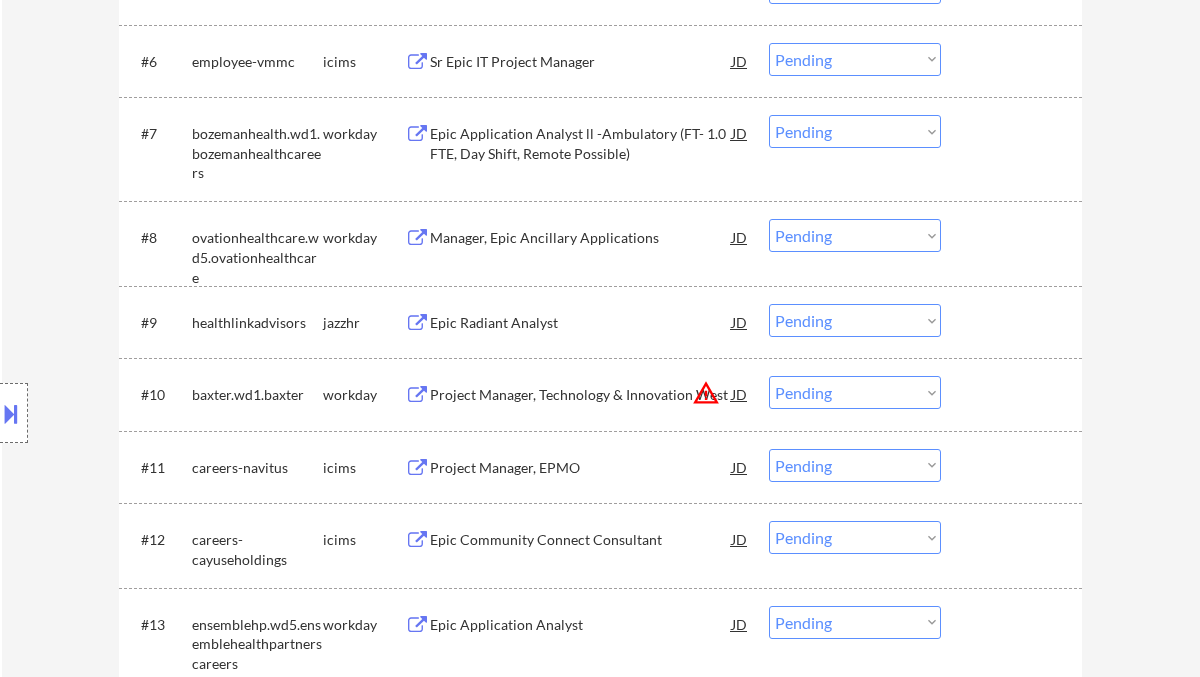 drag, startPoint x: 860, startPoint y: 393, endPoint x: 875, endPoint y: 408, distance: 21.213203 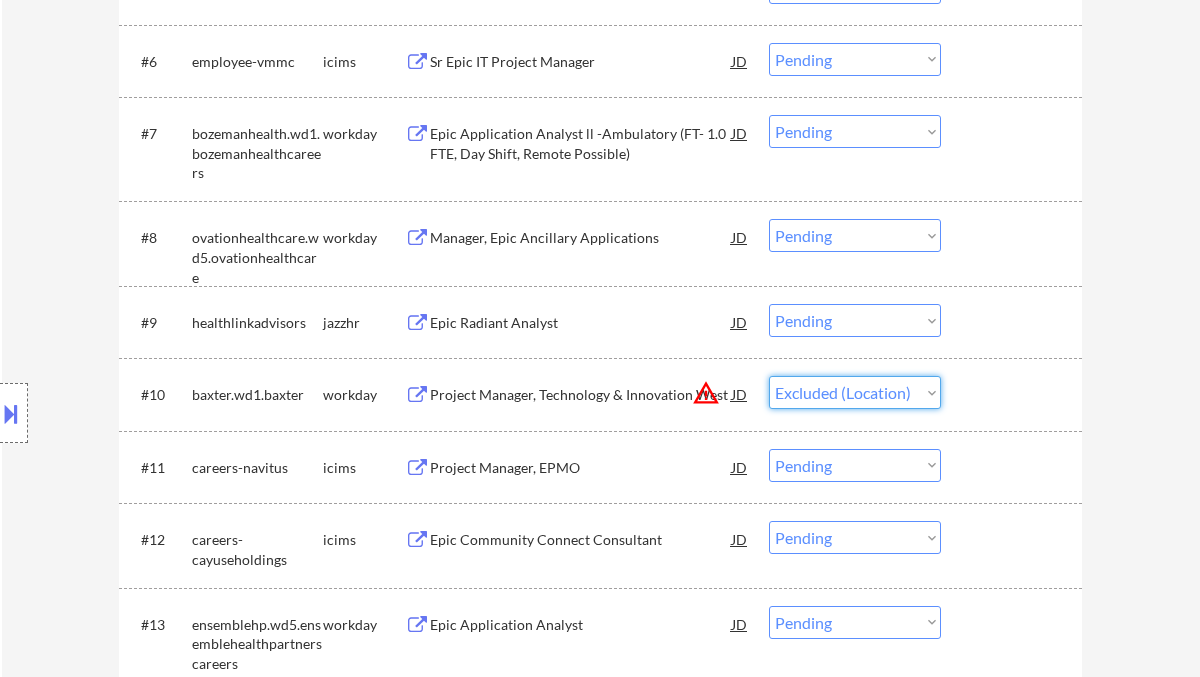 click on "Choose an option... Pending Applied Excluded (Questions) Excluded (Expired) Excluded (Location) Excluded (Bad Match) Excluded (Blocklist) Excluded (Salary) Excluded (Other)" at bounding box center [855, 392] 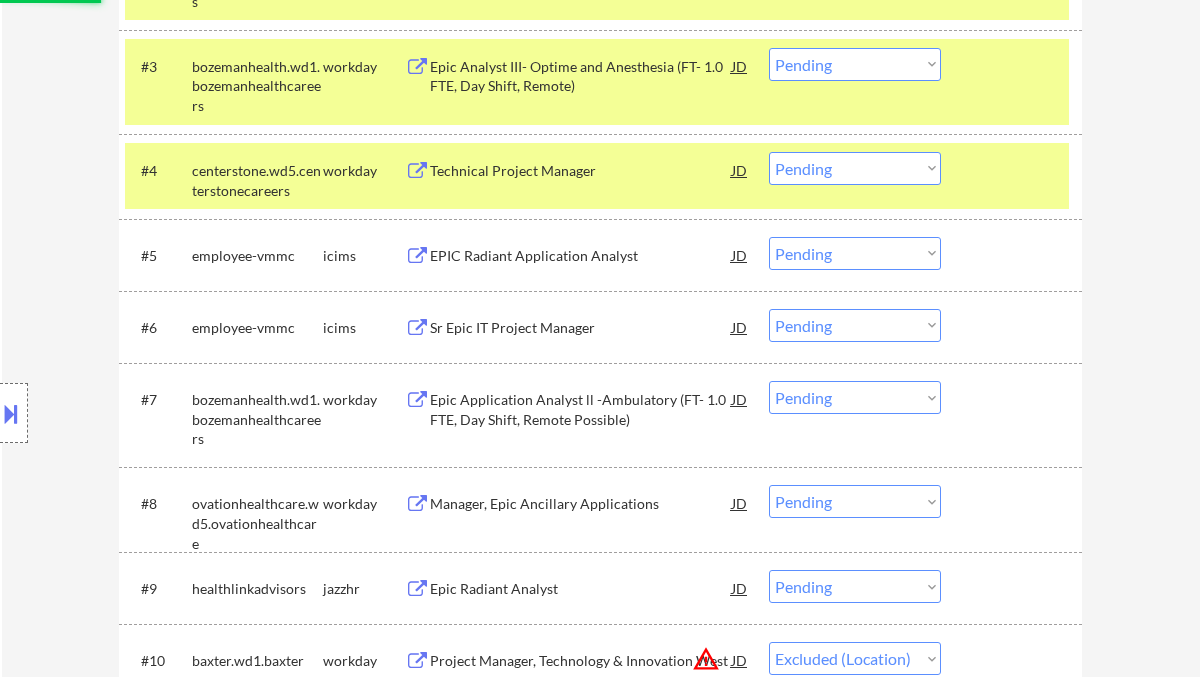 select on ""pending"" 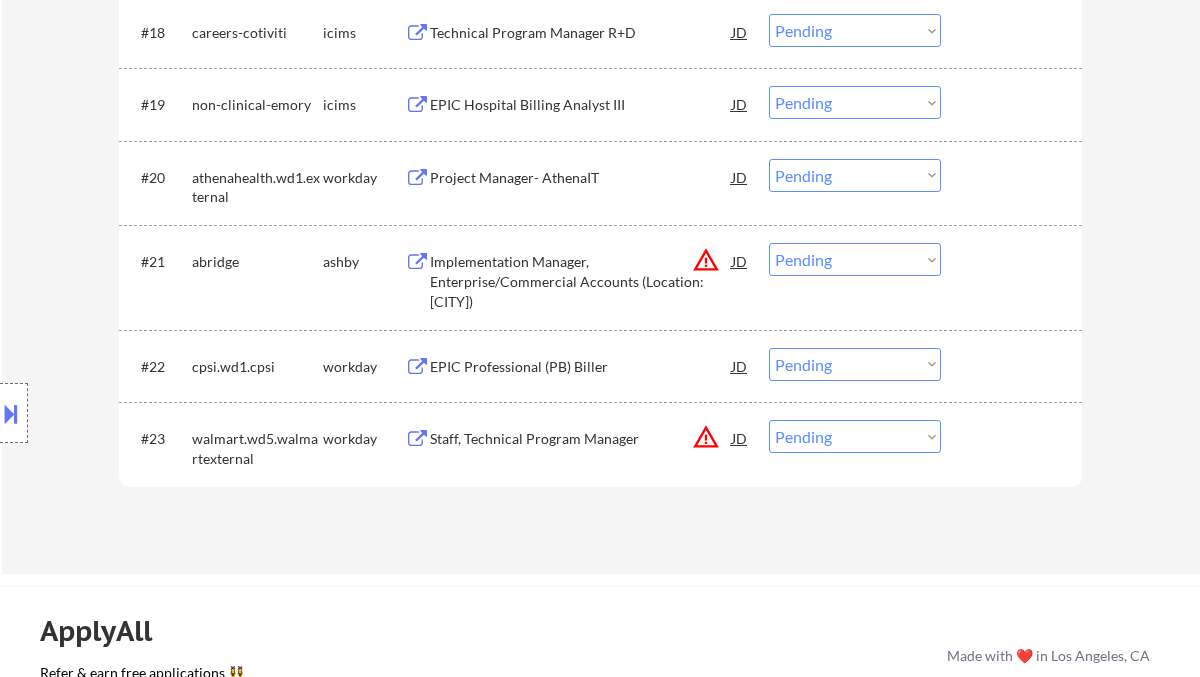 scroll, scrollTop: 2266, scrollLeft: 0, axis: vertical 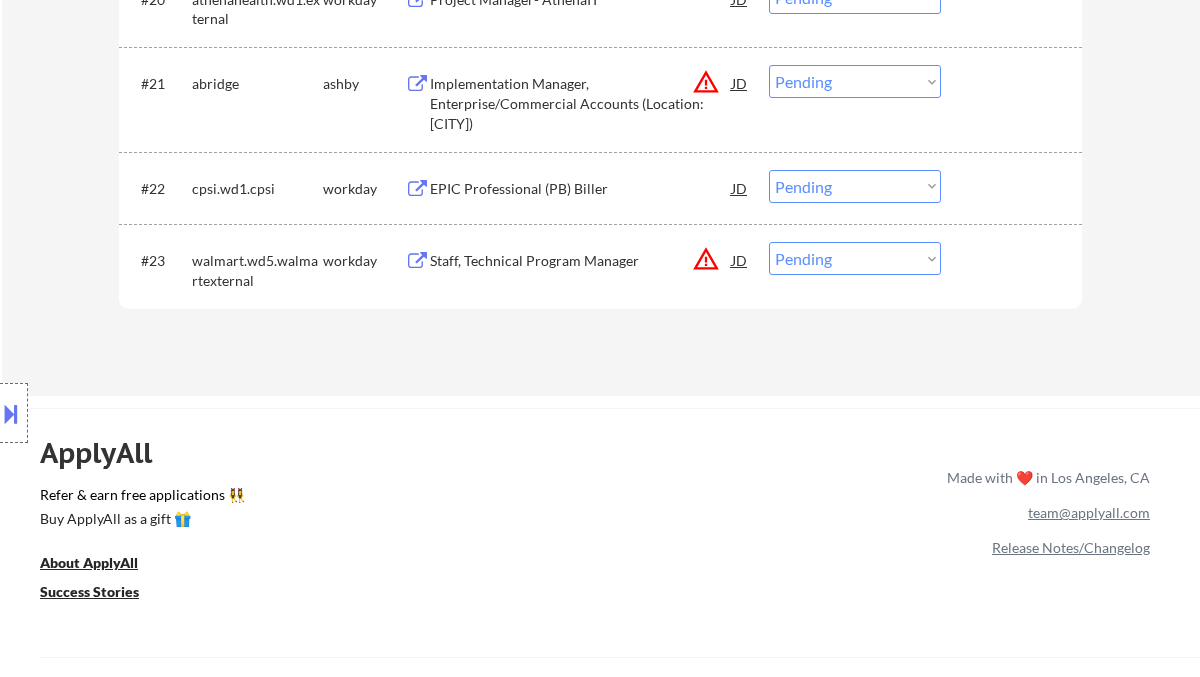 click on "Staff, Technical Program Manager" at bounding box center (581, 261) 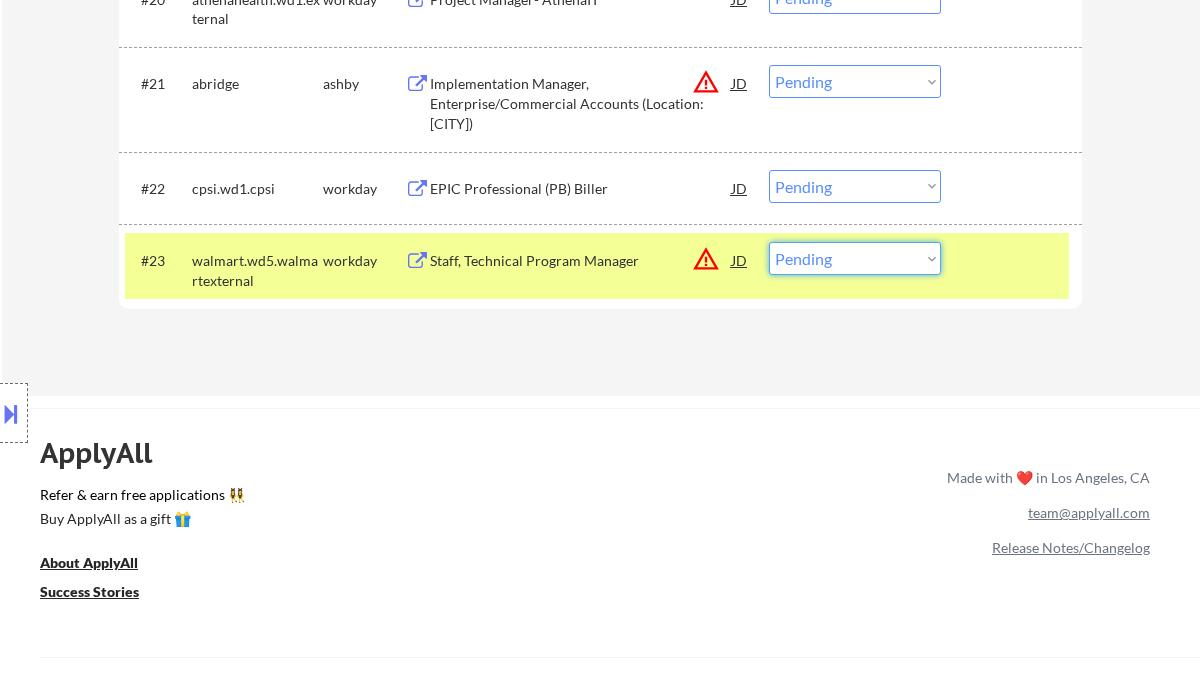 drag, startPoint x: 816, startPoint y: 258, endPoint x: 828, endPoint y: 273, distance: 19.209373 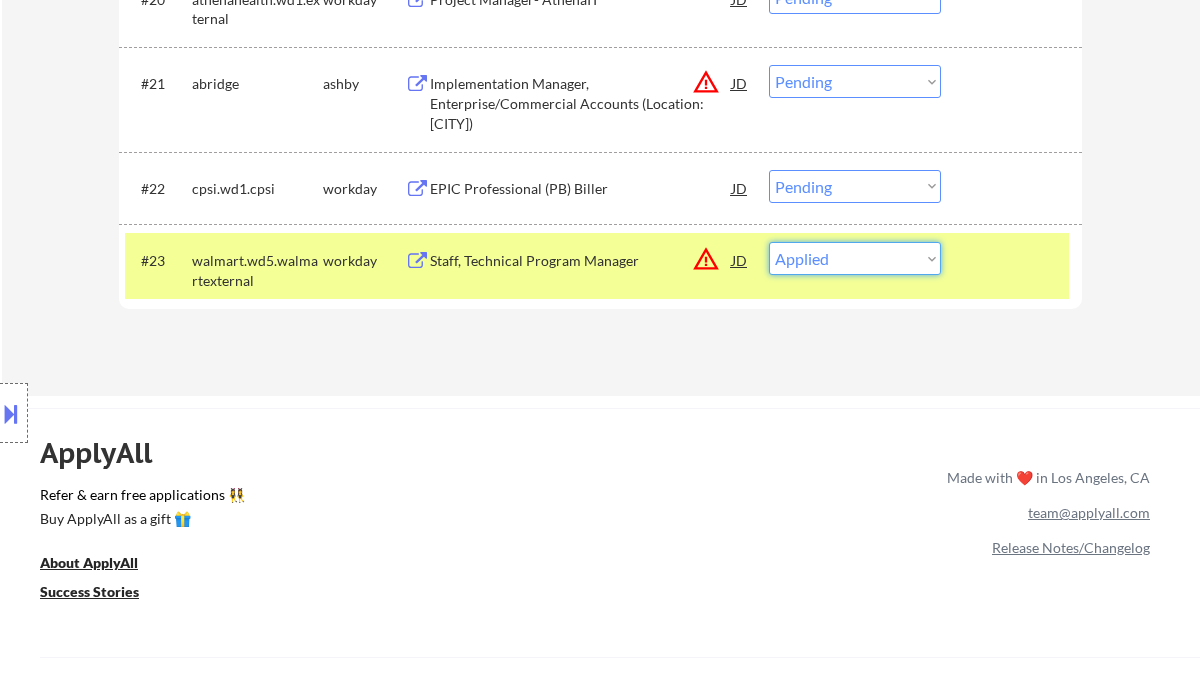 click on "Choose an option... Pending Applied Excluded (Questions) Excluded (Expired) Excluded (Location) Excluded (Bad Match) Excluded (Blocklist) Excluded (Salary) Excluded (Other)" at bounding box center [855, 258] 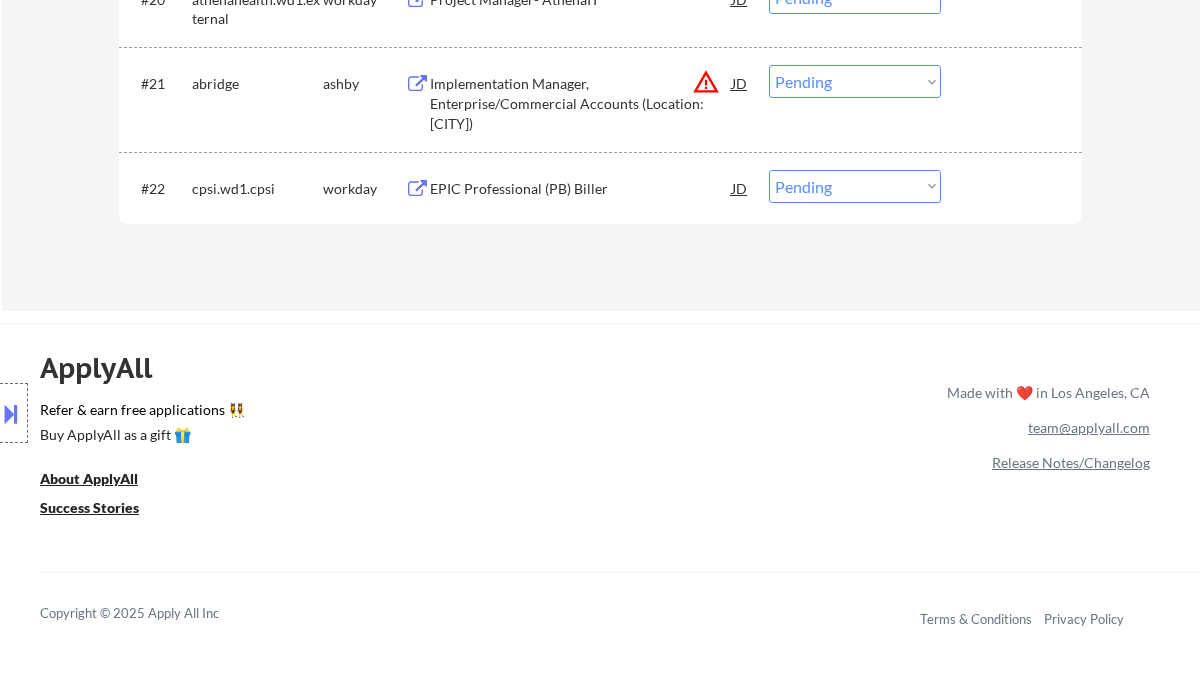 click on "EPIC Professional (PB) Biller" at bounding box center [581, 189] 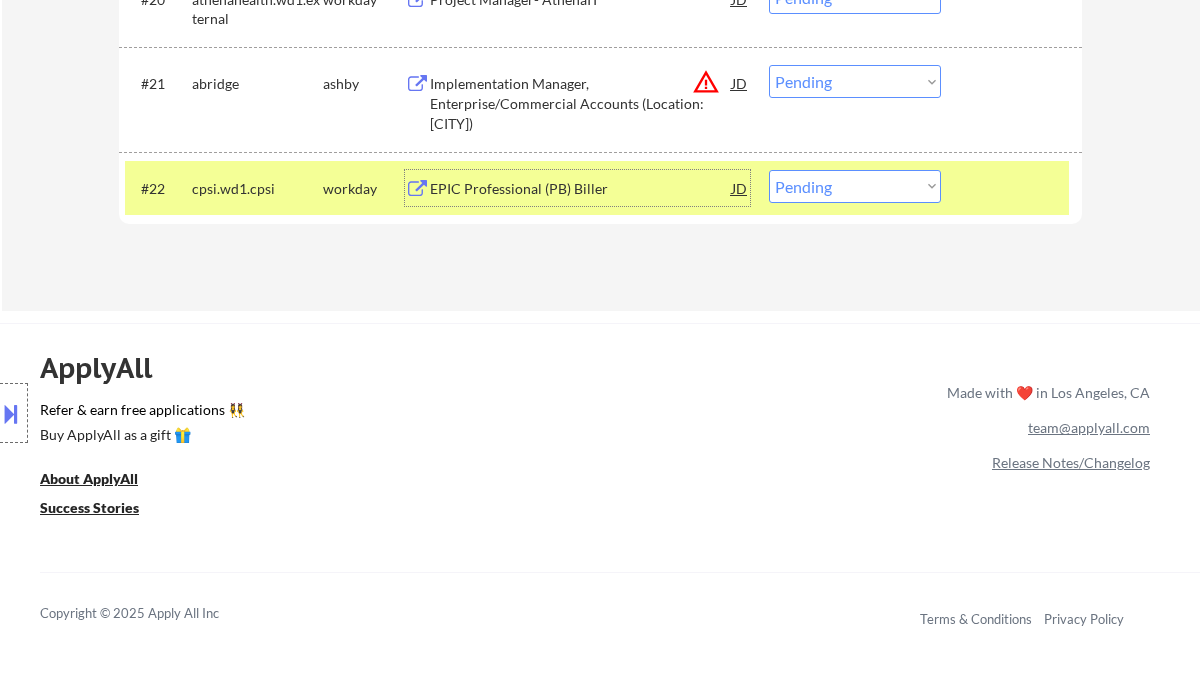 click on "Choose an option... Pending Applied Excluded (Questions) Excluded (Expired) Excluded (Location) Excluded (Bad Match) Excluded (Blocklist) Excluded (Salary) Excluded (Other)" at bounding box center (855, 186) 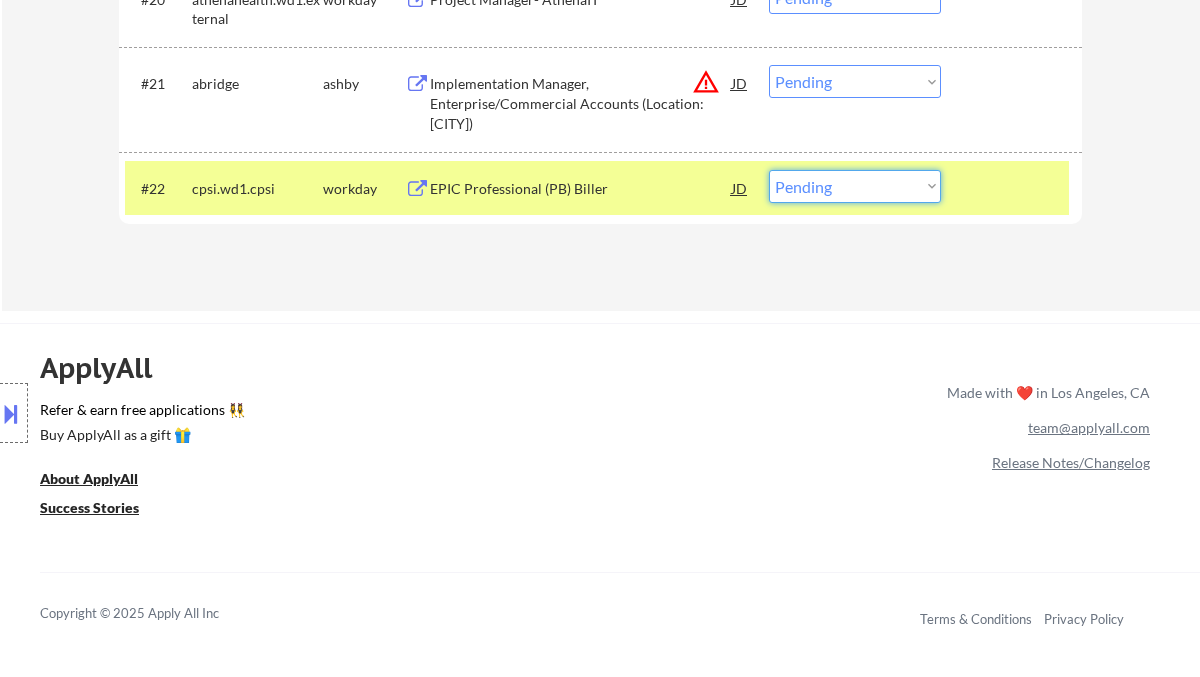 select on ""excluded__bad_match_"" 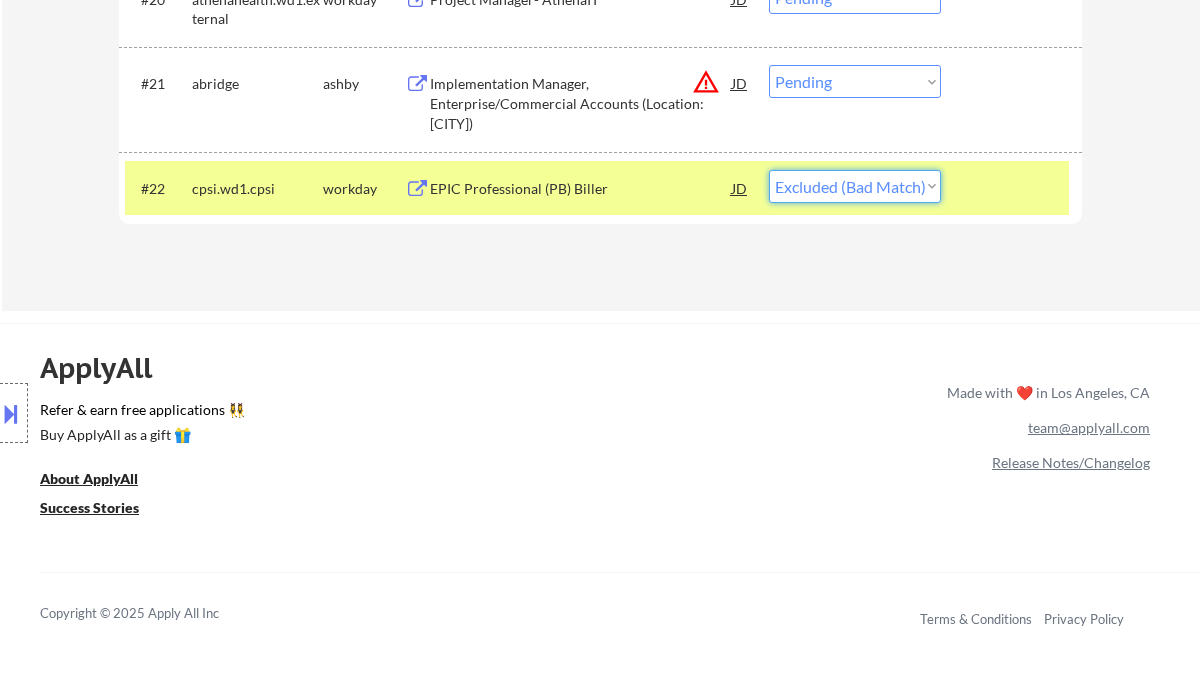 click on "Choose an option... Pending Applied Excluded (Questions) Excluded (Expired) Excluded (Location) Excluded (Bad Match) Excluded (Blocklist) Excluded (Salary) Excluded (Other)" at bounding box center [855, 186] 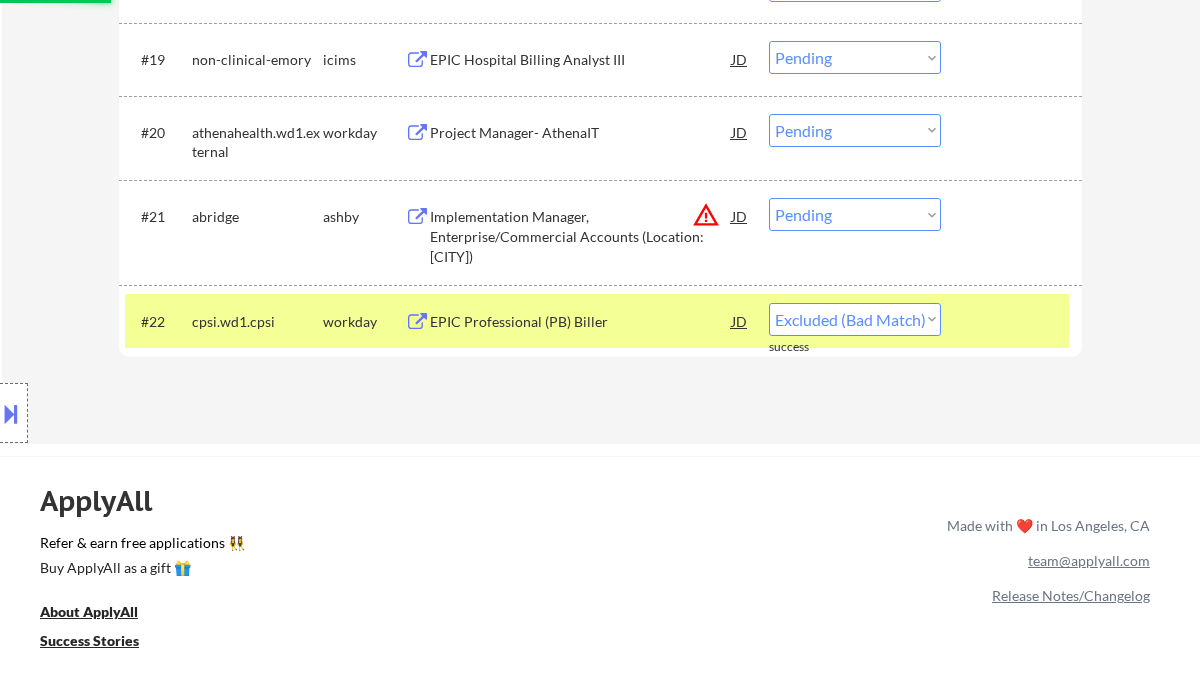 scroll, scrollTop: 2000, scrollLeft: 0, axis: vertical 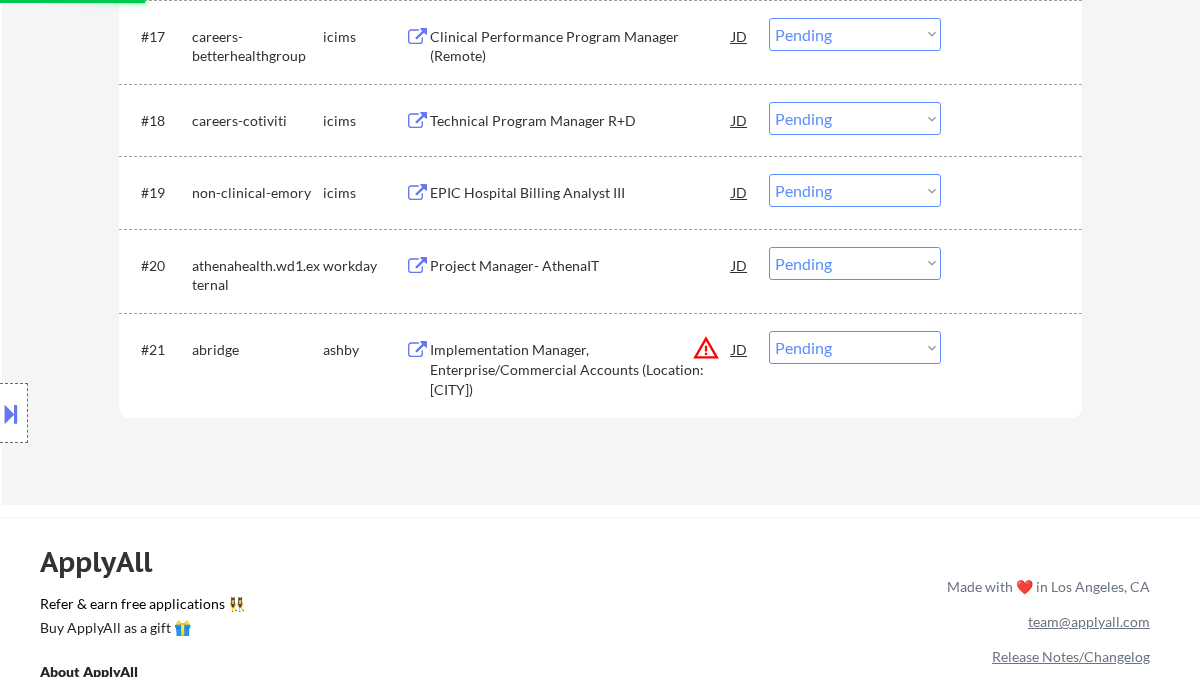 click on "Implementation Manager, Enterprise/Commercial Accounts (Location: San Francisco)" at bounding box center (581, 369) 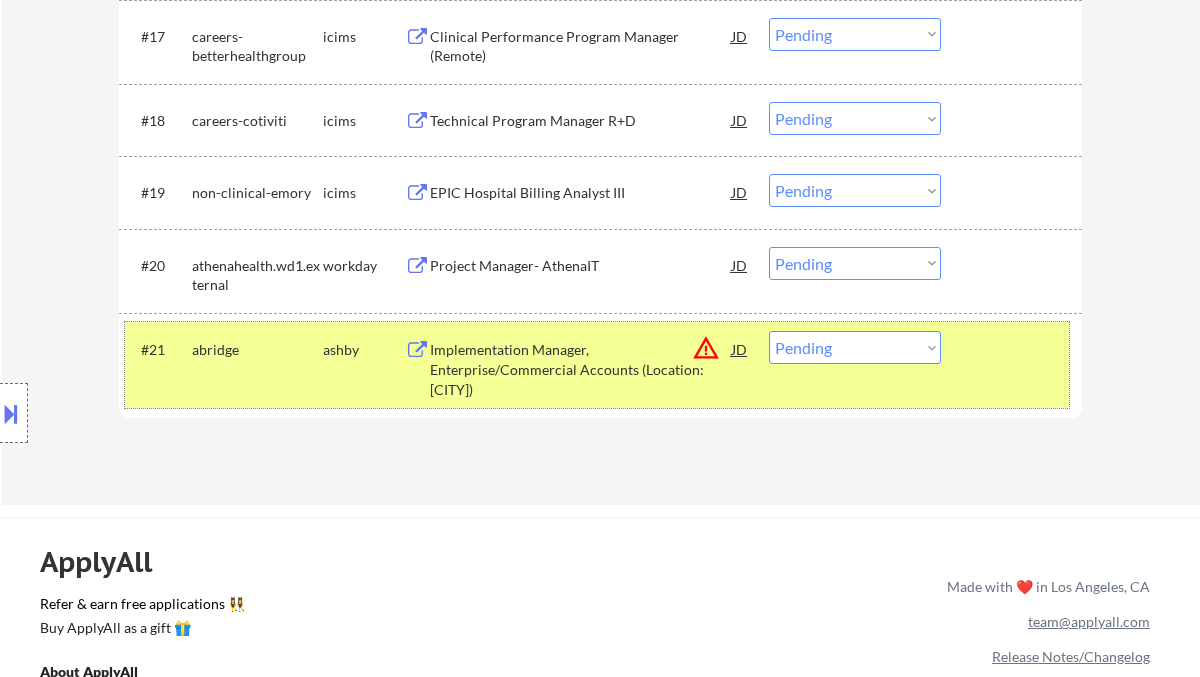 click on "#21 abridge ashby Implementation Manager, Enterprise/Commercial Accounts (Location: San Francisco) JD warning_amber Choose an option... Pending Applied Excluded (Questions) Excluded (Expired) Excluded (Location) Excluded (Bad Match) Excluded (Blocklist) Excluded (Salary) Excluded (Other)" at bounding box center (597, 365) 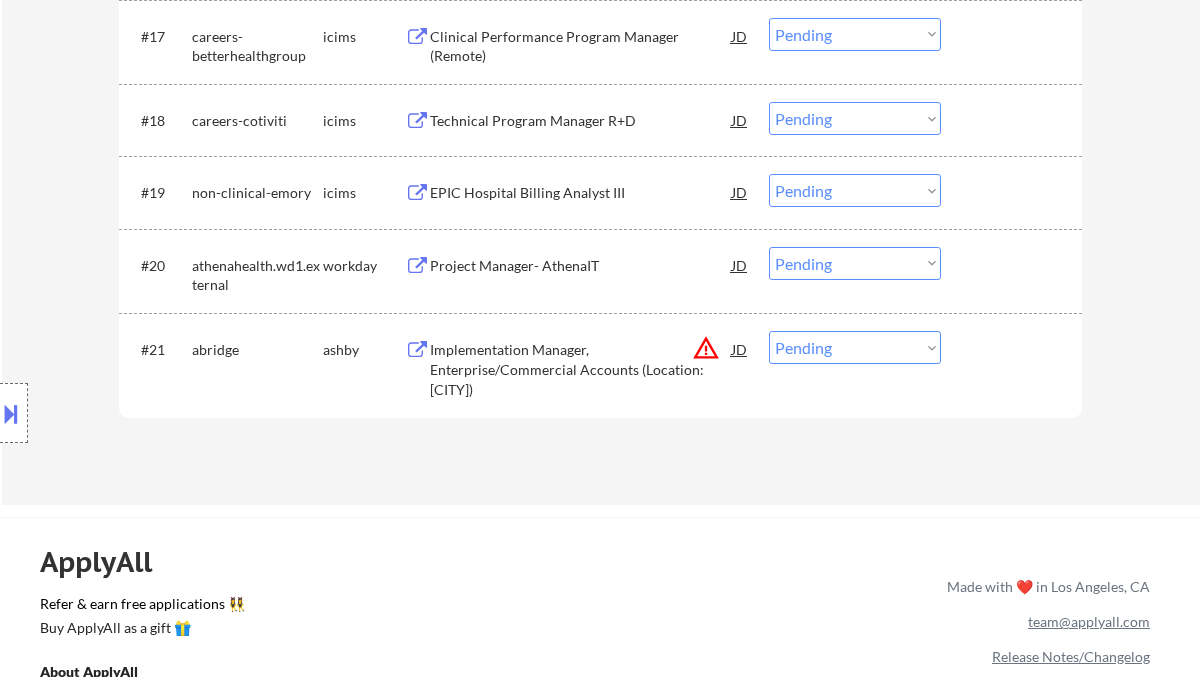 click on "Choose an option... Pending Applied Excluded (Questions) Excluded (Expired) Excluded (Location) Excluded (Bad Match) Excluded (Blocklist) Excluded (Salary) Excluded (Other)" at bounding box center [855, 347] 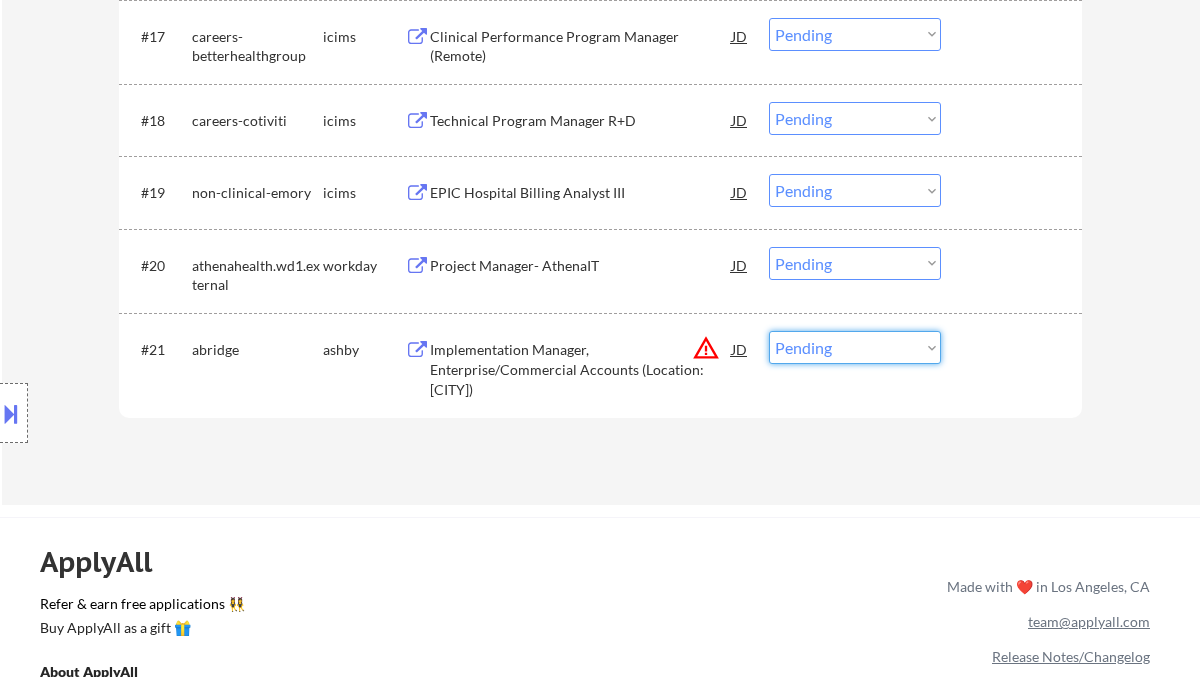 select on ""excluded__location_"" 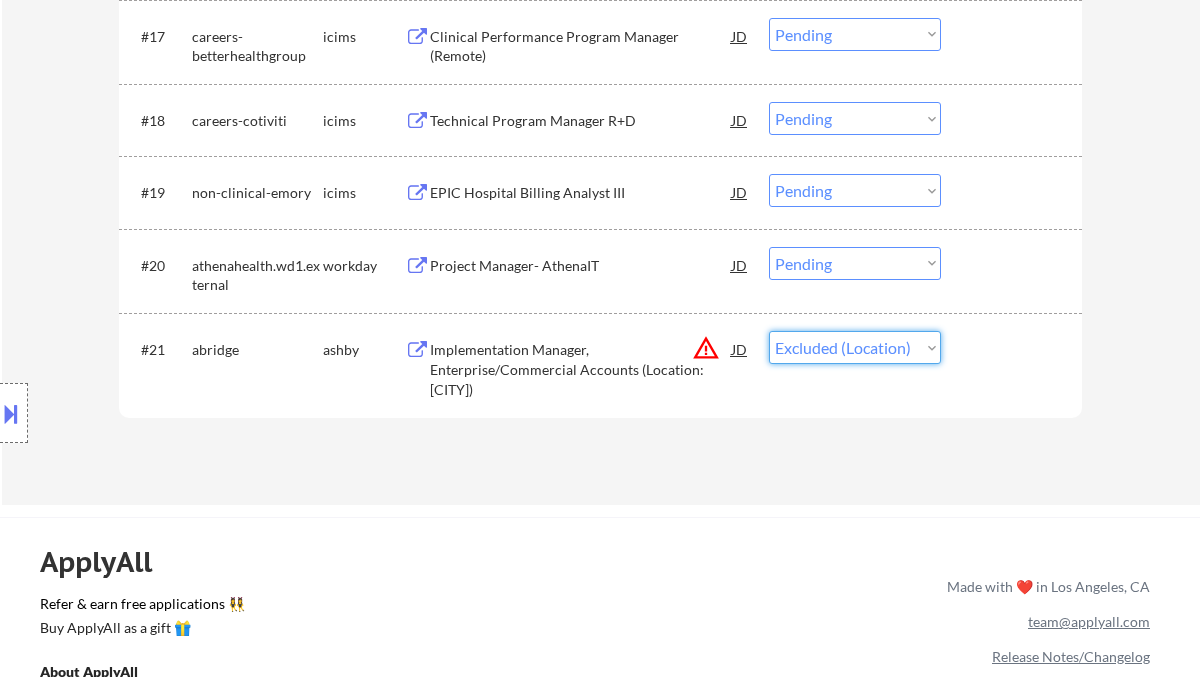 click on "Choose an option... Pending Applied Excluded (Questions) Excluded (Expired) Excluded (Location) Excluded (Bad Match) Excluded (Blocklist) Excluded (Salary) Excluded (Other)" at bounding box center (855, 347) 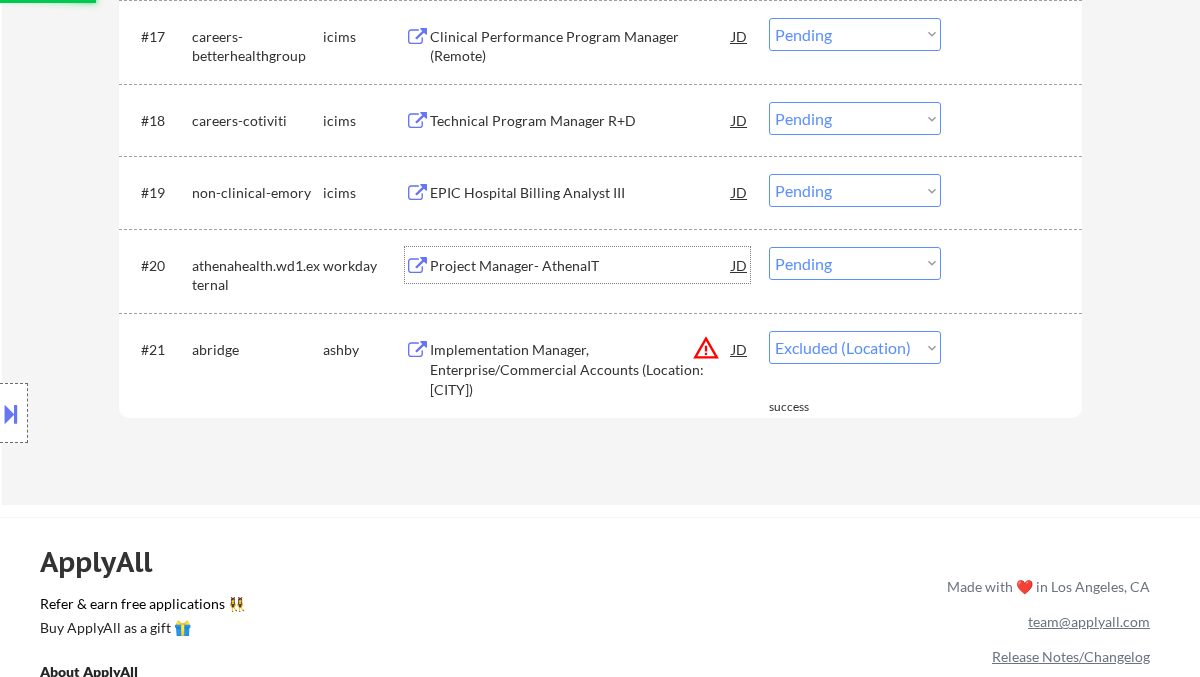 click on "Project Manager- AthenaIT" at bounding box center [581, 266] 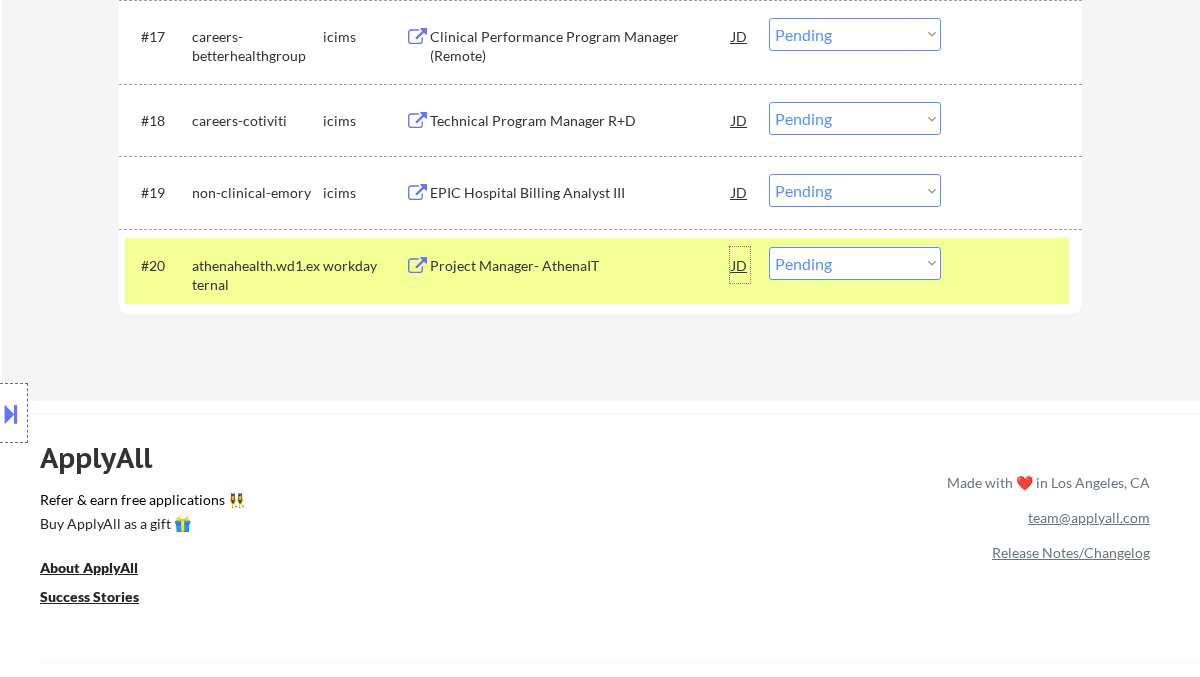 click on "JD" at bounding box center [740, 265] 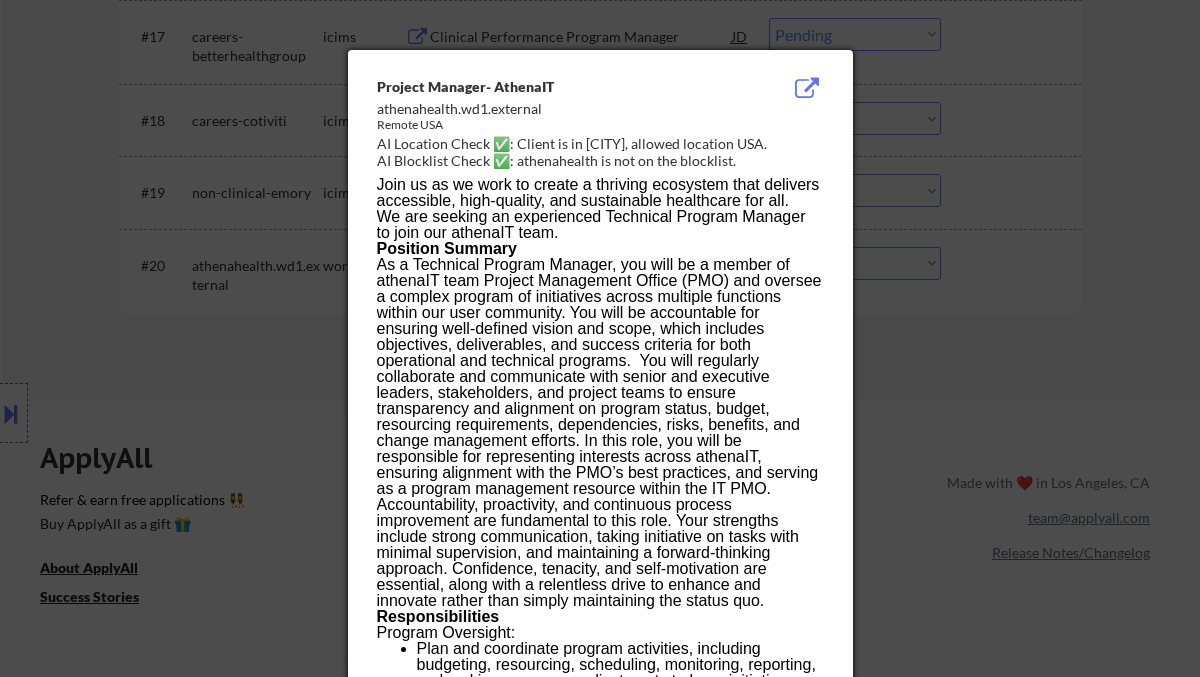 click at bounding box center (600, 338) 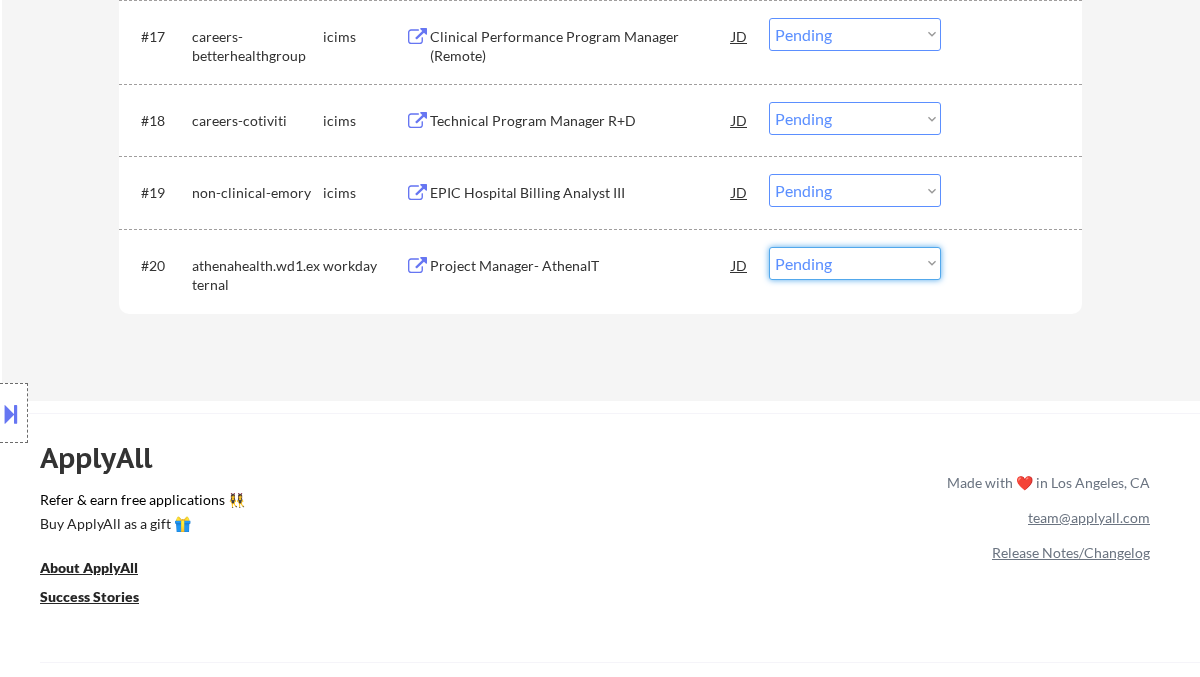 click on "Choose an option... Pending Applied Excluded (Questions) Excluded (Expired) Excluded (Location) Excluded (Bad Match) Excluded (Blocklist) Excluded (Salary) Excluded (Other)" at bounding box center (855, 263) 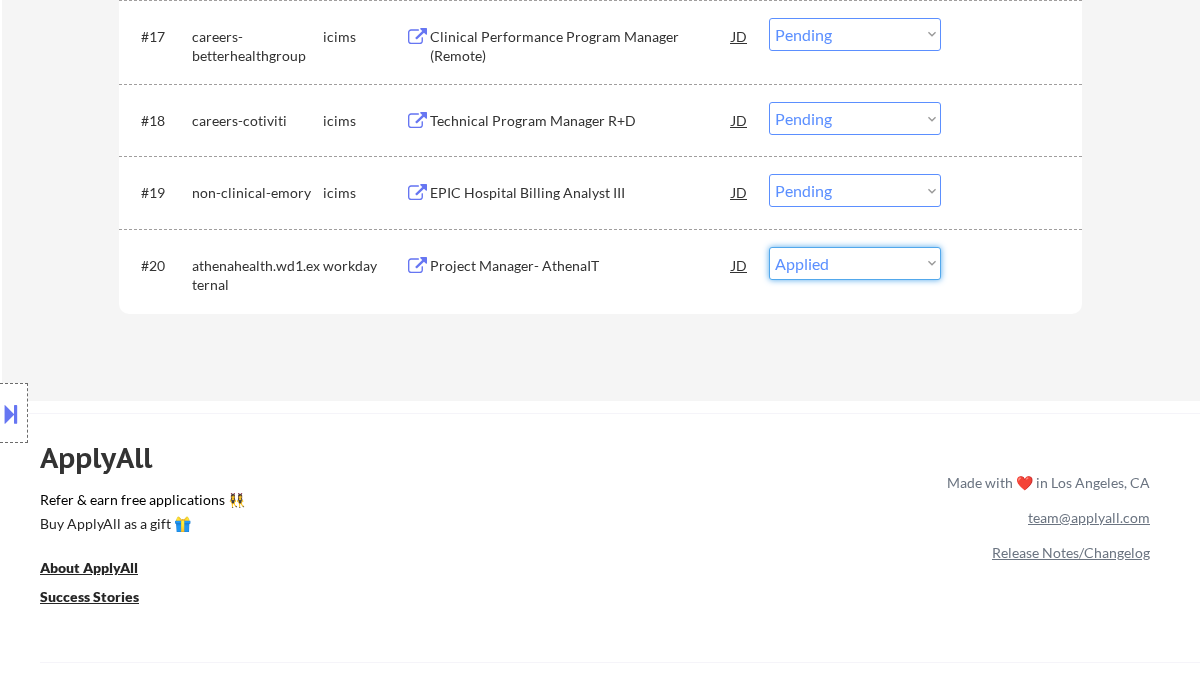 click on "Choose an option... Pending Applied Excluded (Questions) Excluded (Expired) Excluded (Location) Excluded (Bad Match) Excluded (Blocklist) Excluded (Salary) Excluded (Other)" at bounding box center [855, 263] 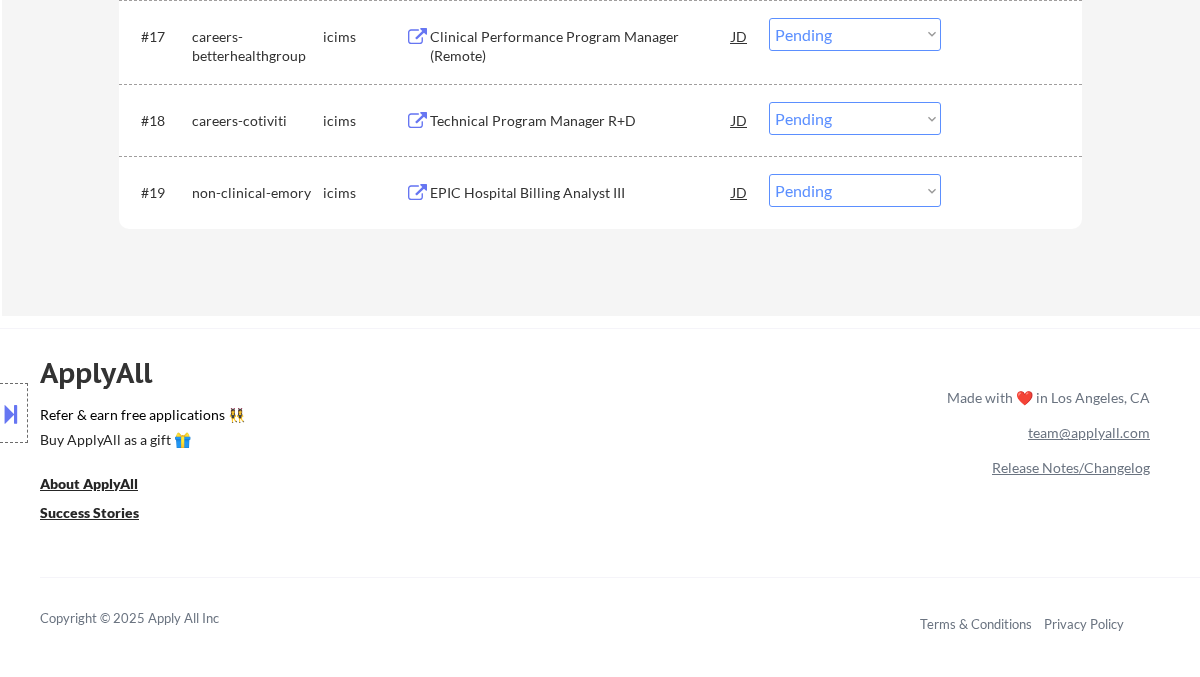 scroll, scrollTop: 1733, scrollLeft: 0, axis: vertical 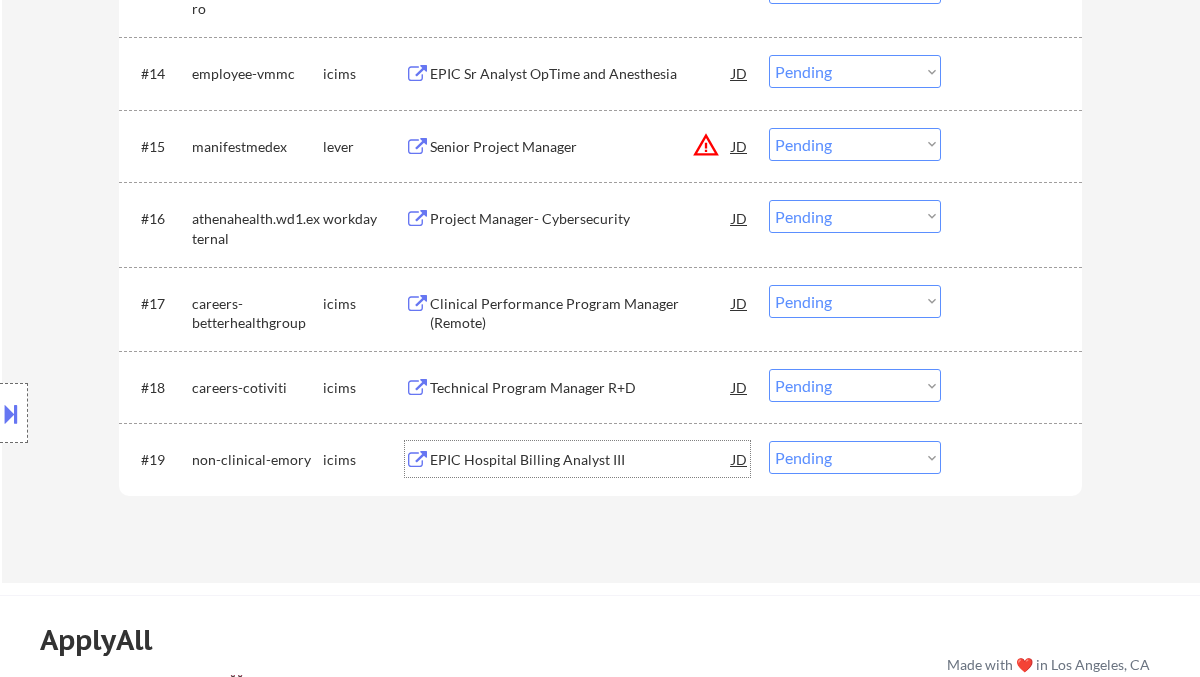 click on "EPIC Hospital Billing Analyst III" at bounding box center [581, 460] 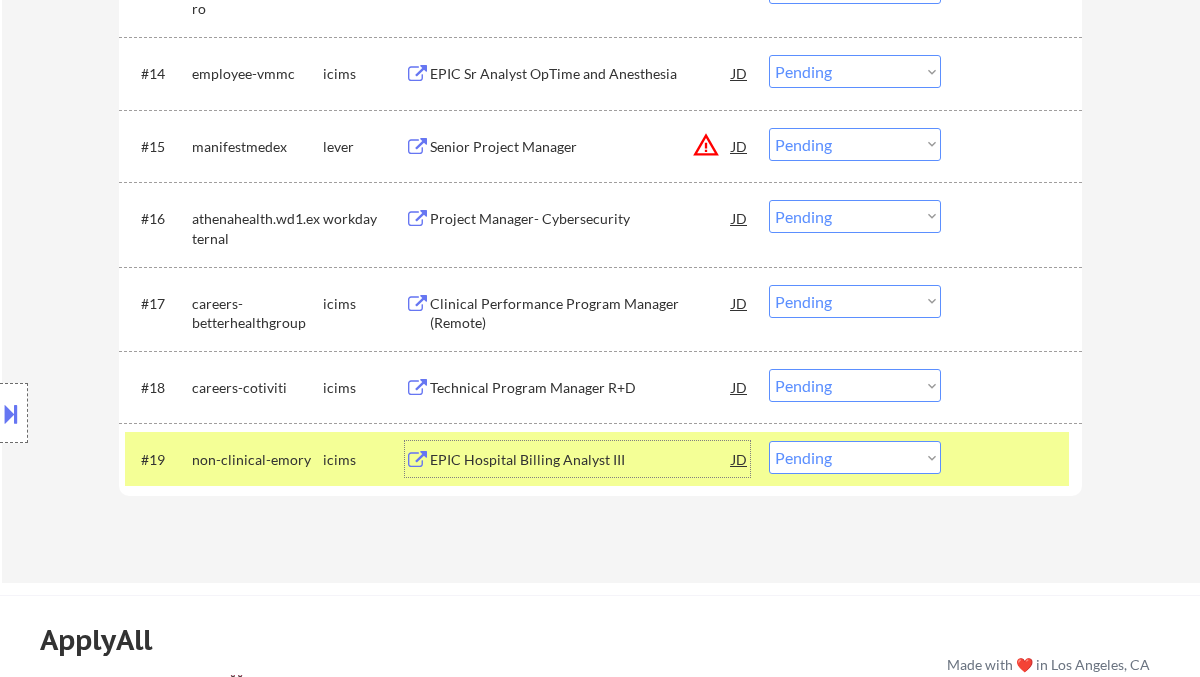 drag, startPoint x: 818, startPoint y: 468, endPoint x: 834, endPoint y: 472, distance: 16.492422 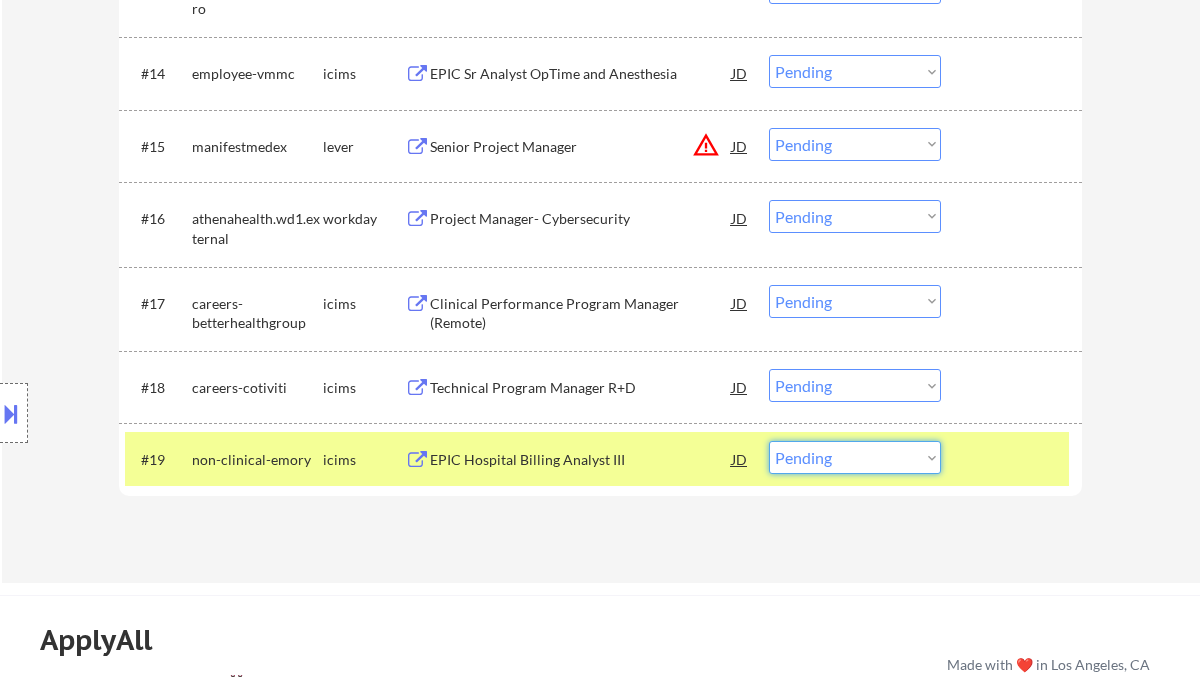 select on ""excluded__bad_match_"" 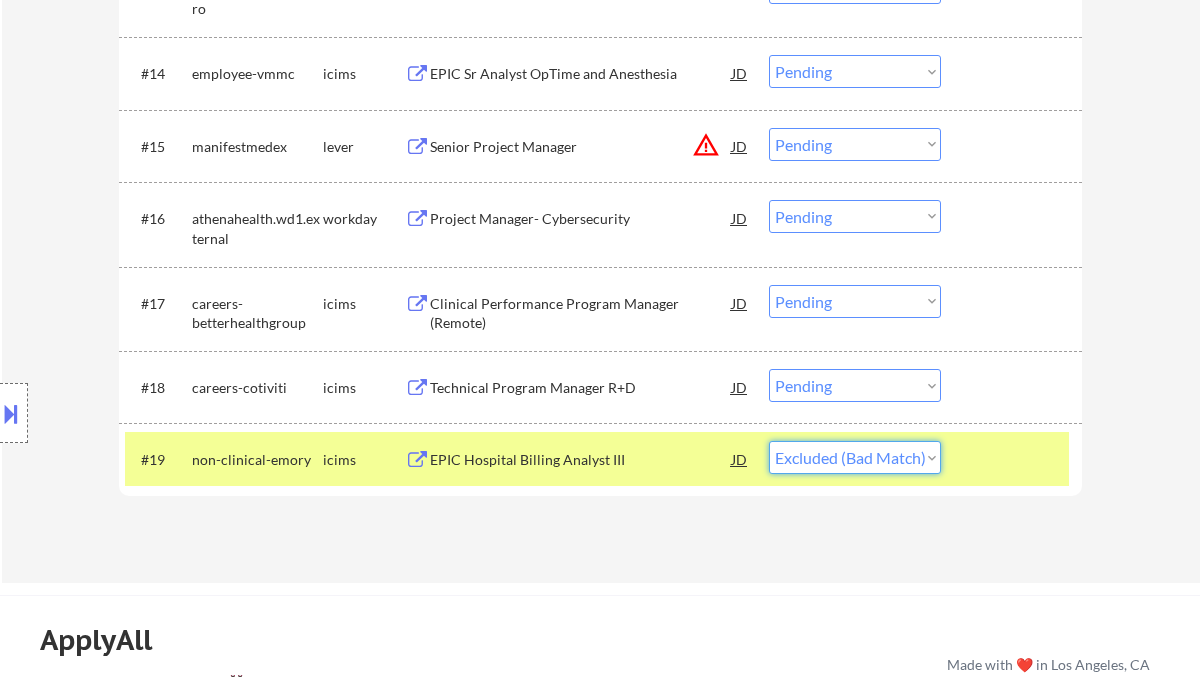 click on "Choose an option... Pending Applied Excluded (Questions) Excluded (Expired) Excluded (Location) Excluded (Bad Match) Excluded (Blocklist) Excluded (Salary) Excluded (Other)" at bounding box center [855, 457] 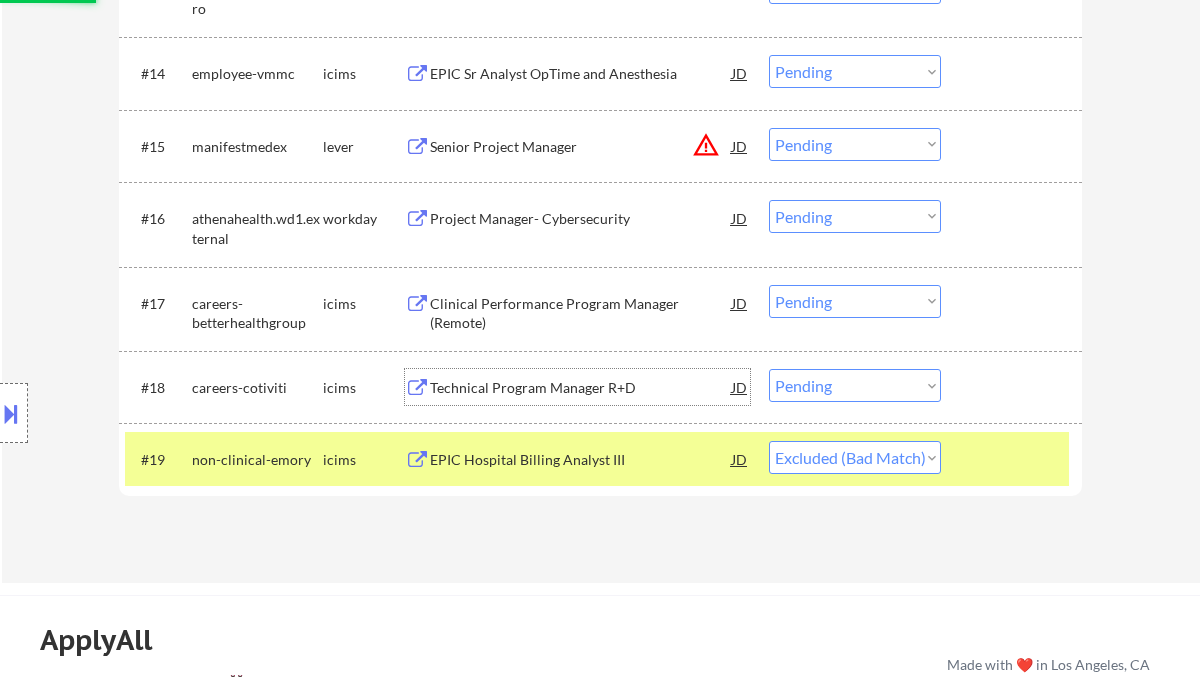 click on "Technical Program Manager R+D" at bounding box center (581, 388) 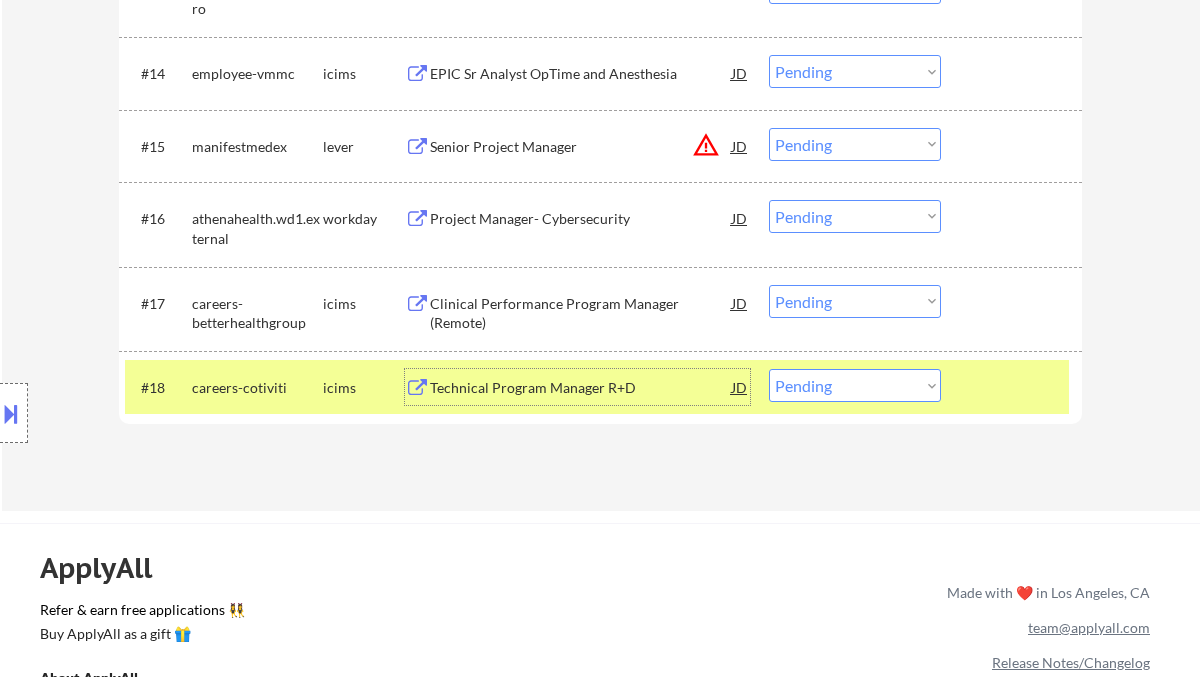 click on "Choose an option... Pending Applied Excluded (Questions) Excluded (Expired) Excluded (Location) Excluded (Bad Match) Excluded (Blocklist) Excluded (Salary) Excluded (Other)" at bounding box center (855, 385) 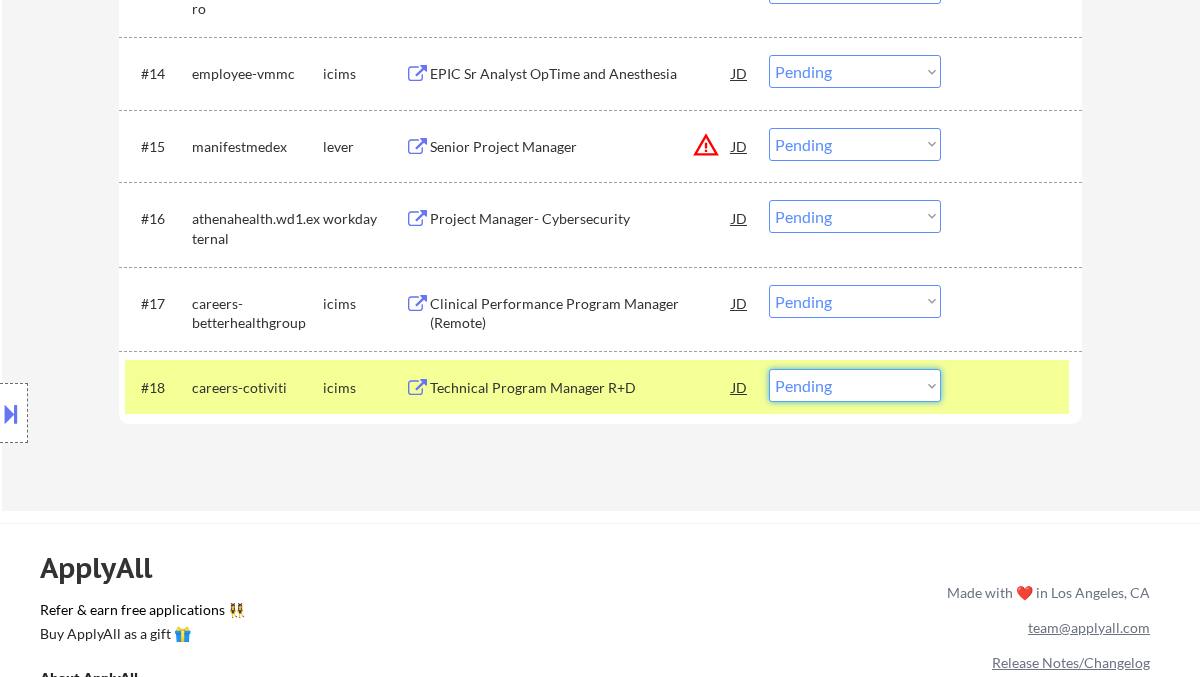 select on ""excluded__expired_"" 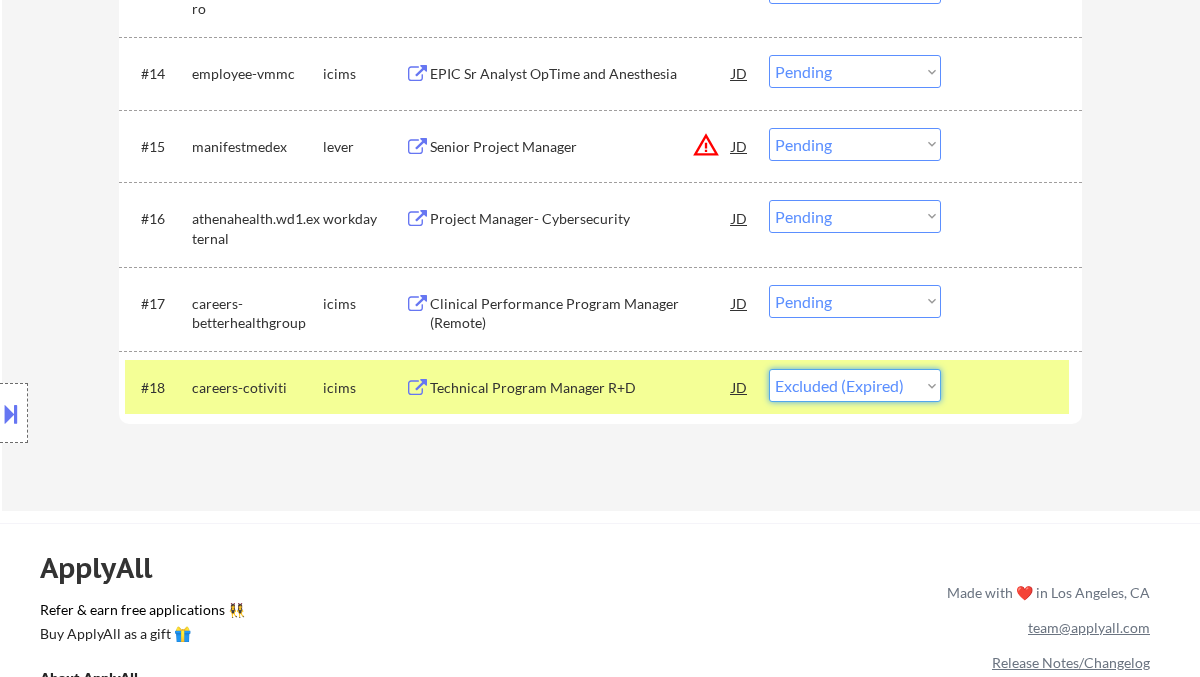 click on "Choose an option... Pending Applied Excluded (Questions) Excluded (Expired) Excluded (Location) Excluded (Bad Match) Excluded (Blocklist) Excluded (Salary) Excluded (Other)" at bounding box center [855, 385] 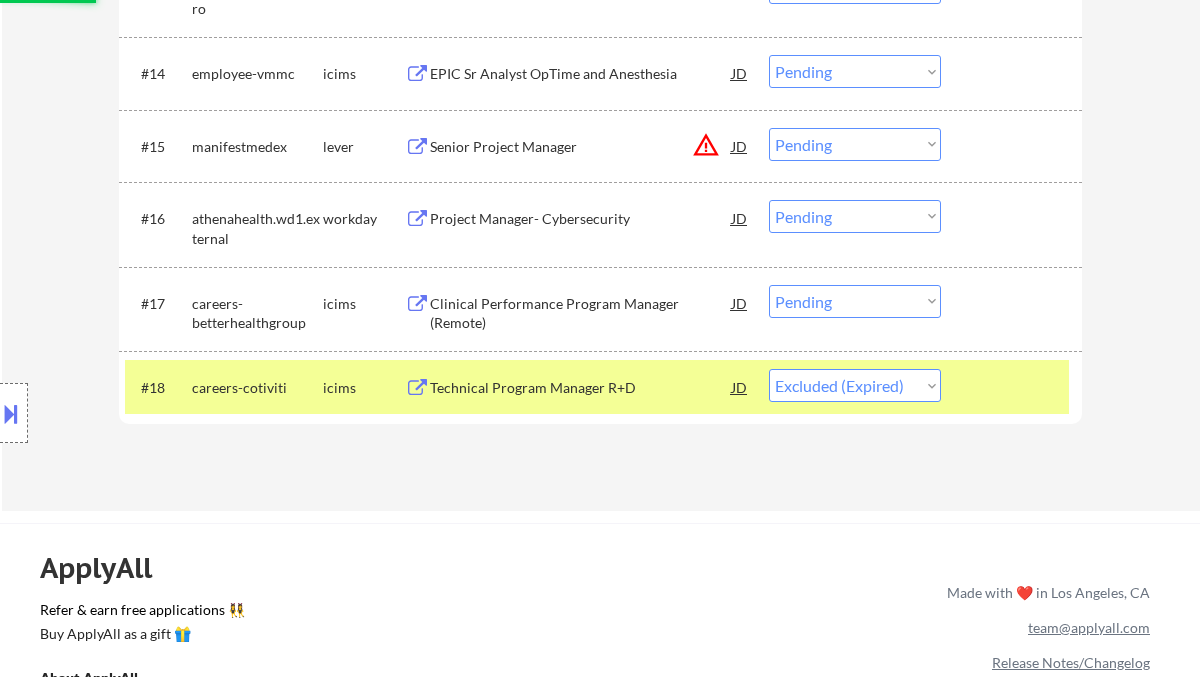 click on "Clinical Performance Program Manager (Remote)" at bounding box center (581, 313) 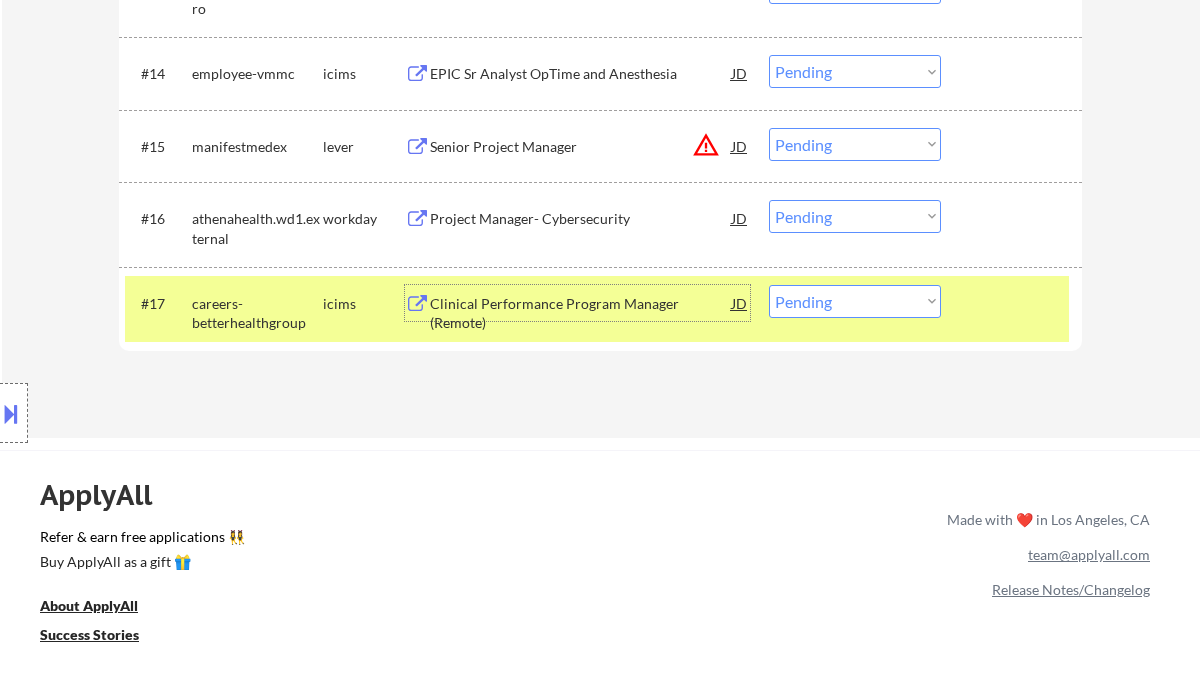 click on "Choose an option... Pending Applied Excluded (Questions) Excluded (Expired) Excluded (Location) Excluded (Bad Match) Excluded (Blocklist) Excluded (Salary) Excluded (Other)" at bounding box center [855, 301] 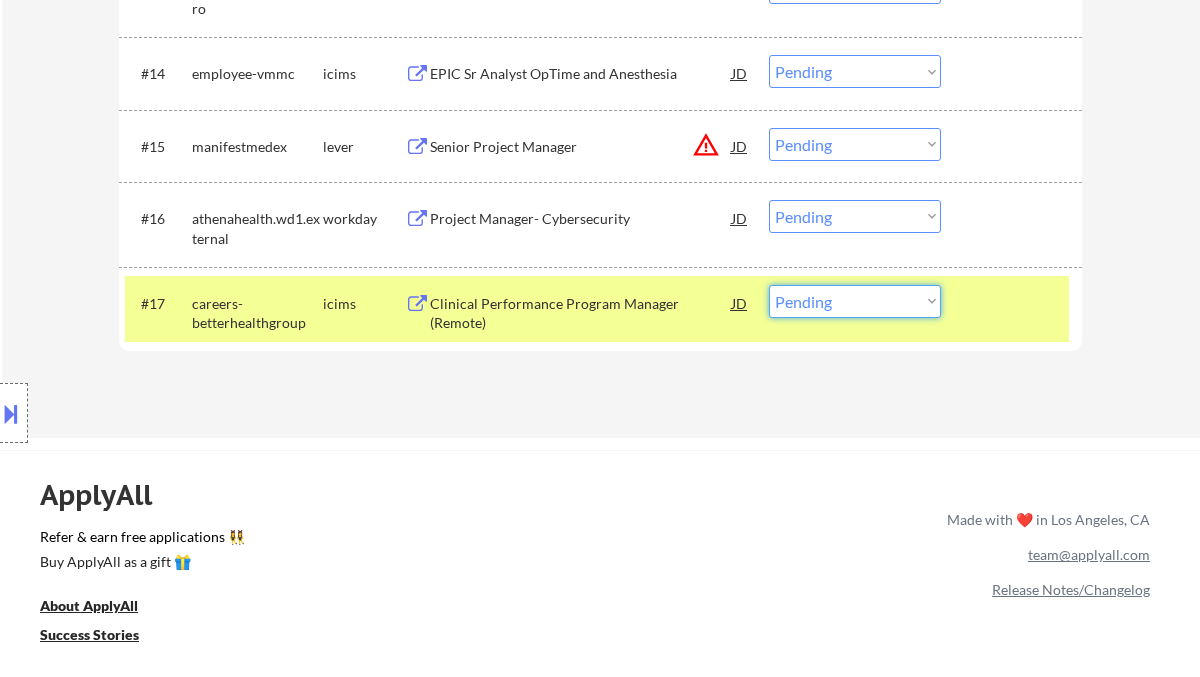 select on ""excluded__expired_"" 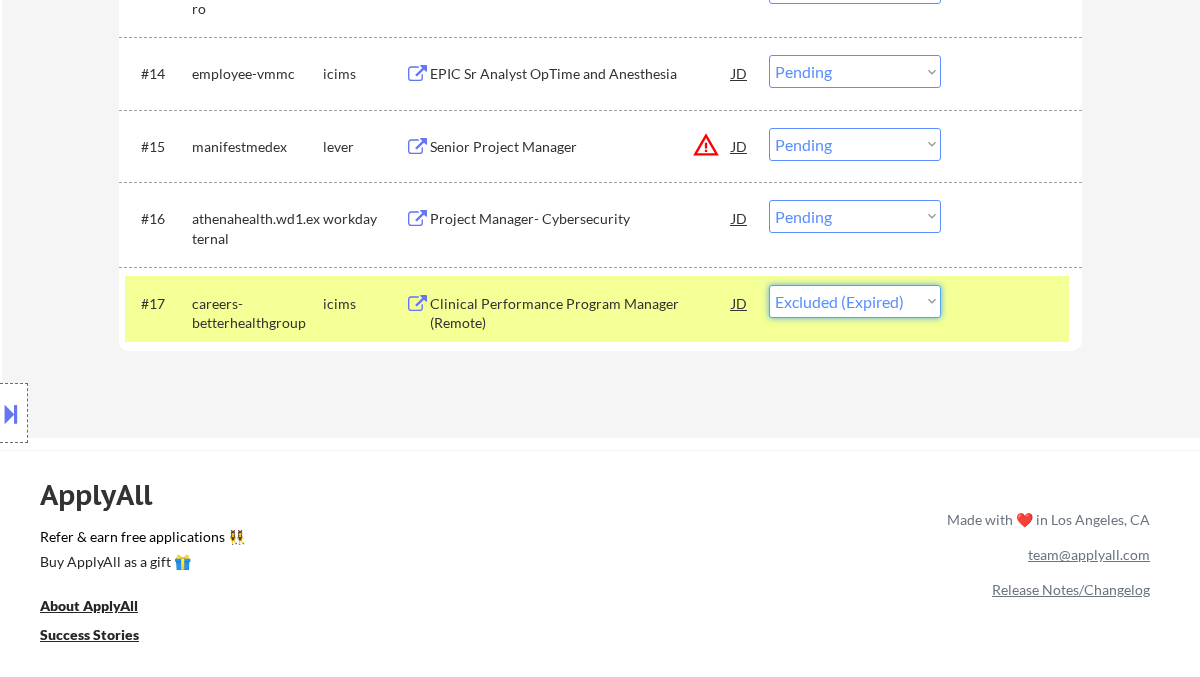 click on "Choose an option... Pending Applied Excluded (Questions) Excluded (Expired) Excluded (Location) Excluded (Bad Match) Excluded (Blocklist) Excluded (Salary) Excluded (Other)" at bounding box center (855, 301) 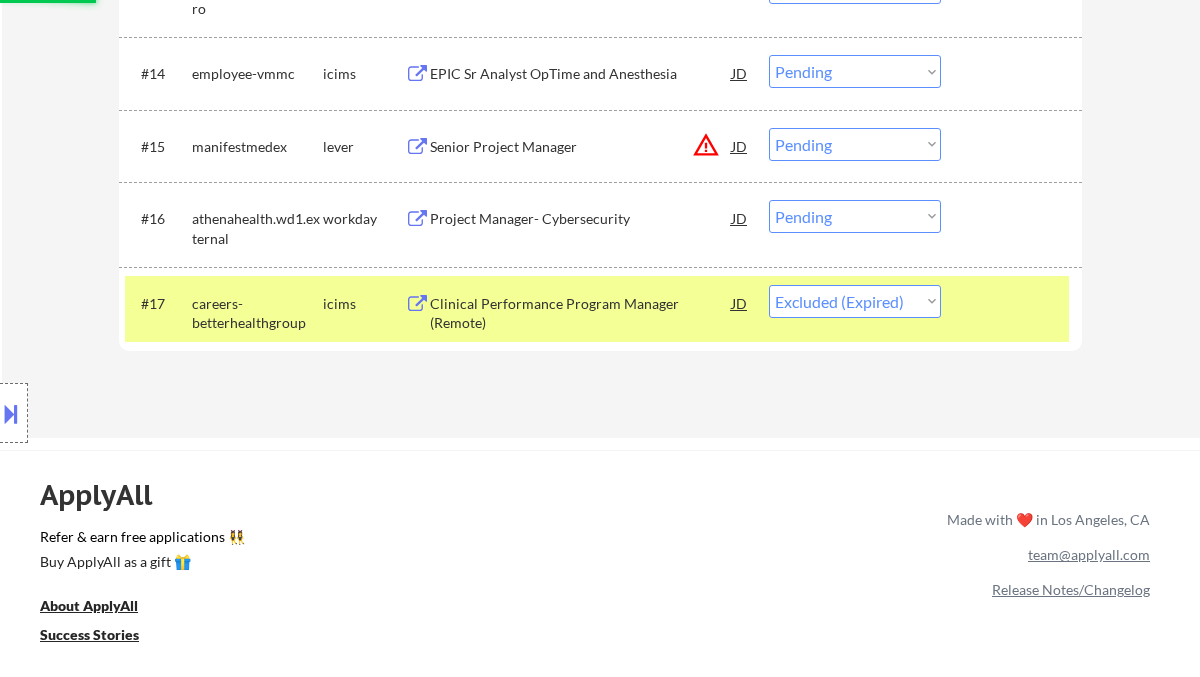 click on "Project Manager- Cybersecurity" at bounding box center (581, 219) 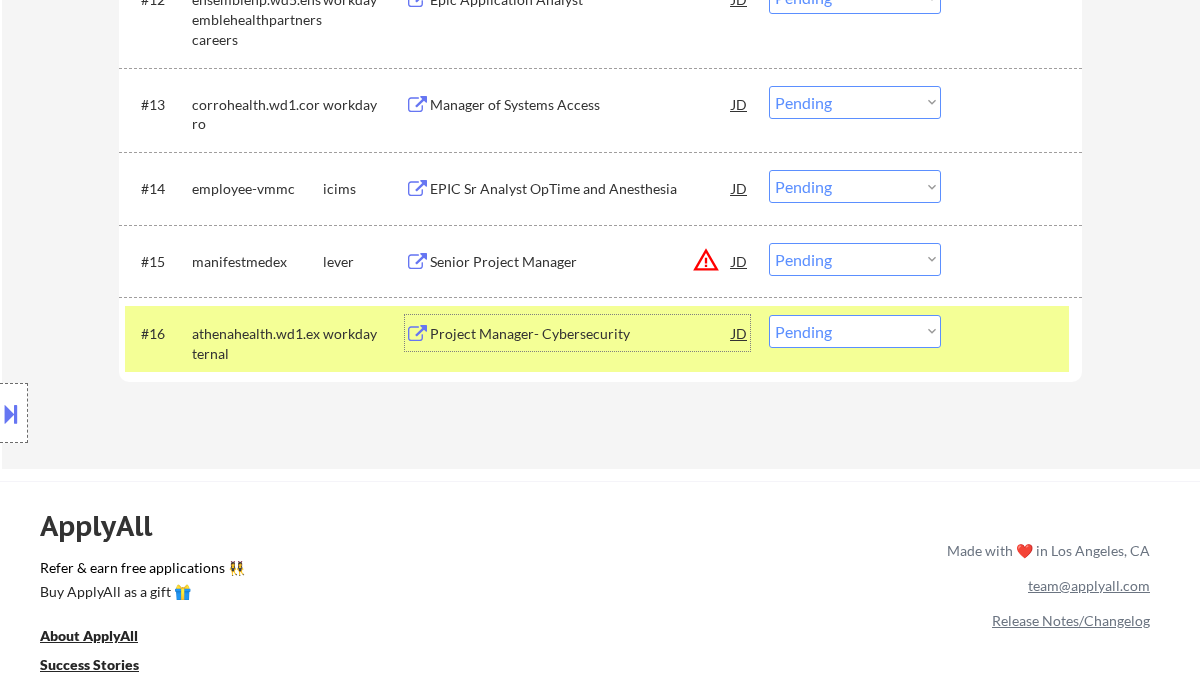 scroll, scrollTop: 1600, scrollLeft: 0, axis: vertical 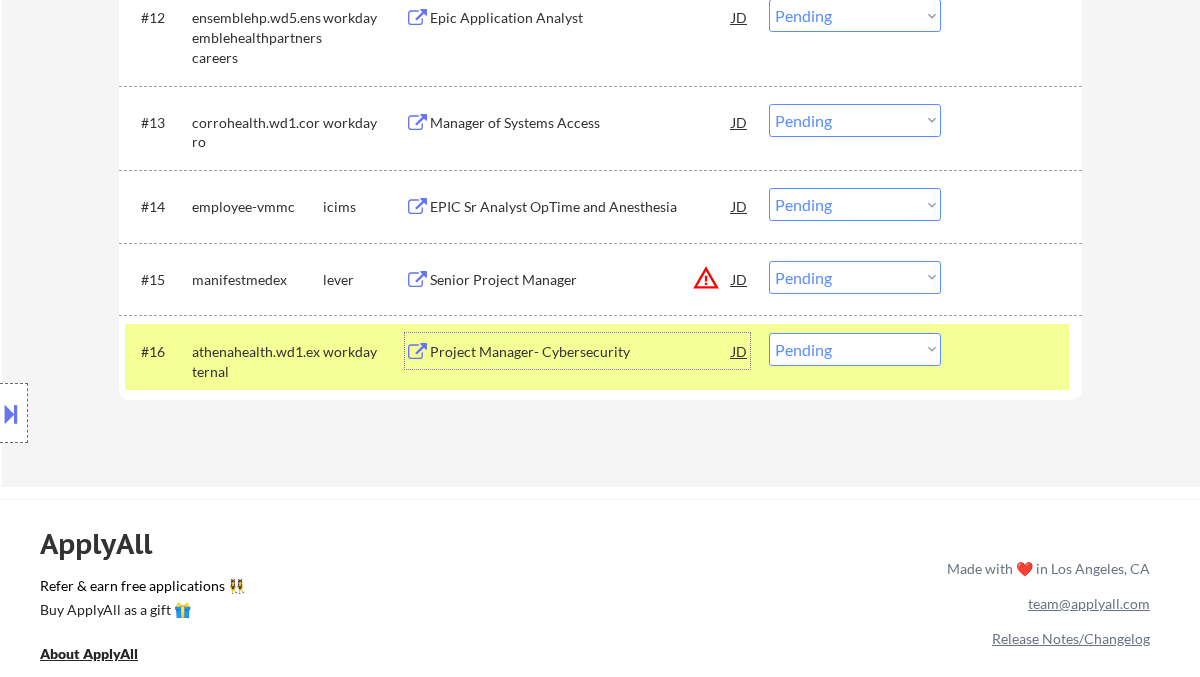 click on "Senior Project Manager" at bounding box center [581, 280] 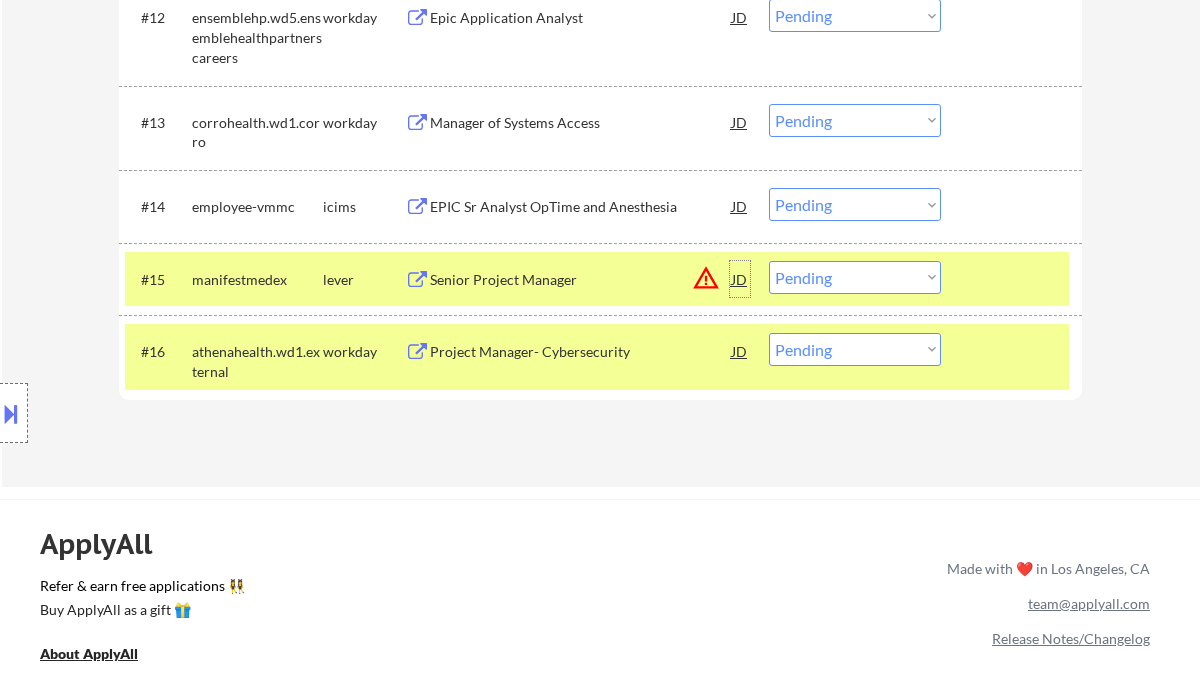 click on "JD" at bounding box center (740, 279) 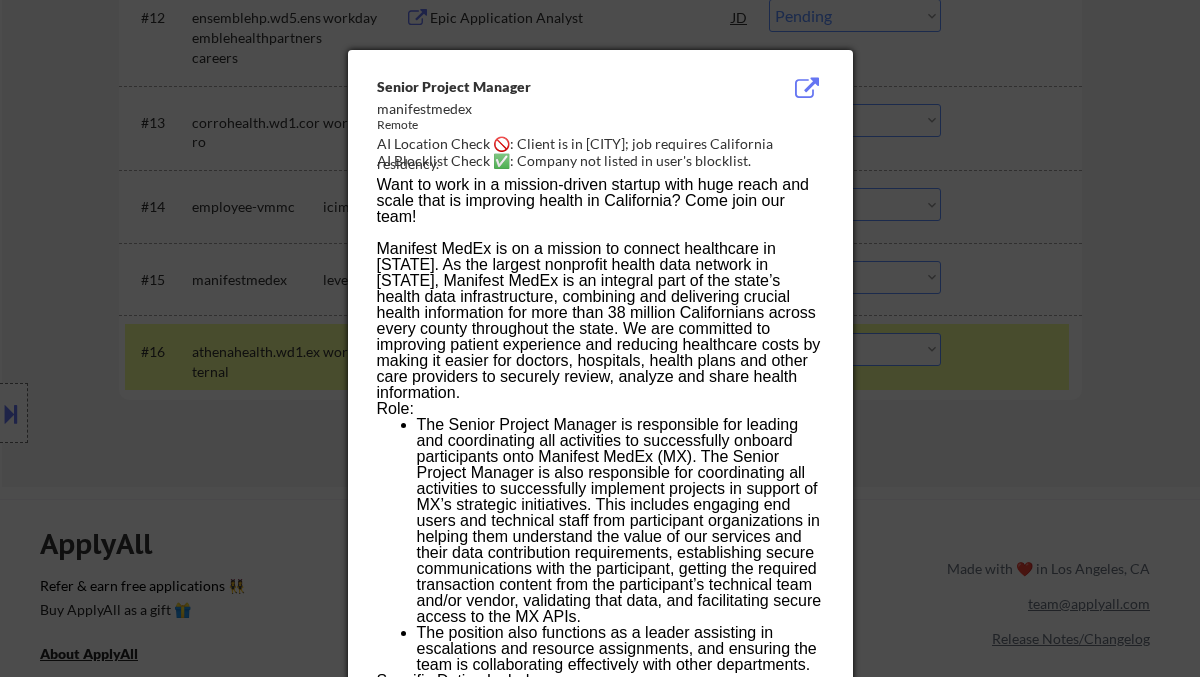 click at bounding box center (600, 338) 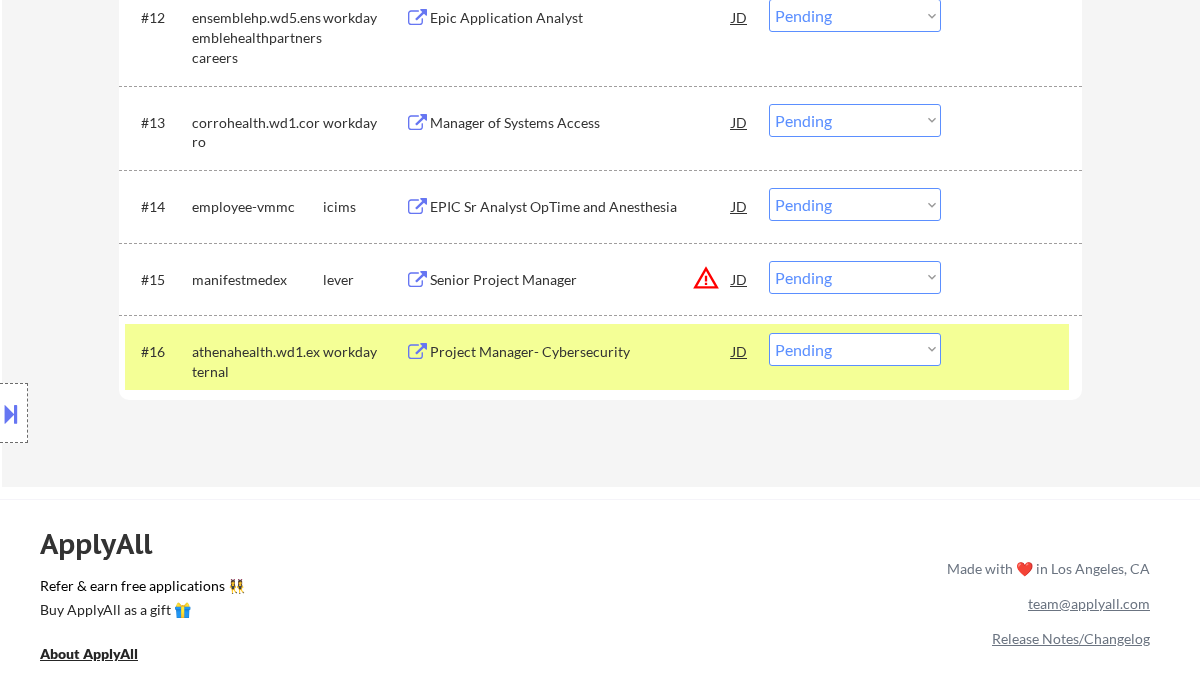 click on "Senior Project Manager" at bounding box center [581, 280] 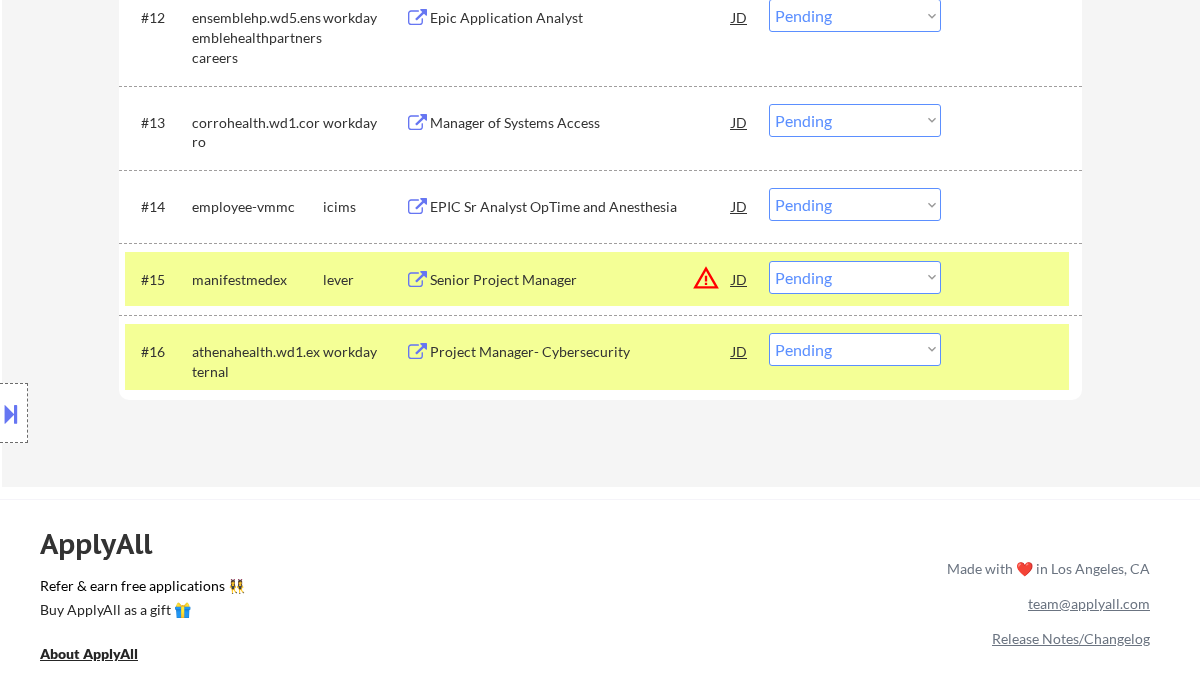 click on "Location Inclusions: Bellaire, TX   West University Place, TX   Southside Place, TX   Hunters Creek Village, TX   Bunker Hill Village, TX   Piney Point Village, TX   Hedwig Village, TX   Spring Valley Village, TX   Jersey Village, TX   Galena Park, TX   Jacinto City, TX   Aldine, TX   Cloverleaf, TX   Channelview, TX   Pasadena, TX   Deer Park, TX   South Houston, TX   La Porte, TX   Baytown, TX   Friendswood, TX   Pearland, TX   Missouri City, TX   Stafford, TX   Sugar Land, TX   Rosenberg, TX   Richmond, TX   Katy, TX   Cypress, TX   Tomball, TX   The Woodlands, TX   Spring, TX   Humble, TX   Atascocita, TX remote" at bounding box center [179, 413] 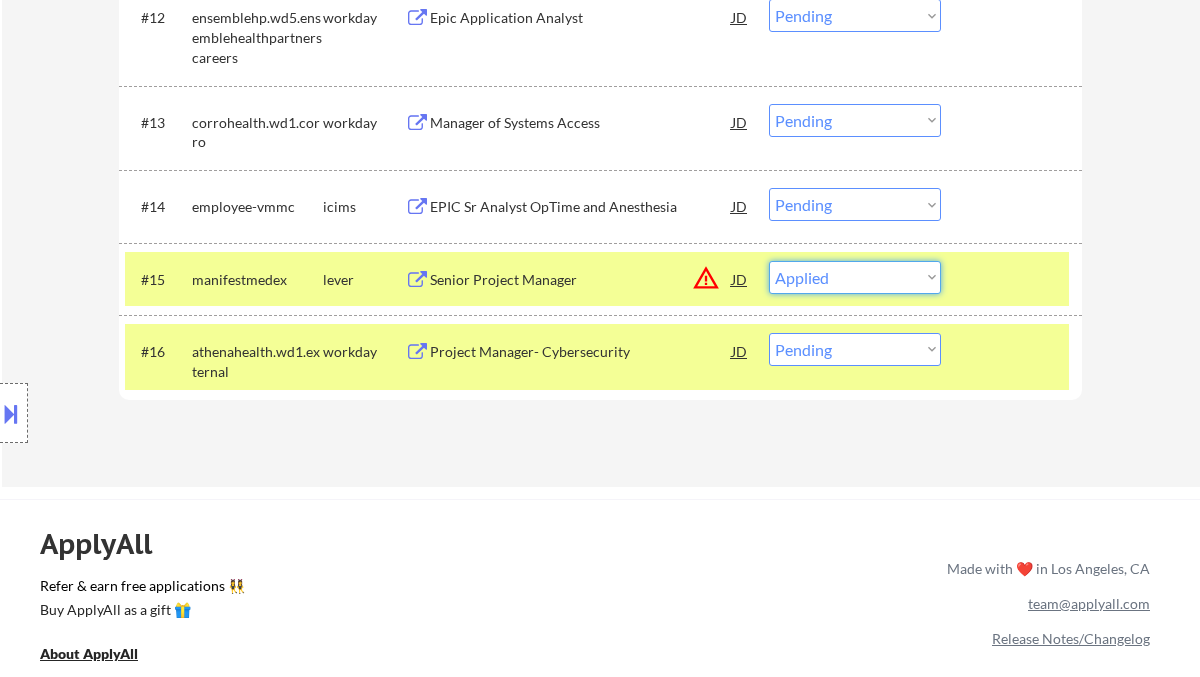 click on "Choose an option... Pending Applied Excluded (Questions) Excluded (Expired) Excluded (Location) Excluded (Bad Match) Excluded (Blocklist) Excluded (Salary) Excluded (Other)" at bounding box center [855, 277] 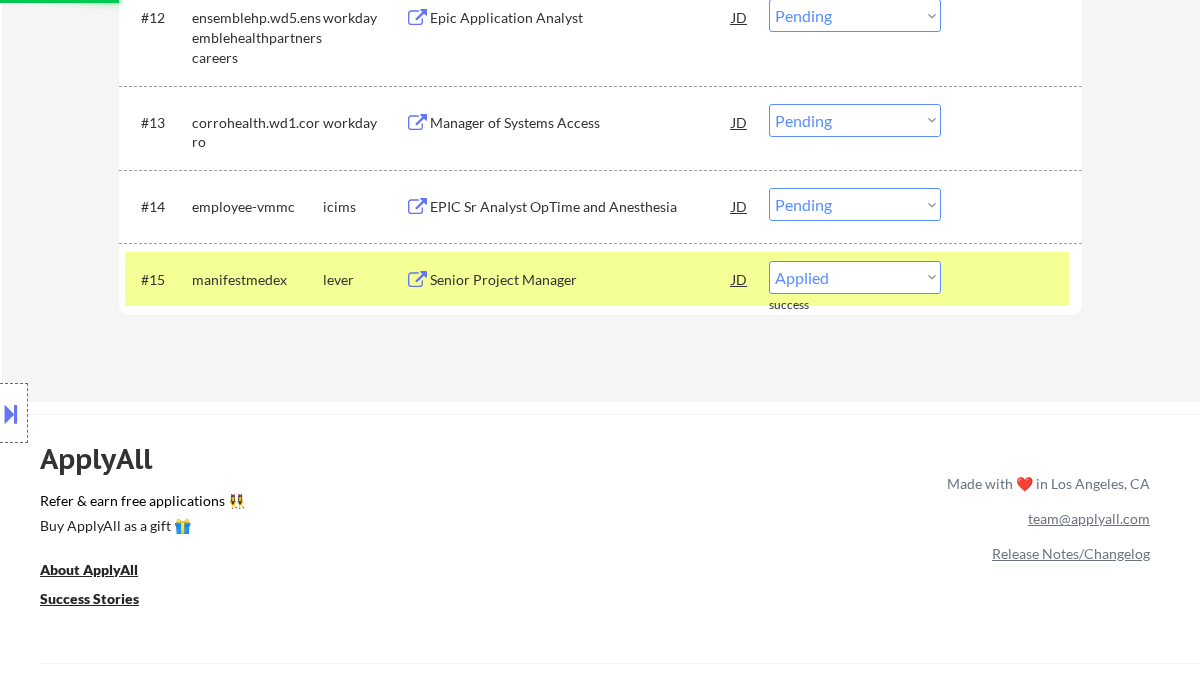 select on ""pending"" 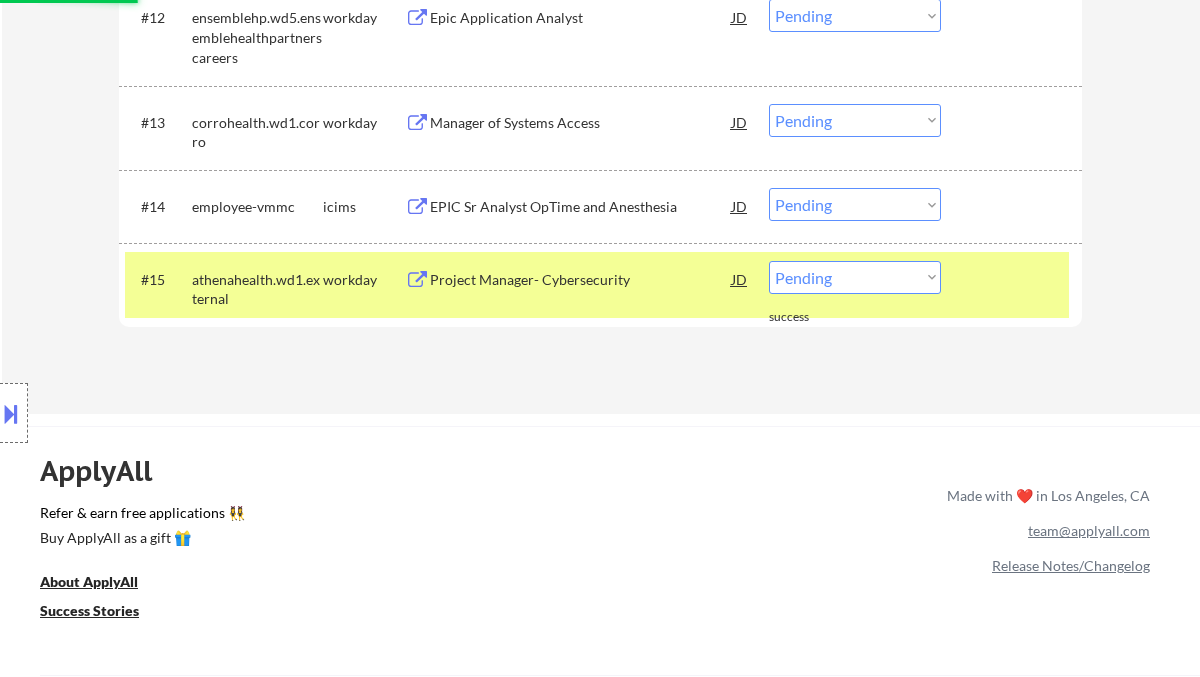 click on "Manager of Systems Access" at bounding box center [581, 123] 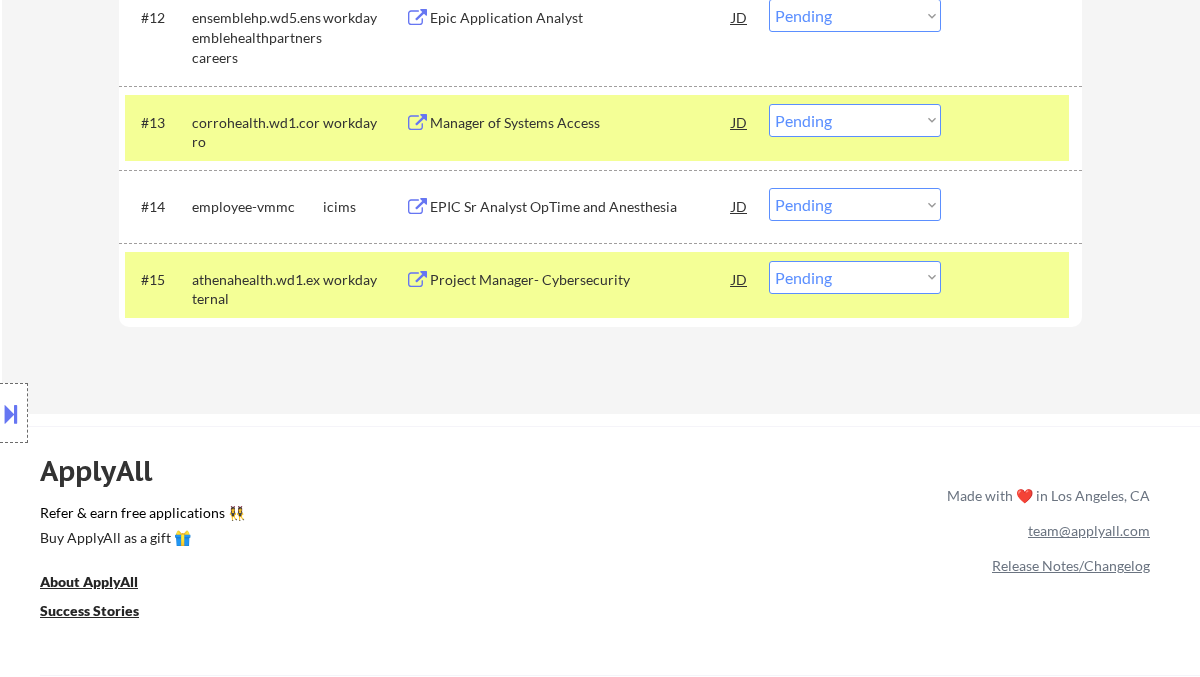 click on "Choose an option... Pending Applied Excluded (Questions) Excluded (Expired) Excluded (Location) Excluded (Bad Match) Excluded (Blocklist) Excluded (Salary) Excluded (Other)" at bounding box center [855, 120] 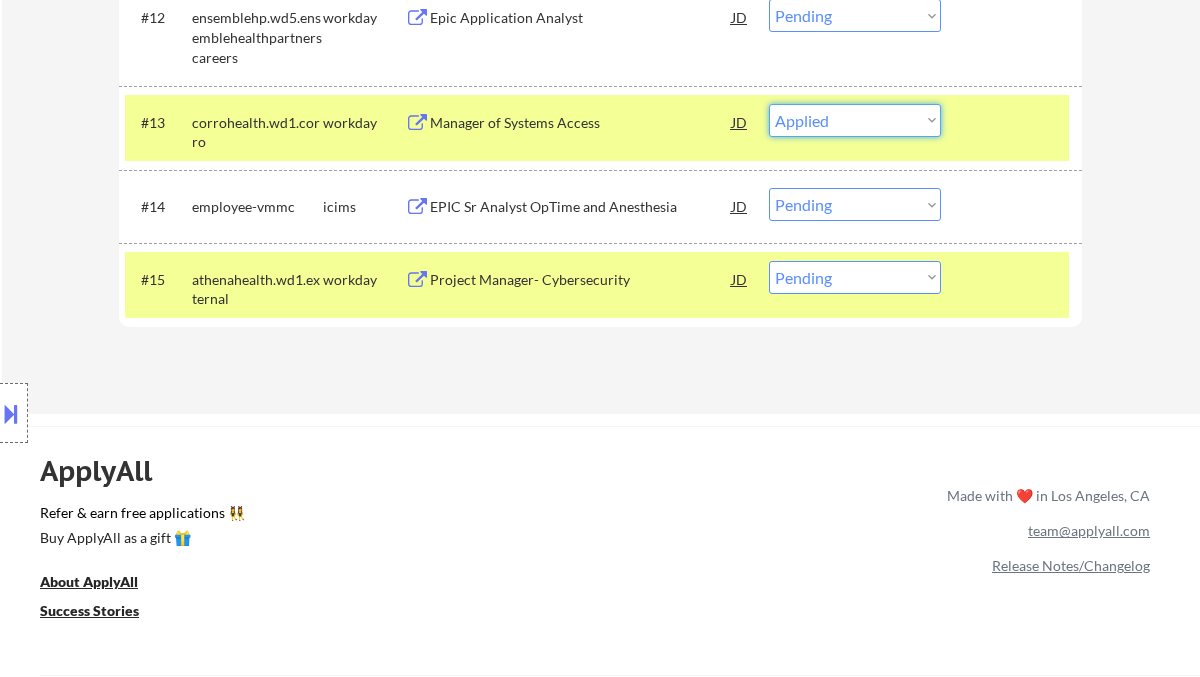 click on "Choose an option... Pending Applied Excluded (Questions) Excluded (Expired) Excluded (Location) Excluded (Bad Match) Excluded (Blocklist) Excluded (Salary) Excluded (Other)" at bounding box center (855, 120) 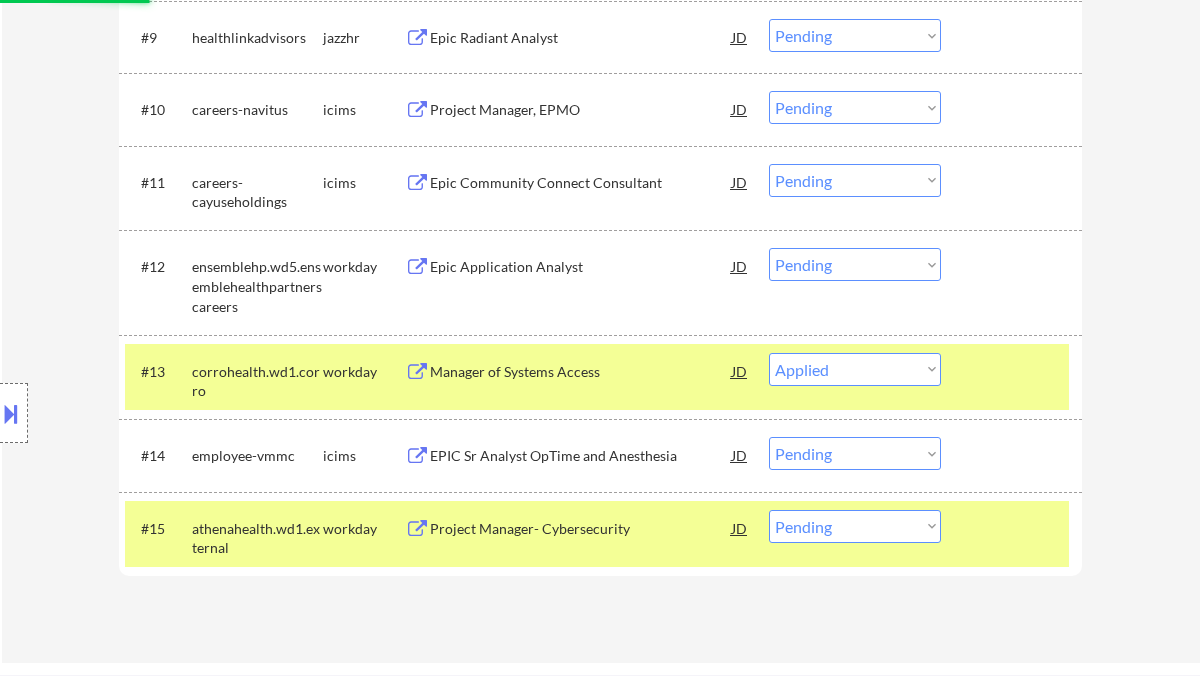 scroll, scrollTop: 1333, scrollLeft: 0, axis: vertical 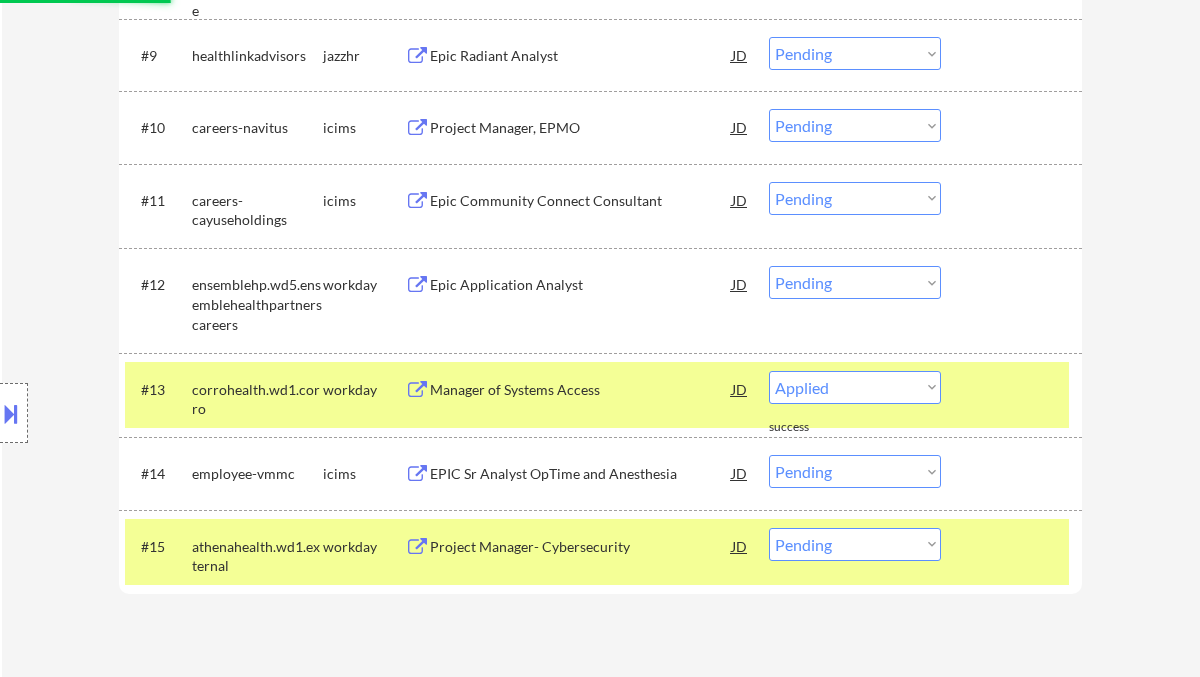 select on ""pending"" 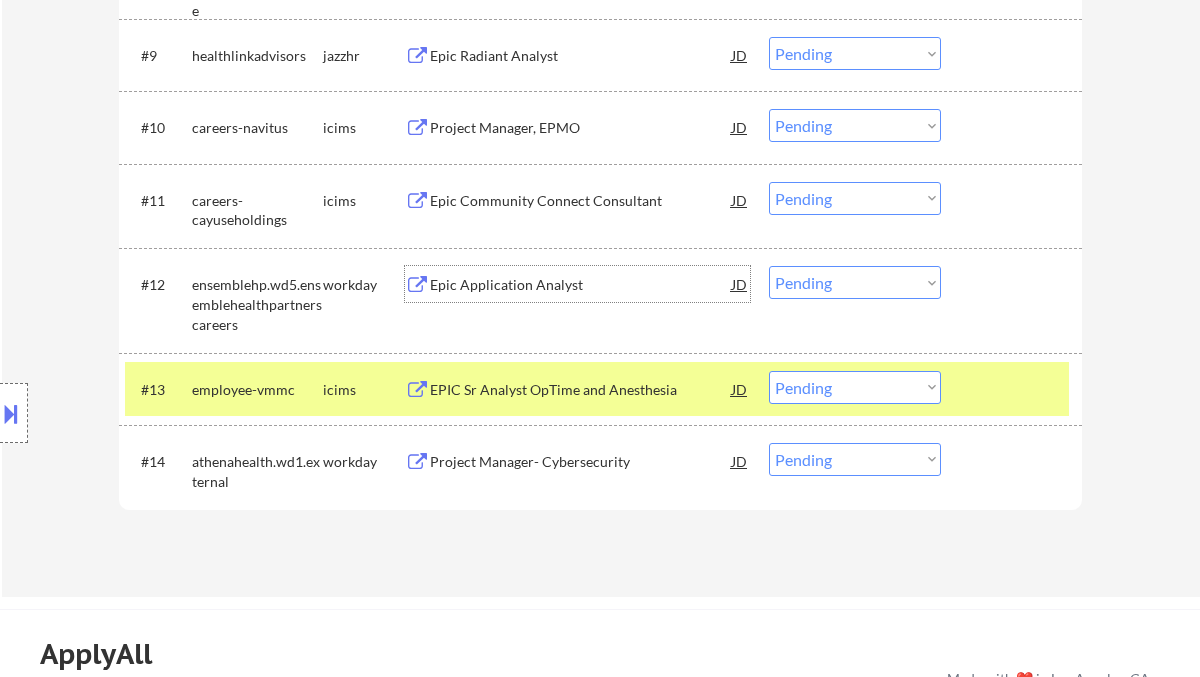 click on "Epic Application Analyst" at bounding box center (581, 285) 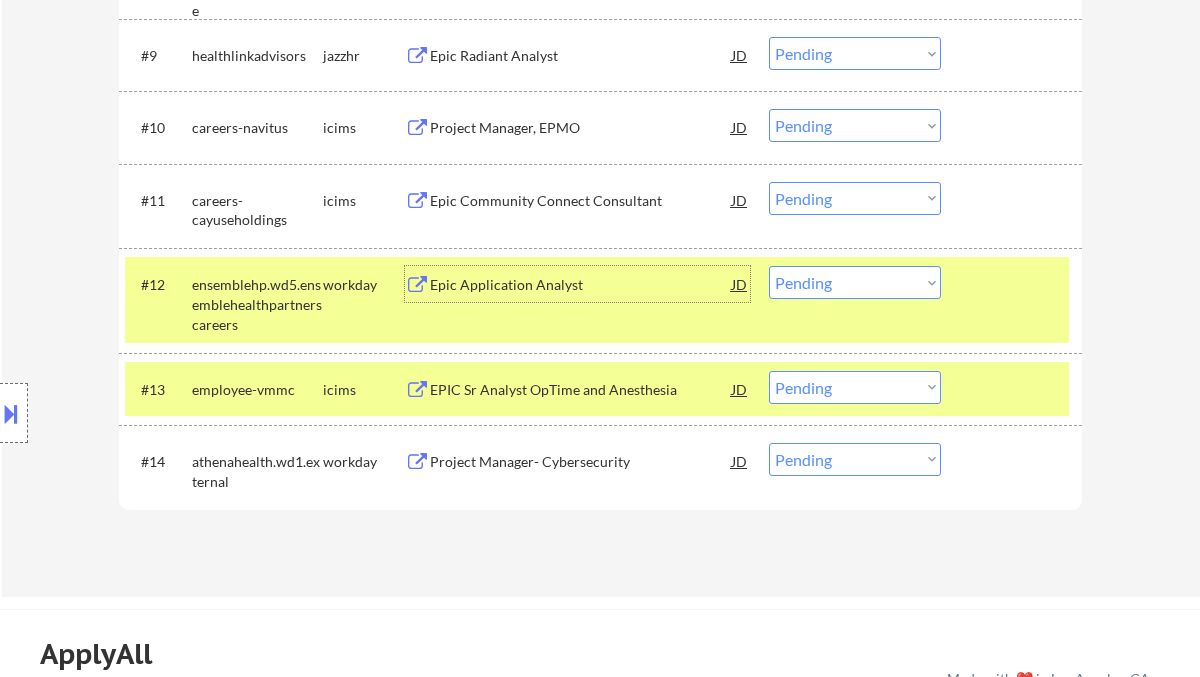 click on "Choose an option... Pending Applied Excluded (Questions) Excluded (Expired) Excluded (Location) Excluded (Bad Match) Excluded (Blocklist) Excluded (Salary) Excluded (Other)" at bounding box center [855, 282] 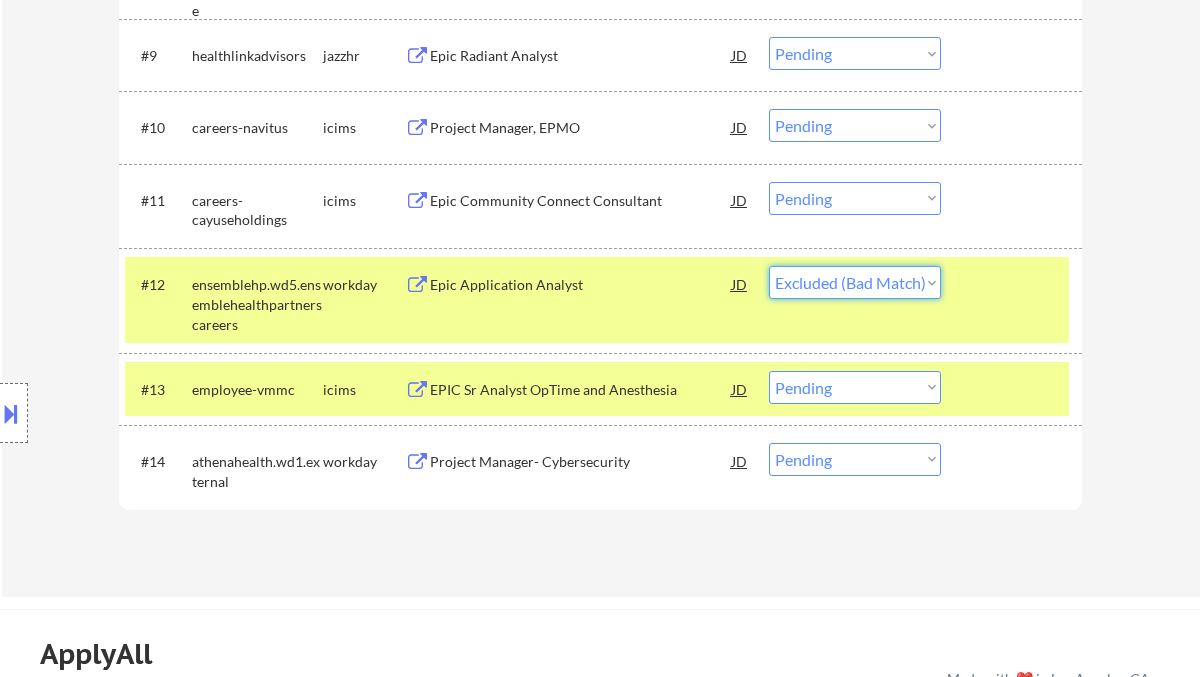 click on "Choose an option... Pending Applied Excluded (Questions) Excluded (Expired) Excluded (Location) Excluded (Bad Match) Excluded (Blocklist) Excluded (Salary) Excluded (Other)" at bounding box center [855, 282] 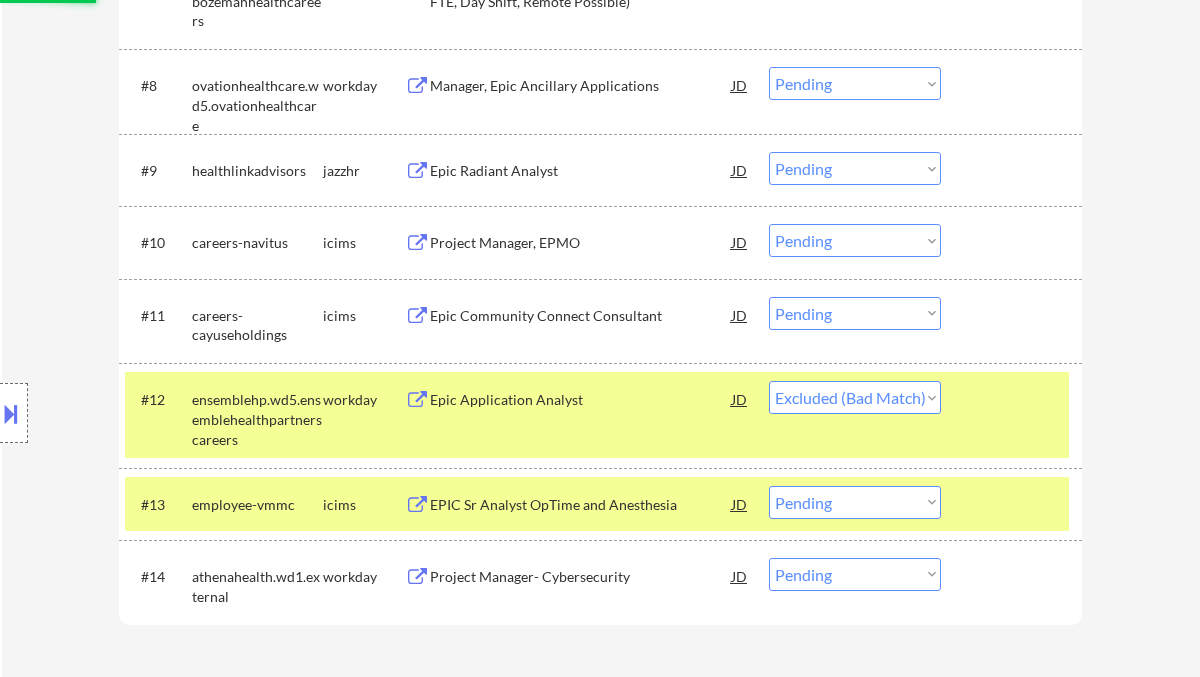 scroll, scrollTop: 1200, scrollLeft: 0, axis: vertical 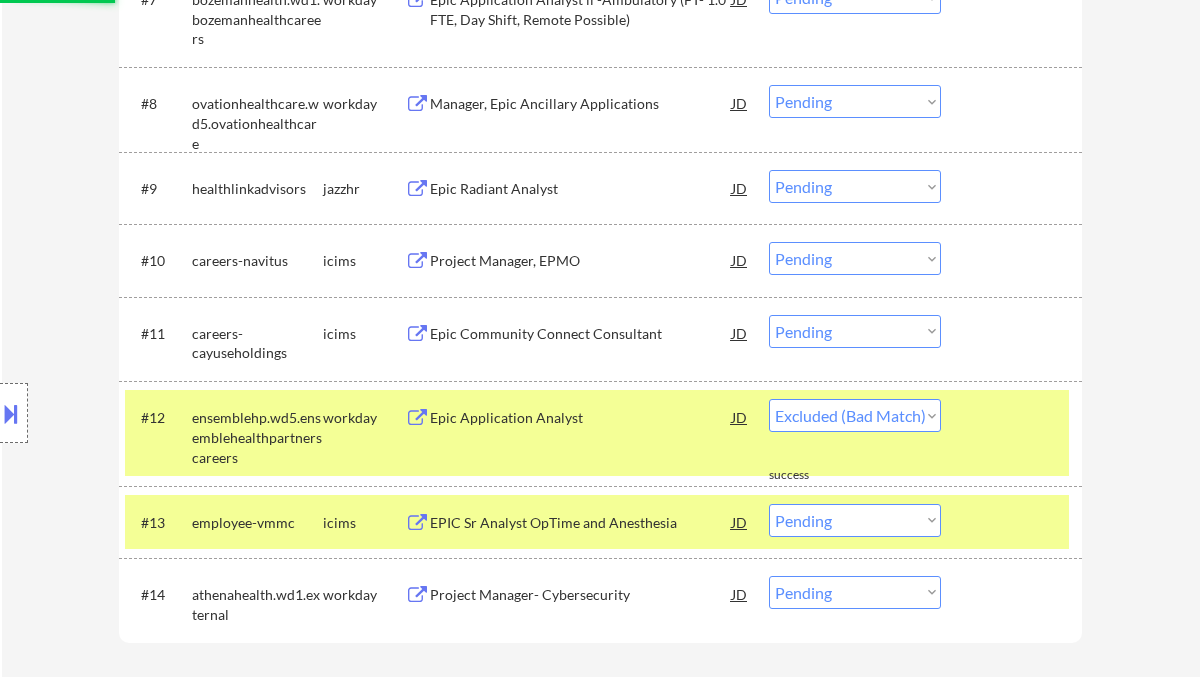 select on ""pending"" 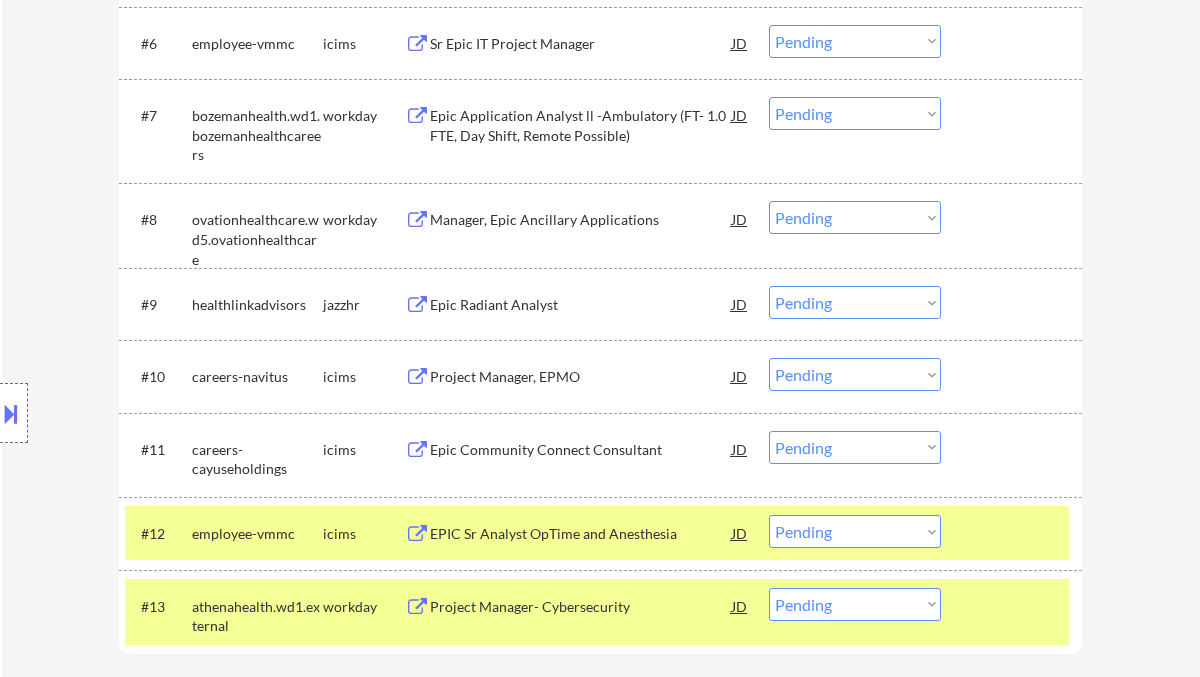 scroll, scrollTop: 1066, scrollLeft: 0, axis: vertical 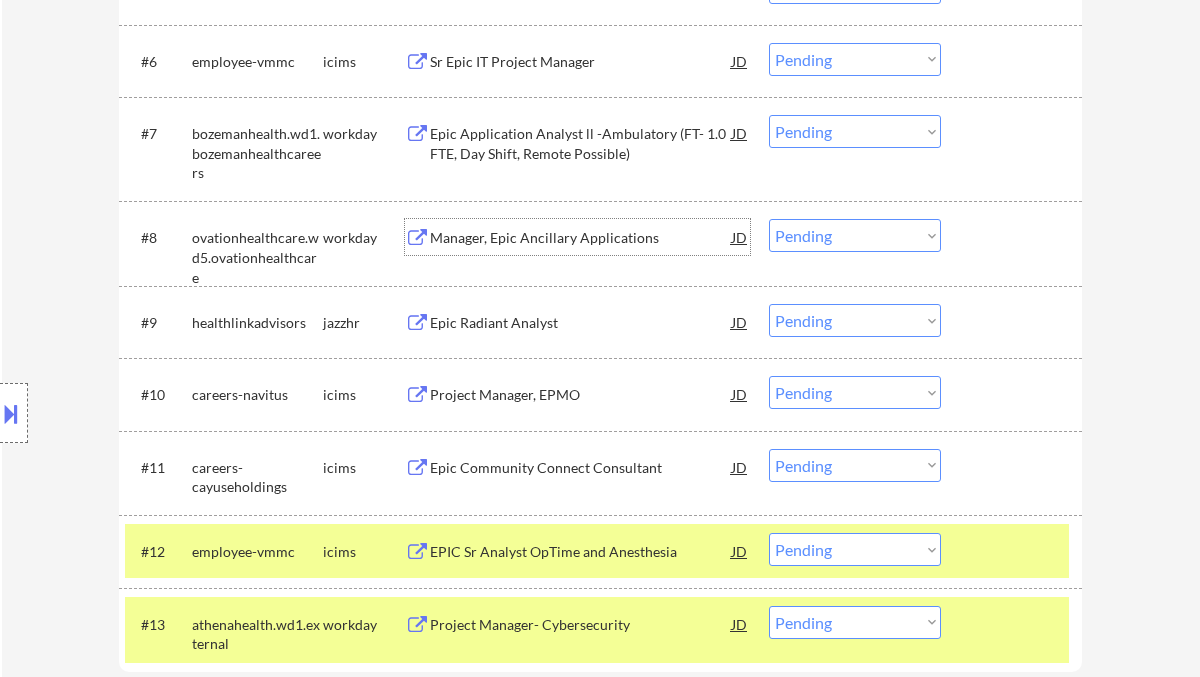 click on "Manager, Epic Ancillary Applications" at bounding box center [581, 238] 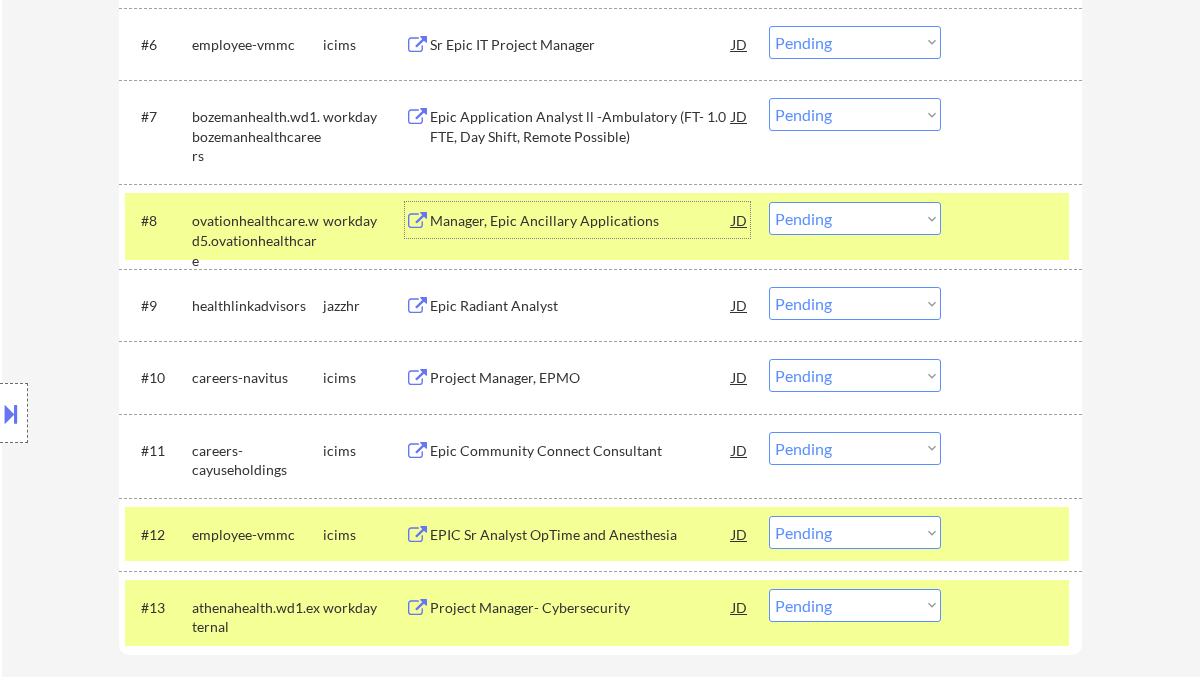 scroll, scrollTop: 1066, scrollLeft: 0, axis: vertical 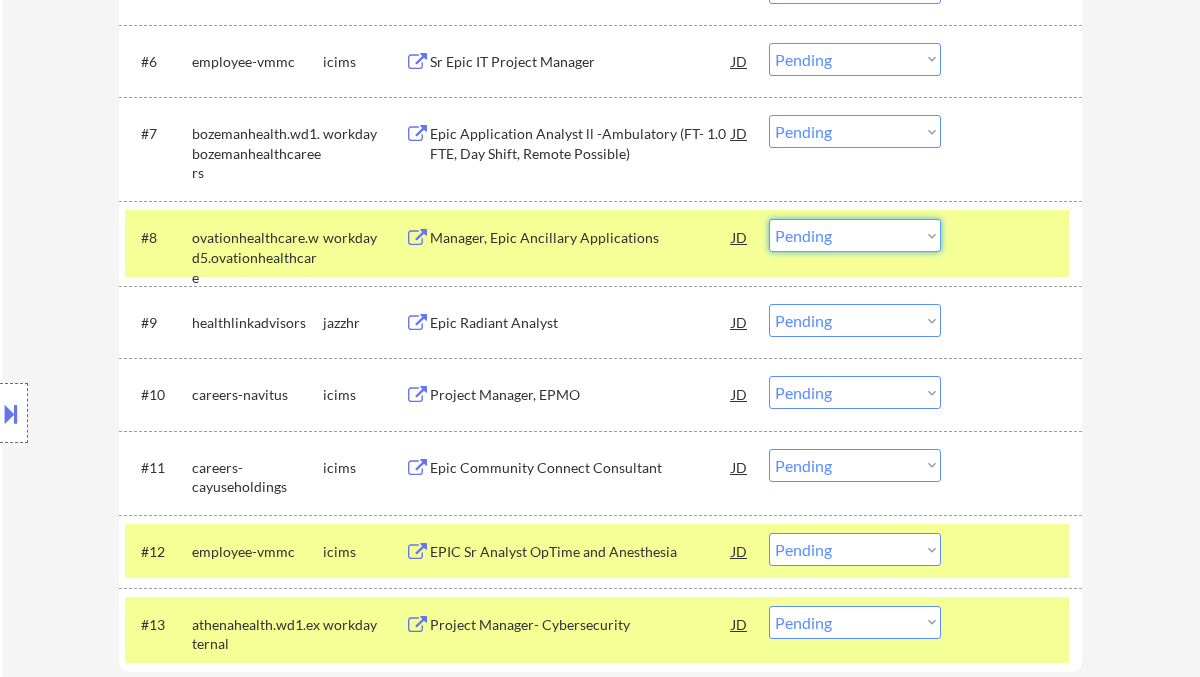 click on "Choose an option... Pending Applied Excluded (Questions) Excluded (Expired) Excluded (Location) Excluded (Bad Match) Excluded (Blocklist) Excluded (Salary) Excluded (Other)" at bounding box center (855, 235) 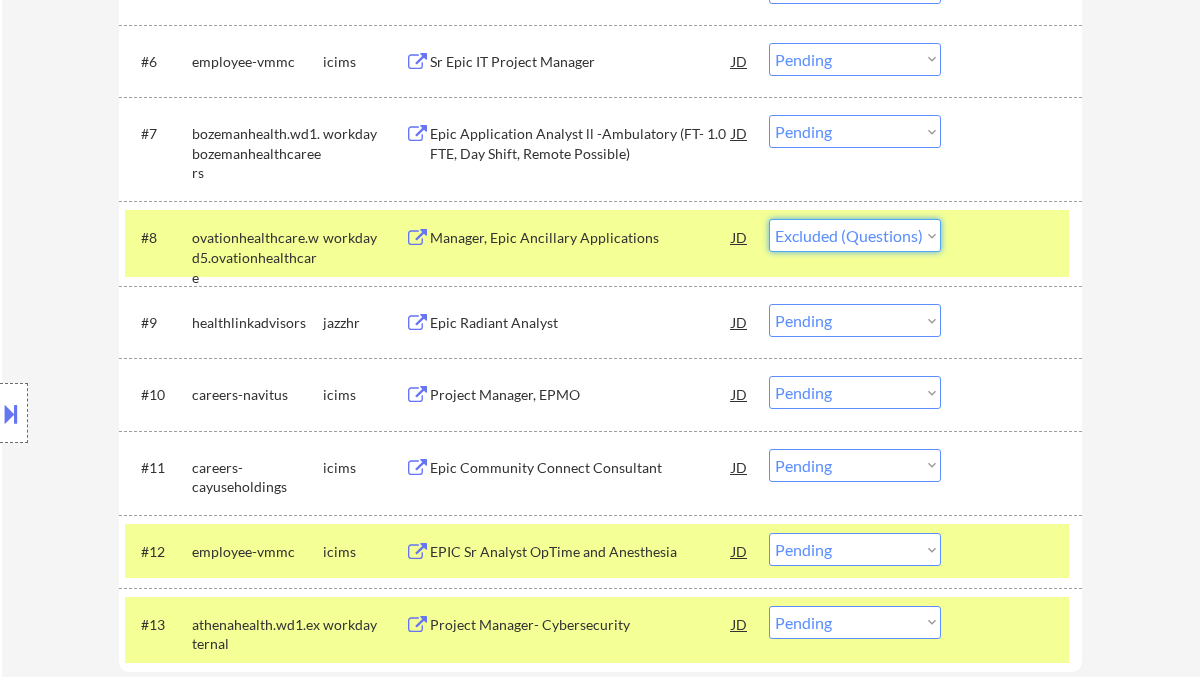 click on "Choose an option... Pending Applied Excluded (Questions) Excluded (Expired) Excluded (Location) Excluded (Bad Match) Excluded (Blocklist) Excluded (Salary) Excluded (Other)" at bounding box center [855, 235] 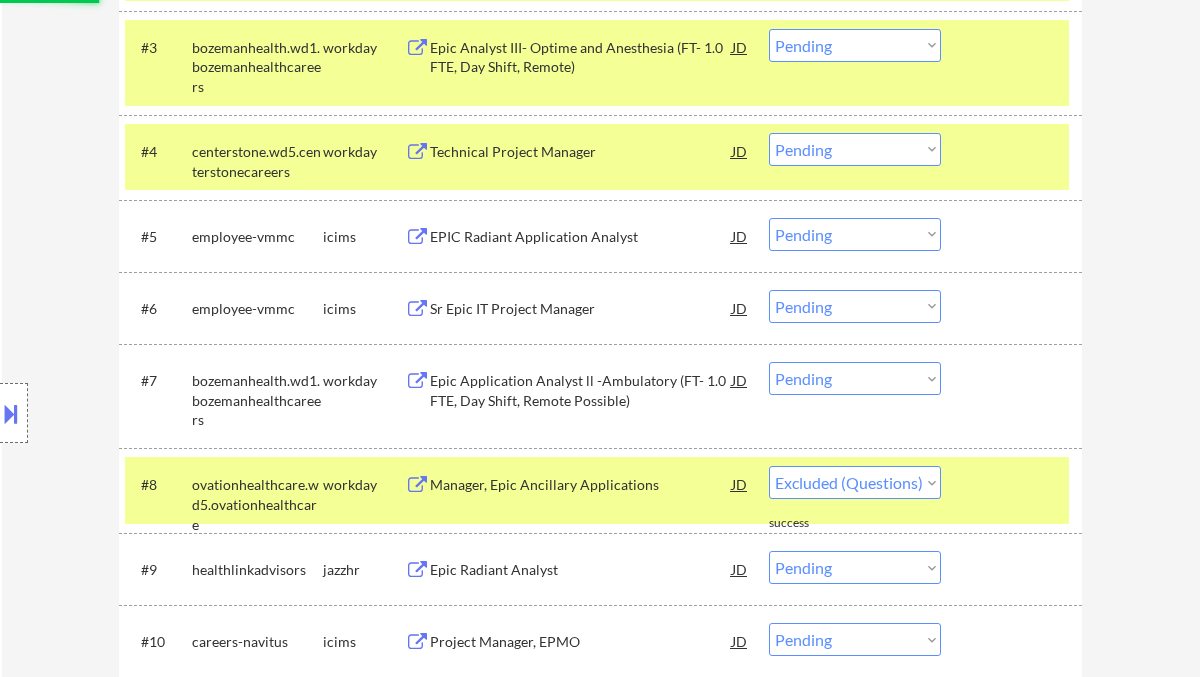 scroll, scrollTop: 800, scrollLeft: 0, axis: vertical 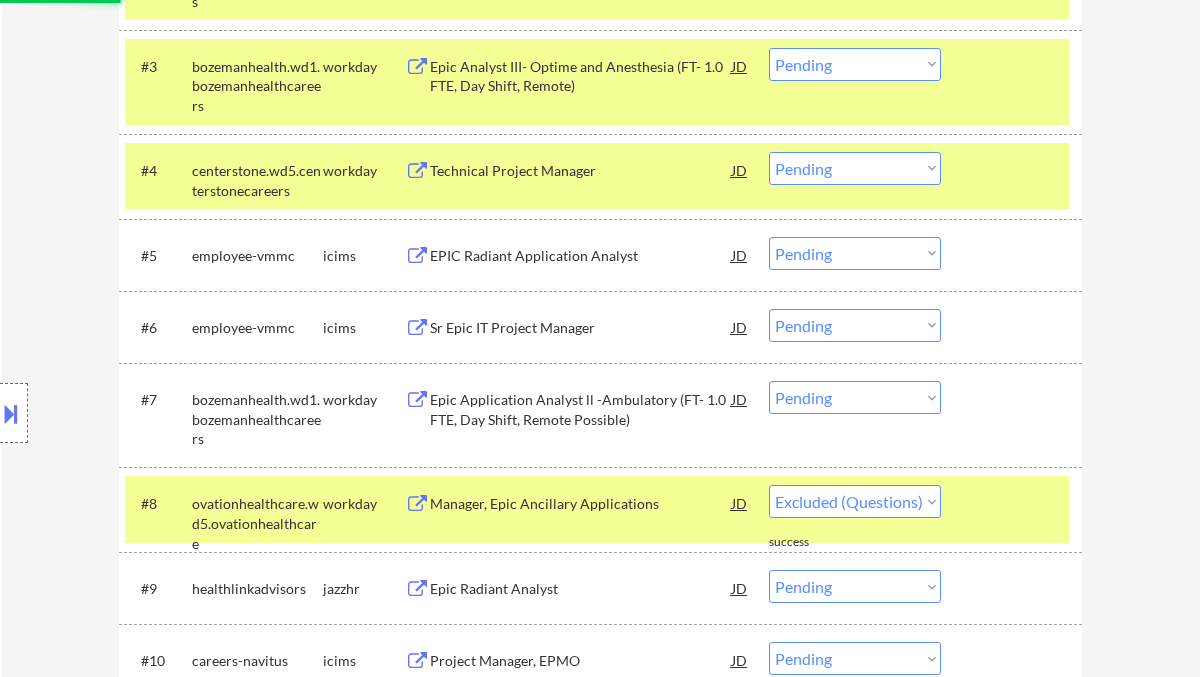 select on ""pending"" 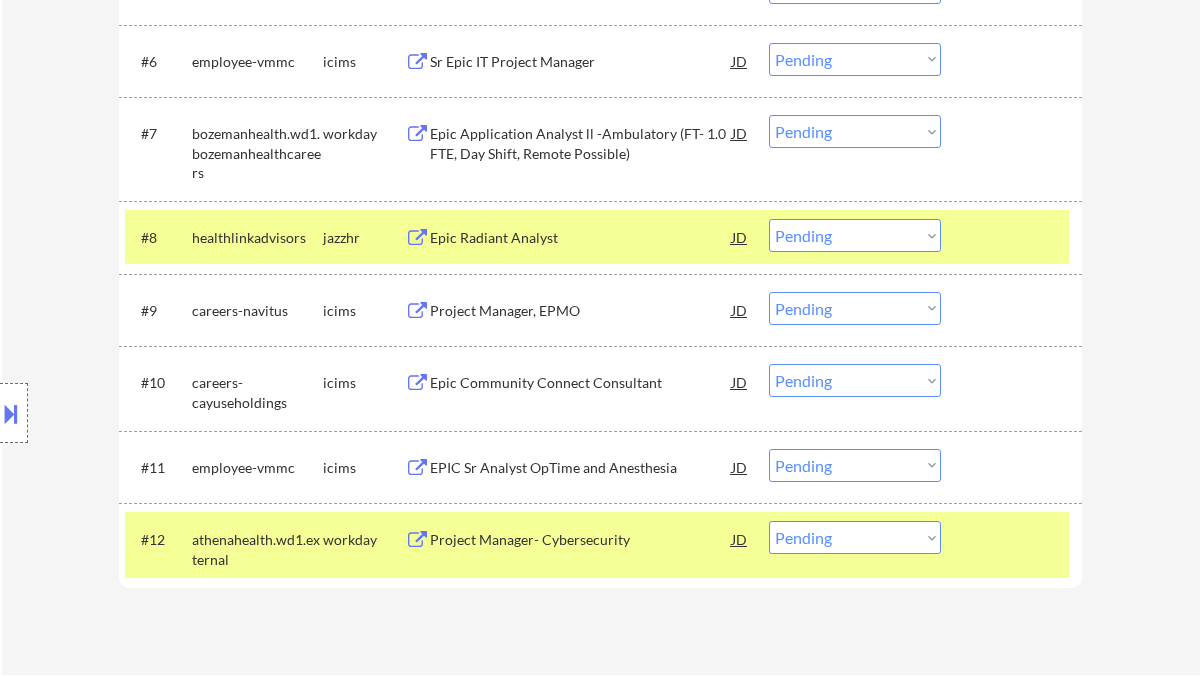 scroll, scrollTop: 933, scrollLeft: 0, axis: vertical 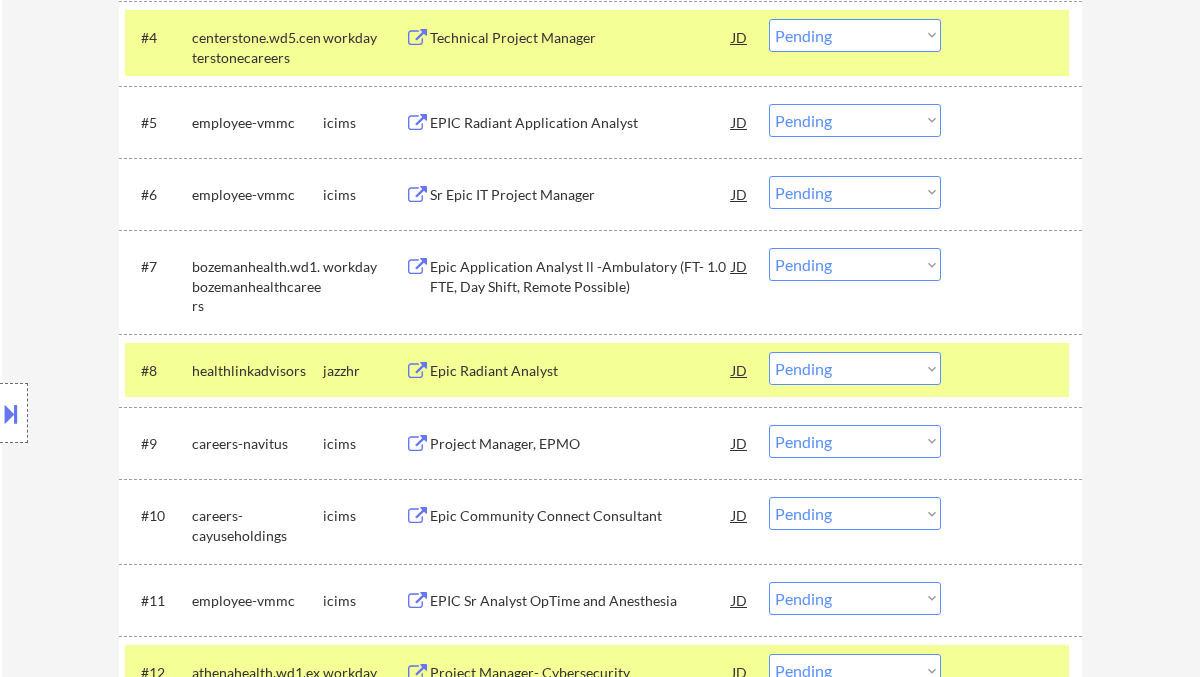 click on "Epic Application Analyst ll -Ambulatory (FT- 1.0 FTE, Day Shift, Remote Possible)" at bounding box center (581, 276) 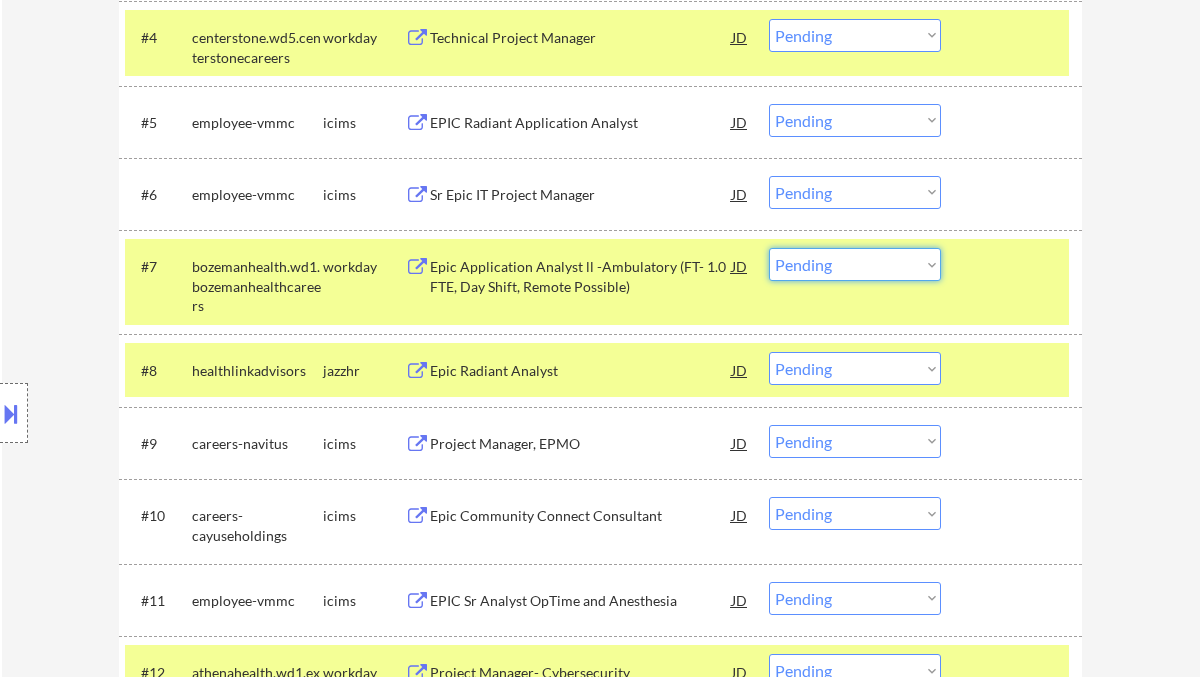 drag, startPoint x: 859, startPoint y: 267, endPoint x: 886, endPoint y: 275, distance: 28.160255 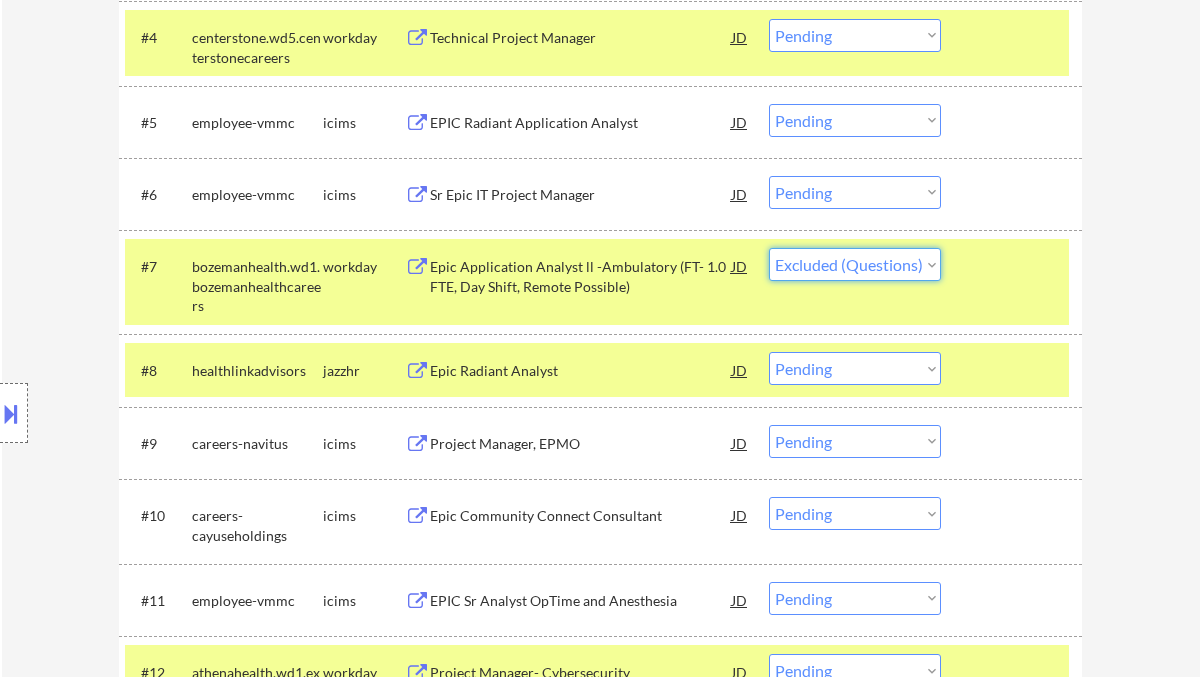 click on "Choose an option... Pending Applied Excluded (Questions) Excluded (Expired) Excluded (Location) Excluded (Bad Match) Excluded (Blocklist) Excluded (Salary) Excluded (Other)" at bounding box center (855, 264) 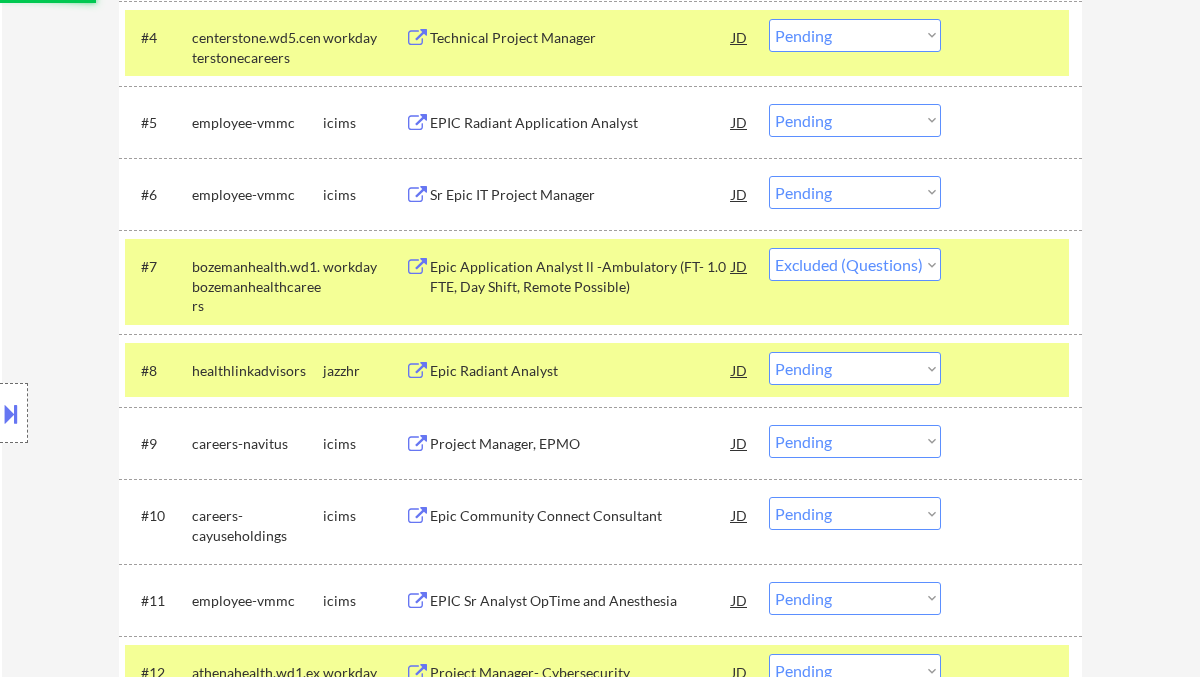 scroll, scrollTop: 800, scrollLeft: 0, axis: vertical 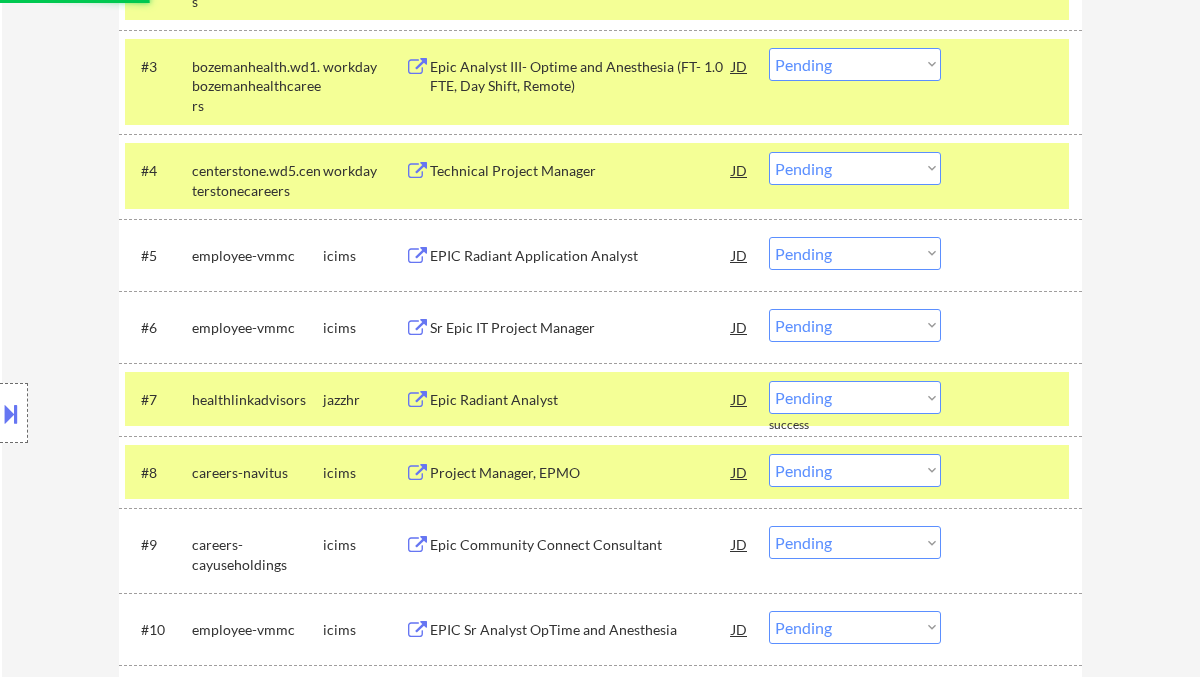 click on "Epic Radiant Analyst" at bounding box center [581, 400] 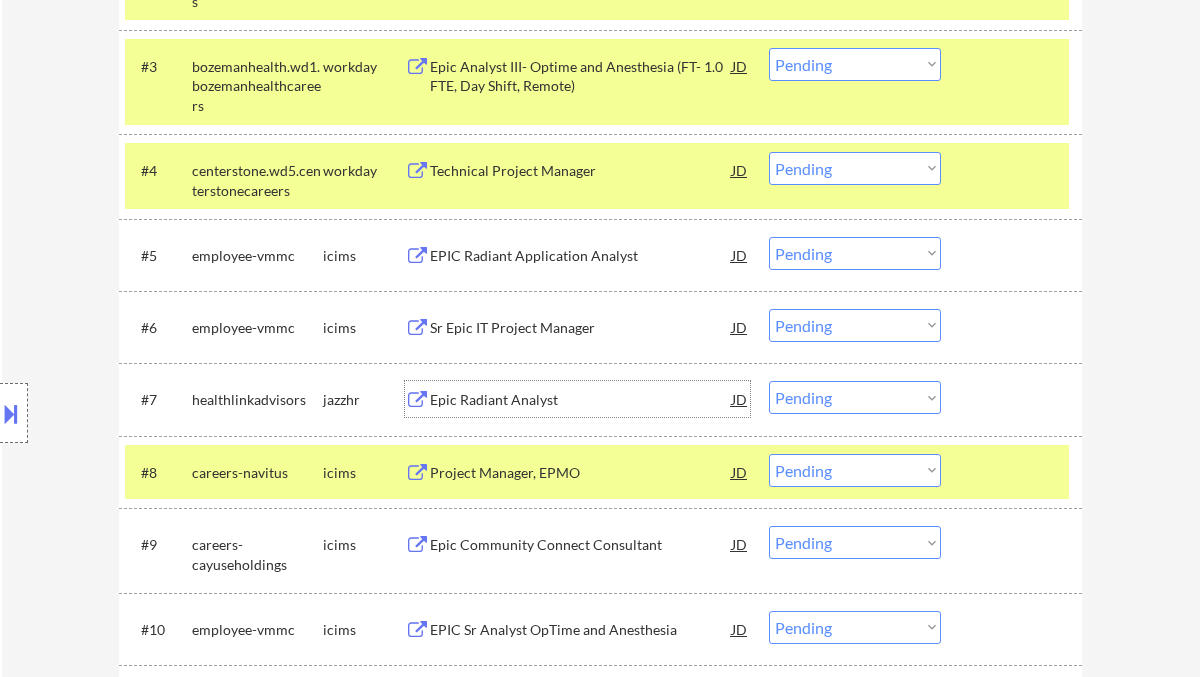 drag, startPoint x: 838, startPoint y: 403, endPoint x: 855, endPoint y: 411, distance: 18.788294 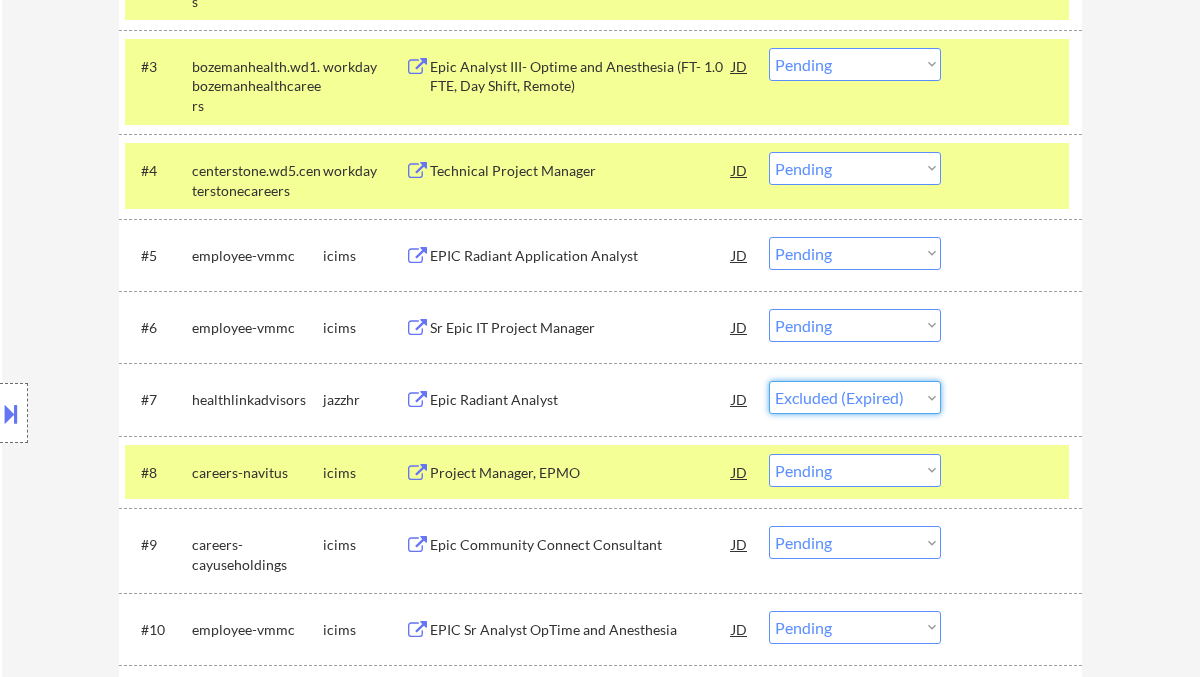 click on "Choose an option... Pending Applied Excluded (Questions) Excluded (Expired) Excluded (Location) Excluded (Bad Match) Excluded (Blocklist) Excluded (Salary) Excluded (Other)" at bounding box center [855, 397] 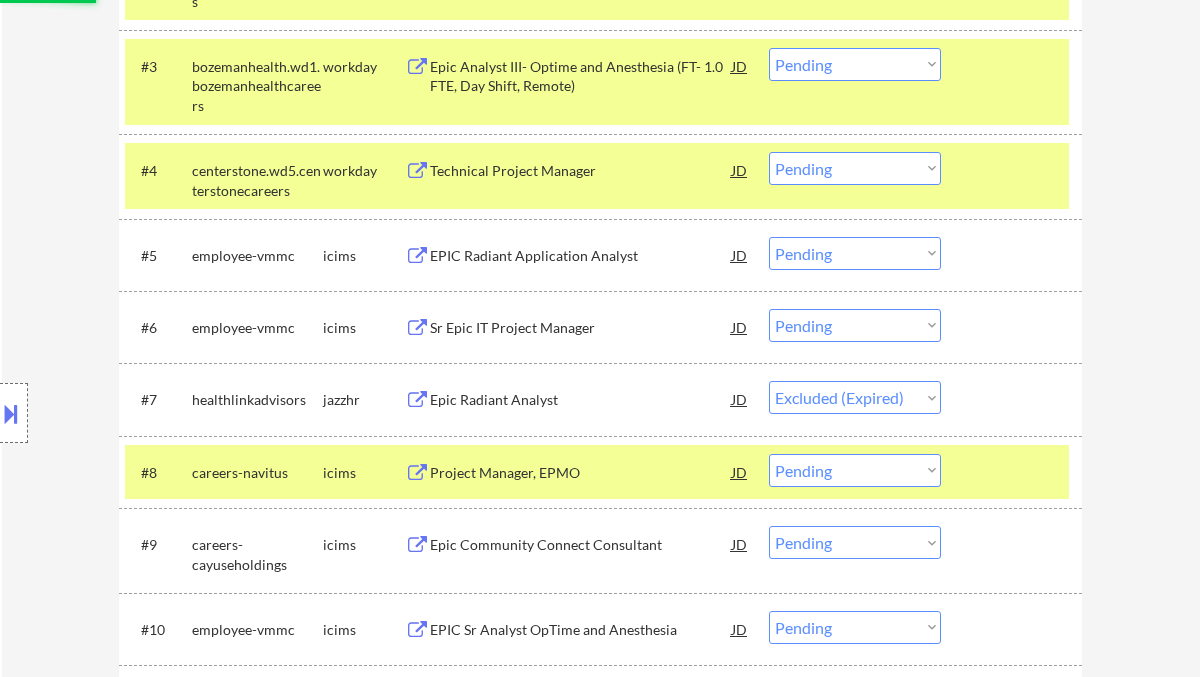 scroll, scrollTop: 666, scrollLeft: 0, axis: vertical 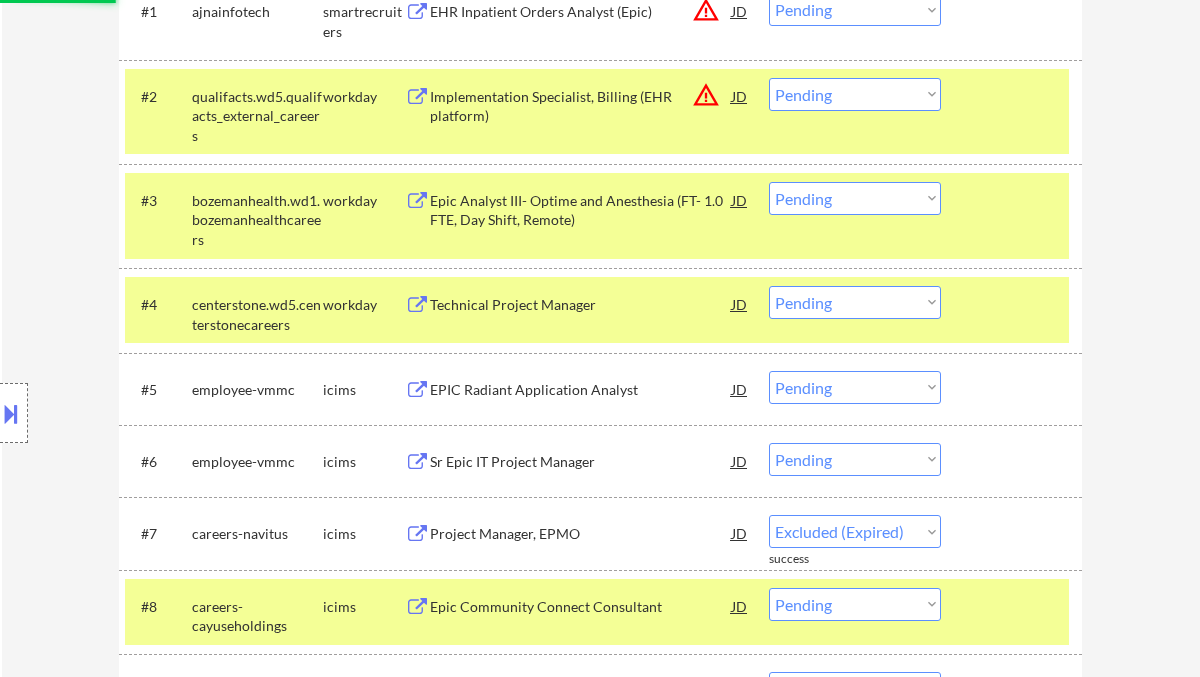 select on ""pending"" 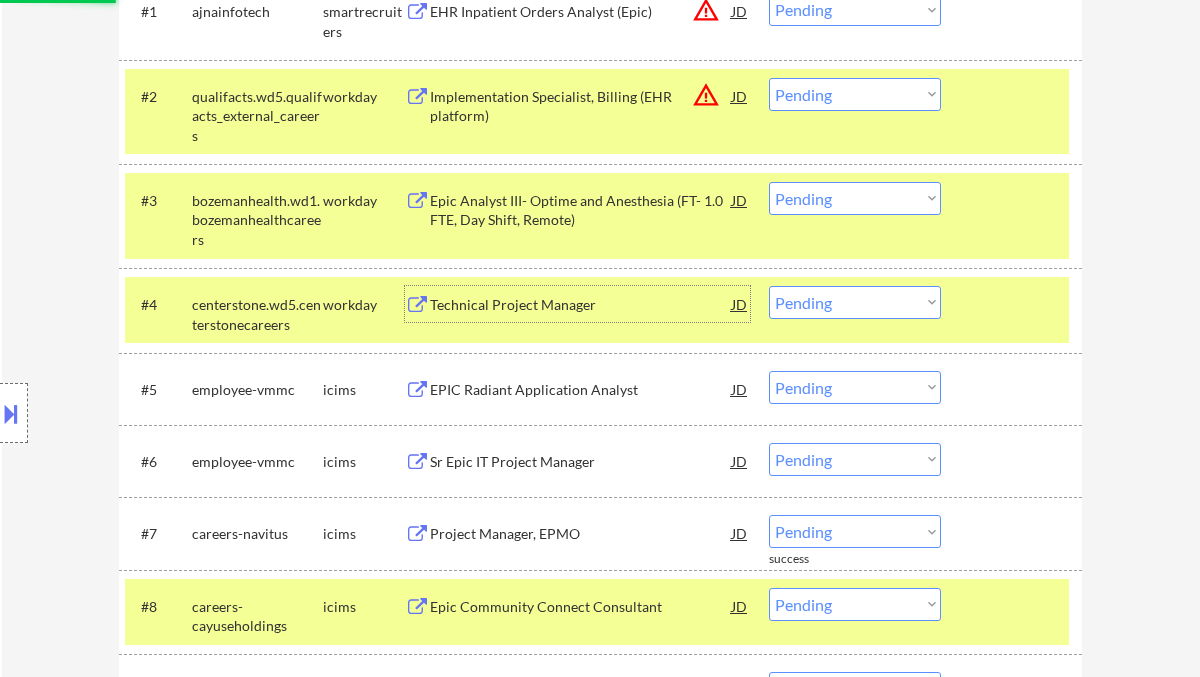 click on "Technical Project Manager" at bounding box center (581, 305) 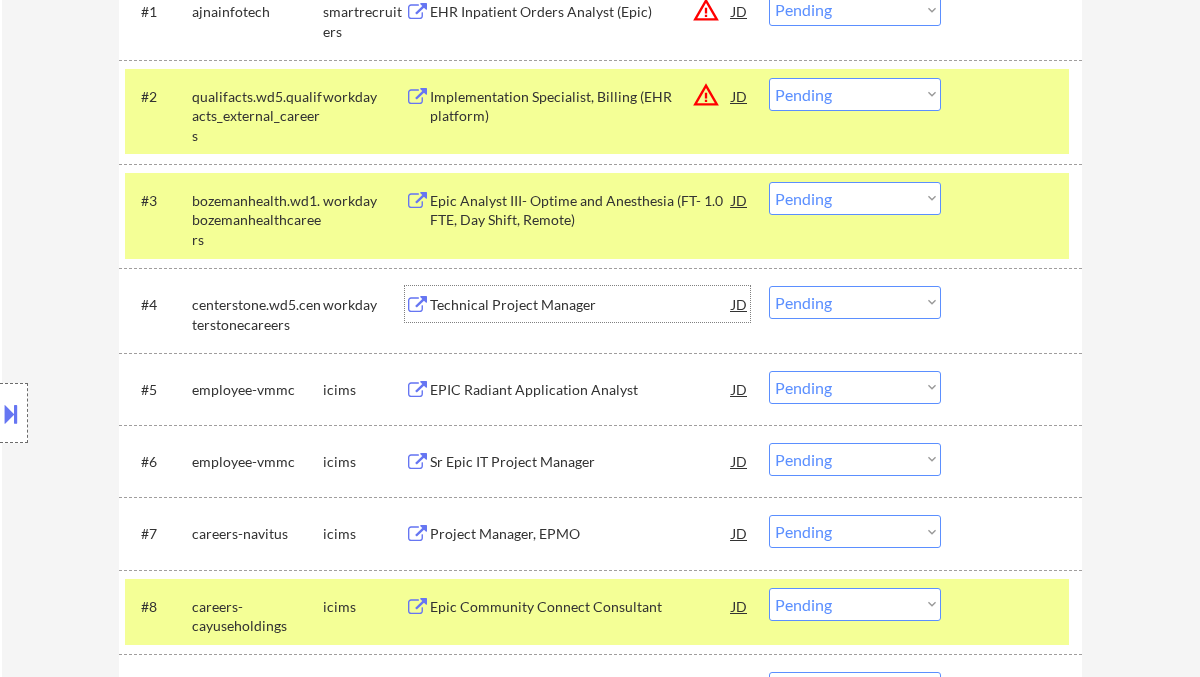 drag, startPoint x: 822, startPoint y: 298, endPoint x: 832, endPoint y: 303, distance: 11.18034 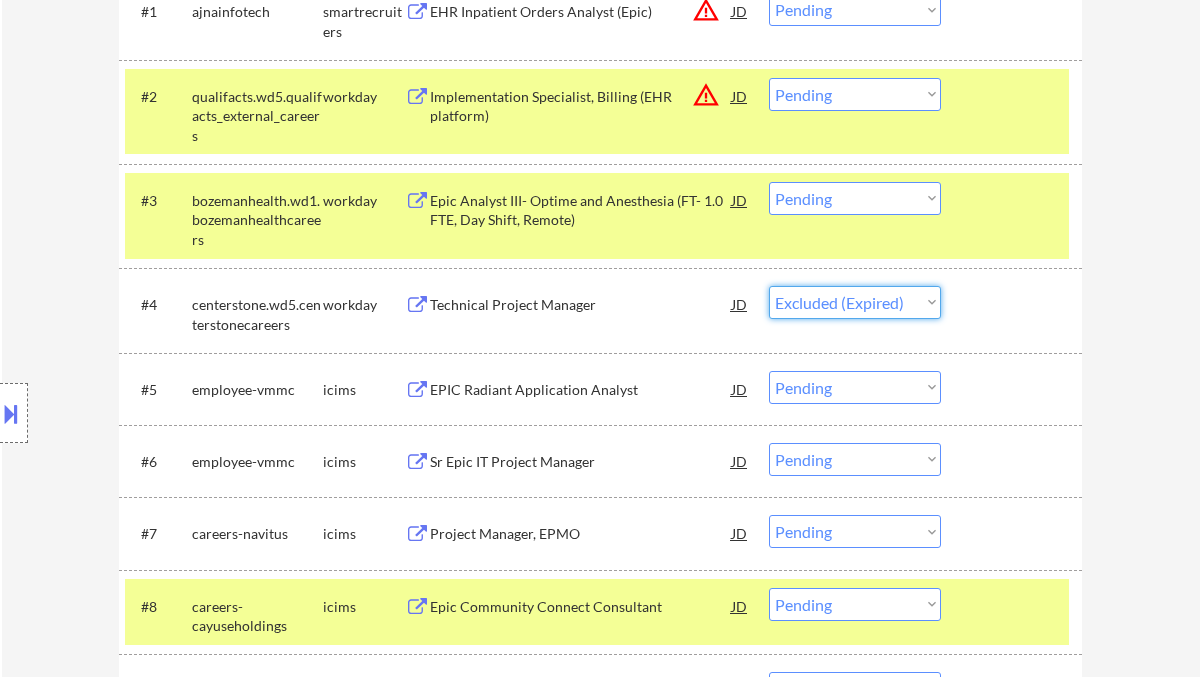 click on "Choose an option... Pending Applied Excluded (Questions) Excluded (Expired) Excluded (Location) Excluded (Bad Match) Excluded (Blocklist) Excluded (Salary) Excluded (Other)" at bounding box center (855, 302) 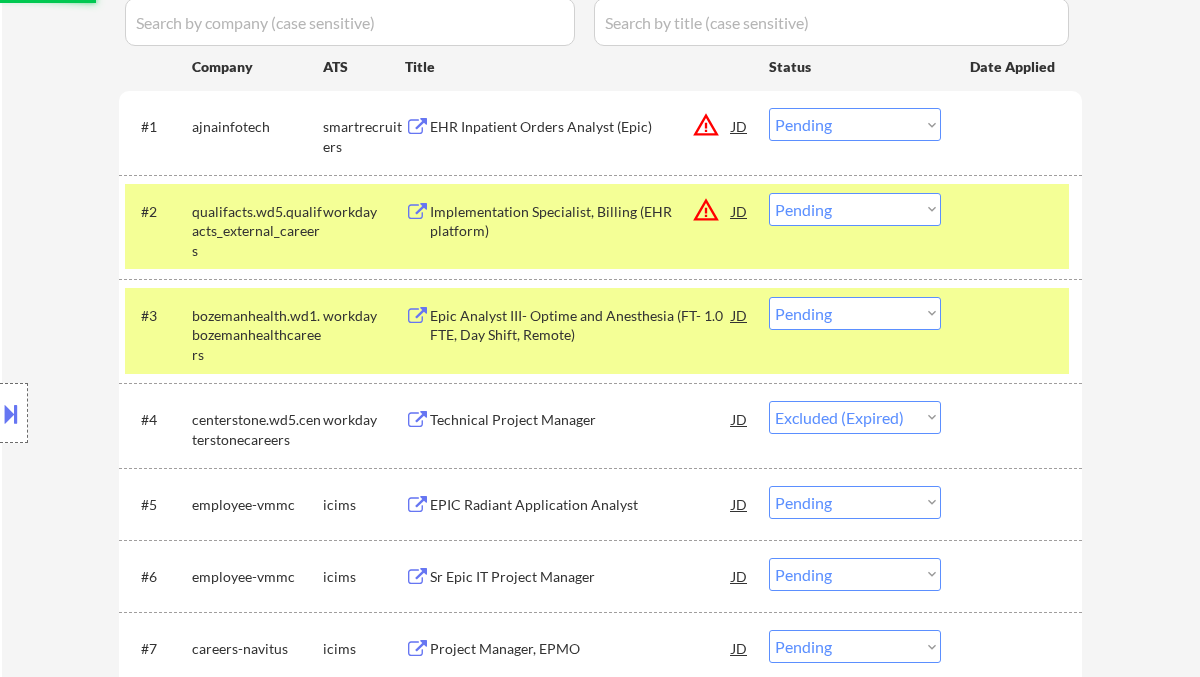 scroll, scrollTop: 533, scrollLeft: 0, axis: vertical 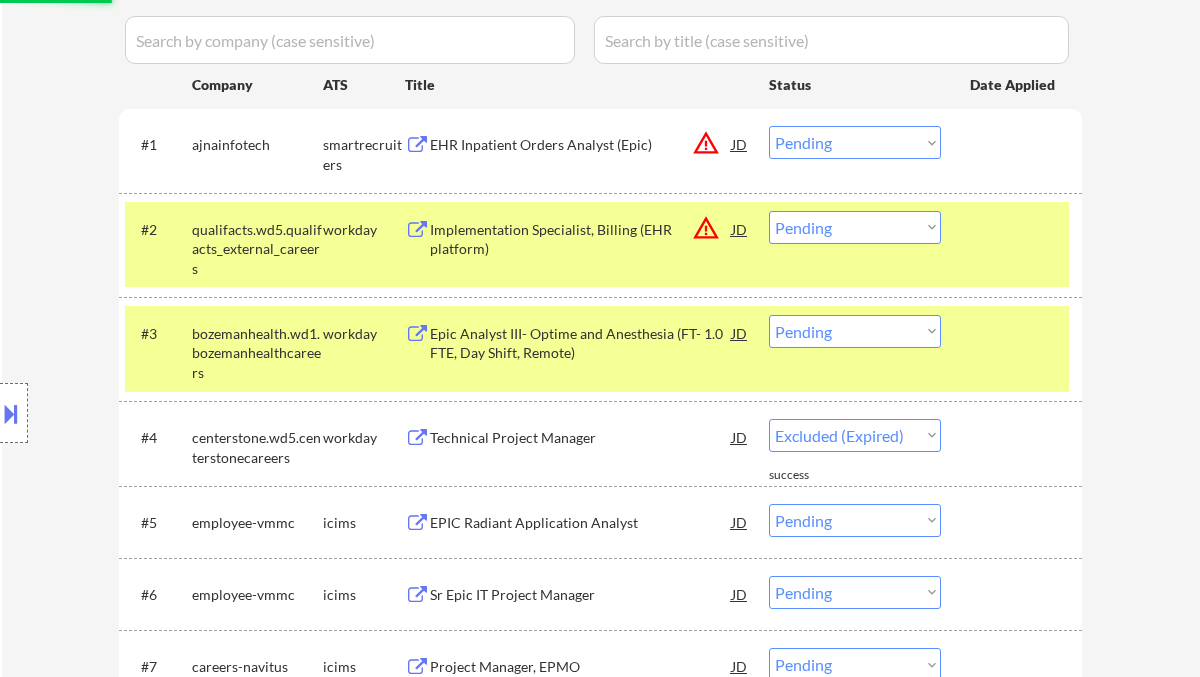 select on ""pending"" 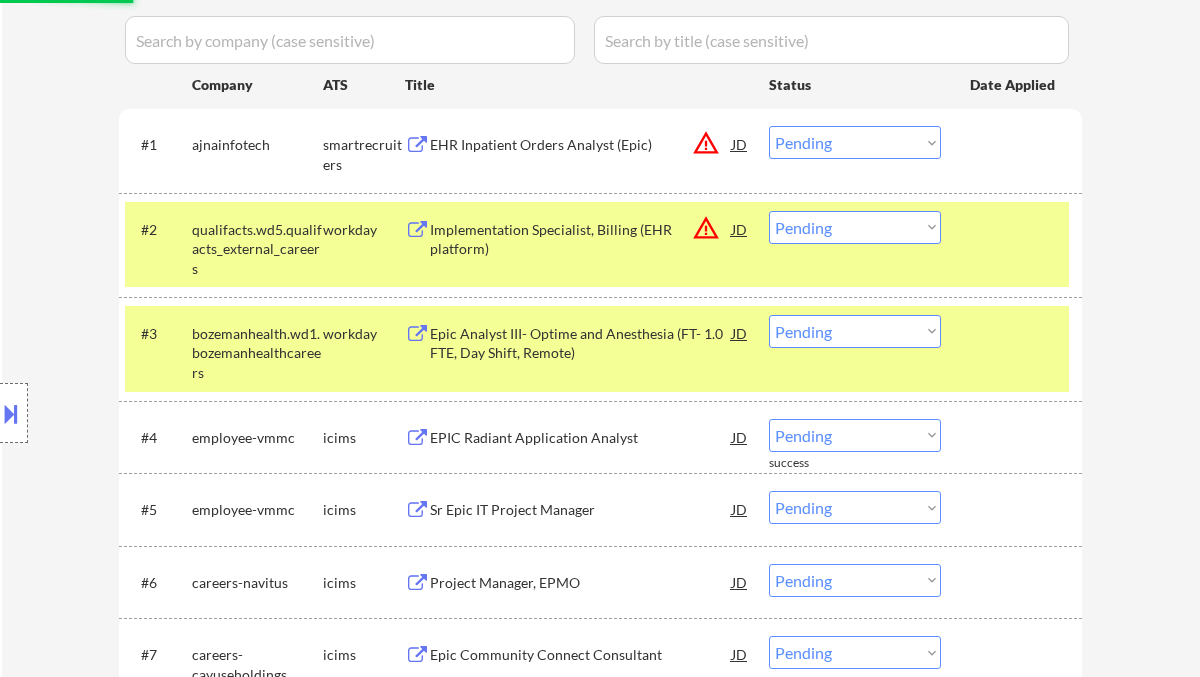 click on "Choose an option... Pending Applied Excluded (Questions) Excluded (Expired) Excluded (Location) Excluded (Bad Match) Excluded (Blocklist) Excluded (Salary) Excluded (Other)" at bounding box center (855, 331) 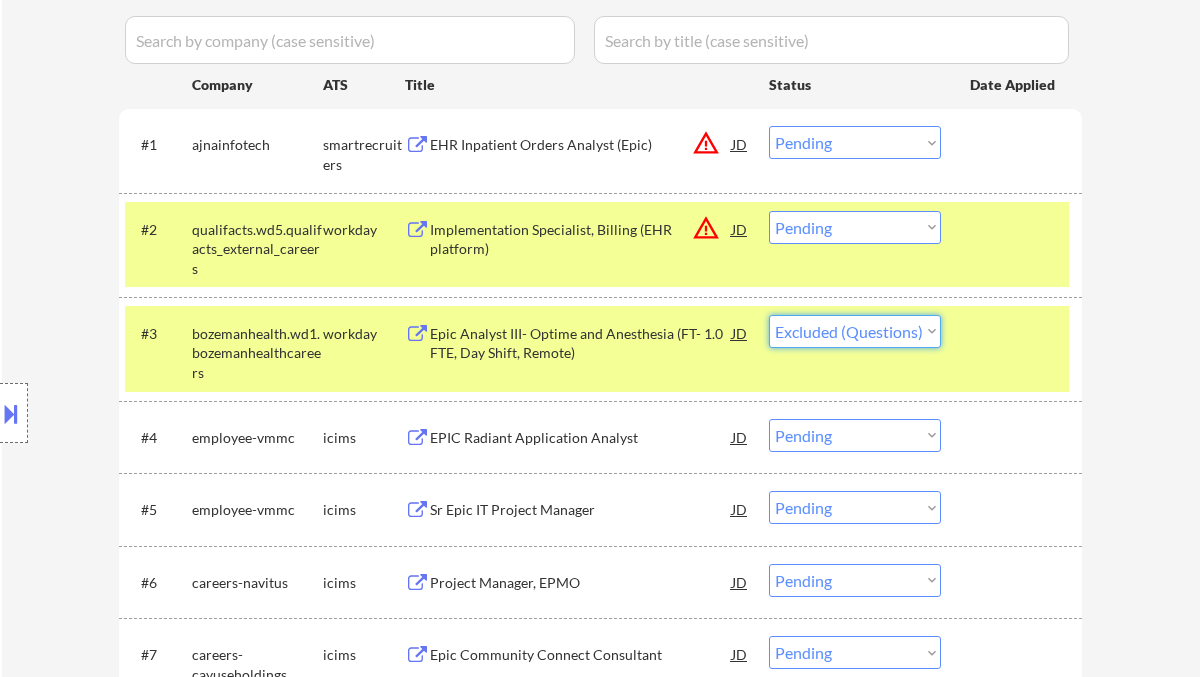 click on "Choose an option... Pending Applied Excluded (Questions) Excluded (Expired) Excluded (Location) Excluded (Bad Match) Excluded (Blocklist) Excluded (Salary) Excluded (Other)" at bounding box center [855, 331] 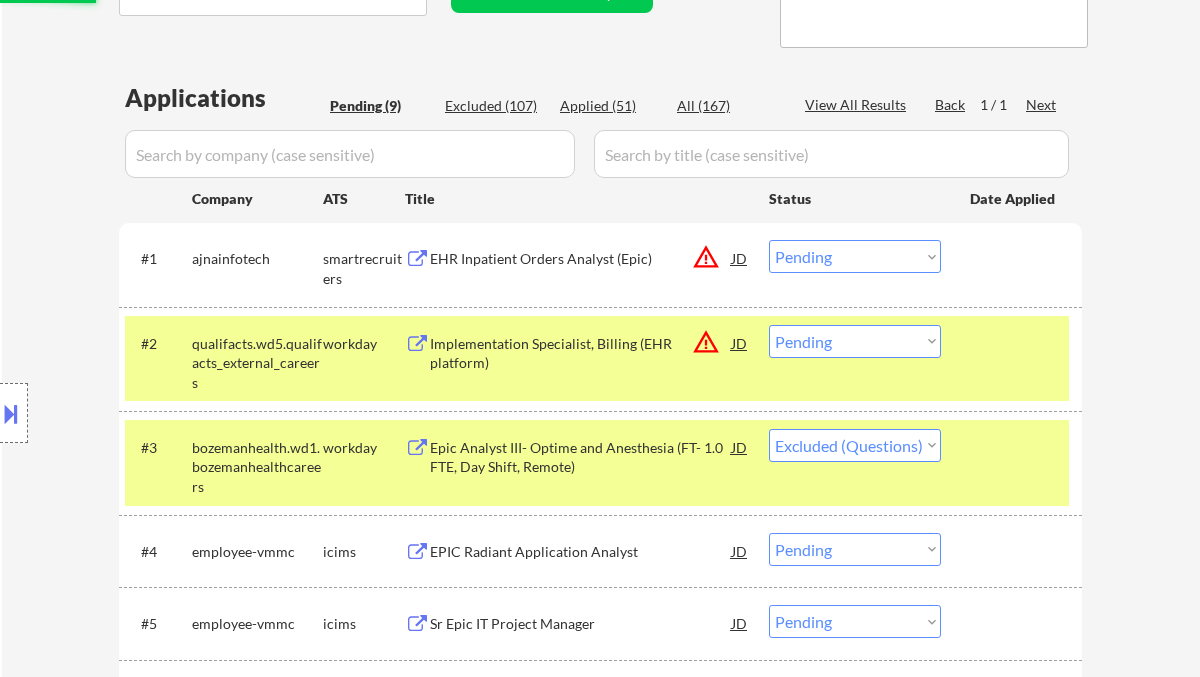 scroll, scrollTop: 400, scrollLeft: 0, axis: vertical 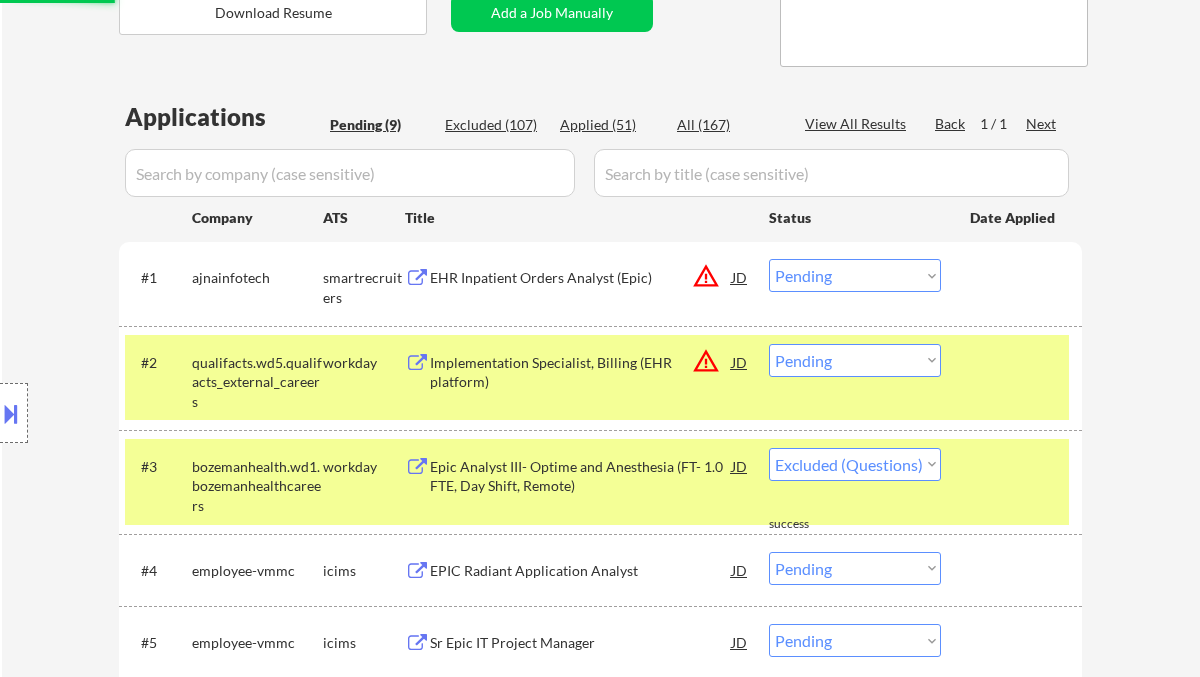 select on ""pending"" 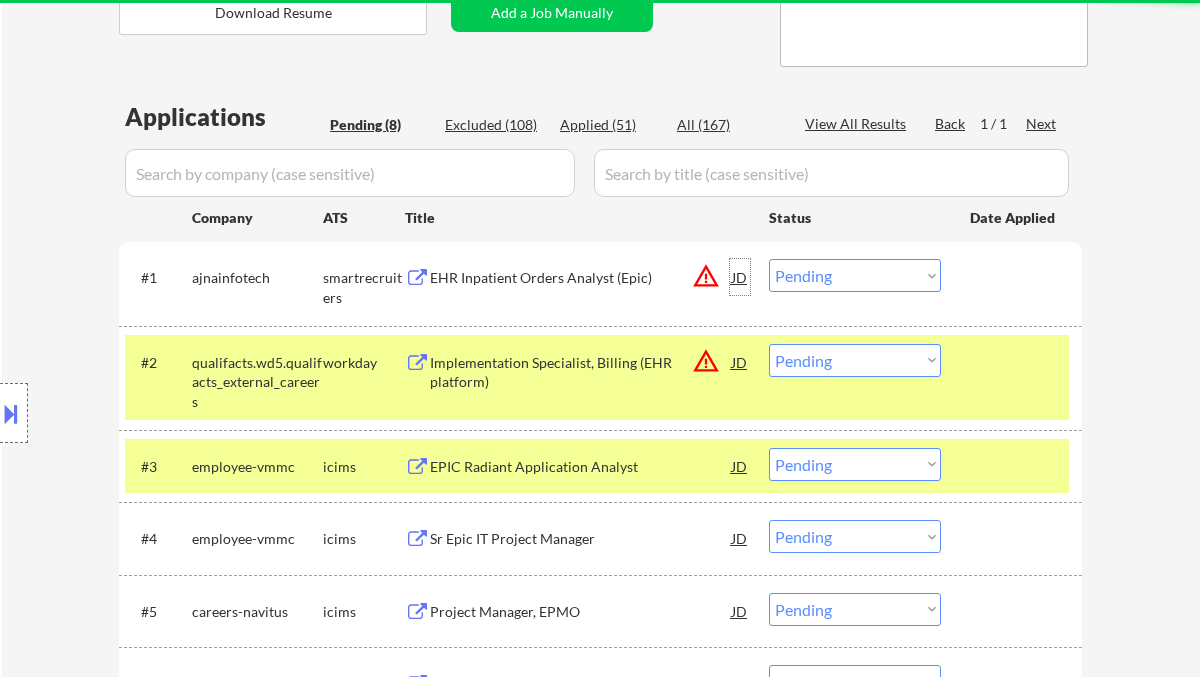 click on "JD" at bounding box center (740, 277) 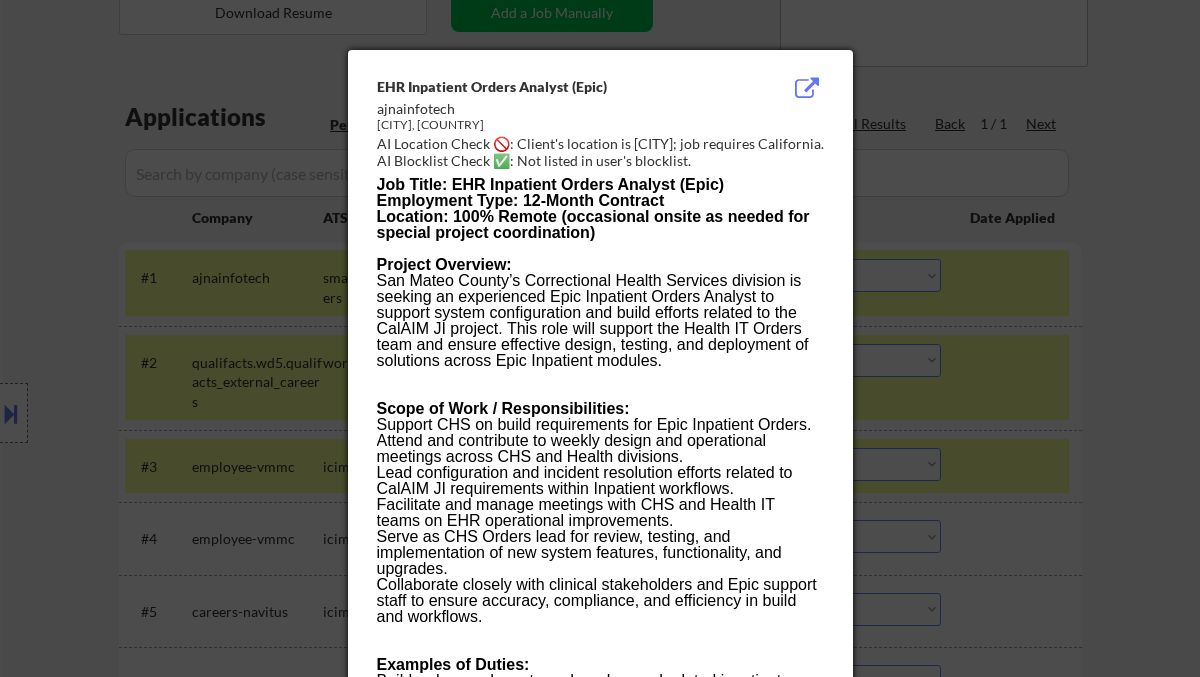 click at bounding box center [600, 338] 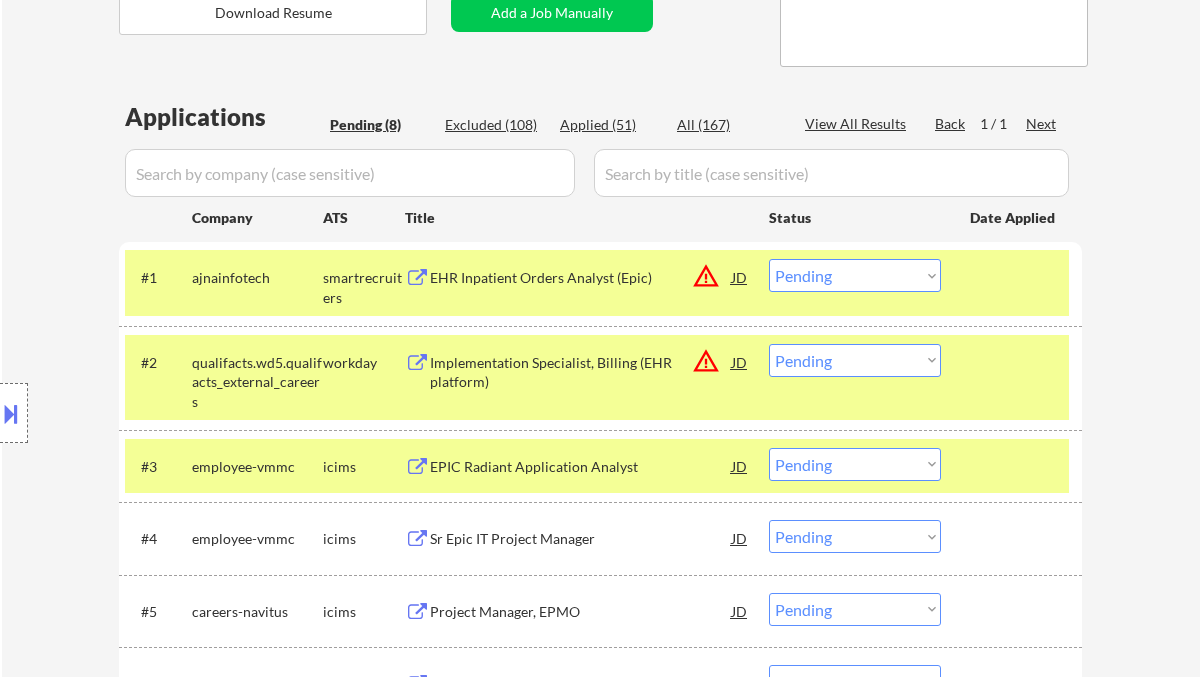 click on "EHR Inpatient Orders Analyst (Epic)" at bounding box center [581, 278] 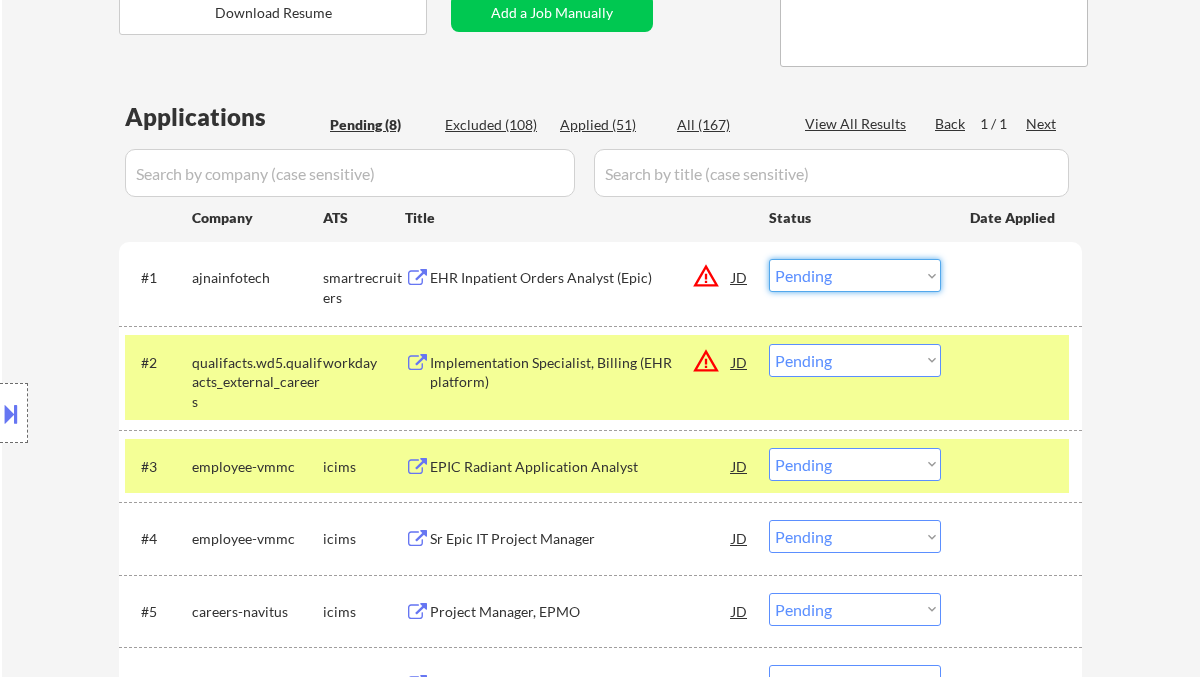 drag, startPoint x: 838, startPoint y: 270, endPoint x: 843, endPoint y: 291, distance: 21.587032 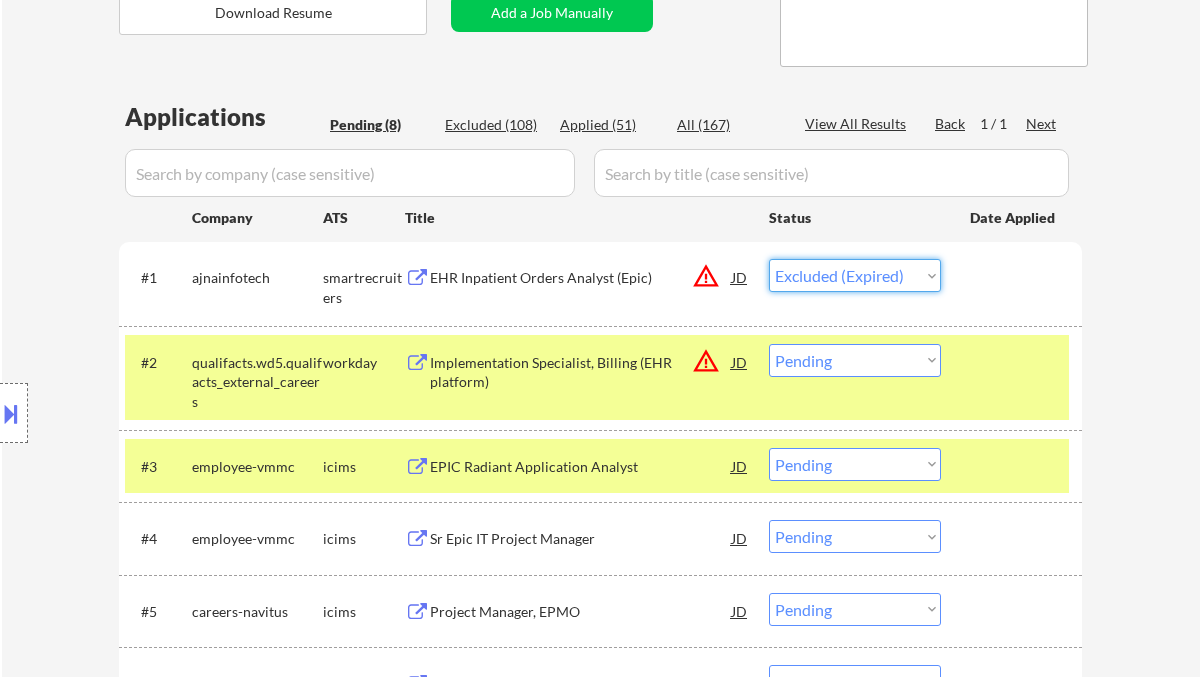 click on "Choose an option... Pending Applied Excluded (Questions) Excluded (Expired) Excluded (Location) Excluded (Bad Match) Excluded (Blocklist) Excluded (Salary) Excluded (Other)" at bounding box center [855, 275] 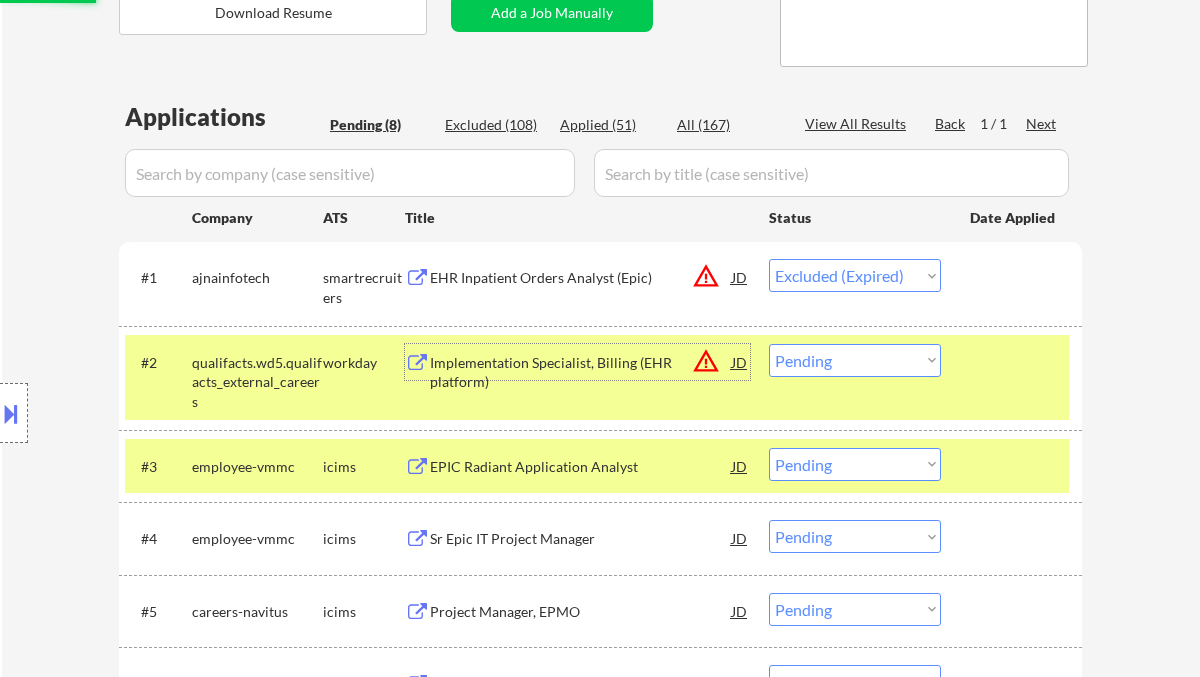 click on "Implementation Specialist, Billing (EHR platform)" at bounding box center (581, 372) 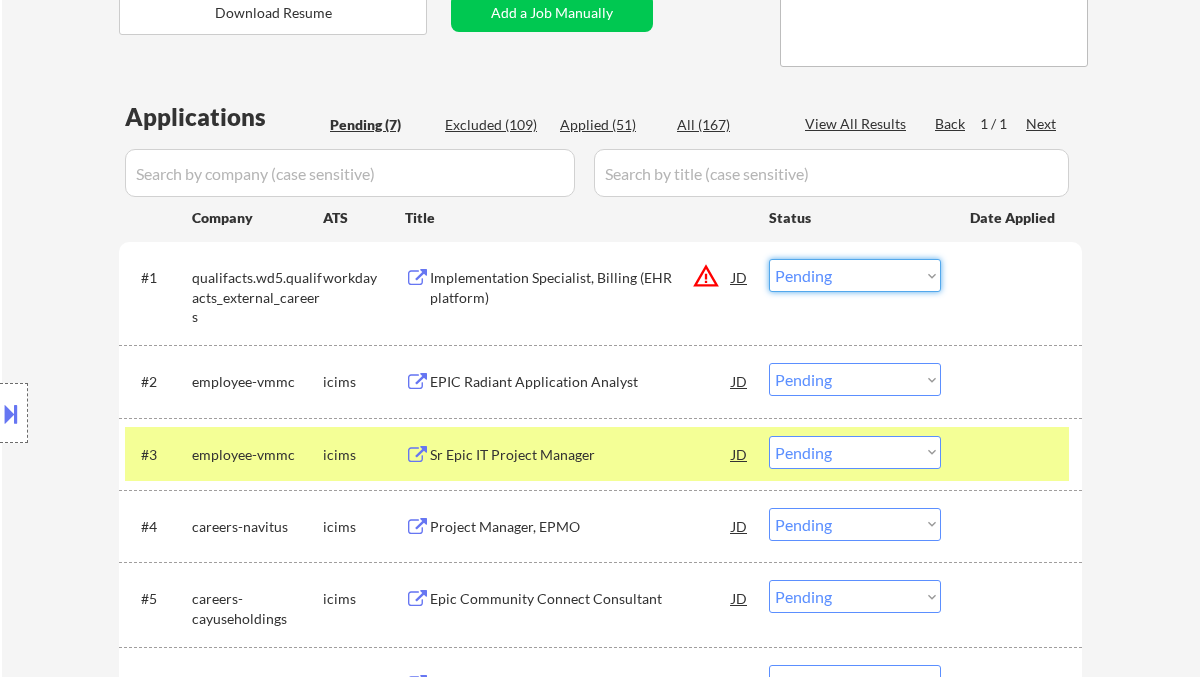 click on "Choose an option... Pending Applied Excluded (Questions) Excluded (Expired) Excluded (Location) Excluded (Bad Match) Excluded (Blocklist) Excluded (Salary) Excluded (Other)" at bounding box center [855, 275] 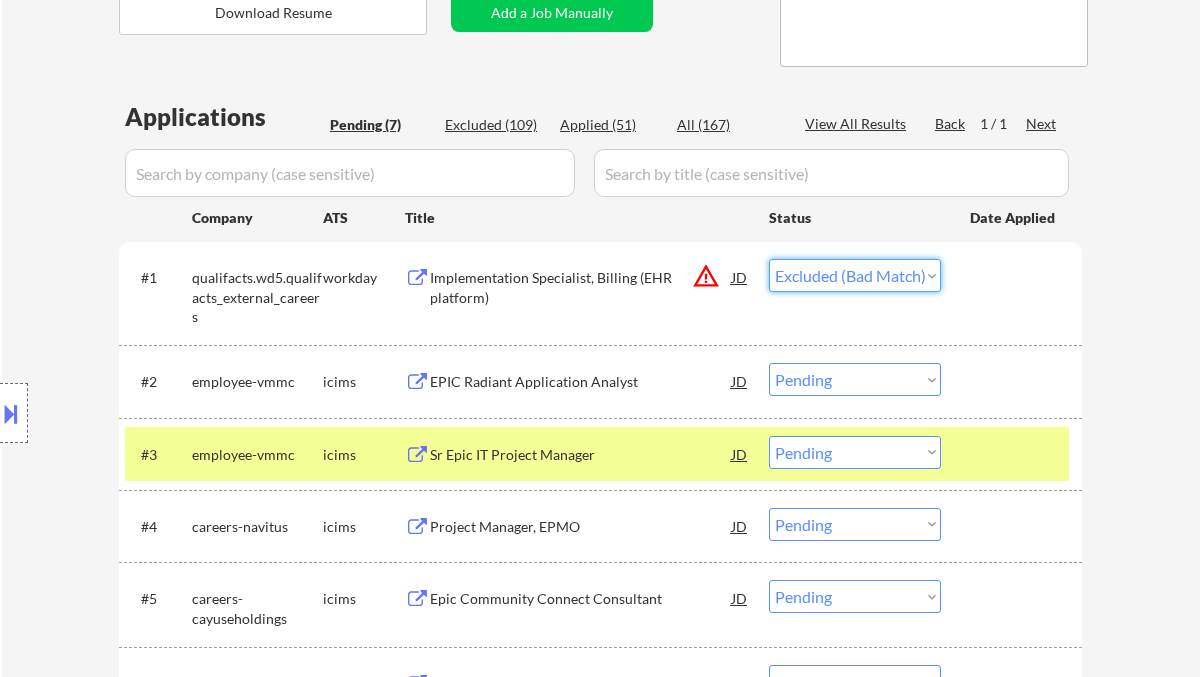 click on "Choose an option... Pending Applied Excluded (Questions) Excluded (Expired) Excluded (Location) Excluded (Bad Match) Excluded (Blocklist) Excluded (Salary) Excluded (Other)" at bounding box center [855, 275] 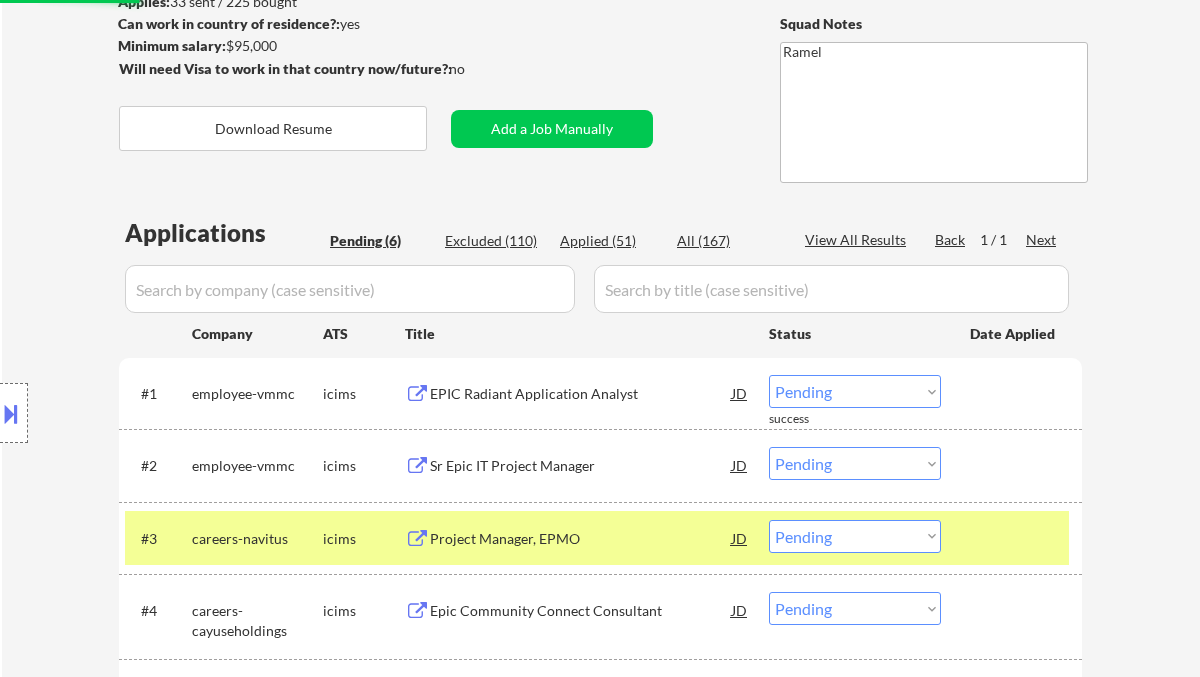 scroll, scrollTop: 266, scrollLeft: 0, axis: vertical 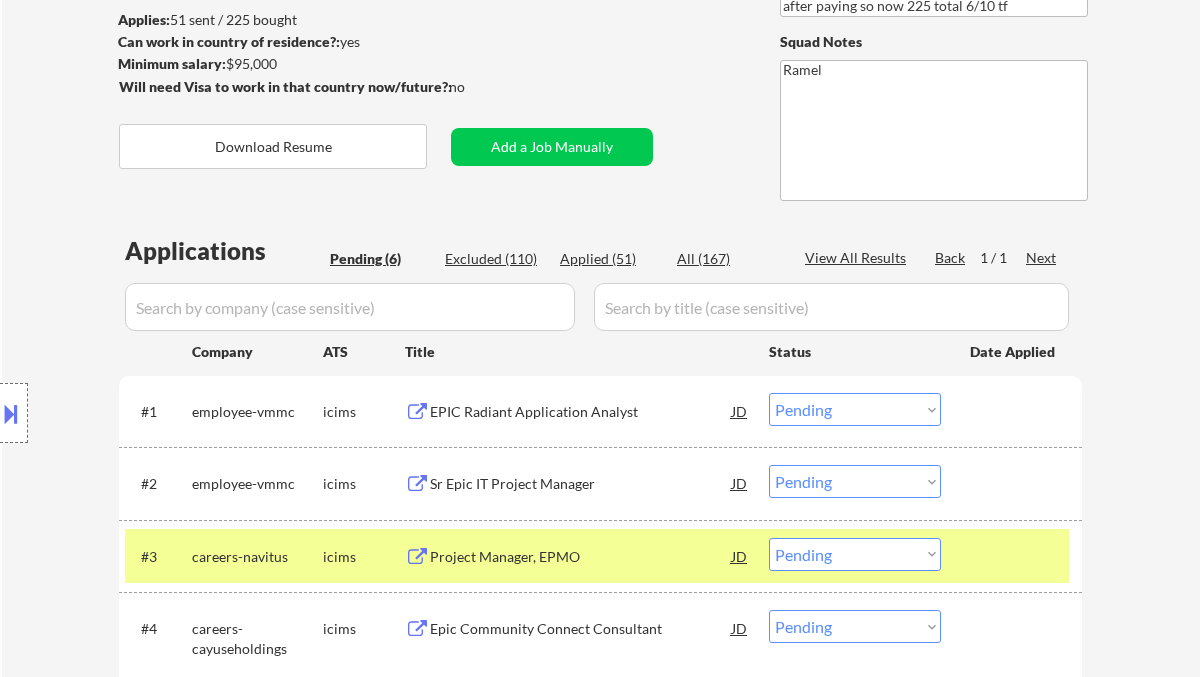 select on ""pending"" 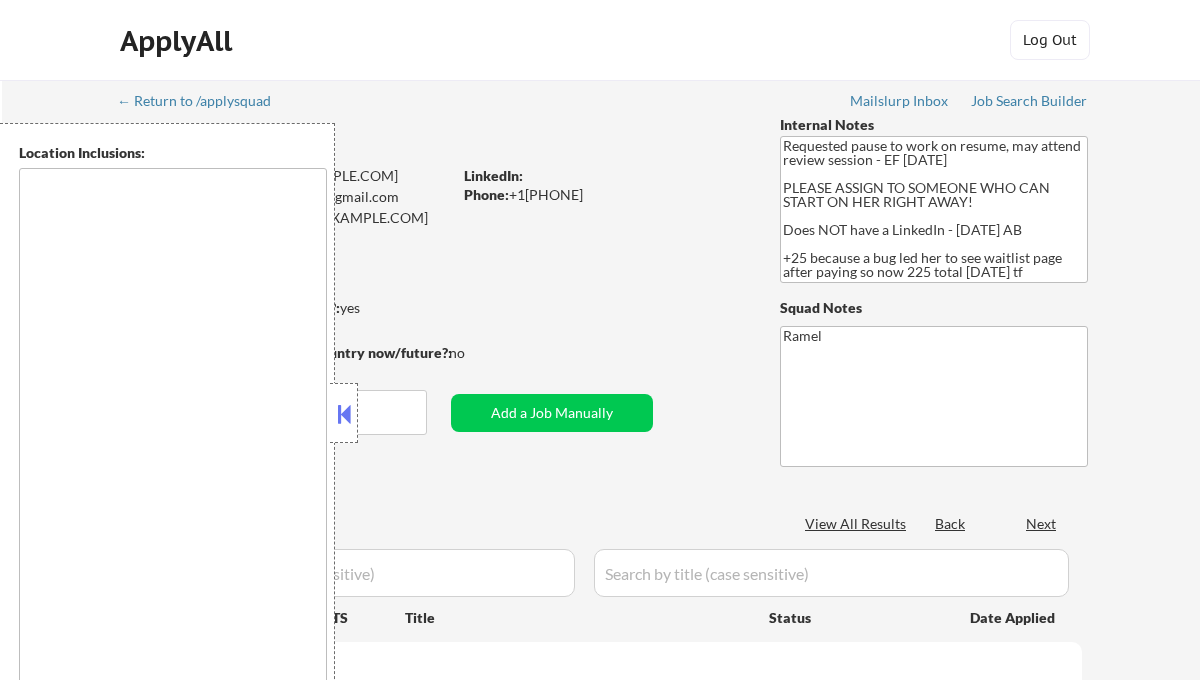type on "[CITY], [STATE] [CITY], [STATE] [CITY], [STATE] [CITY], [STATE] [CITY], [STATE] [CITY], [STATE] [CITY], [STATE] [CITY], [STATE] [CITY], [STATE] [CITY], [STATE] [CITY], [STATE] [CITY], [STATE] [CITY], [STATE] [CITY], [STATE] [CITY], [STATE] [CITY], [STATE] [CITY], [STATE] [CITY], [STATE] [CITY], [STATE] [CITY], [STATE] [CITY], [STATE] [CITY], [STATE] [CITY], [STATE] [CITY], [STATE] [CITY], [STATE] [CITY], [STATE] [CITY], [STATE] [CITY], [STATE] [CITY], [STATE] remote" 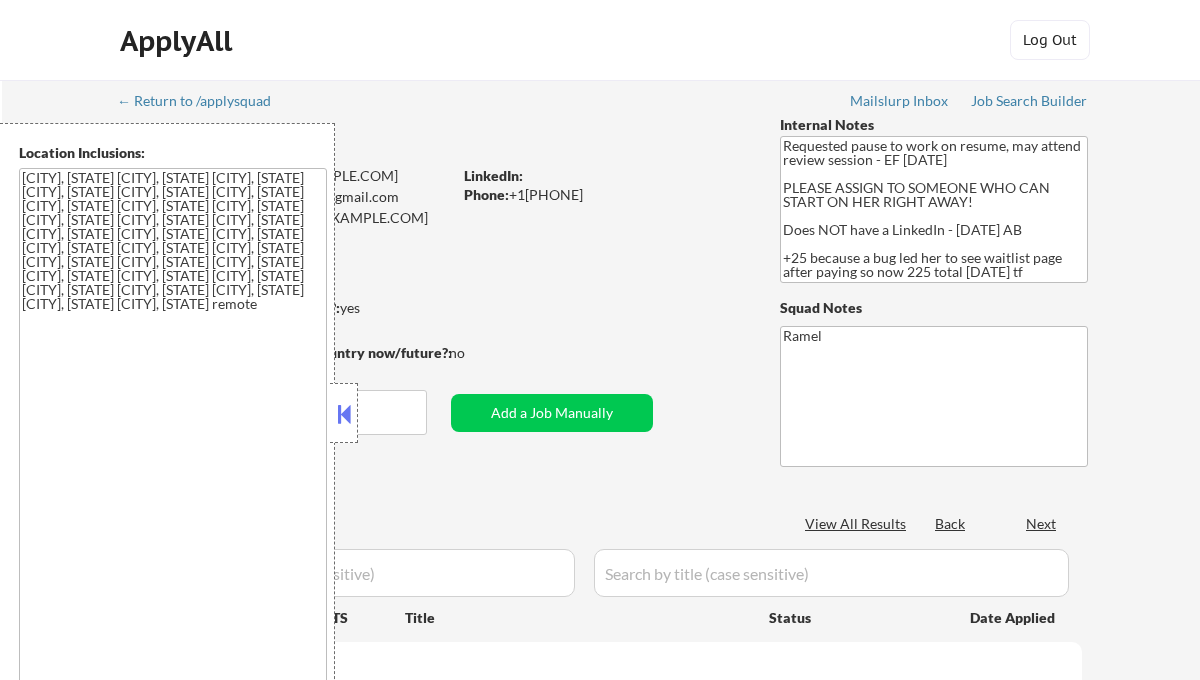 scroll, scrollTop: 0, scrollLeft: 0, axis: both 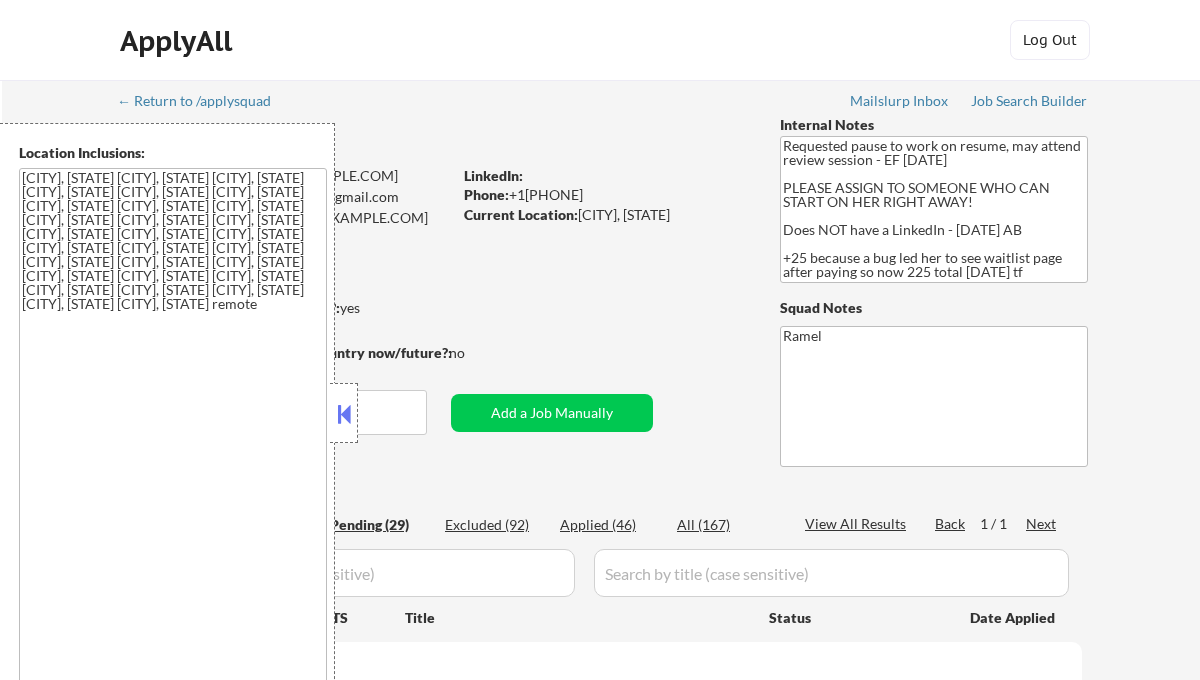 select on ""pending"" 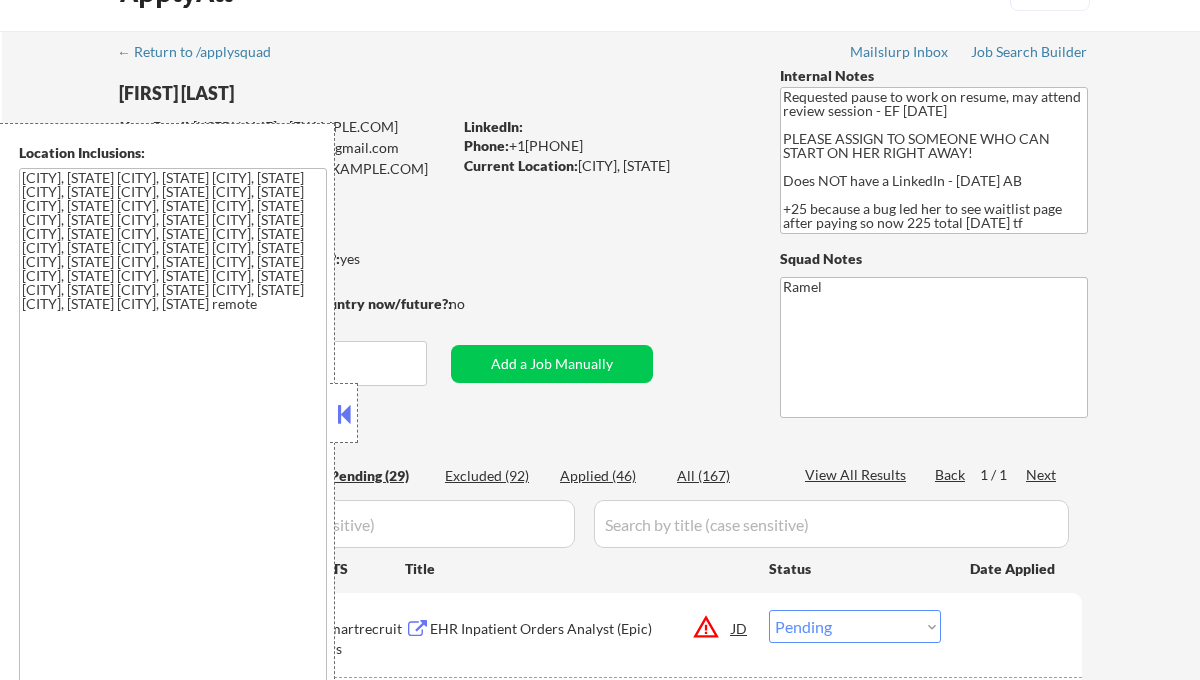 scroll, scrollTop: 133, scrollLeft: 0, axis: vertical 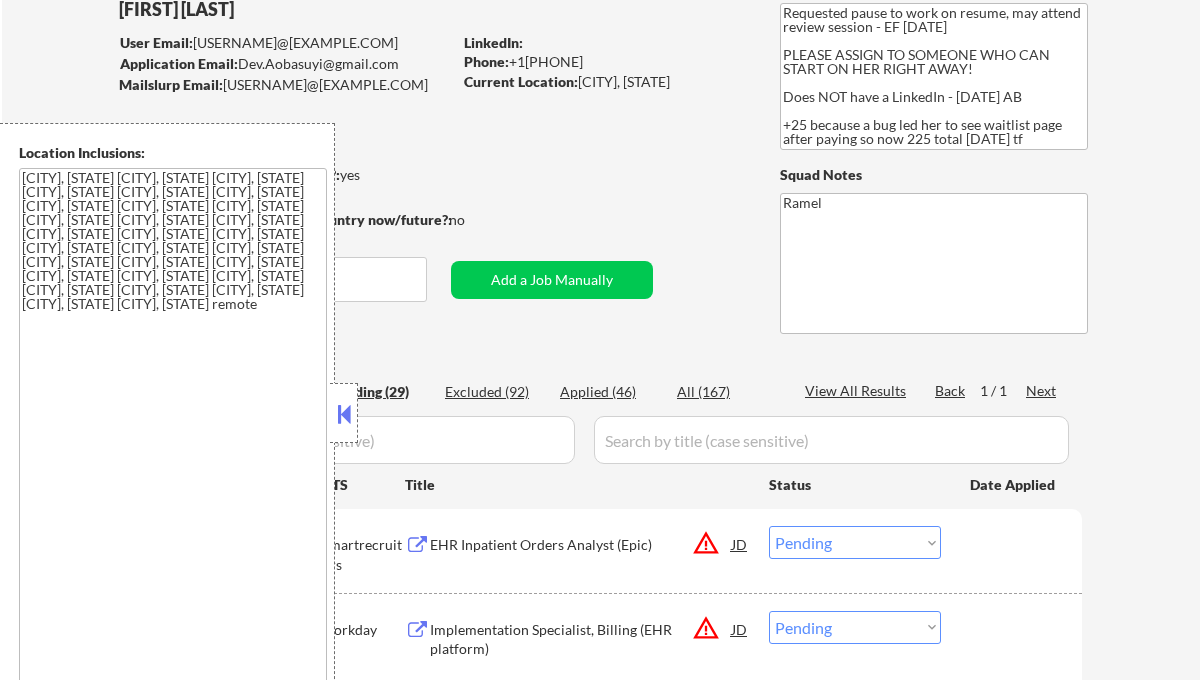click on "Applied (46)" at bounding box center [610, 392] 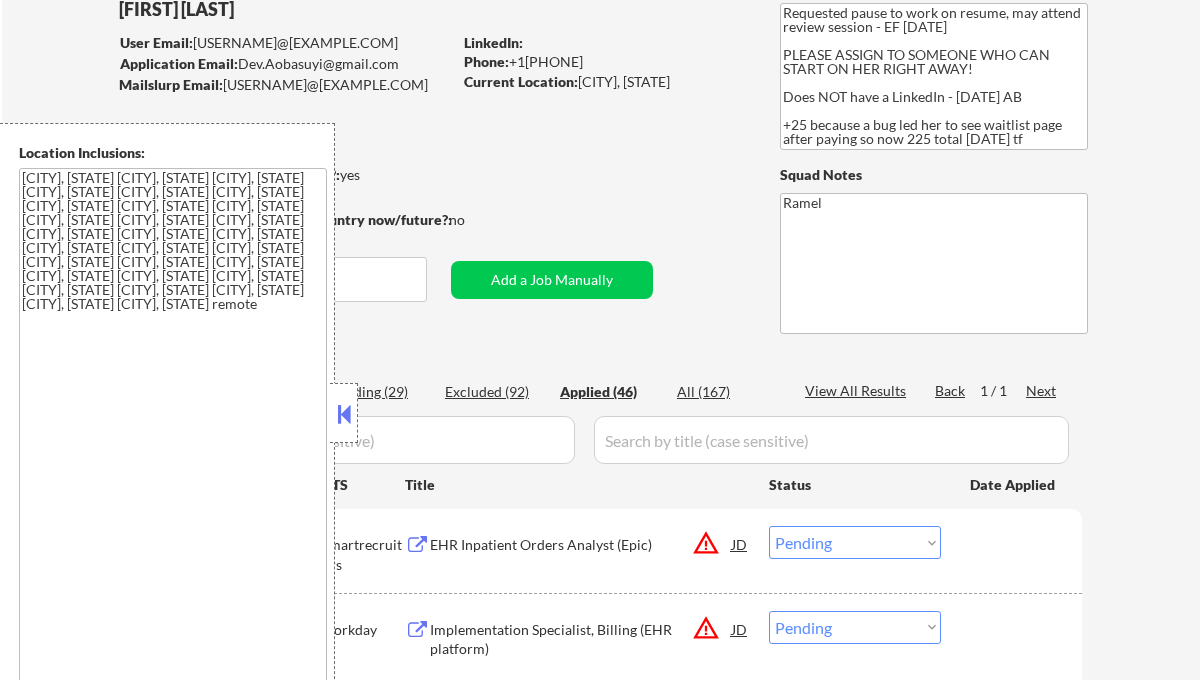 select on ""applied"" 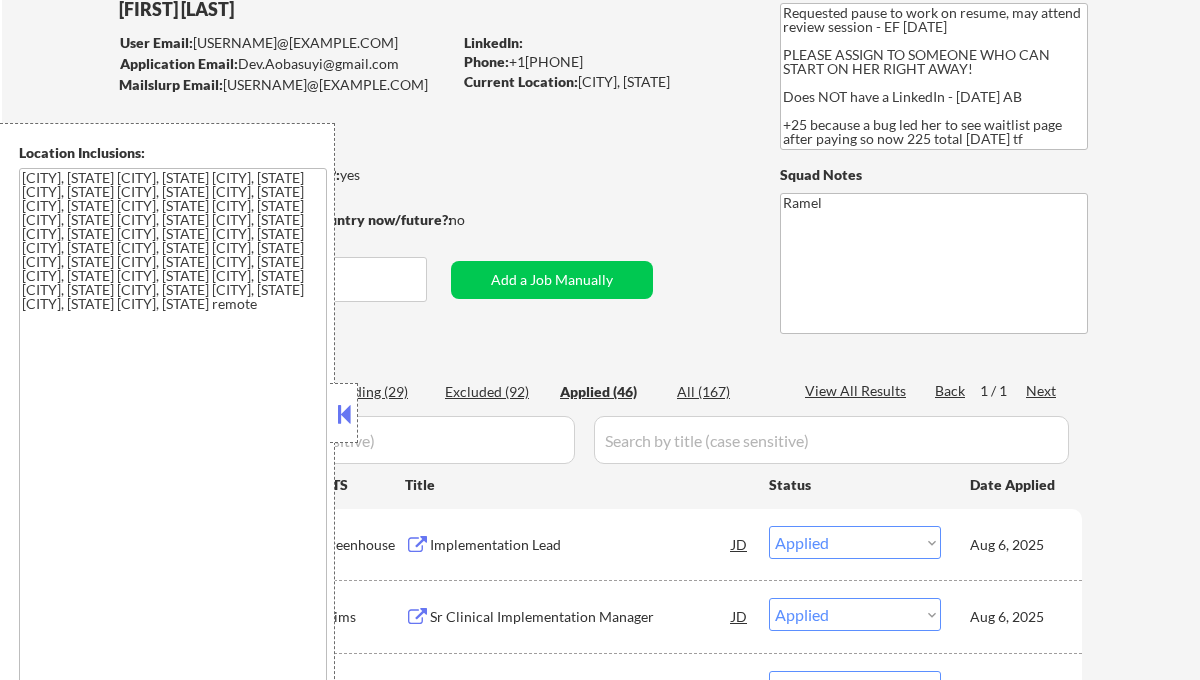 click at bounding box center (344, 414) 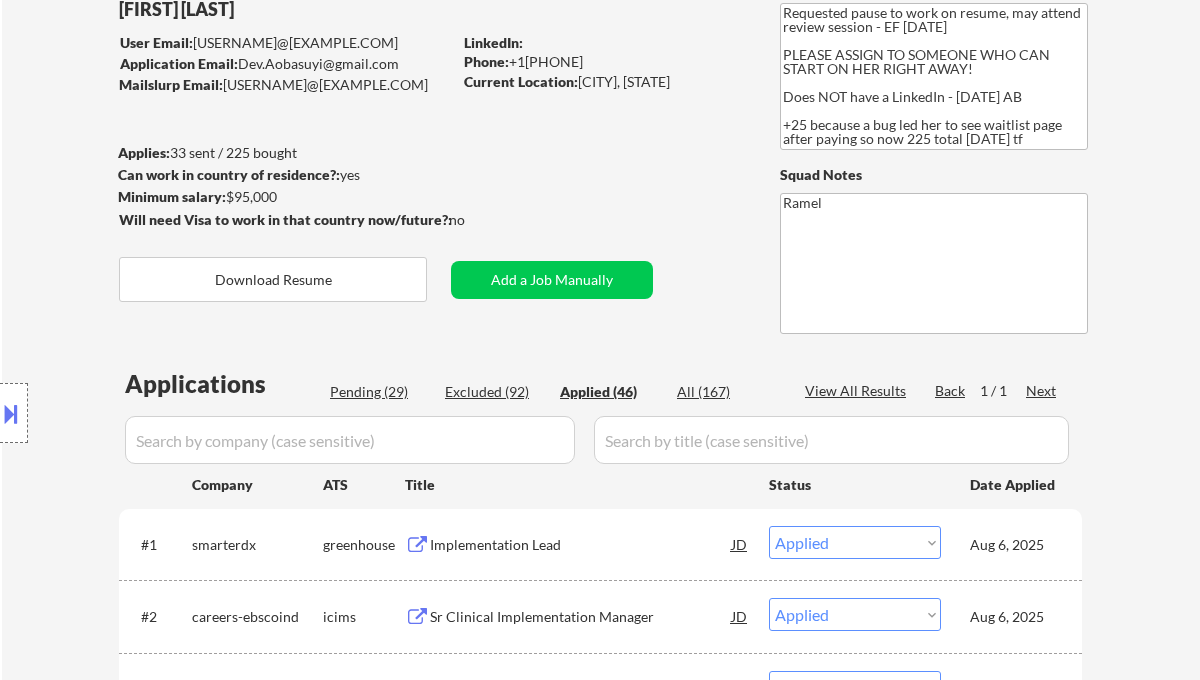 click on "Applied (46)" at bounding box center [610, 392] 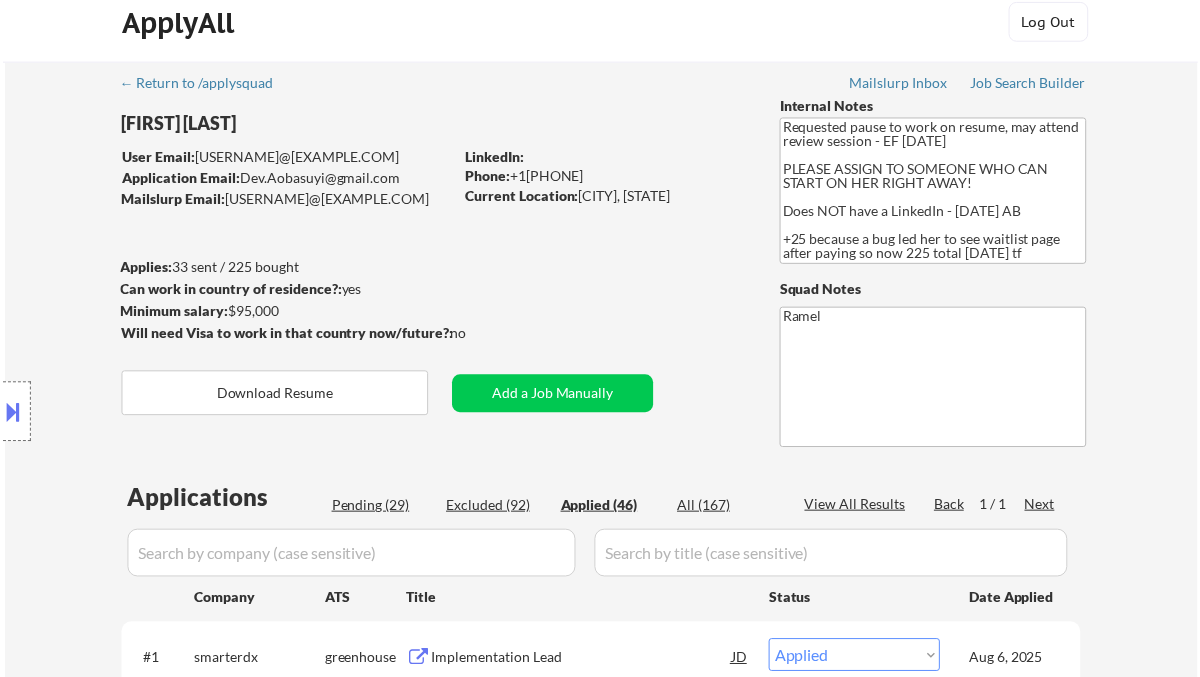 scroll, scrollTop: 0, scrollLeft: 0, axis: both 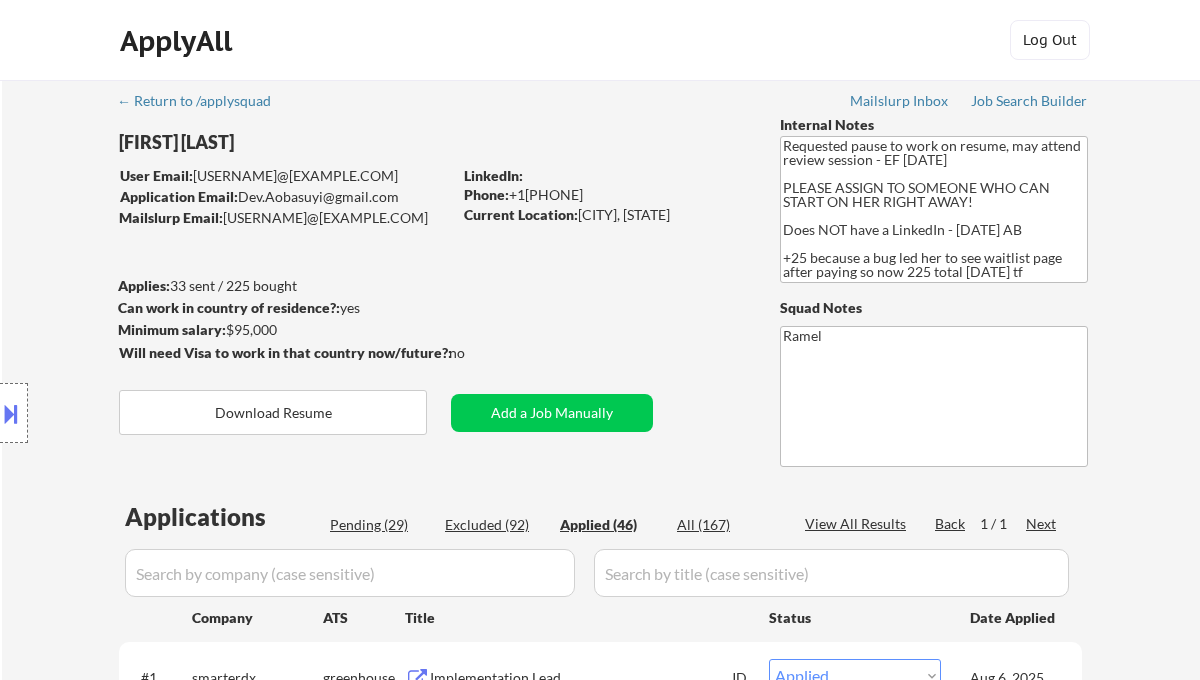 click on "Phone:  +17139036468" at bounding box center [605, 195] 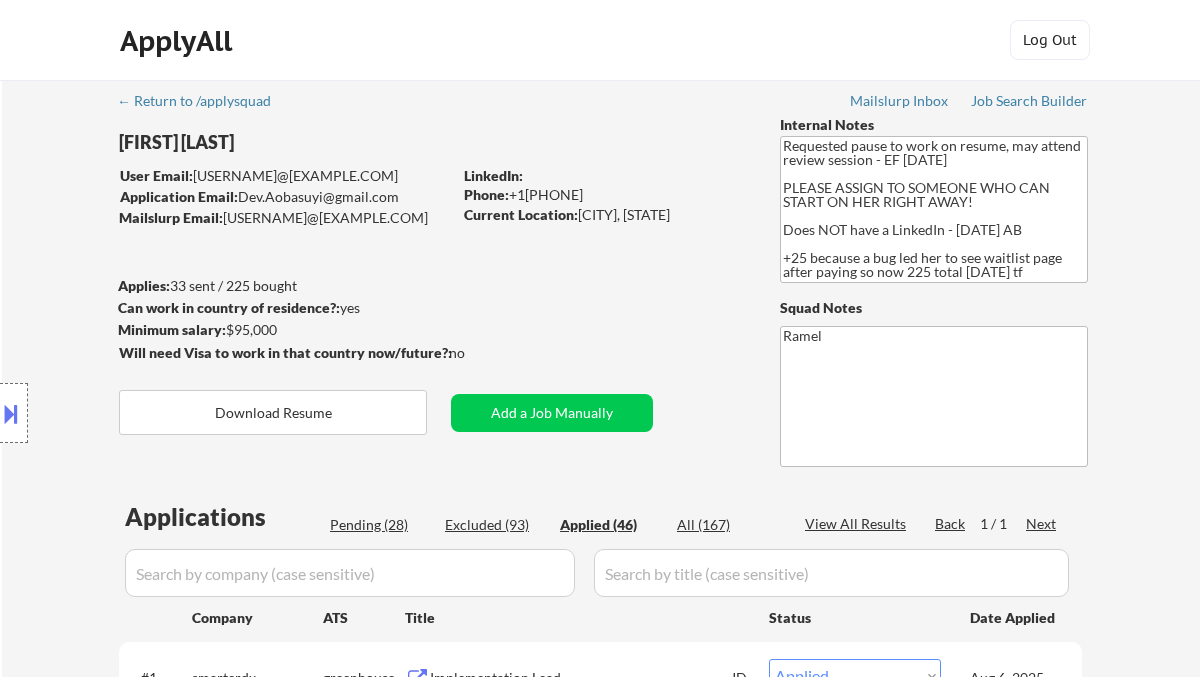 copy on "17139036468" 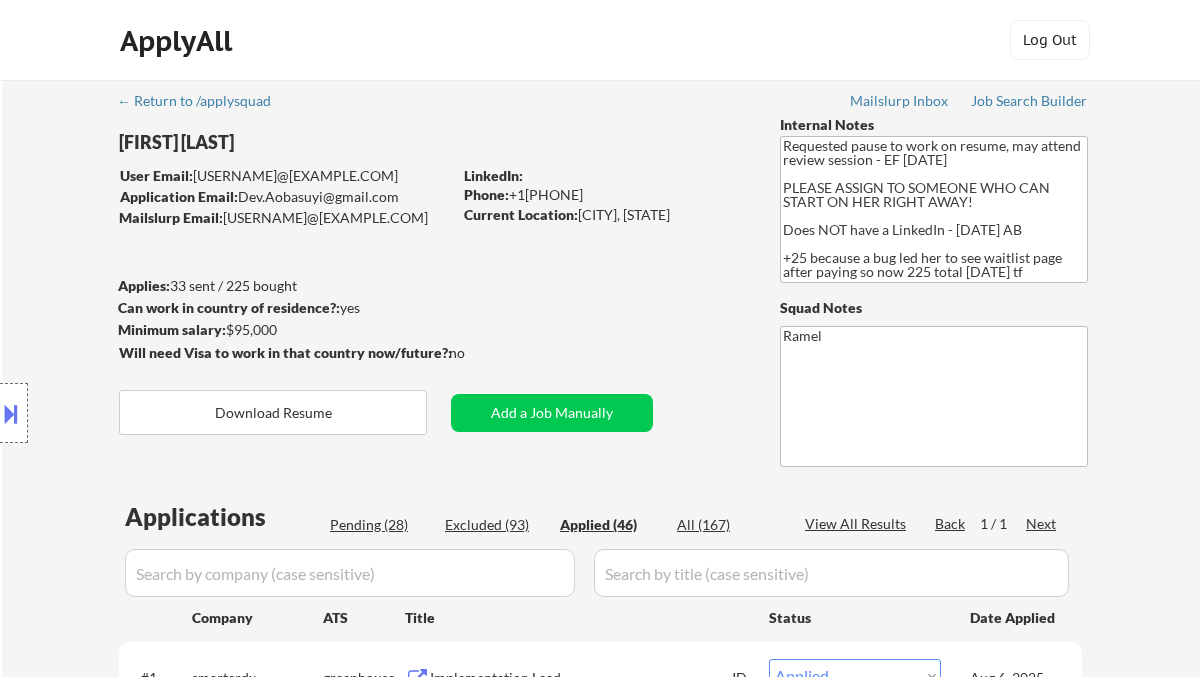 select on ""applied"" 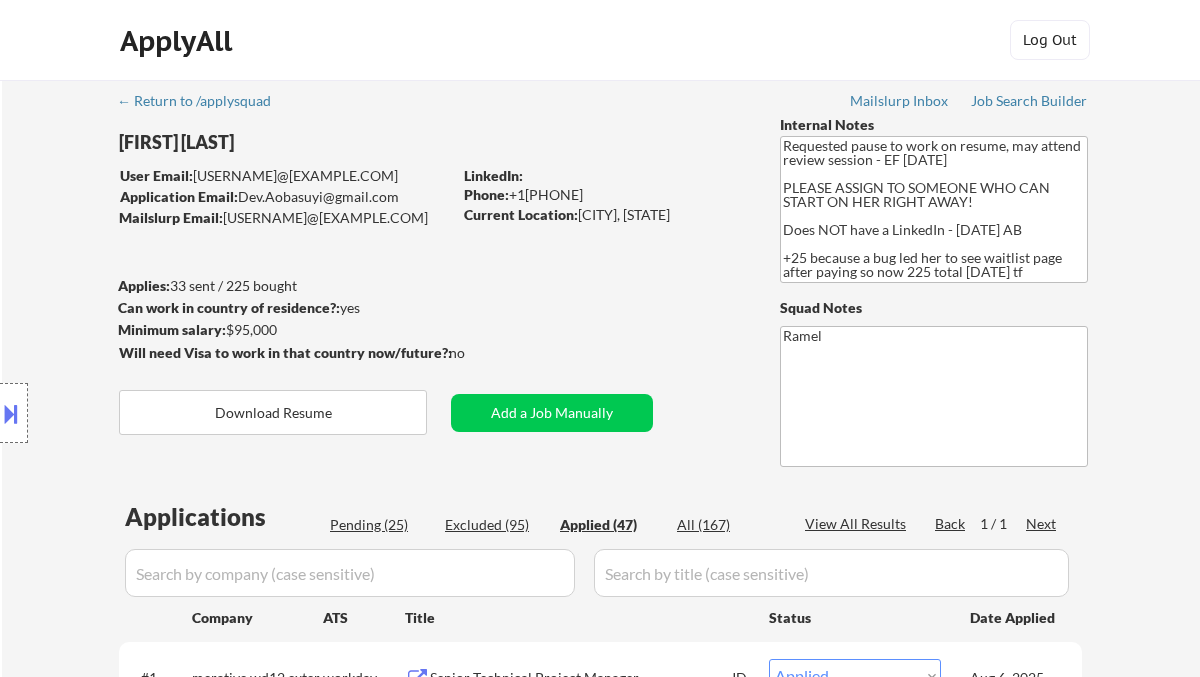 copy on "17139036468" 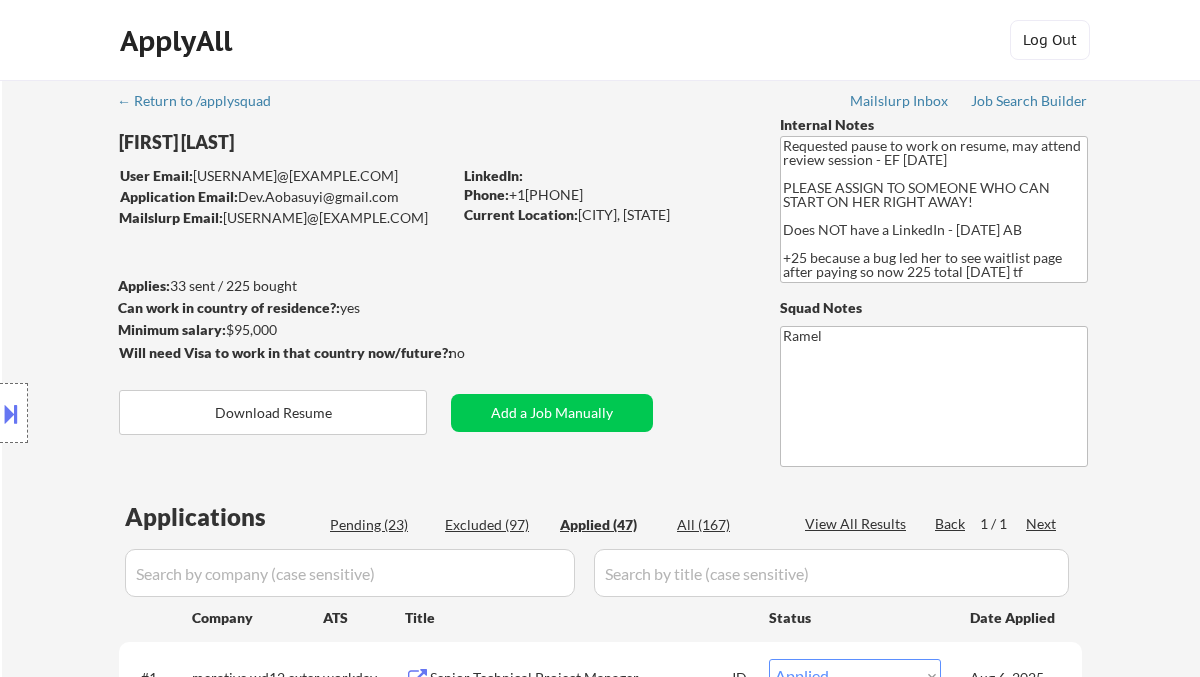 click on "Phone:  +17139036468" at bounding box center [605, 195] 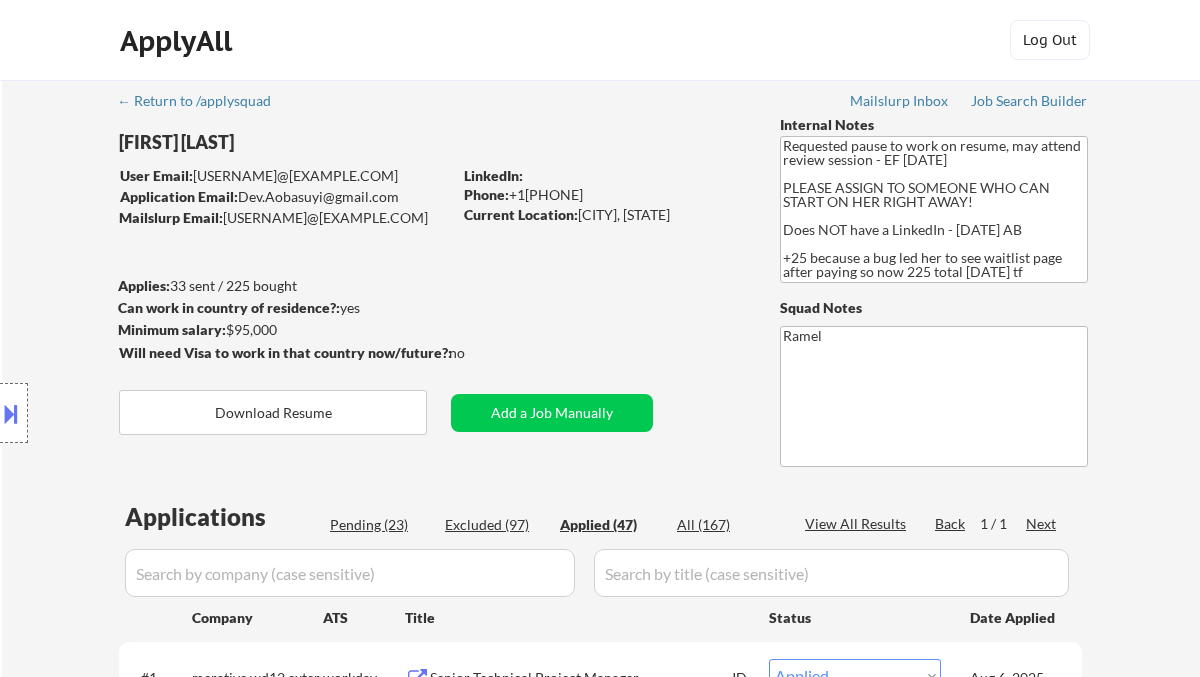 select on ""applied"" 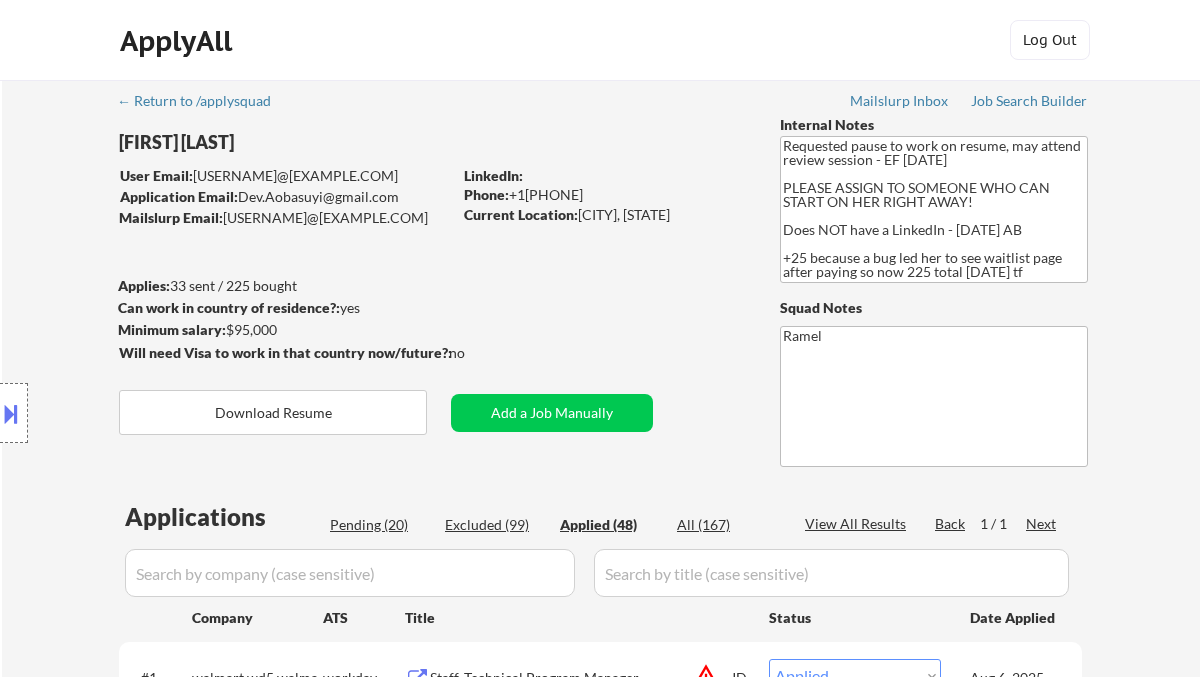 copy on "17139036468" 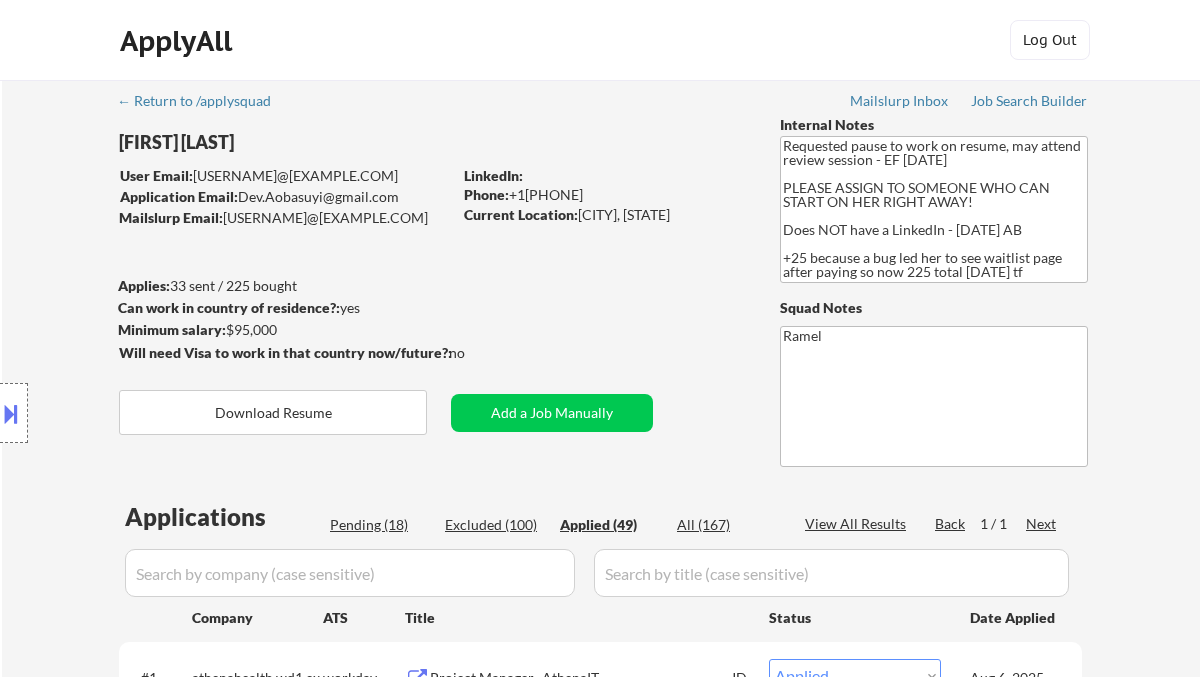 scroll, scrollTop: 133, scrollLeft: 0, axis: vertical 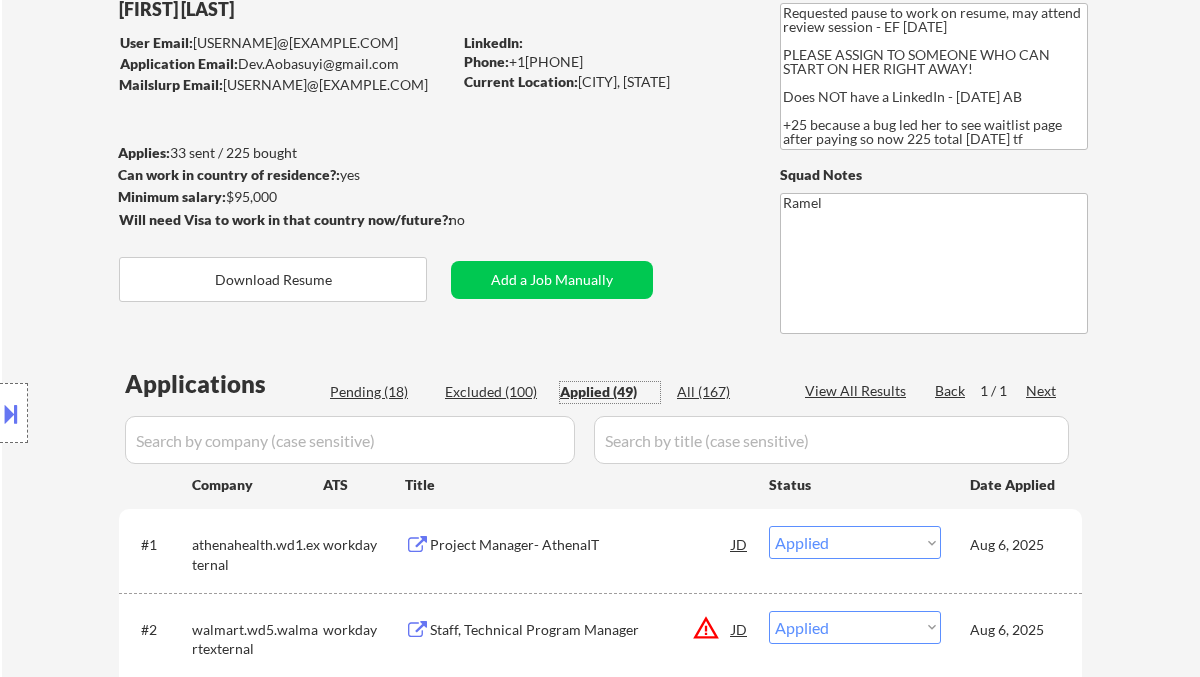 click on "Applied (49)" at bounding box center [610, 392] 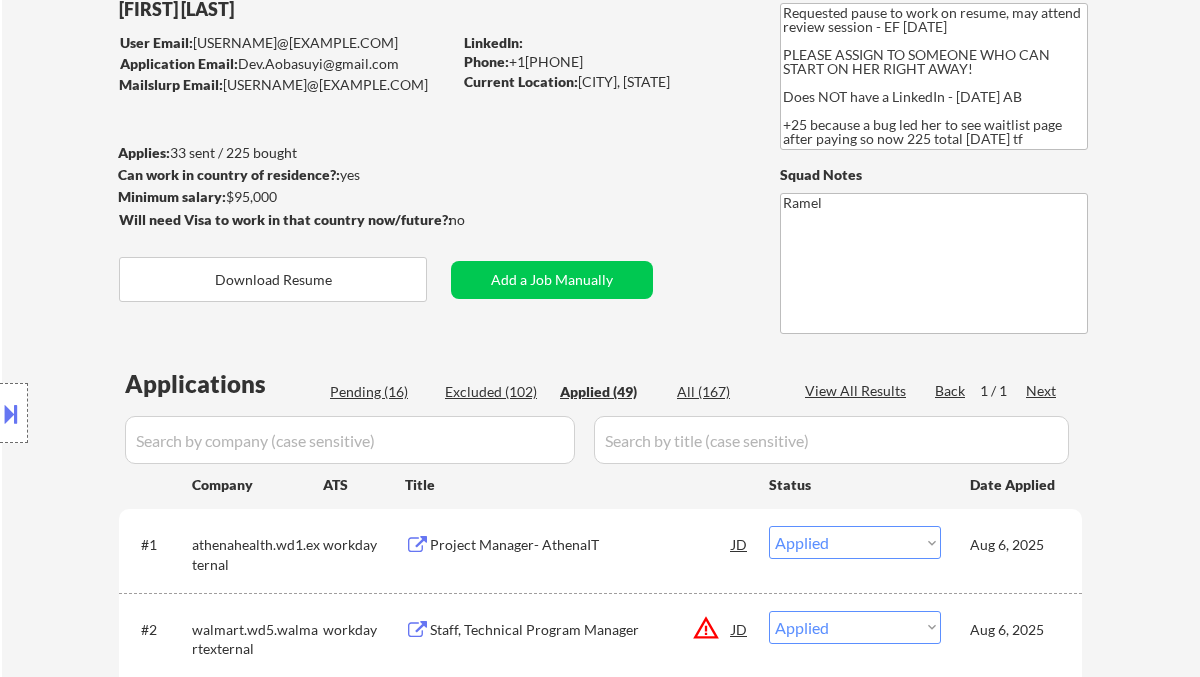 select on ""applied"" 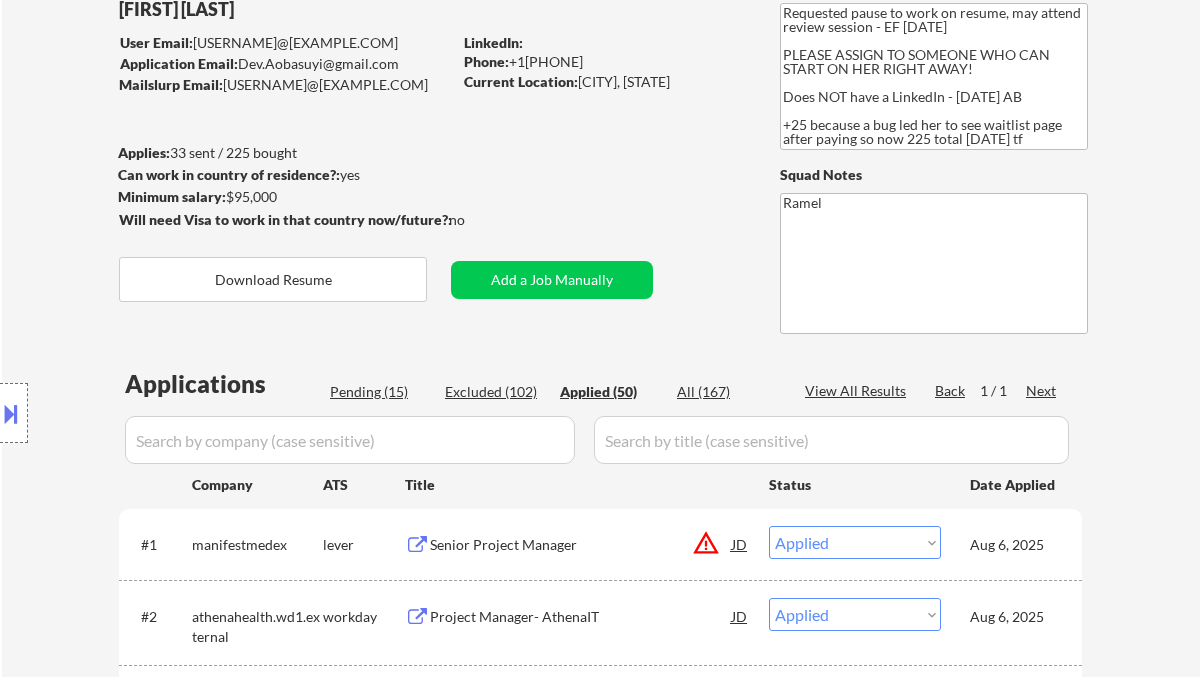 click on "Phone:  +17139036468" at bounding box center (605, 62) 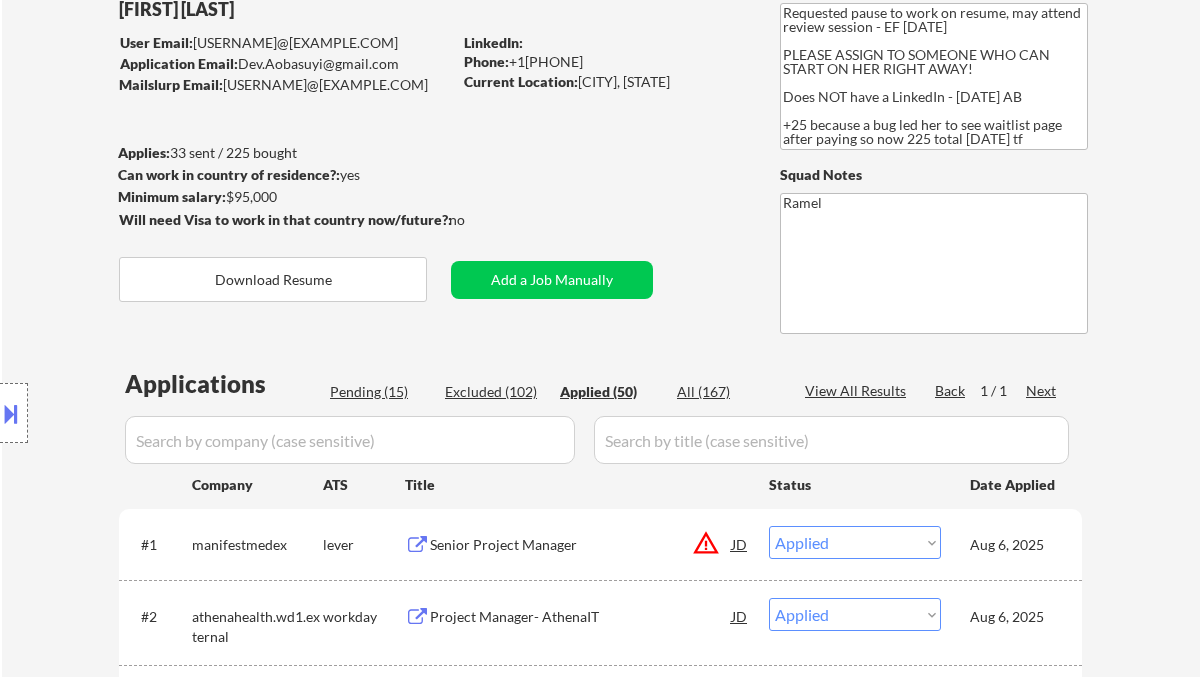 select on ""applied"" 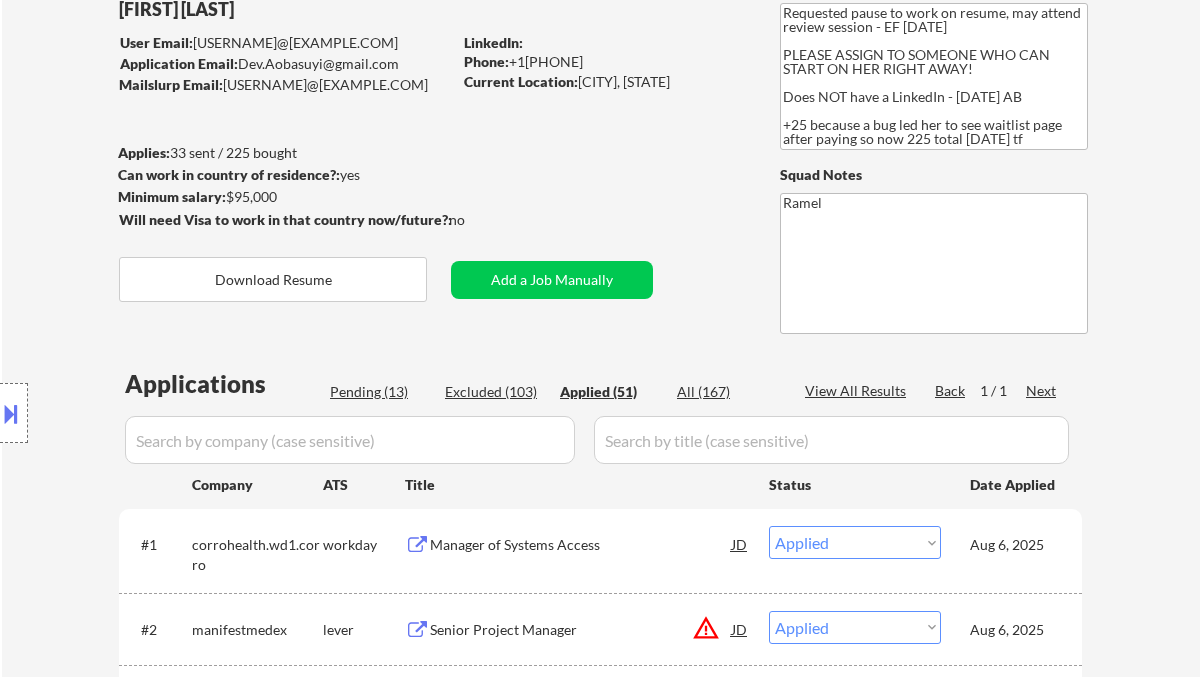 copy on "17139036468" 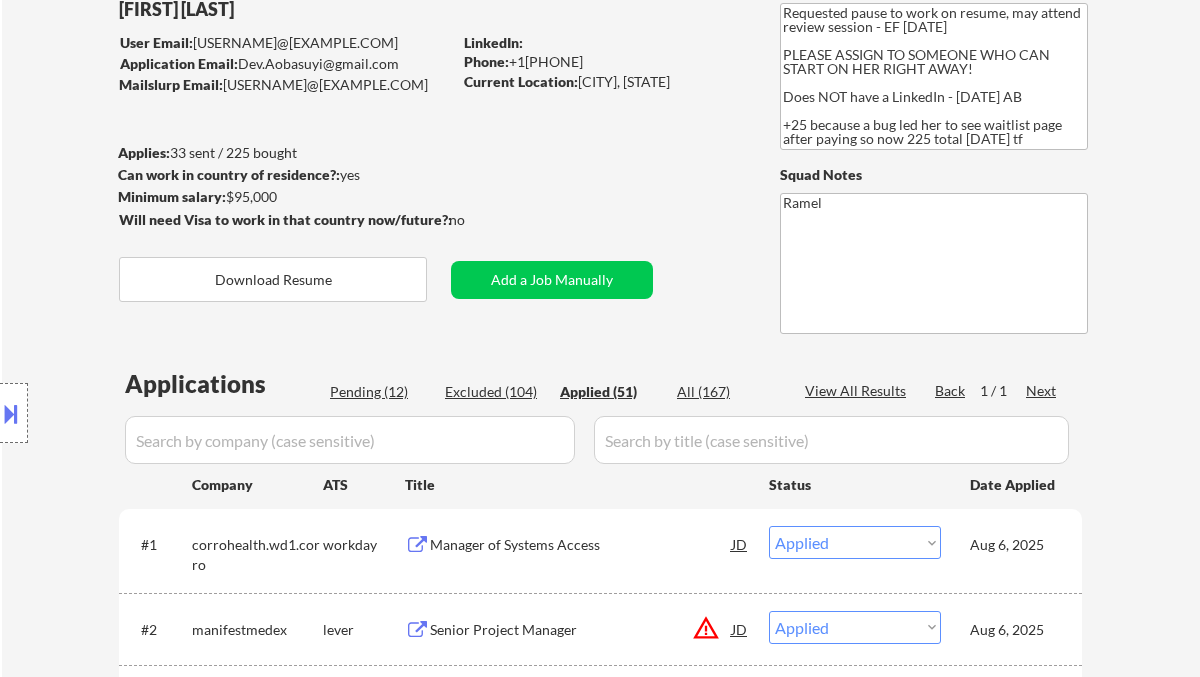copy on "17139036468" 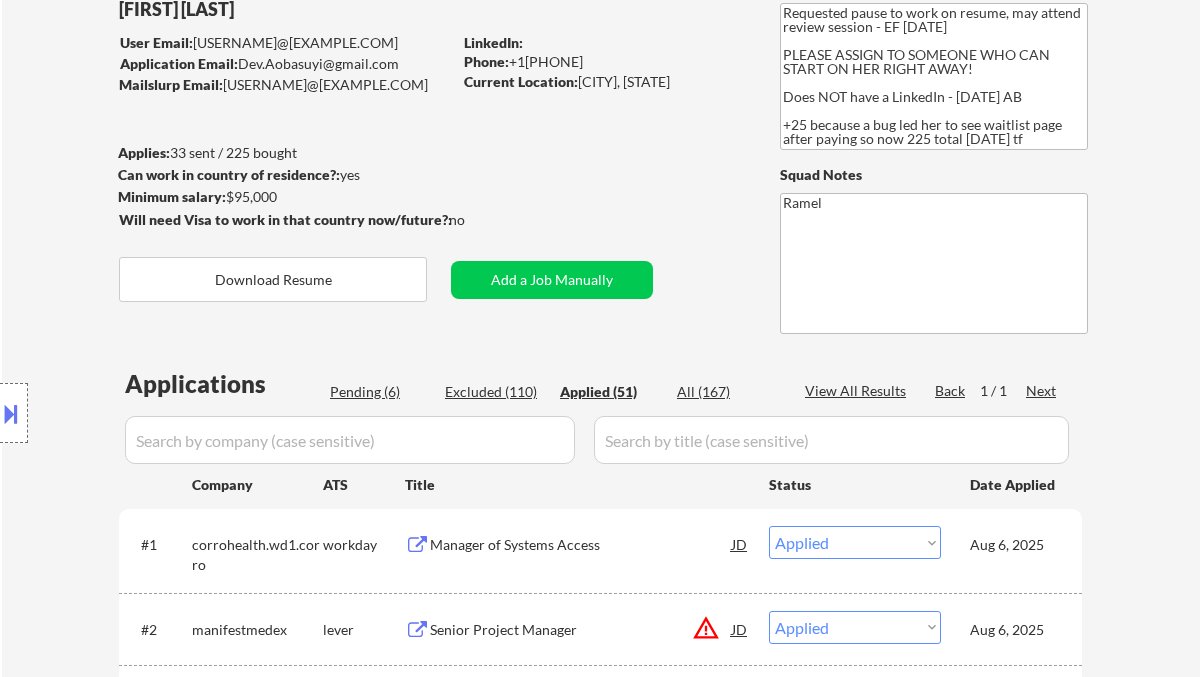 click on "Location Inclusions: Bellaire, TX   West University Place, TX   Southside Place, TX   Hunters Creek Village, TX   Bunker Hill Village, TX   Piney Point Village, TX   Hedwig Village, TX   Spring Valley Village, TX   Jersey Village, TX   Galena Park, TX   Jacinto City, TX   Aldine, TX   Cloverleaf, TX   Channelview, TX   Pasadena, TX   Deer Park, TX   South Houston, TX   La Porte, TX   Baytown, TX   Friendswood, TX   Pearland, TX   Missouri City, TX   Stafford, TX   Sugar Land, TX   Rosenberg, TX   Richmond, TX   Katy, TX   Cypress, TX   Tomball, TX   The Woodlands, TX   Spring, TX   Humble, TX   Atascocita, TX remote" at bounding box center [179, 413] 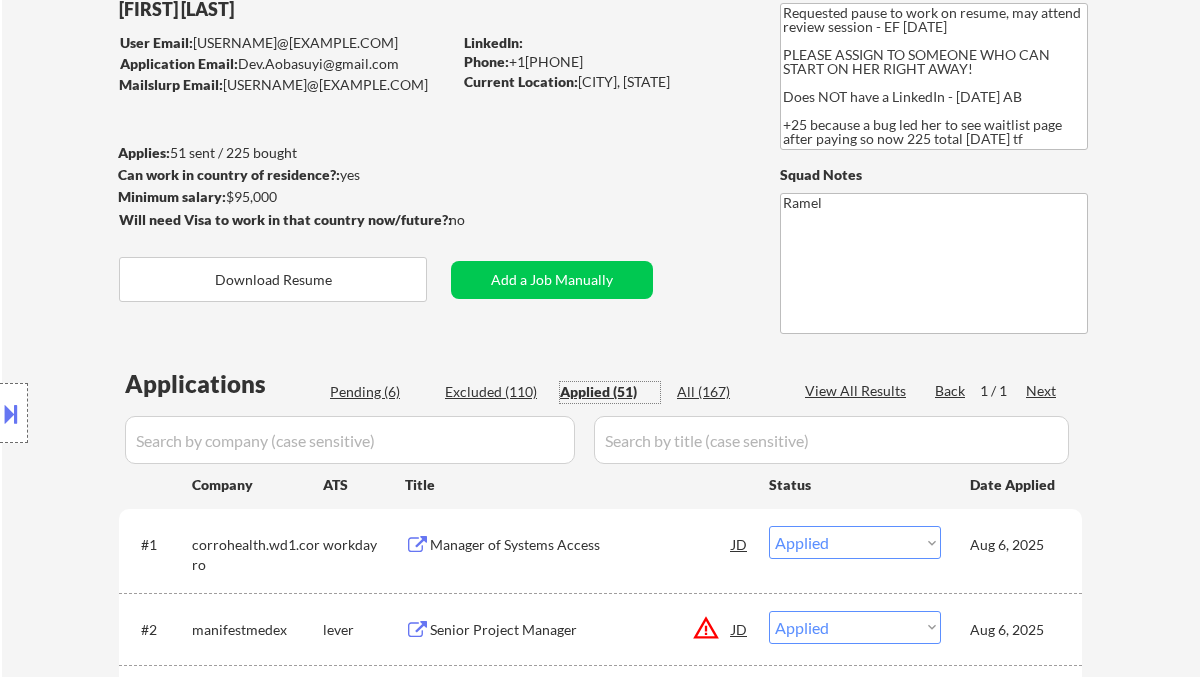 click on "Applied (51)" at bounding box center [610, 392] 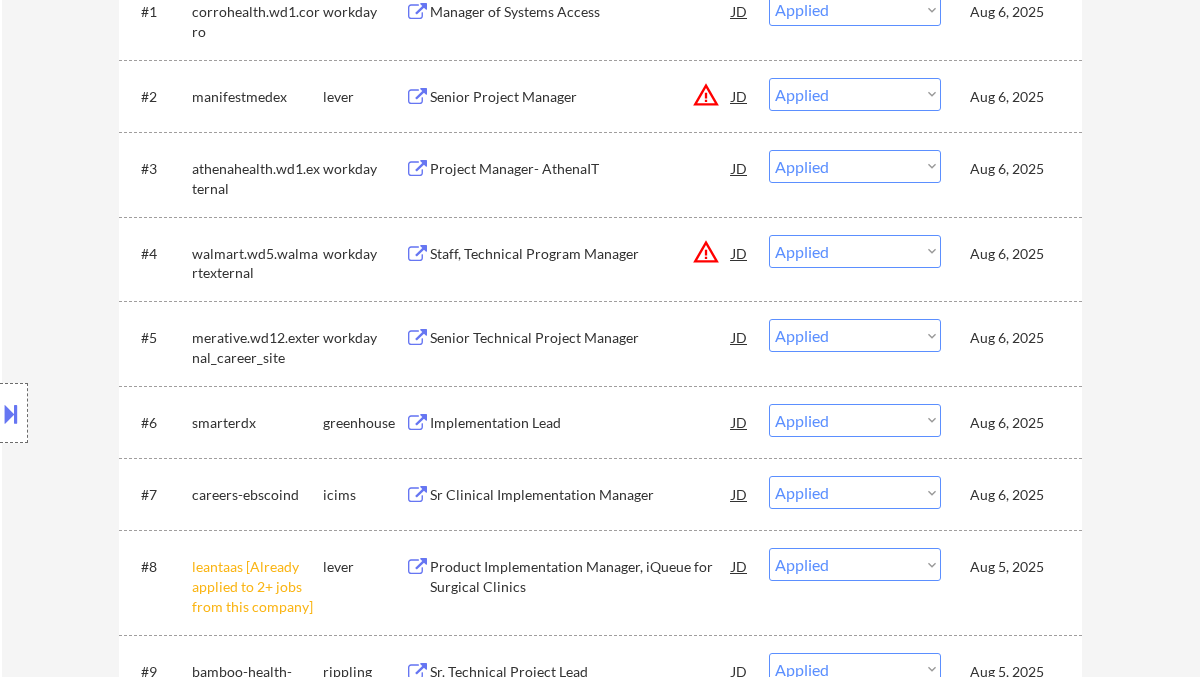 scroll, scrollTop: 933, scrollLeft: 0, axis: vertical 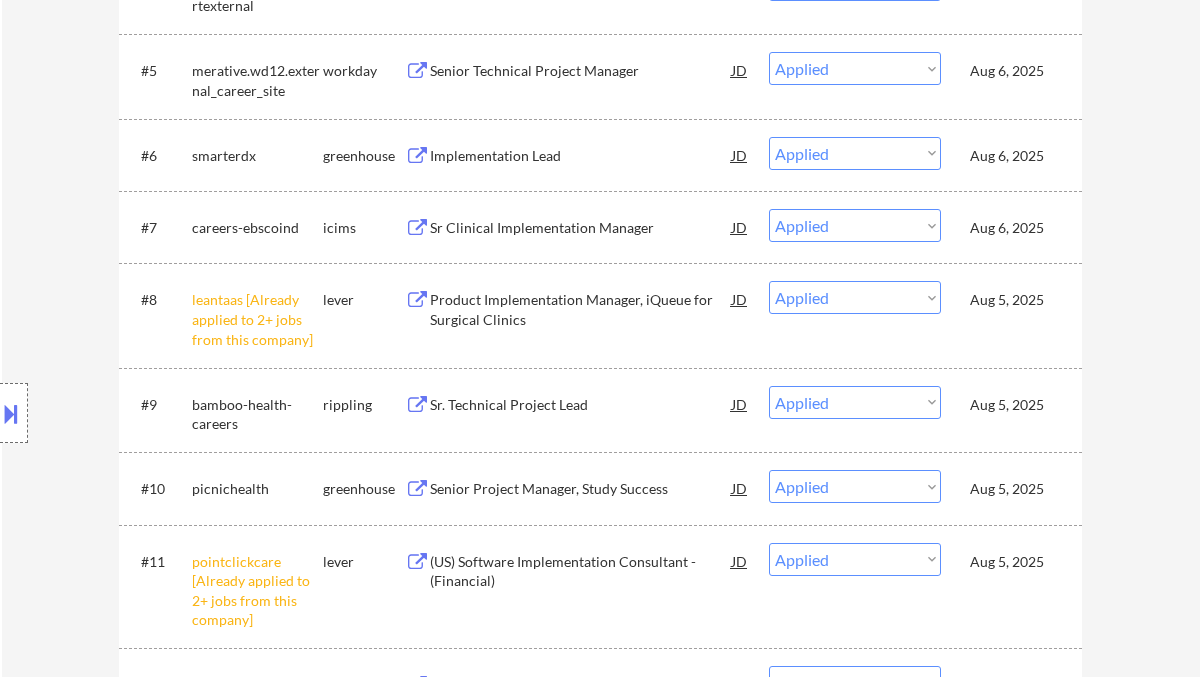 click on "Location Inclusions: Bellaire, TX   West University Place, TX   Southside Place, TX   Hunters Creek Village, TX   Bunker Hill Village, TX   Piney Point Village, TX   Hedwig Village, TX   Spring Valley Village, TX   Jersey Village, TX   Galena Park, TX   Jacinto City, TX   Aldine, TX   Cloverleaf, TX   Channelview, TX   Pasadena, TX   Deer Park, TX   South Houston, TX   La Porte, TX   Baytown, TX   Friendswood, TX   Pearland, TX   Missouri City, TX   Stafford, TX   Sugar Land, TX   Rosenberg, TX   Richmond, TX   Katy, TX   Cypress, TX   Tomball, TX   The Woodlands, TX   Spring, TX   Humble, TX   Atascocita, TX remote" at bounding box center (179, 413) 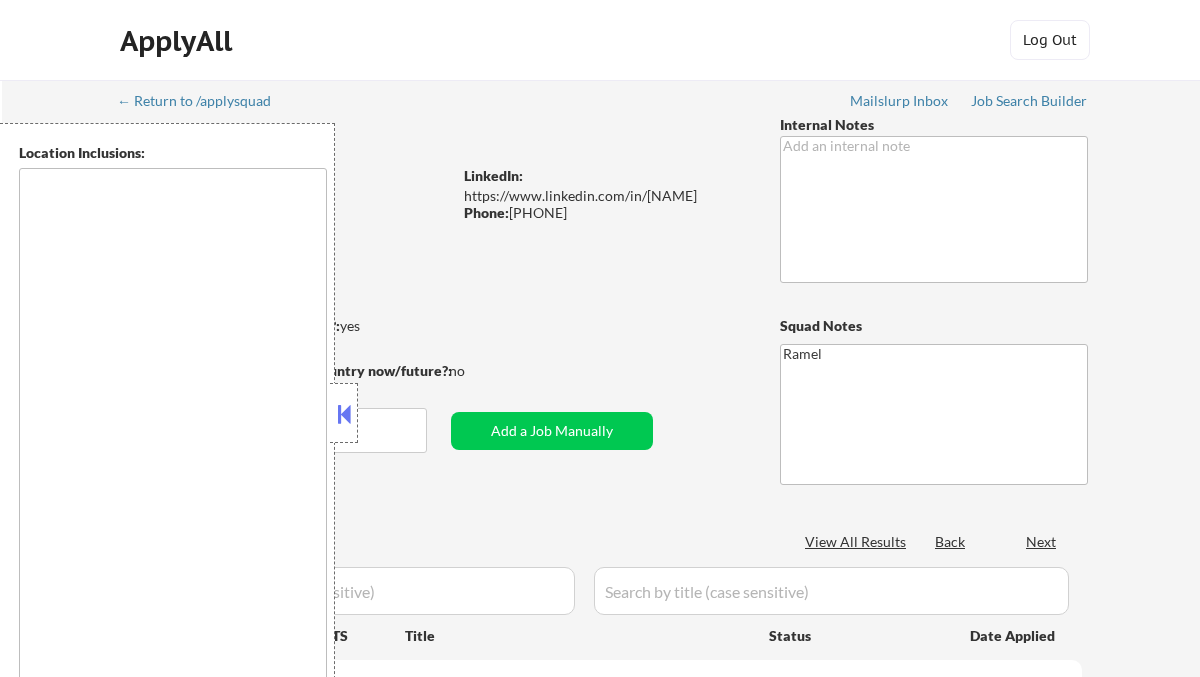 scroll, scrollTop: 0, scrollLeft: 0, axis: both 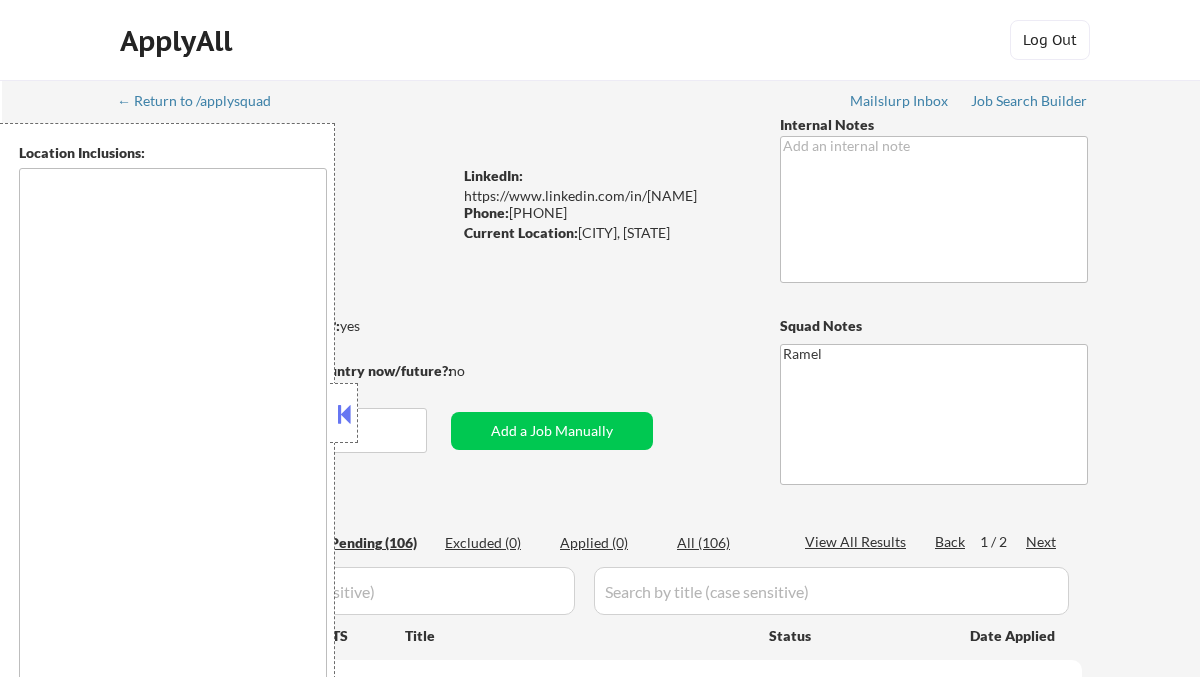 select on ""pending"" 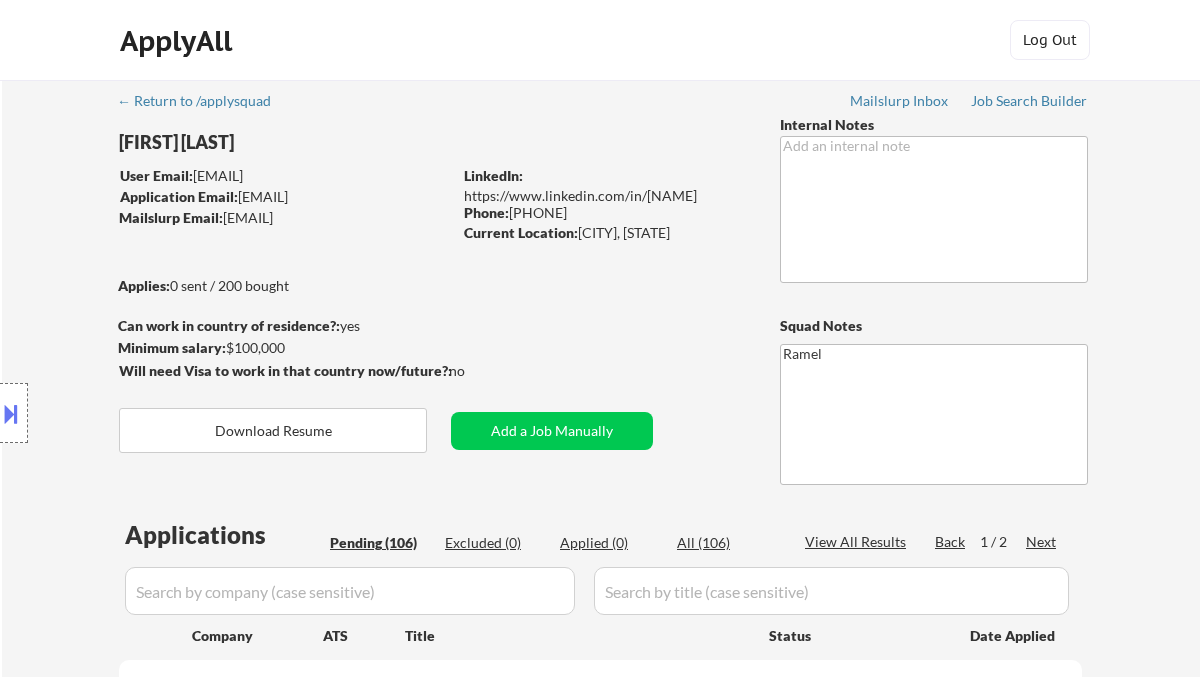 drag, startPoint x: 580, startPoint y: 231, endPoint x: 690, endPoint y: 229, distance: 110.01818 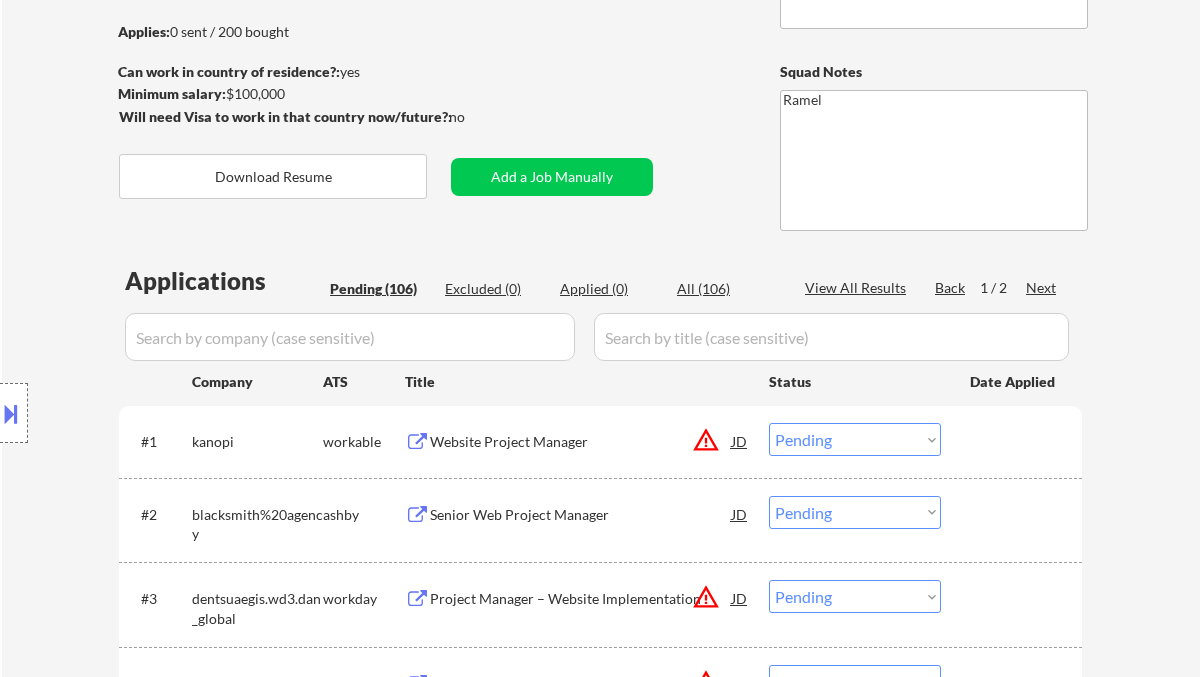 scroll, scrollTop: 0, scrollLeft: 0, axis: both 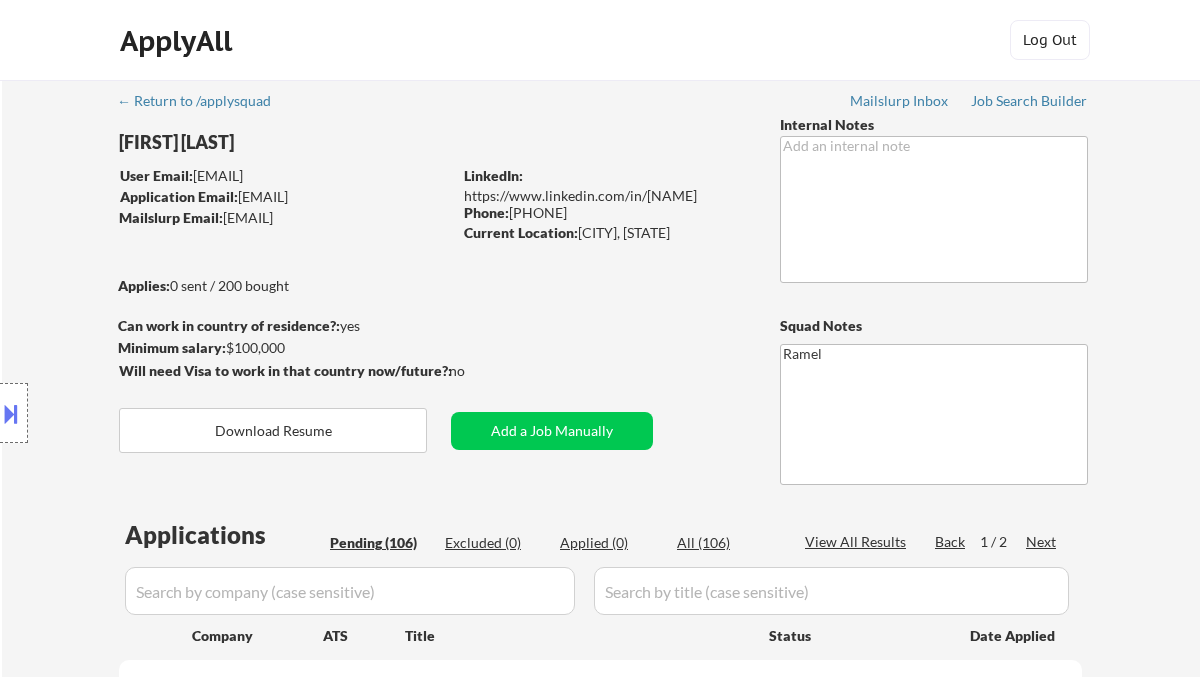copy on "[CITY], [STATE]" 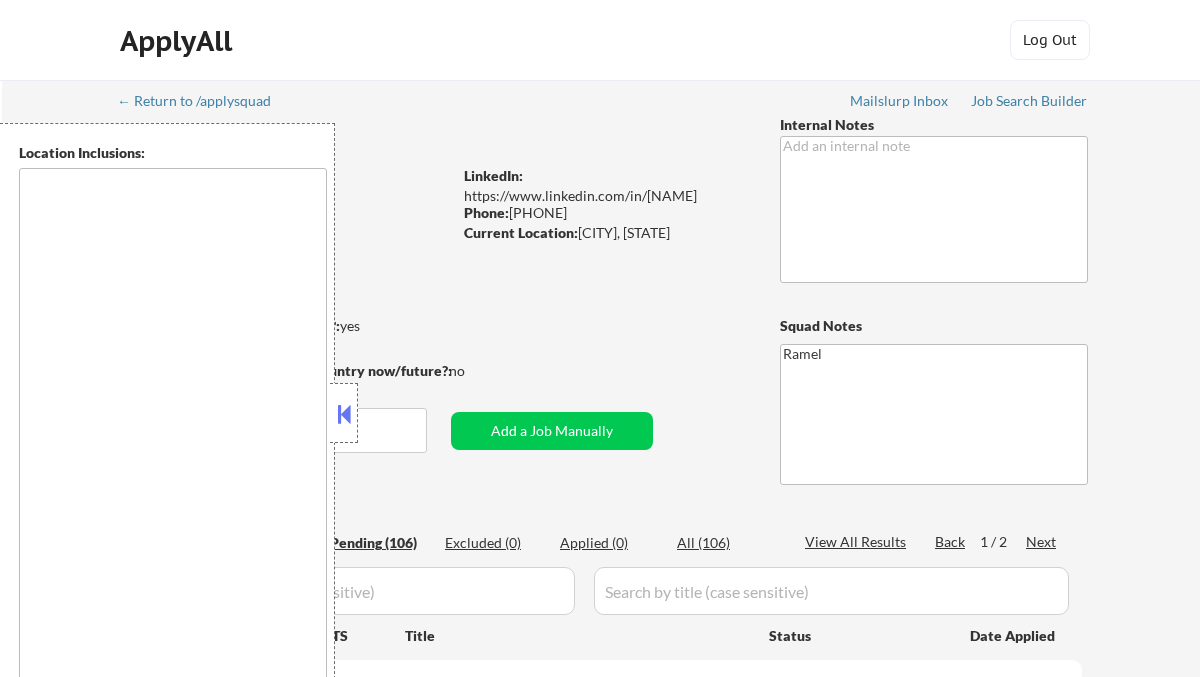 drag, startPoint x: 343, startPoint y: 402, endPoint x: 437, endPoint y: 260, distance: 170.29387 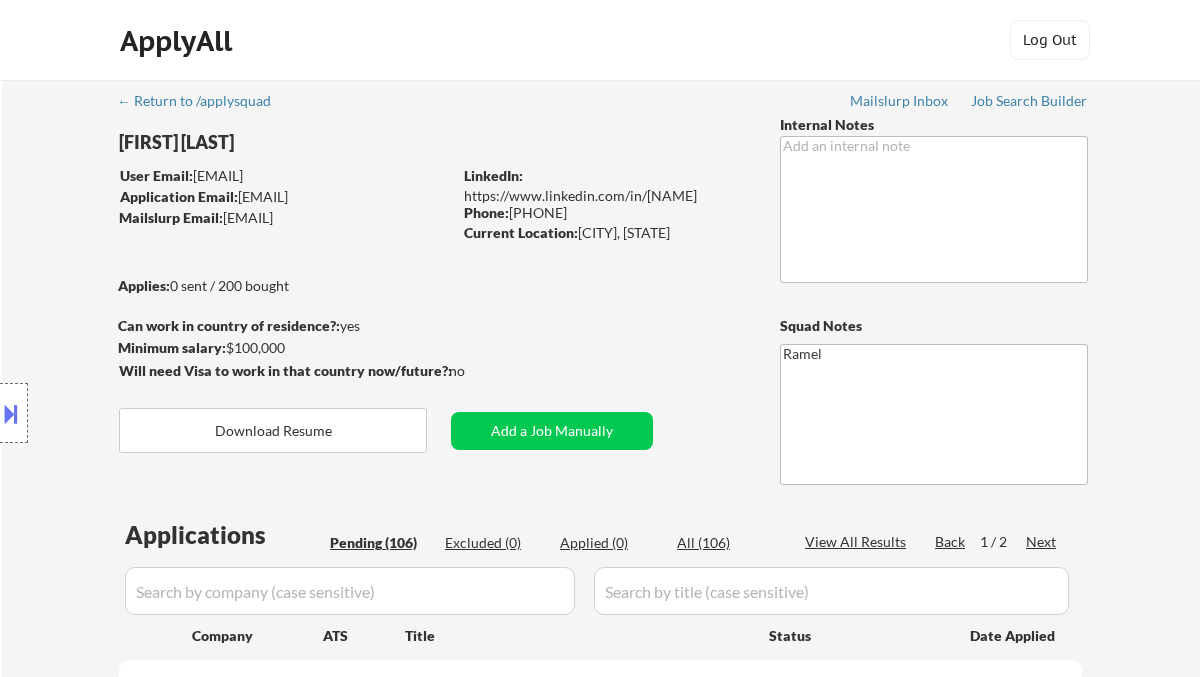 scroll, scrollTop: 266, scrollLeft: 0, axis: vertical 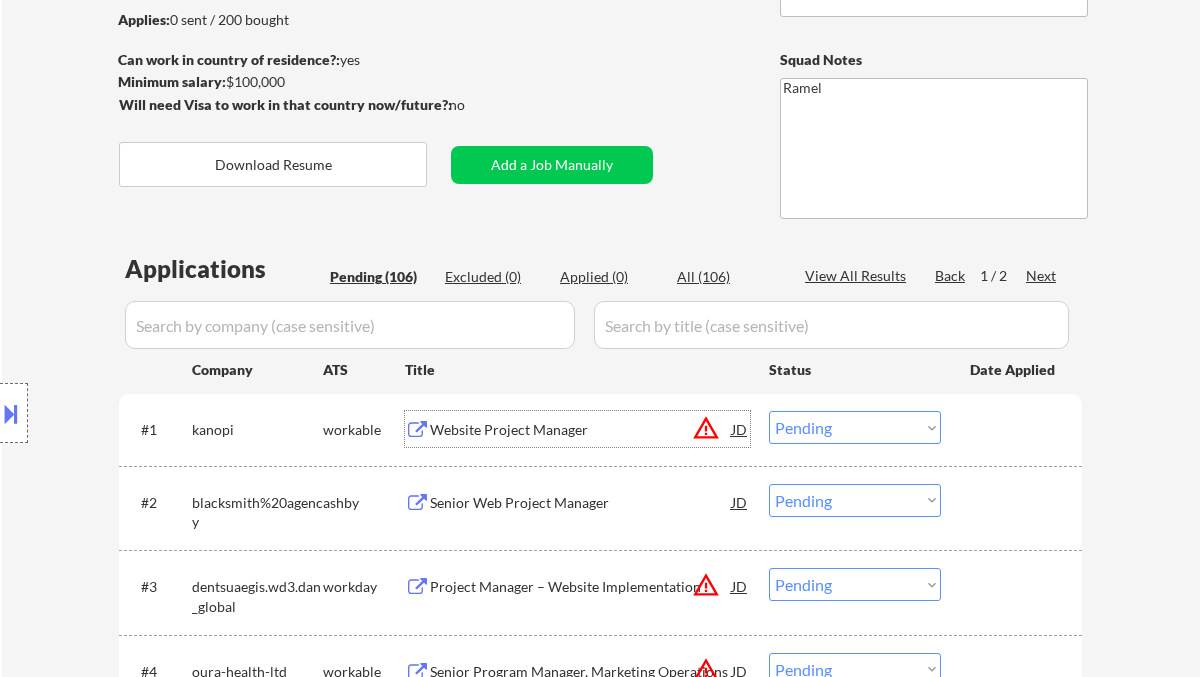 click on "Website Project Manager" at bounding box center [581, 430] 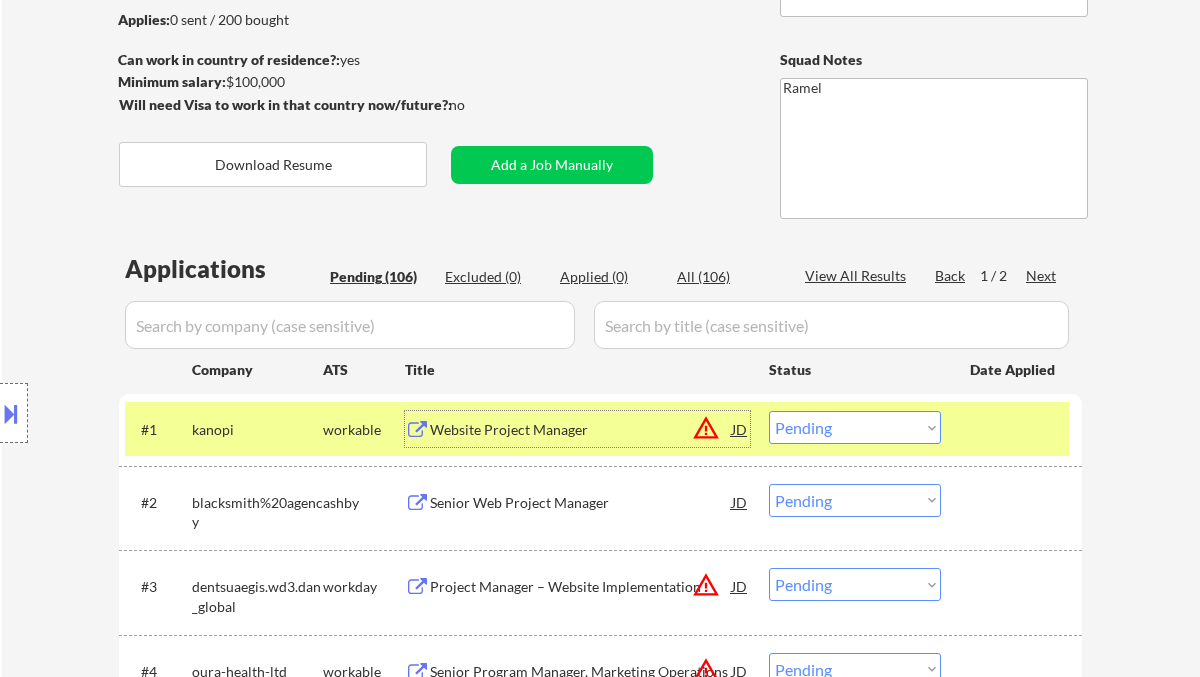 click on "Choose an option... Pending Applied Excluded (Questions) Excluded (Expired) Excluded (Location) Excluded (Bad Match) Excluded (Blocklist) Excluded (Salary) Excluded (Other)" at bounding box center [855, 427] 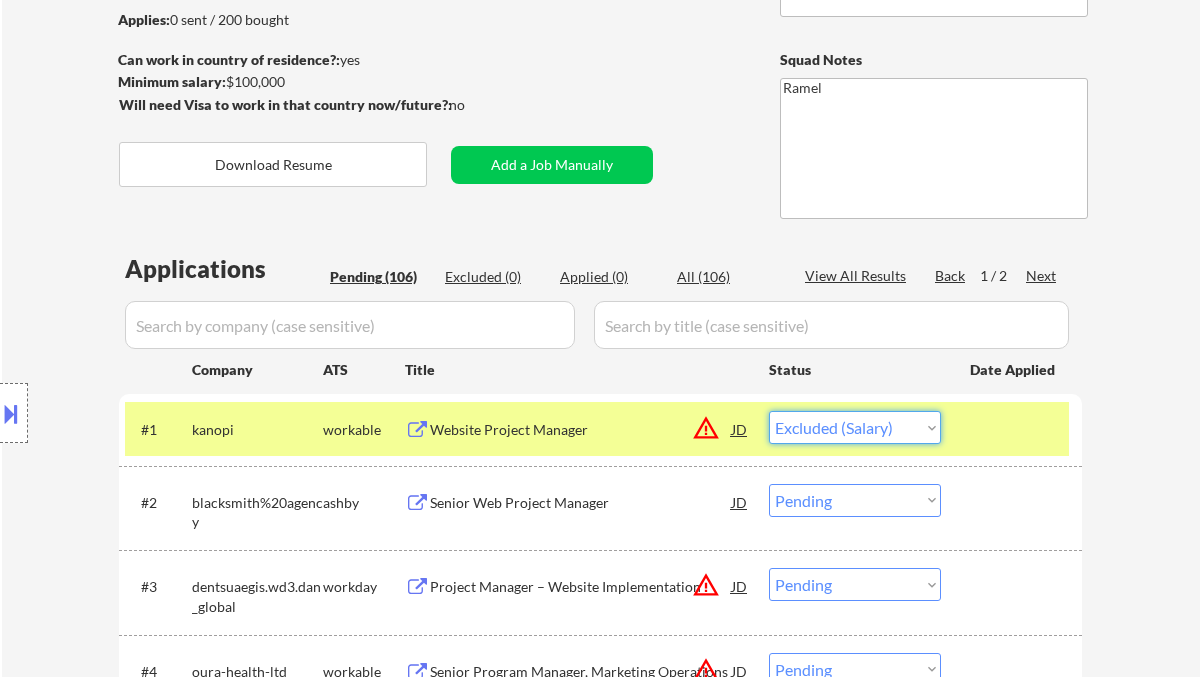click on "Choose an option... Pending Applied Excluded (Questions) Excluded (Expired) Excluded (Location) Excluded (Bad Match) Excluded (Blocklist) Excluded (Salary) Excluded (Other)" at bounding box center [855, 427] 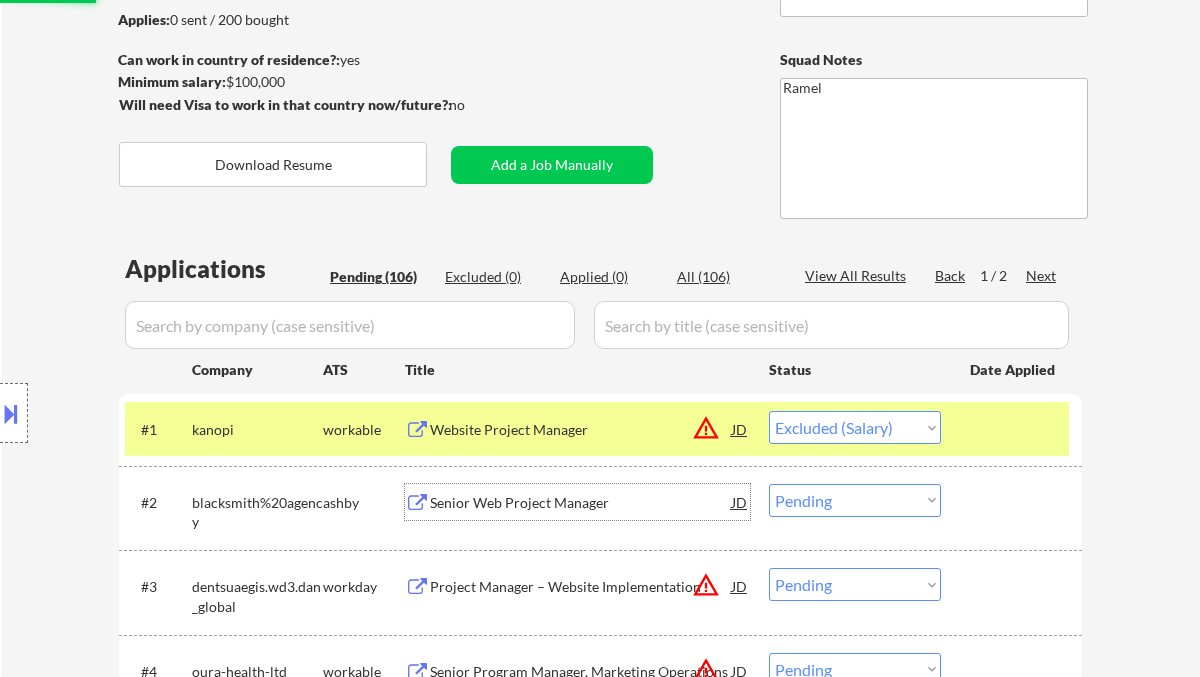 click on "Senior Web Project Manager" at bounding box center (581, 503) 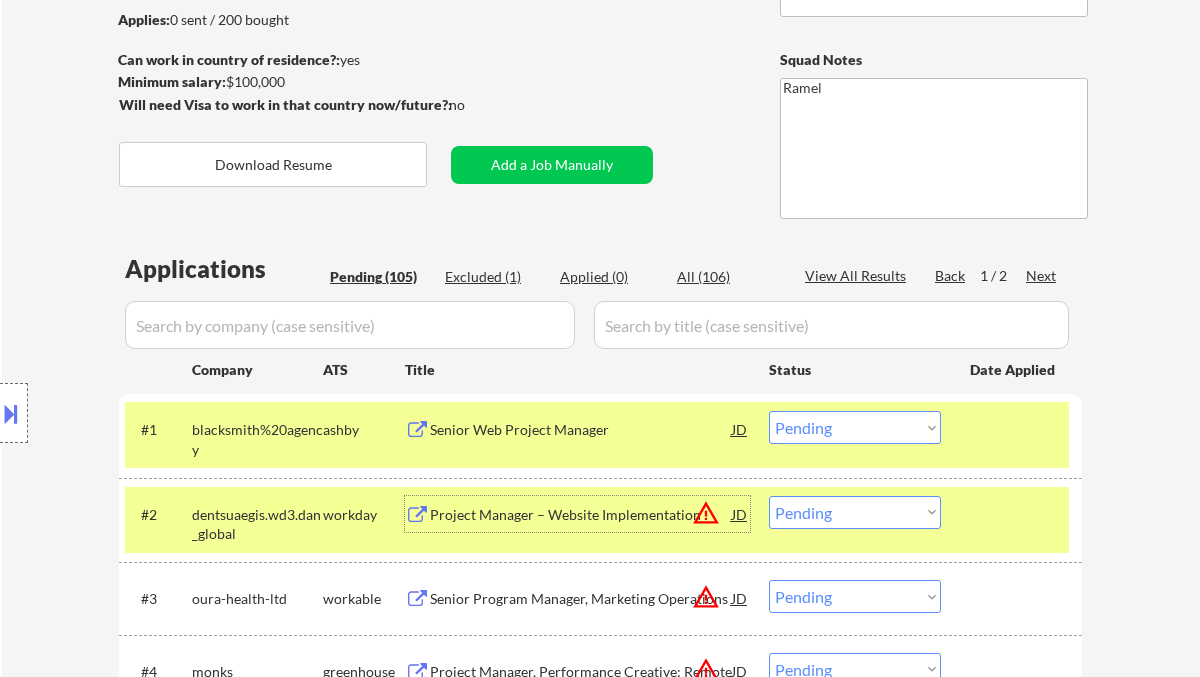 scroll, scrollTop: 0, scrollLeft: 0, axis: both 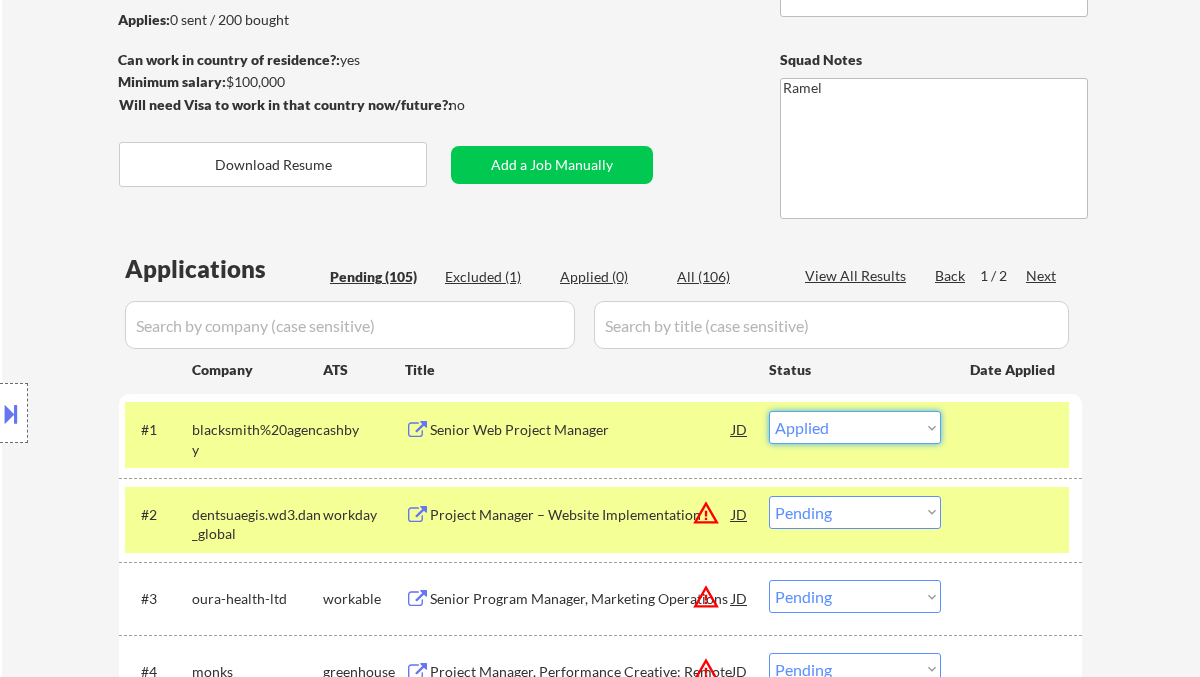 click on "Choose an option... Pending Applied Excluded (Questions) Excluded (Expired) Excluded (Location) Excluded (Bad Match) Excluded (Blocklist) Excluded (Salary) Excluded (Other)" at bounding box center (855, 427) 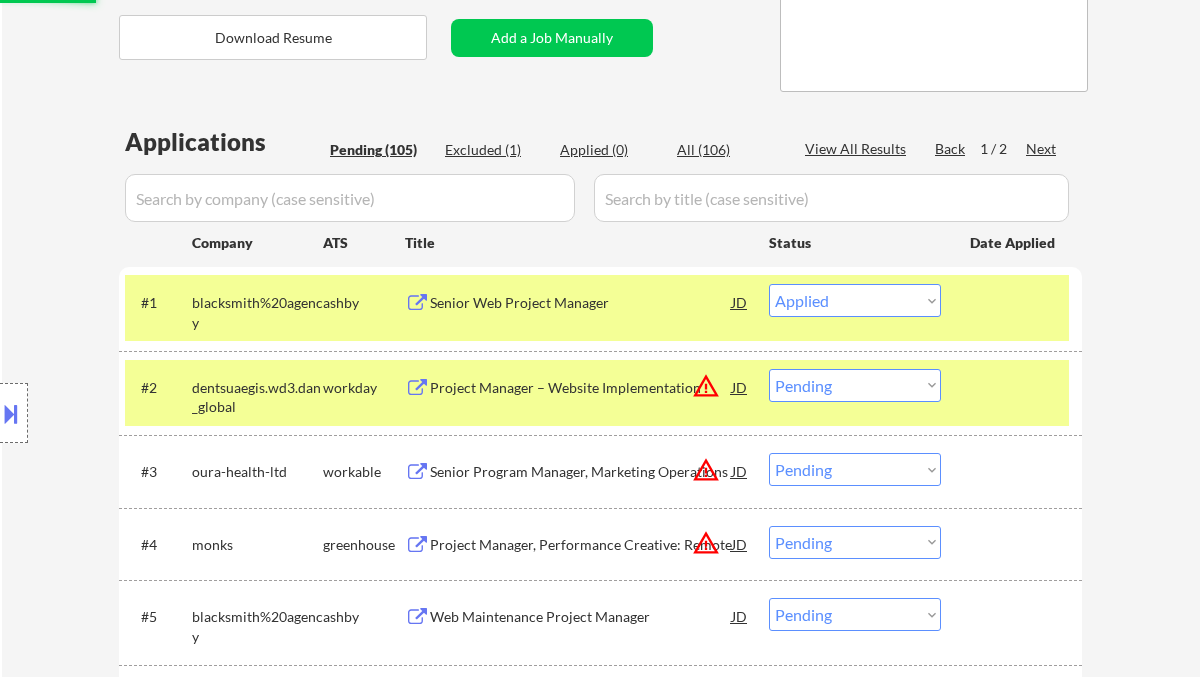 scroll, scrollTop: 400, scrollLeft: 0, axis: vertical 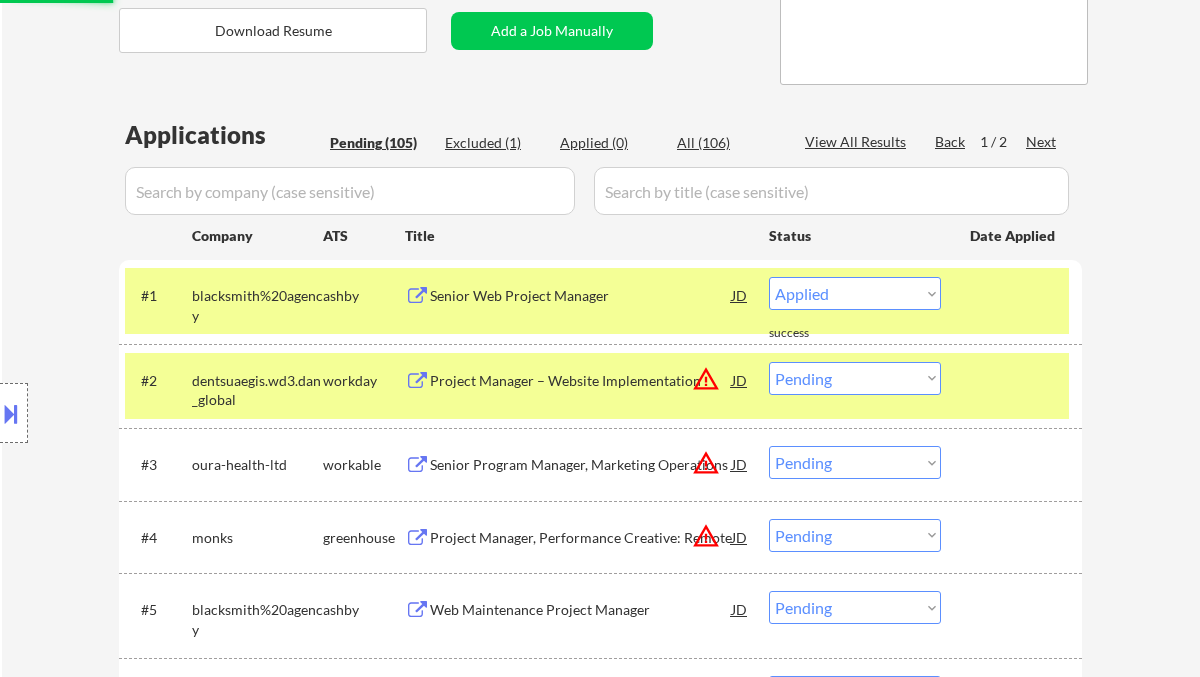 select on ""pending"" 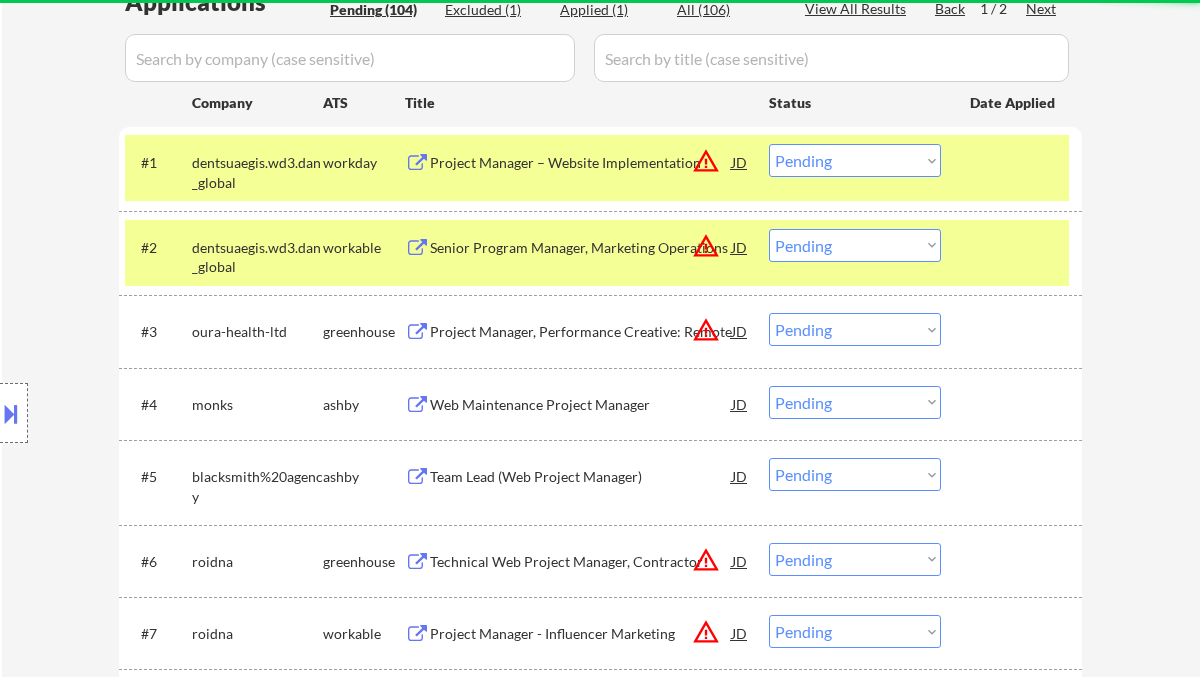 scroll, scrollTop: 666, scrollLeft: 0, axis: vertical 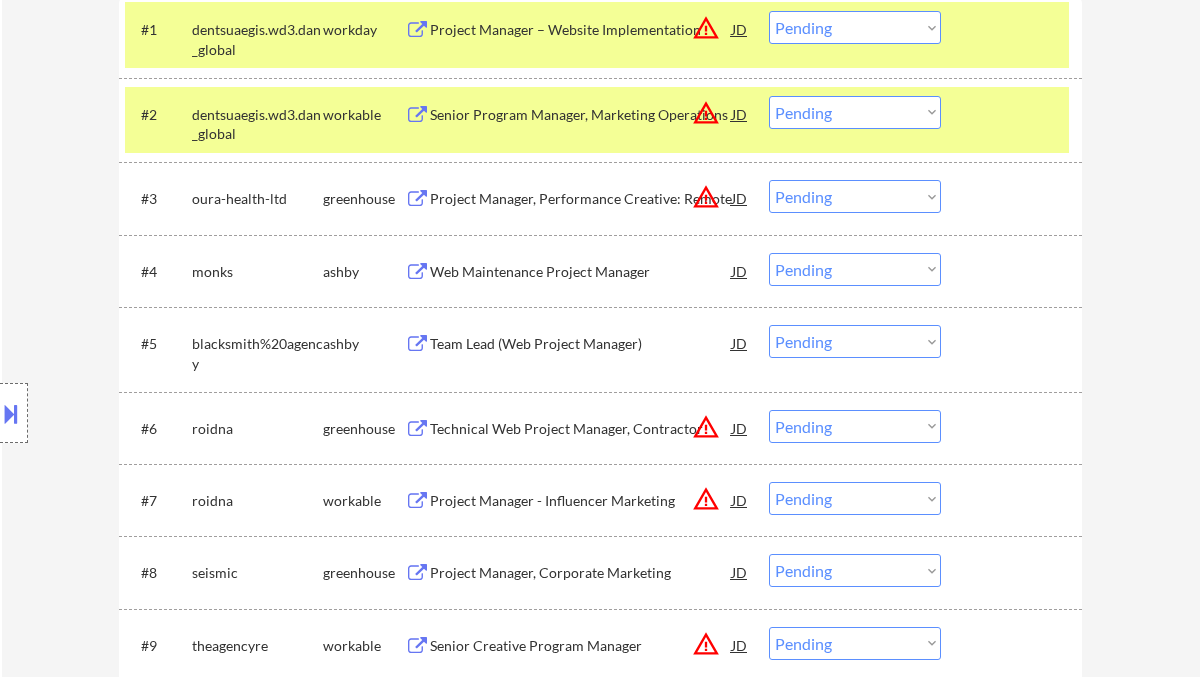 click on "Web Maintenance Project Manager" at bounding box center (581, 272) 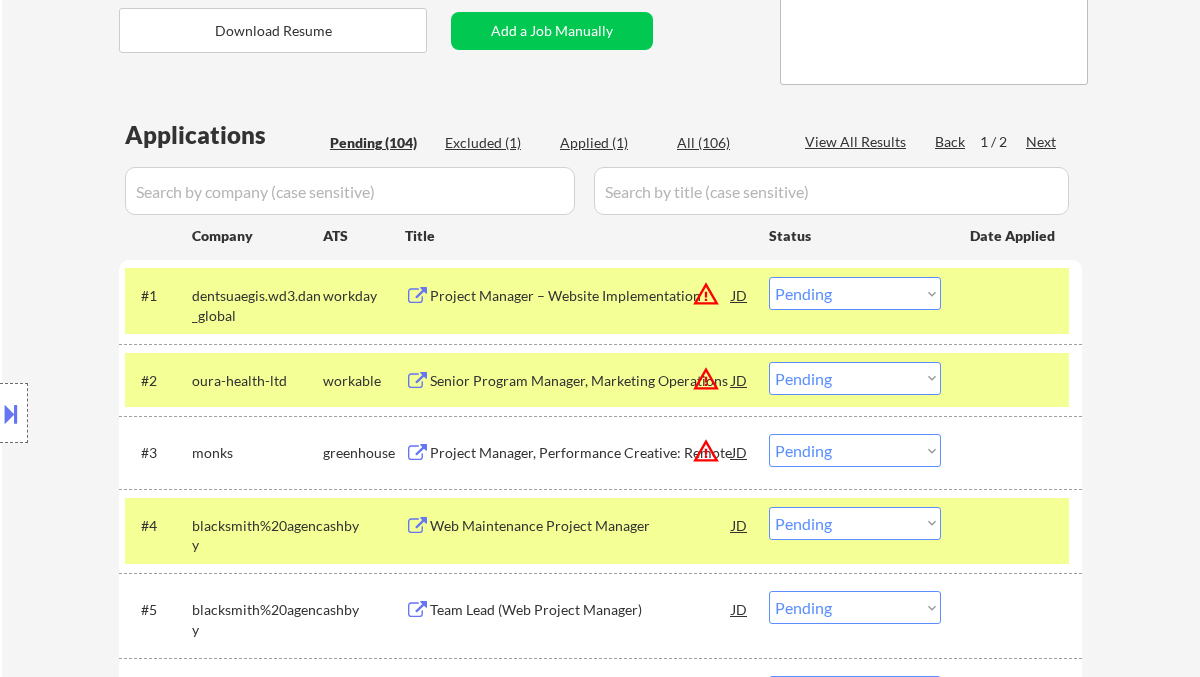 scroll, scrollTop: 533, scrollLeft: 0, axis: vertical 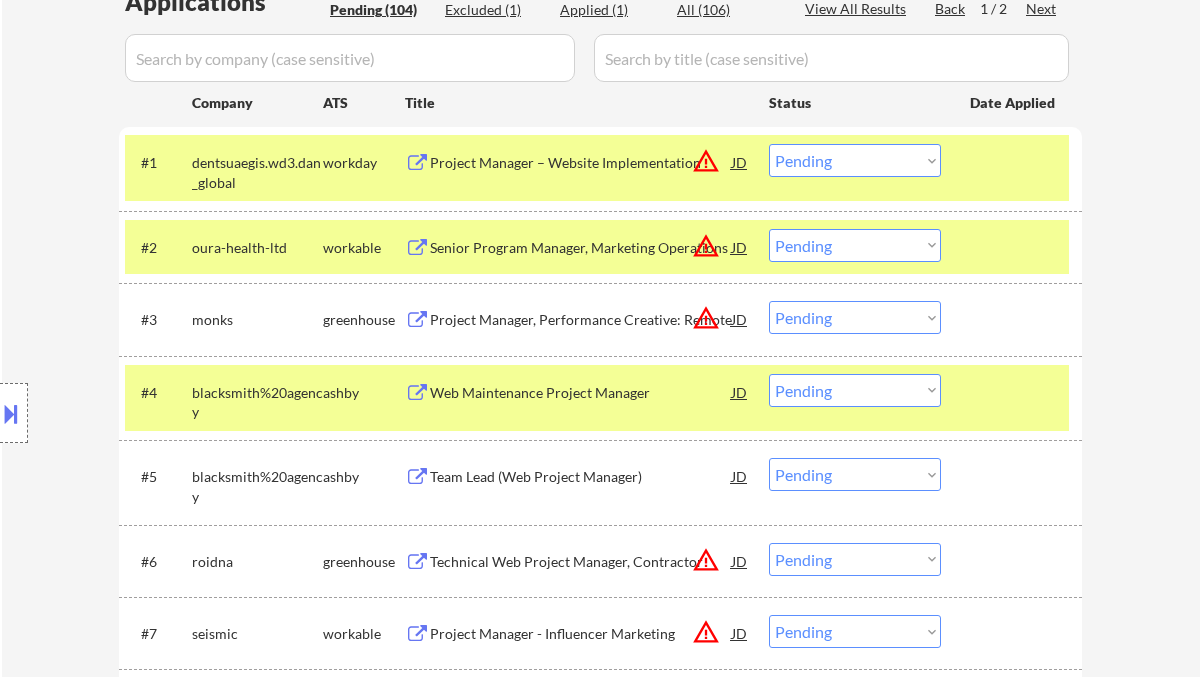 click on "Choose an option... Pending Applied Excluded (Questions) Excluded (Expired) Excluded (Location) Excluded (Bad Match) Excluded (Blocklist) Excluded (Salary) Excluded (Other)" at bounding box center (855, 390) 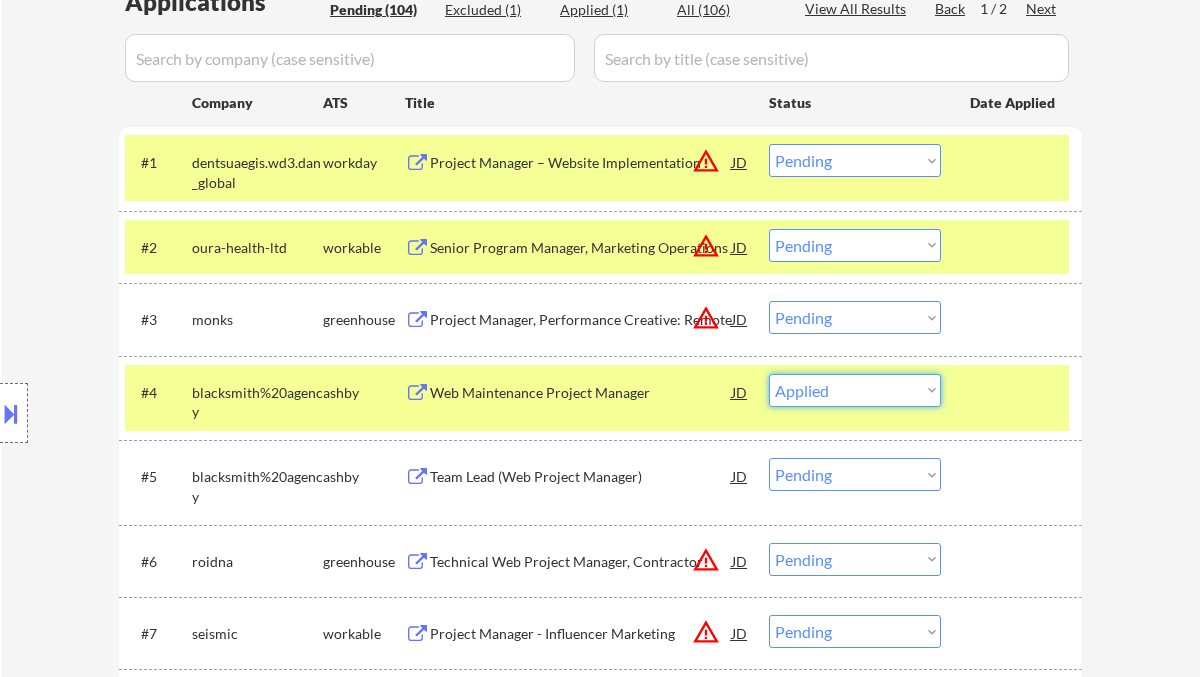 click on "Choose an option... Pending Applied Excluded (Questions) Excluded (Expired) Excluded (Location) Excluded (Bad Match) Excluded (Blocklist) Excluded (Salary) Excluded (Other)" at bounding box center [855, 390] 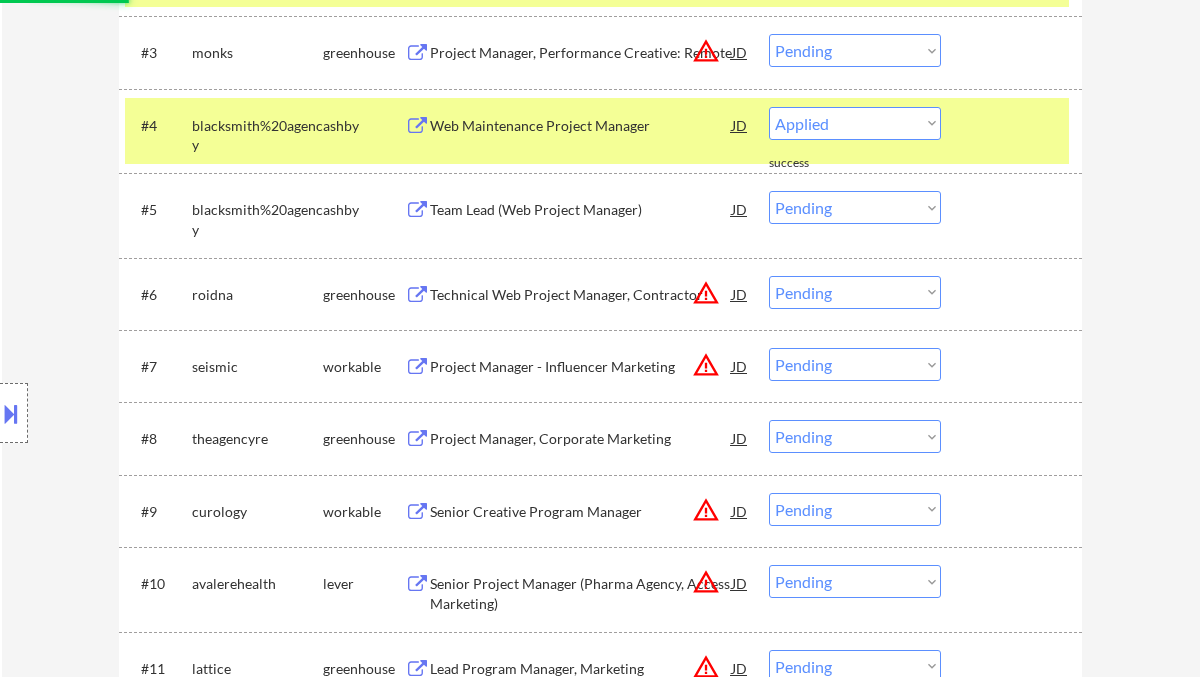 scroll, scrollTop: 933, scrollLeft: 0, axis: vertical 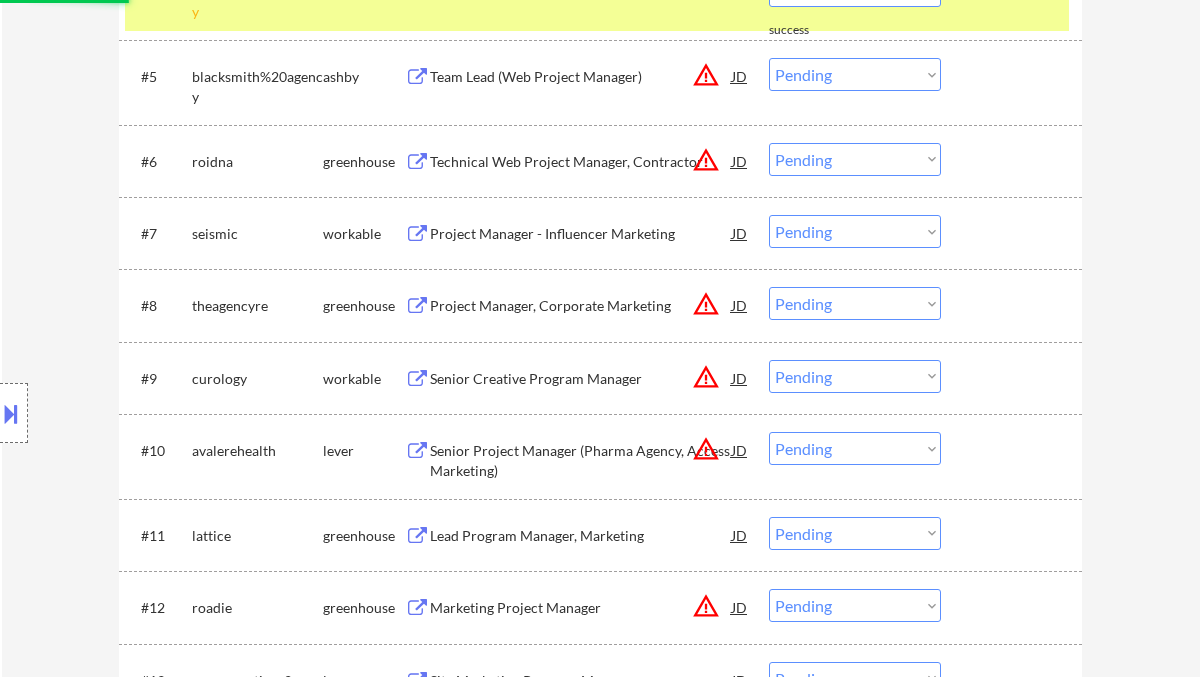 select on ""pending"" 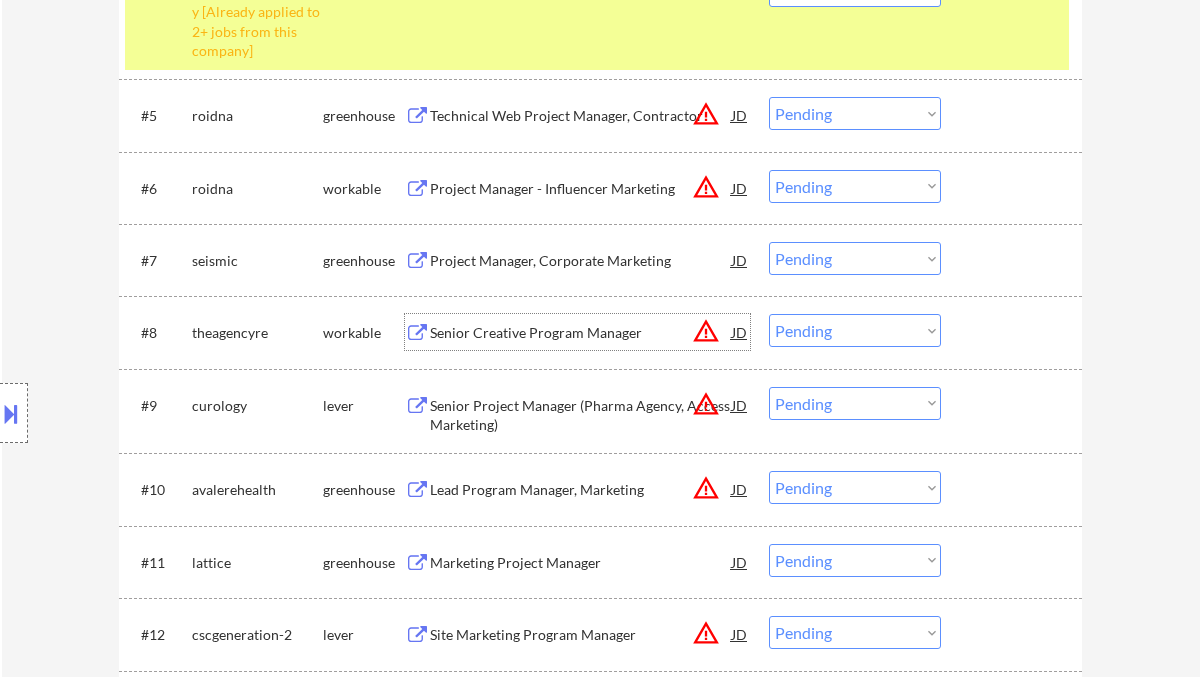 click on "Project Manager, Corporate Marketing" at bounding box center [581, 261] 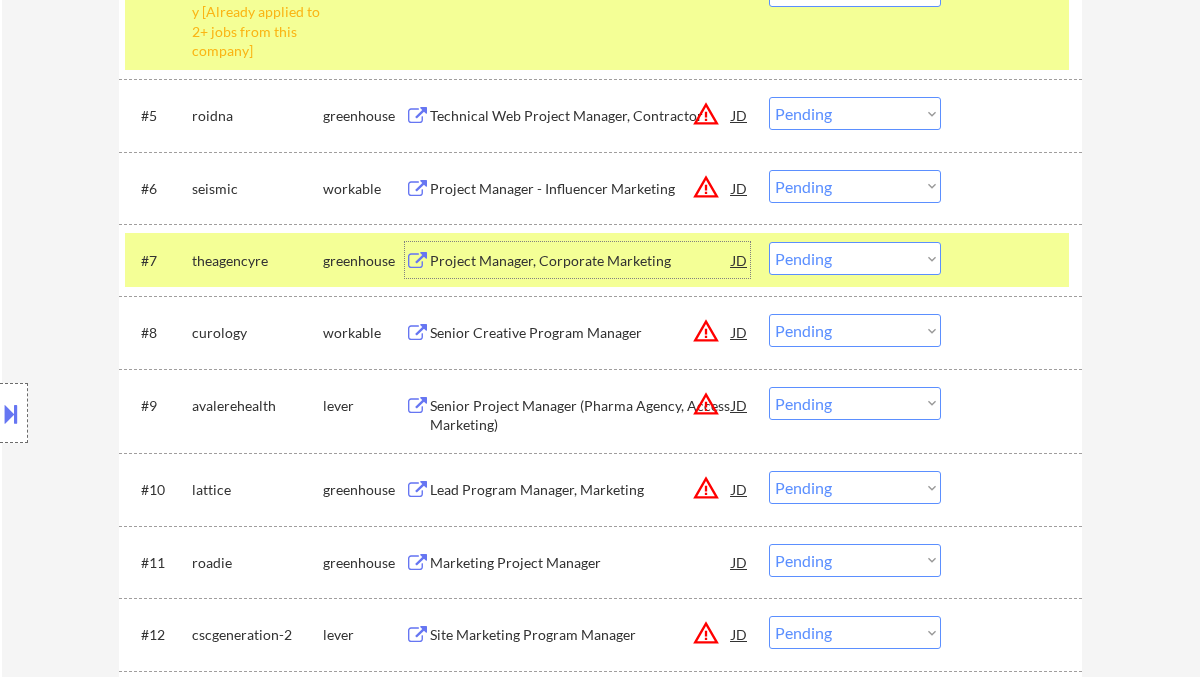 click on "Choose an option... Pending Applied Excluded (Questions) Excluded (Expired) Excluded (Location) Excluded (Bad Match) Excluded (Blocklist) Excluded (Salary) Excluded (Other)" at bounding box center [855, 258] 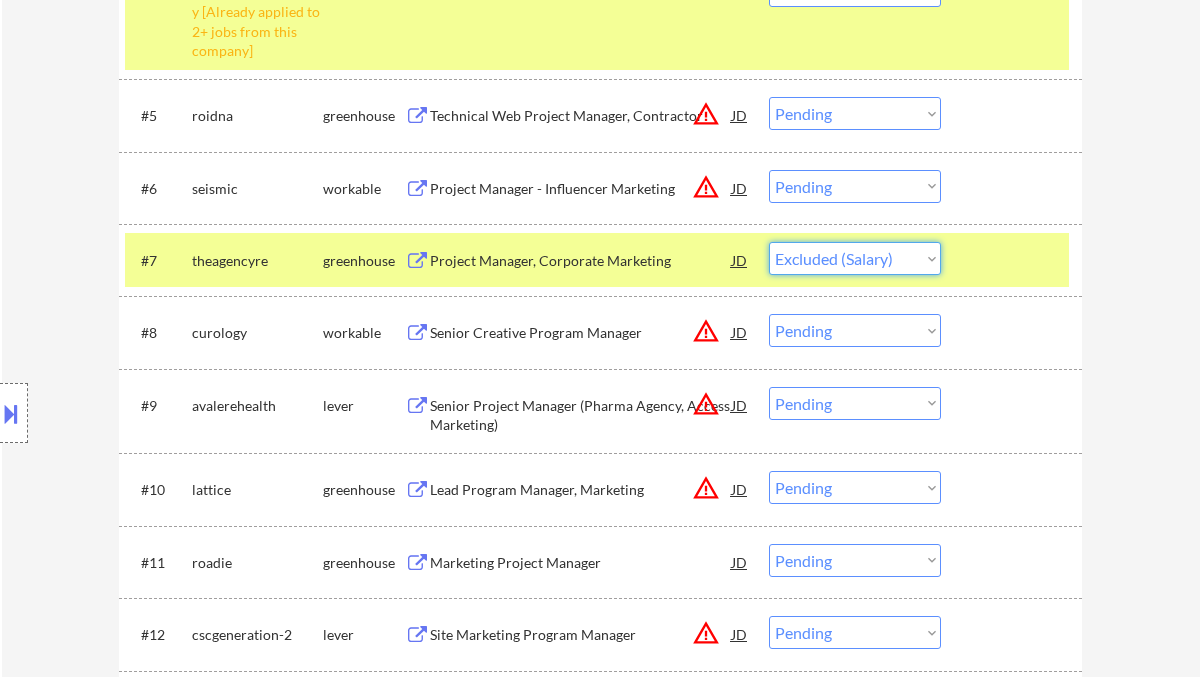 click on "Choose an option... Pending Applied Excluded (Questions) Excluded (Expired) Excluded (Location) Excluded (Bad Match) Excluded (Blocklist) Excluded (Salary) Excluded (Other)" at bounding box center [855, 258] 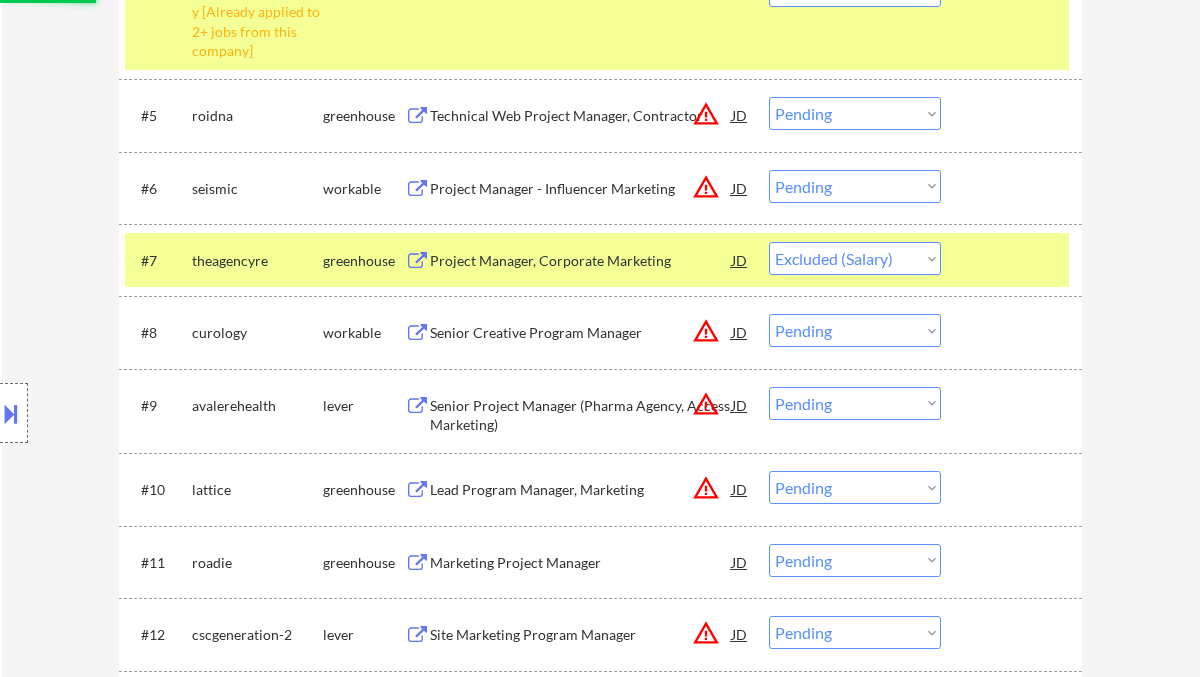 scroll, scrollTop: 1200, scrollLeft: 0, axis: vertical 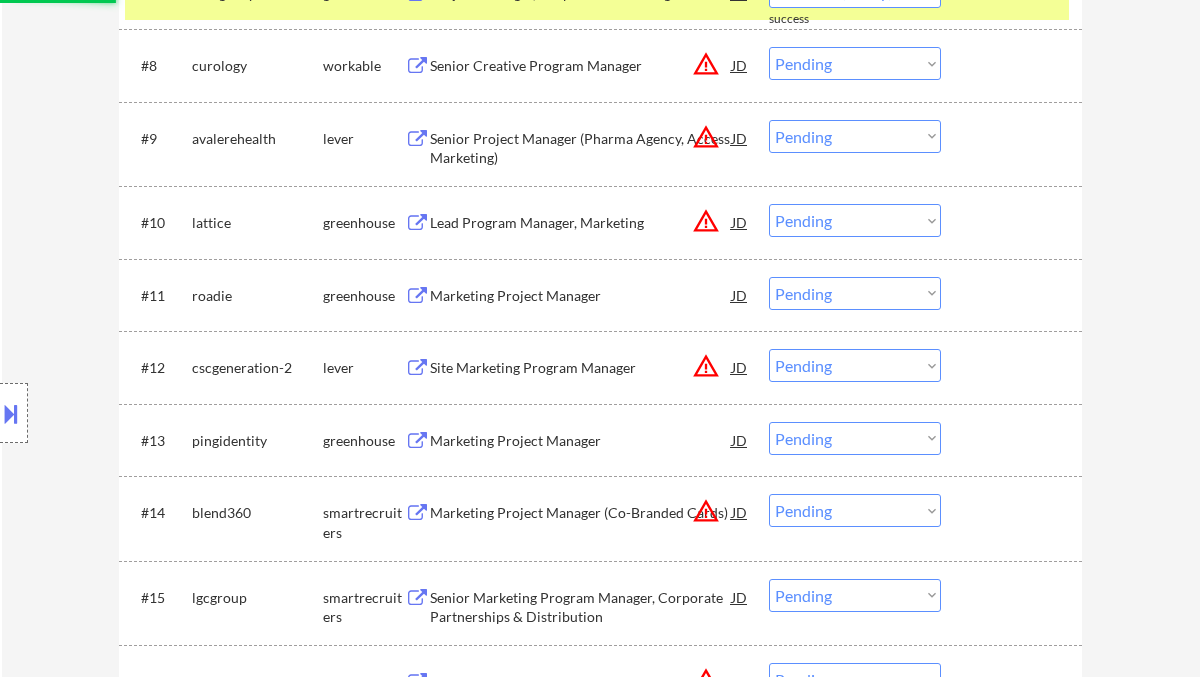 click on "Marketing Project Manager" at bounding box center (581, 296) 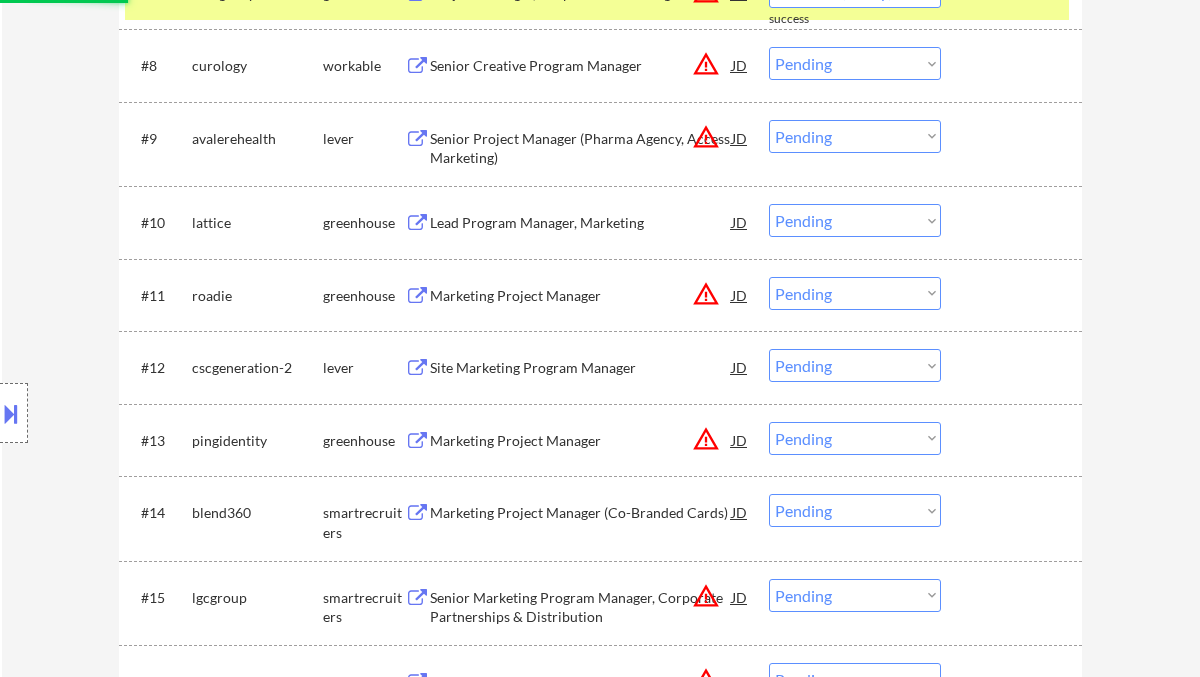 select on ""pending"" 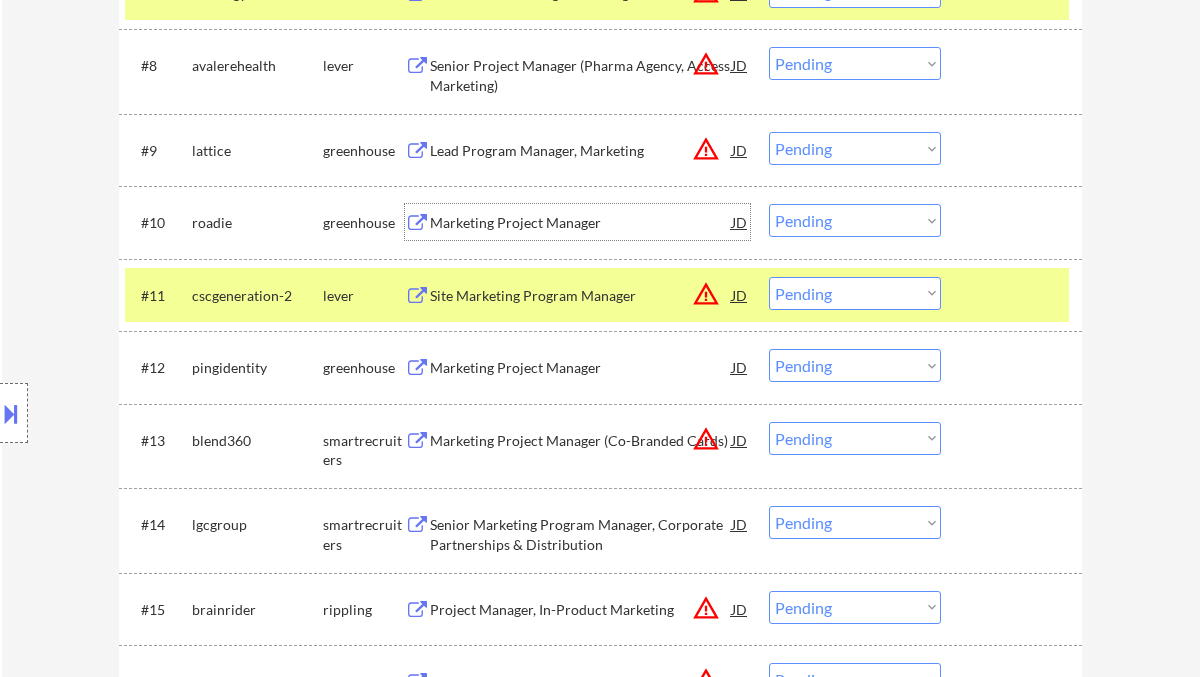 click on "Marketing Project Manager" at bounding box center (581, 223) 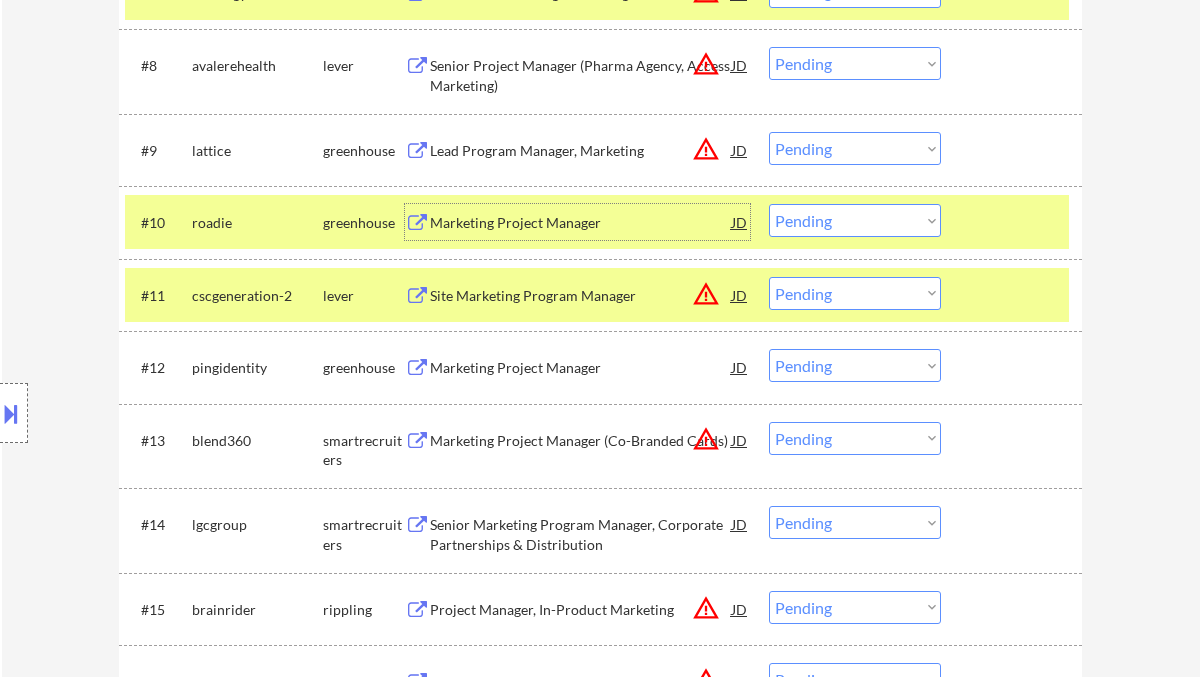 click on "Choose an option... Pending Applied Excluded (Questions) Excluded (Expired) Excluded (Location) Excluded (Bad Match) Excluded (Blocklist) Excluded (Salary) Excluded (Other)" at bounding box center [855, 220] 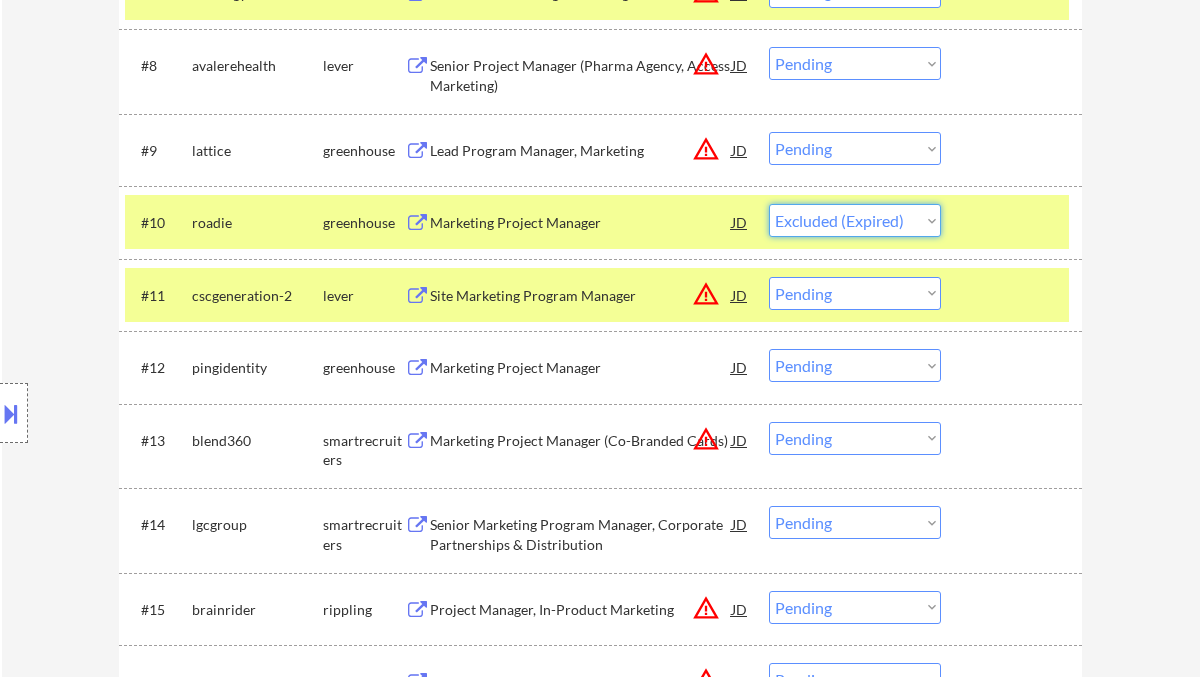 click on "Choose an option... Pending Applied Excluded (Questions) Excluded (Expired) Excluded (Location) Excluded (Bad Match) Excluded (Blocklist) Excluded (Salary) Excluded (Other)" at bounding box center [855, 220] 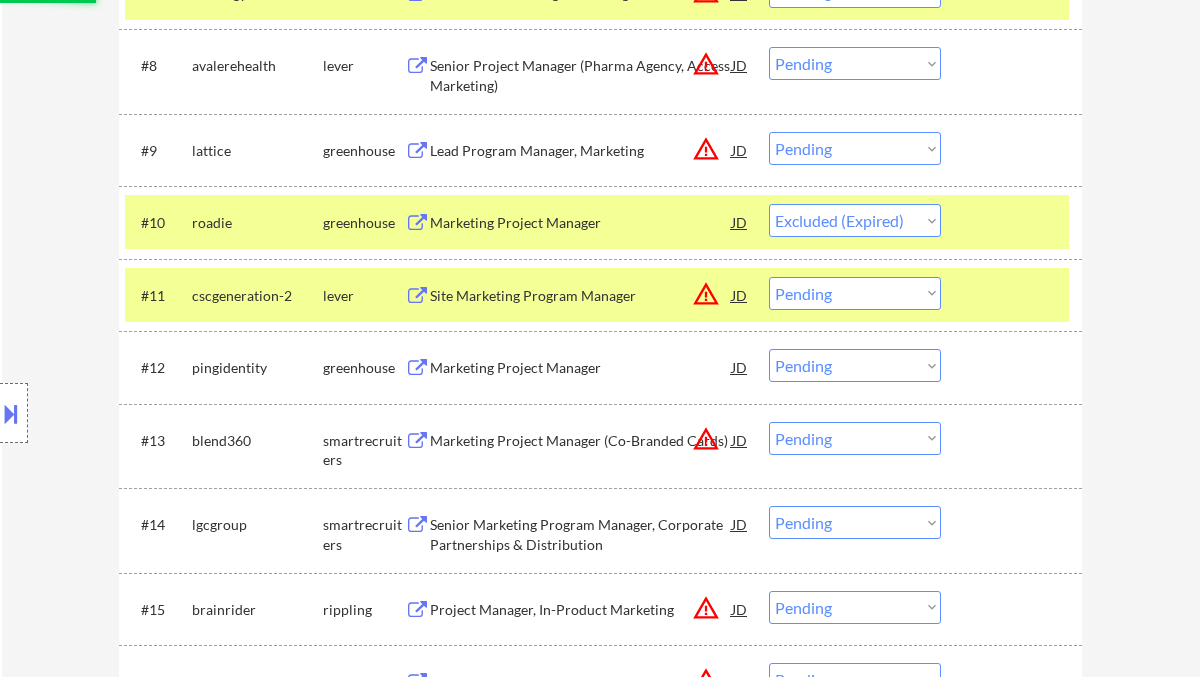 click on "Marketing Project Manager" at bounding box center [581, 368] 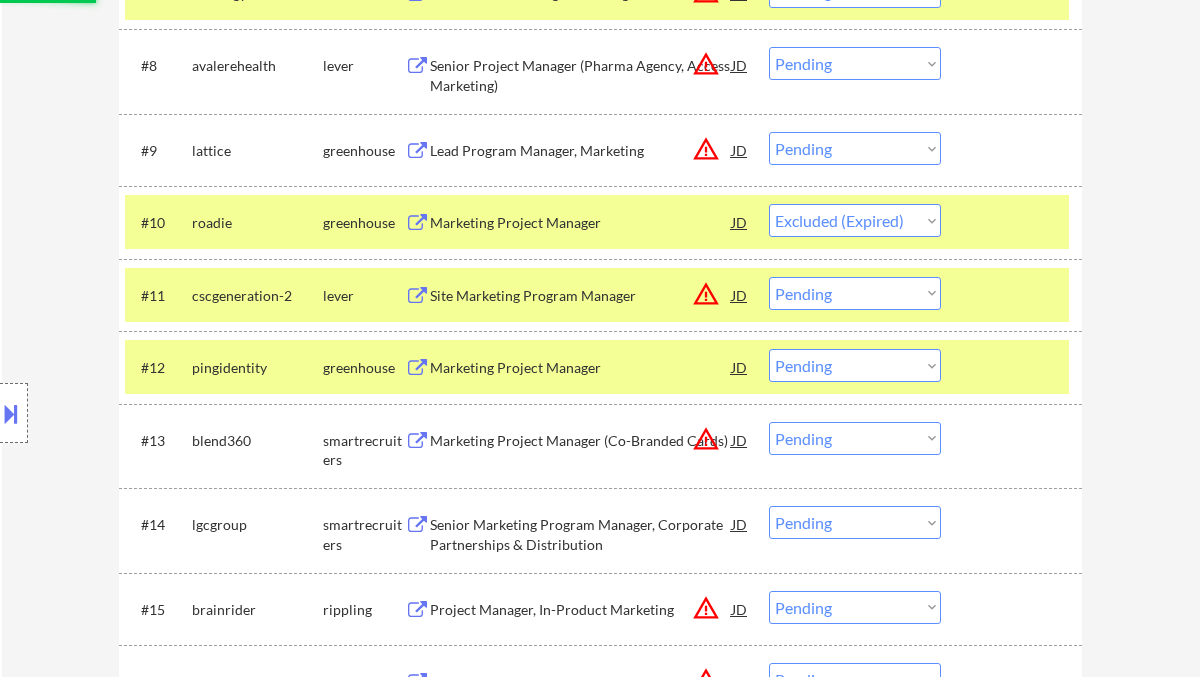 select on ""pending"" 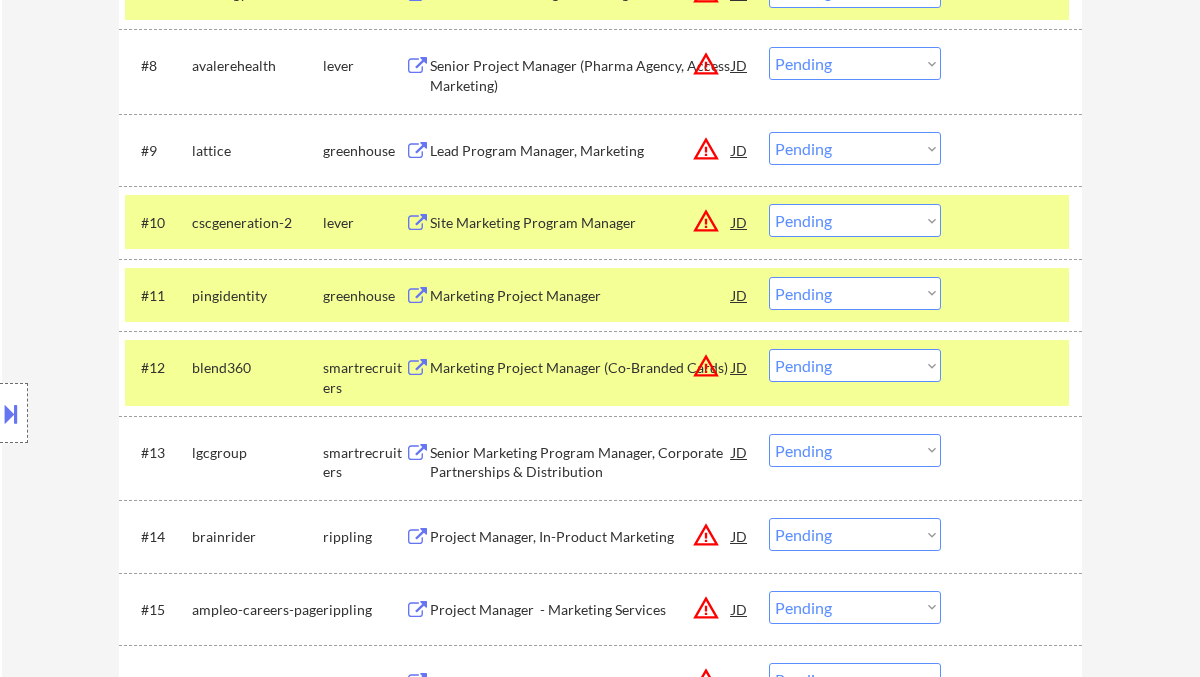 click on "Choose an option... Pending Applied Excluded (Questions) Excluded (Expired) Excluded (Location) Excluded (Bad Match) Excluded (Blocklist) Excluded (Salary) Excluded (Other)" at bounding box center [855, 293] 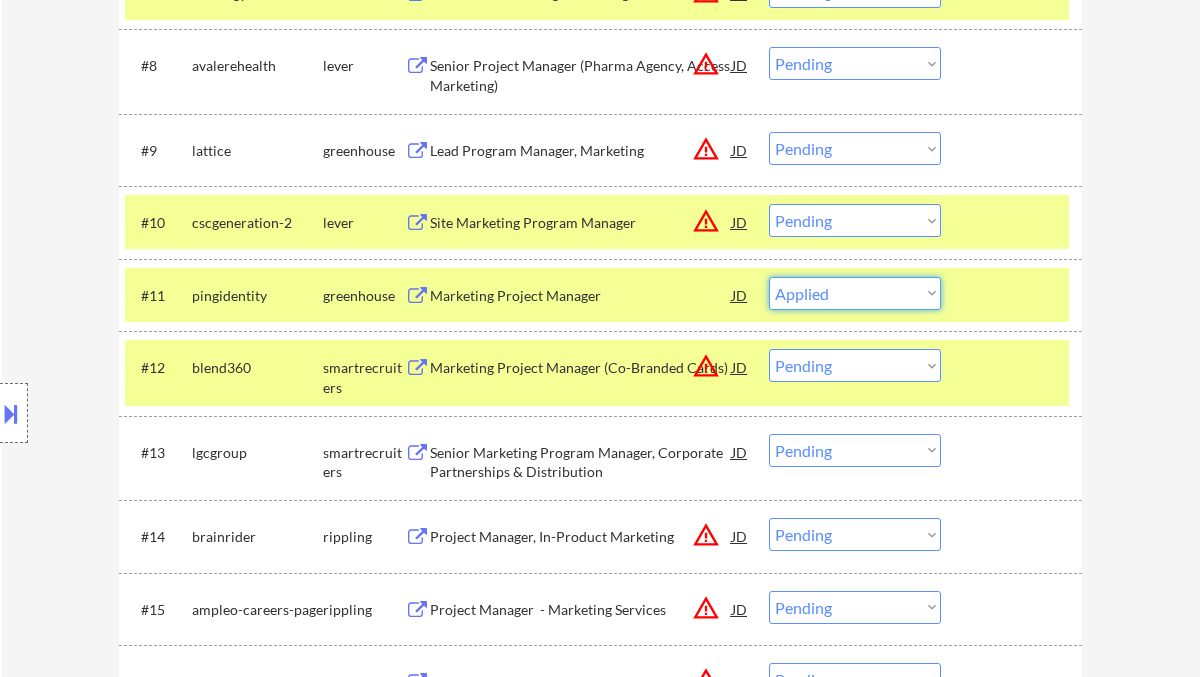 click on "Choose an option... Pending Applied Excluded (Questions) Excluded (Expired) Excluded (Location) Excluded (Bad Match) Excluded (Blocklist) Excluded (Salary) Excluded (Other)" at bounding box center (855, 293) 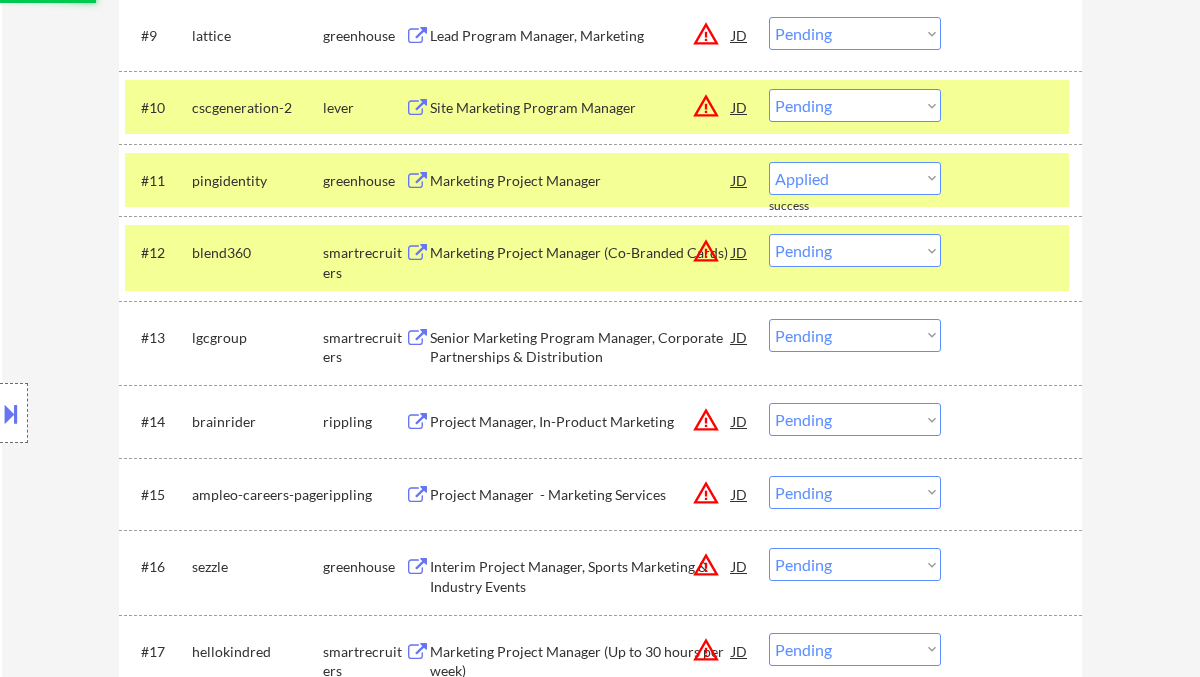 scroll, scrollTop: 1333, scrollLeft: 0, axis: vertical 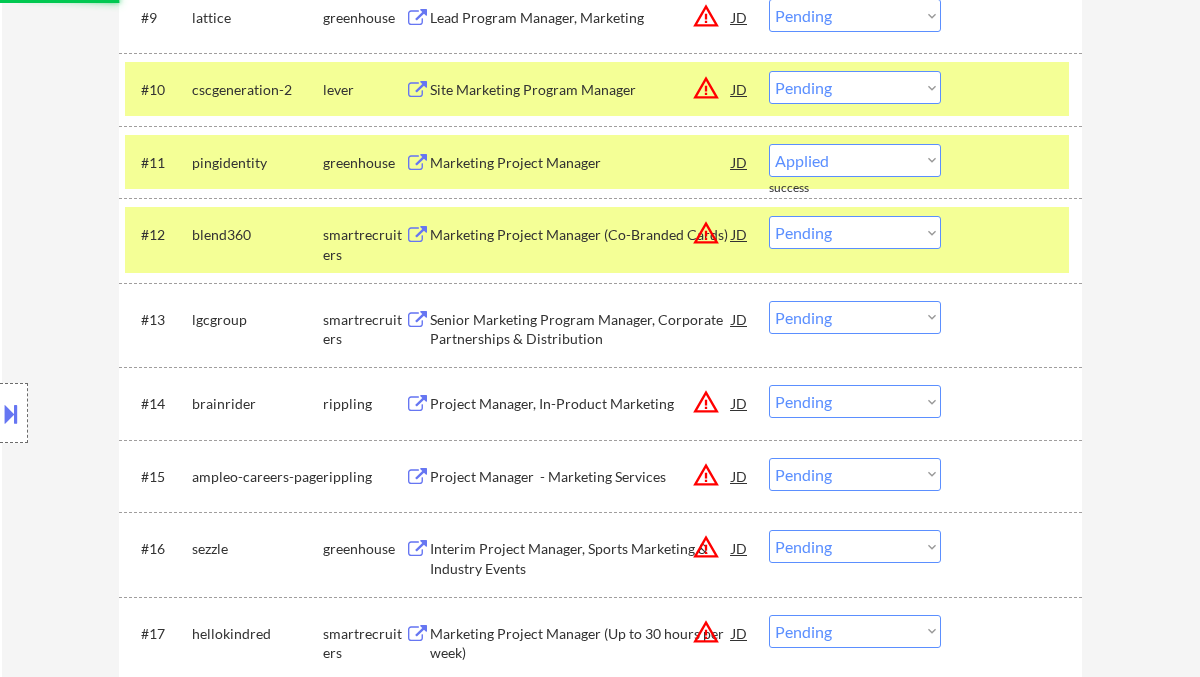 select on ""pending"" 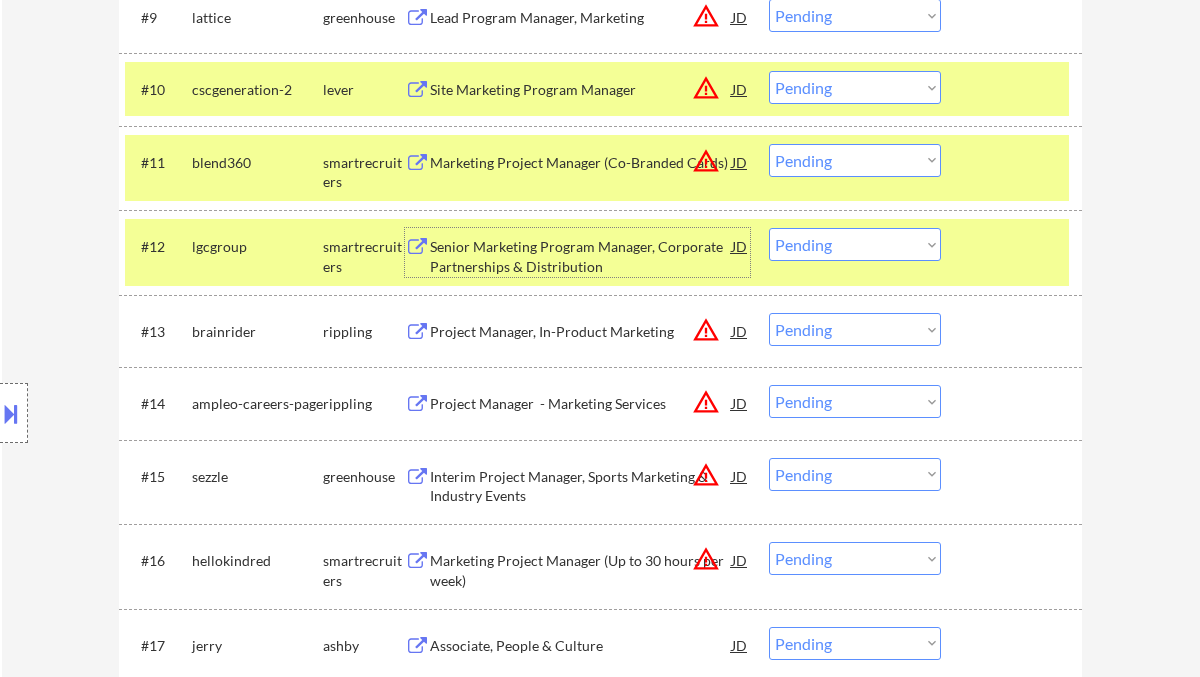 click on "Senior Marketing Program Manager, Corporate Partnerships & Distribution" at bounding box center [581, 256] 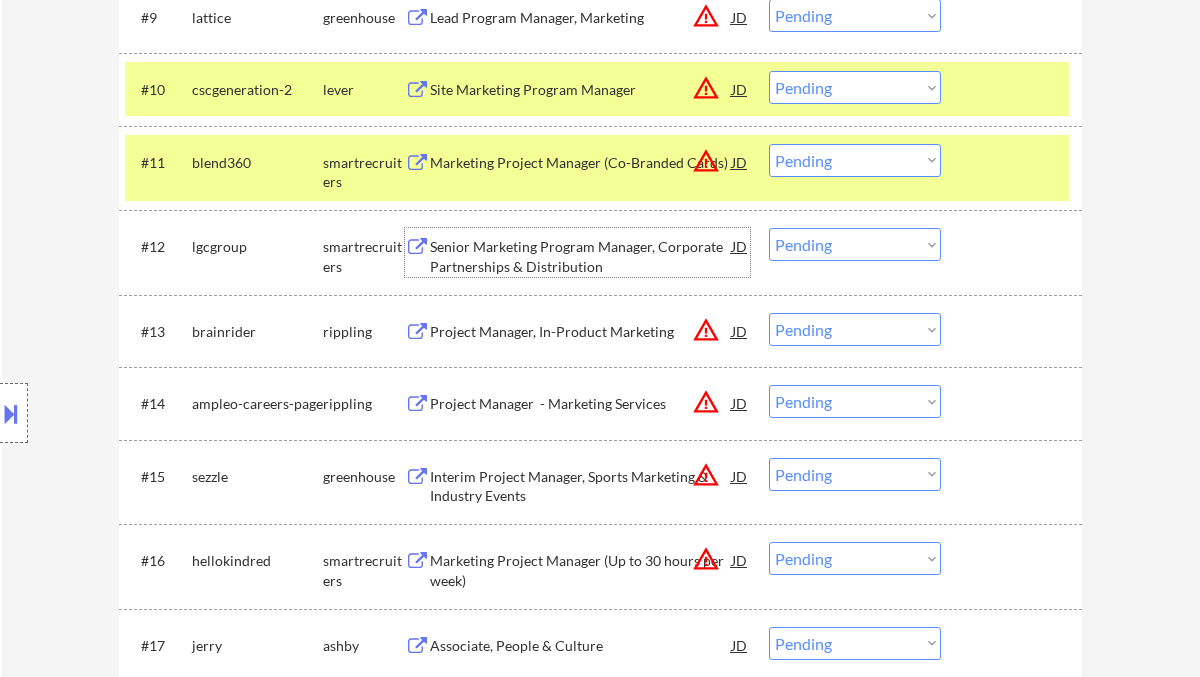 click on "Choose an option... Pending Applied Excluded (Questions) Excluded (Expired) Excluded (Location) Excluded (Bad Match) Excluded (Blocklist) Excluded (Salary) Excluded (Other)" at bounding box center [855, 244] 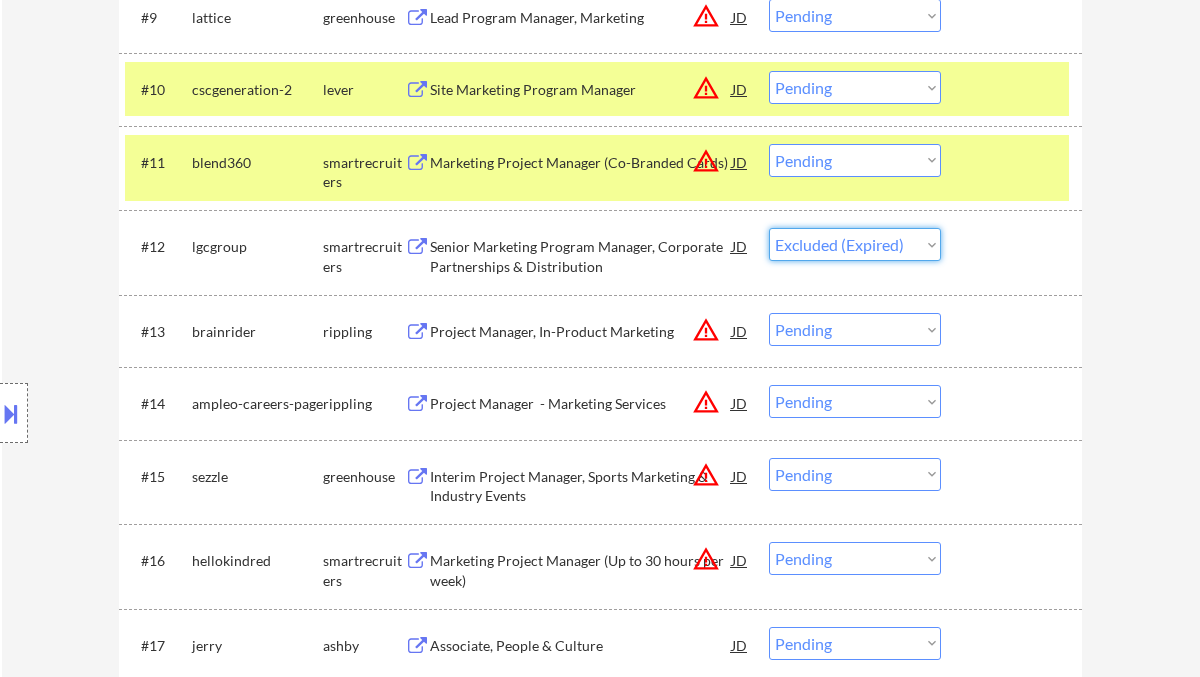 click on "Choose an option... Pending Applied Excluded (Questions) Excluded (Expired) Excluded (Location) Excluded (Bad Match) Excluded (Blocklist) Excluded (Salary) Excluded (Other)" at bounding box center [855, 244] 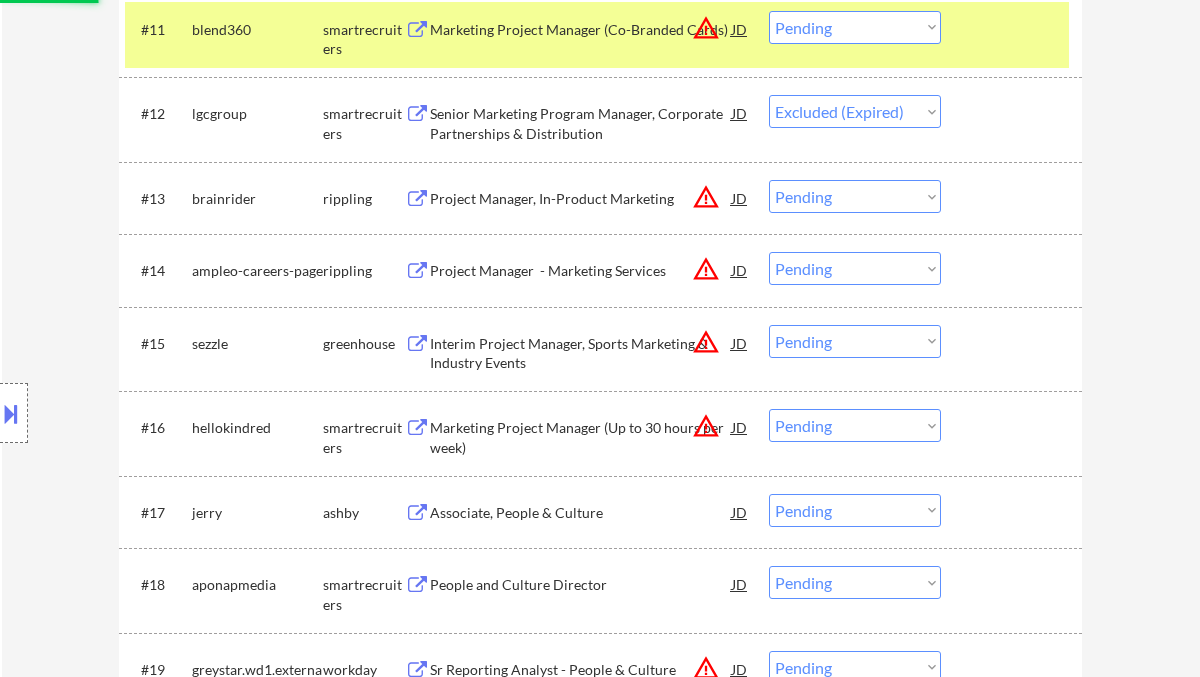 scroll, scrollTop: 1600, scrollLeft: 0, axis: vertical 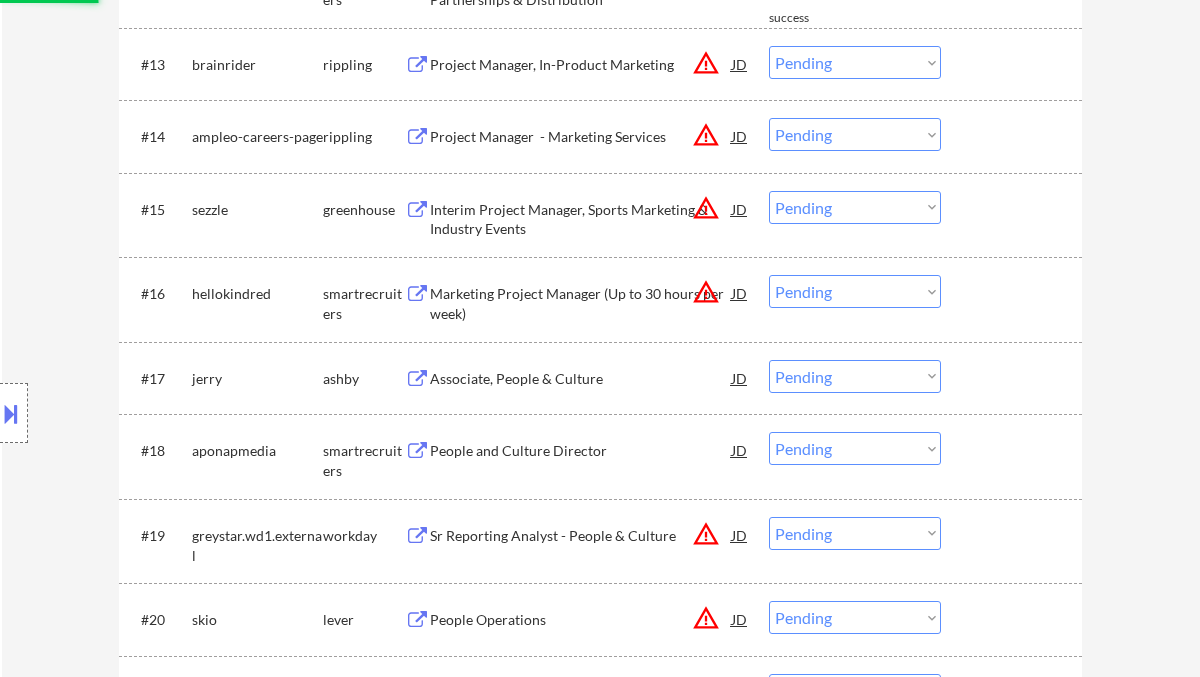 click on "Associate, People & Culture" at bounding box center [581, 379] 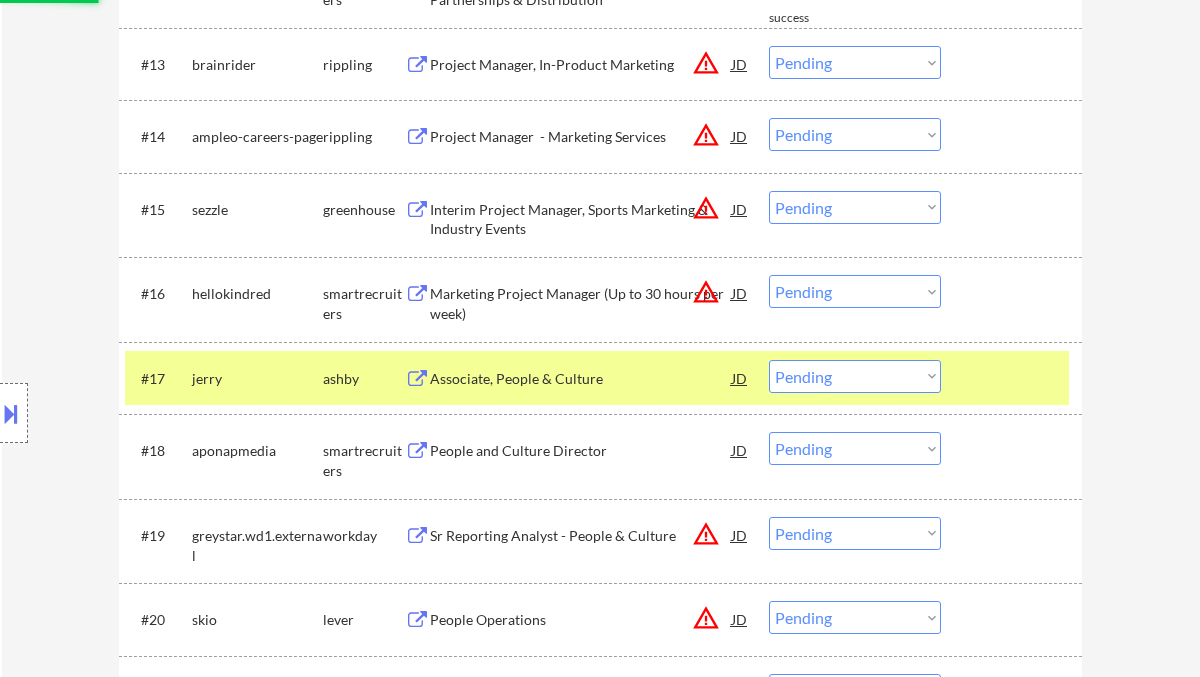select on ""pending"" 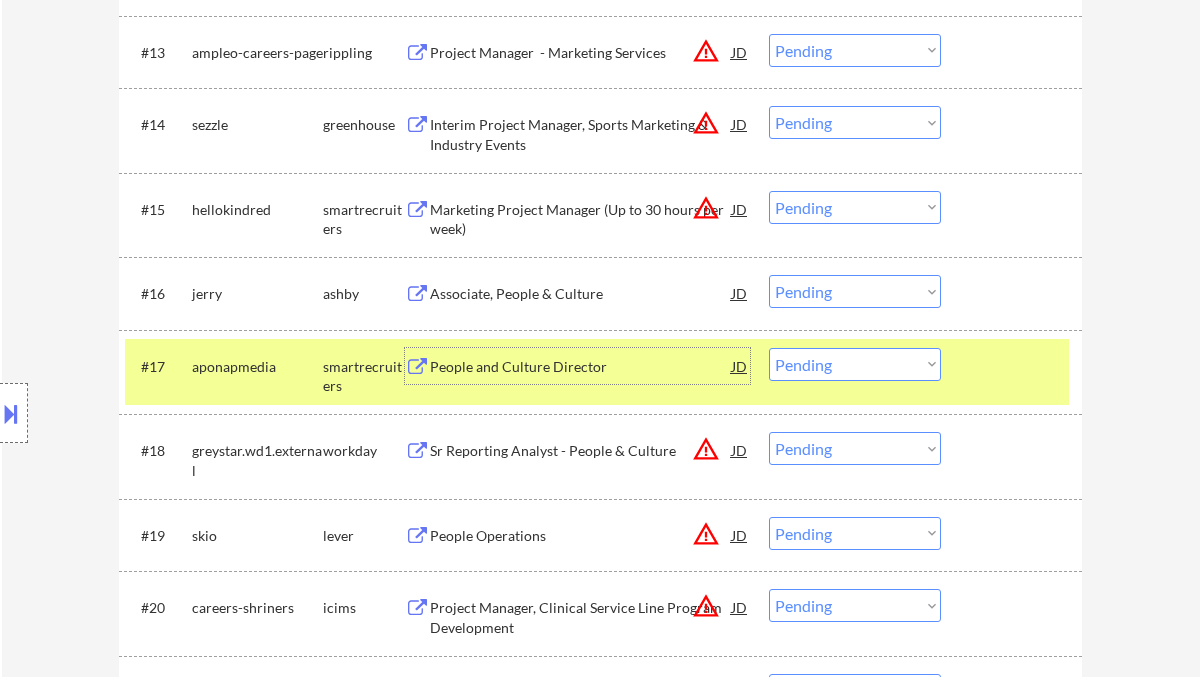 click on "Choose an option... Pending Applied Excluded (Questions) Excluded (Expired) Excluded (Location) Excluded (Bad Match) Excluded (Blocklist) Excluded (Salary) Excluded (Other)" at bounding box center [855, 291] 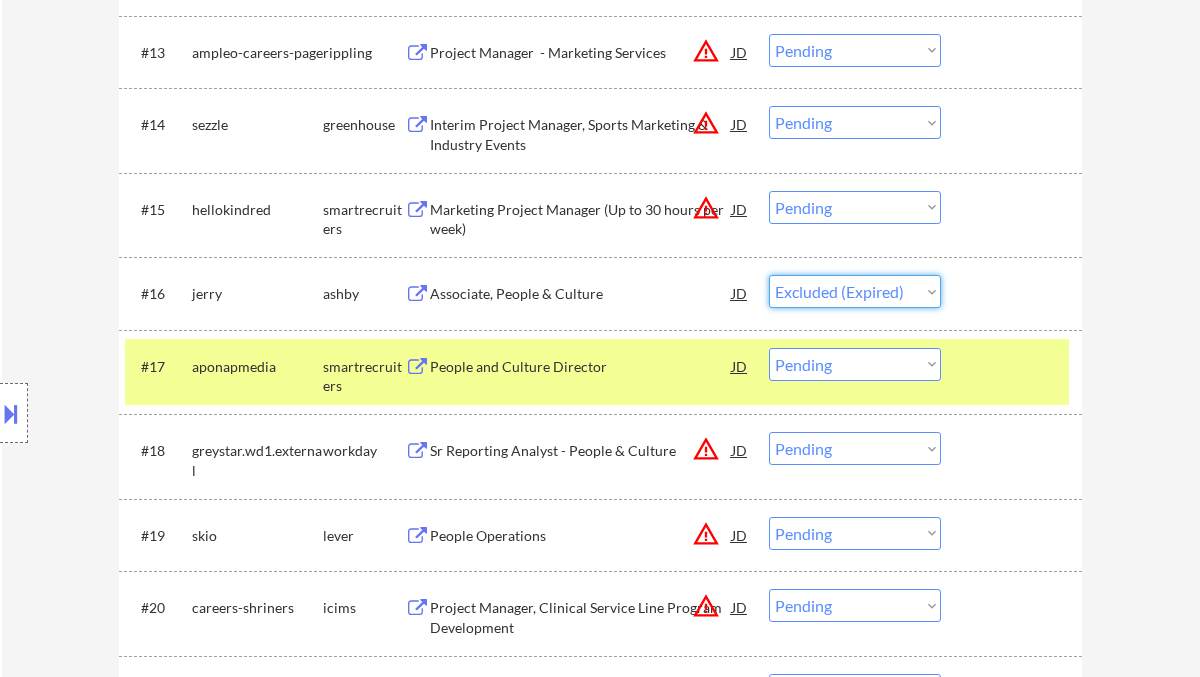 click on "Choose an option... Pending Applied Excluded (Questions) Excluded (Expired) Excluded (Location) Excluded (Bad Match) Excluded (Blocklist) Excluded (Salary) Excluded (Other)" at bounding box center [855, 291] 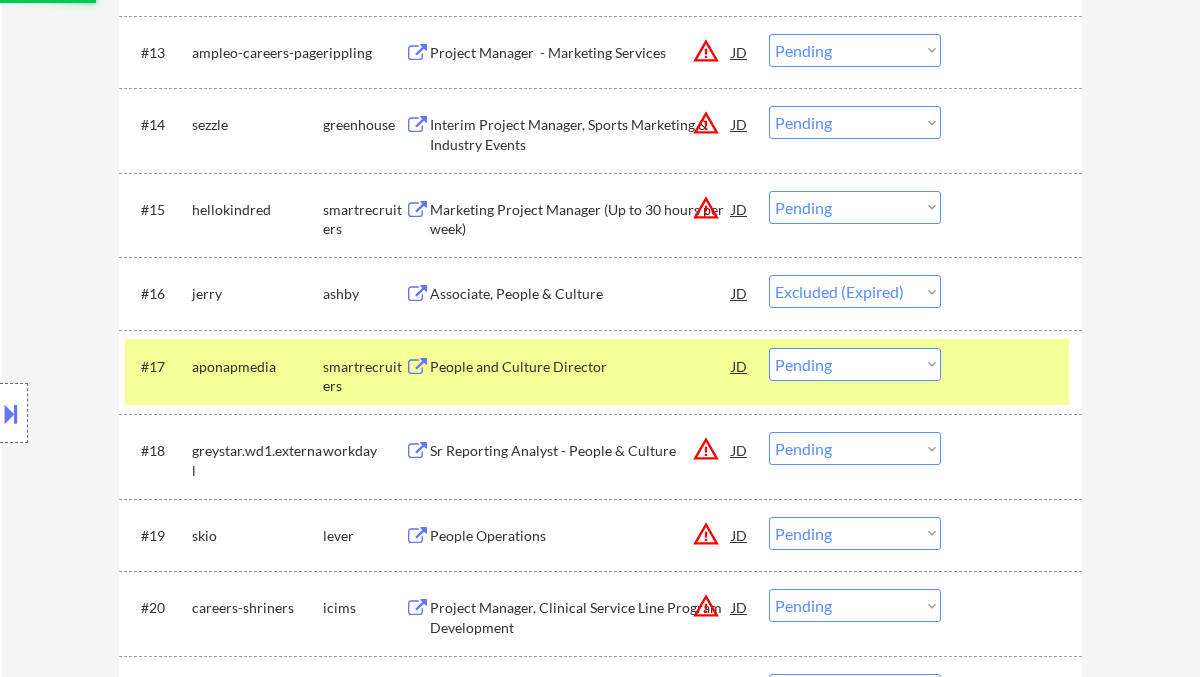 click on "People and Culture Director" at bounding box center [581, 366] 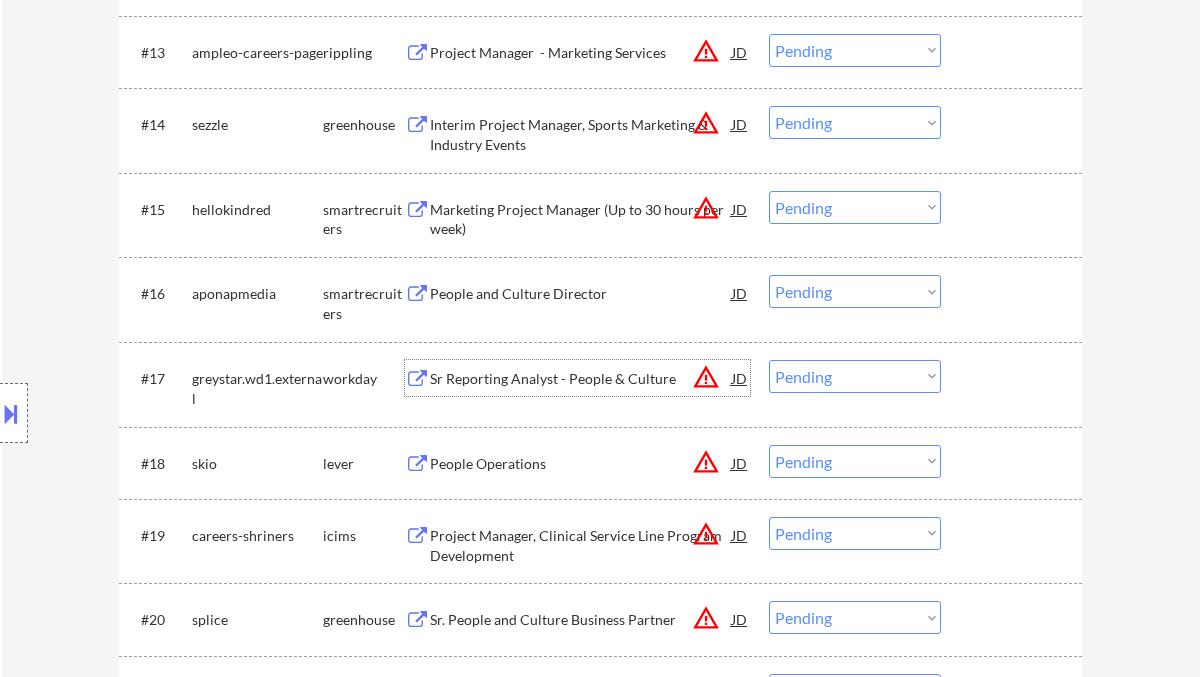 click on "Choose an option... Pending Applied Excluded (Questions) Excluded (Expired) Excluded (Location) Excluded (Bad Match) Excluded (Blocklist) Excluded (Salary) Excluded (Other)" at bounding box center [855, 291] 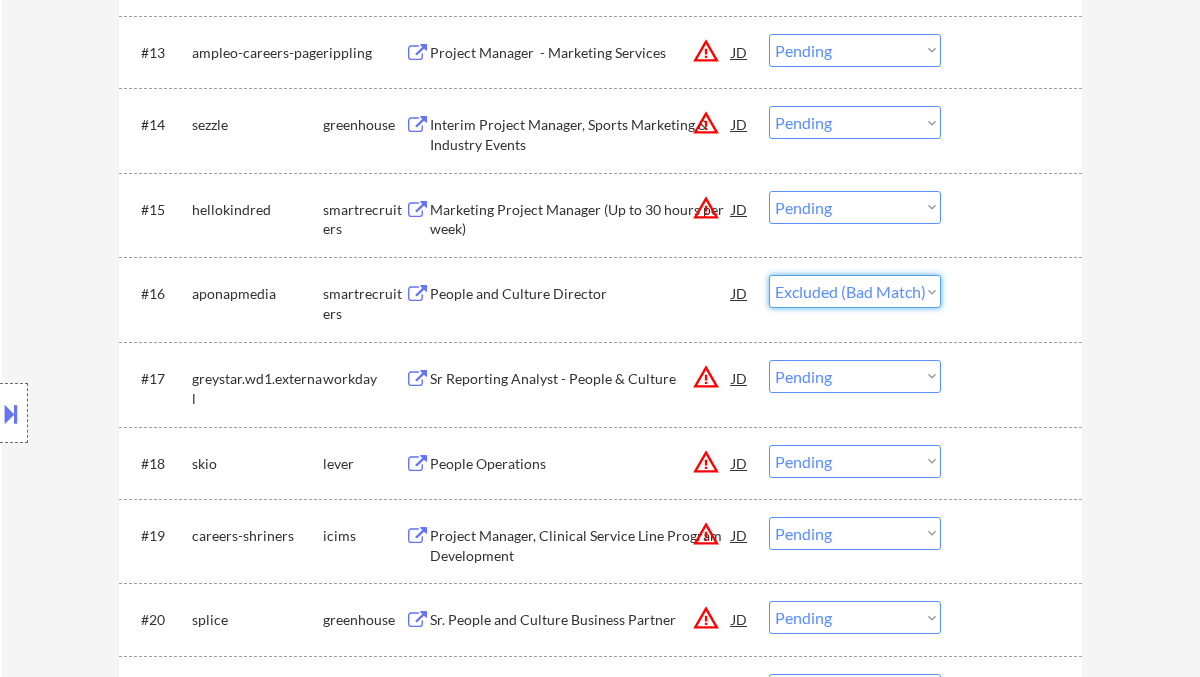 click on "Choose an option... Pending Applied Excluded (Questions) Excluded (Expired) Excluded (Location) Excluded (Bad Match) Excluded (Blocklist) Excluded (Salary) Excluded (Other)" at bounding box center [855, 291] 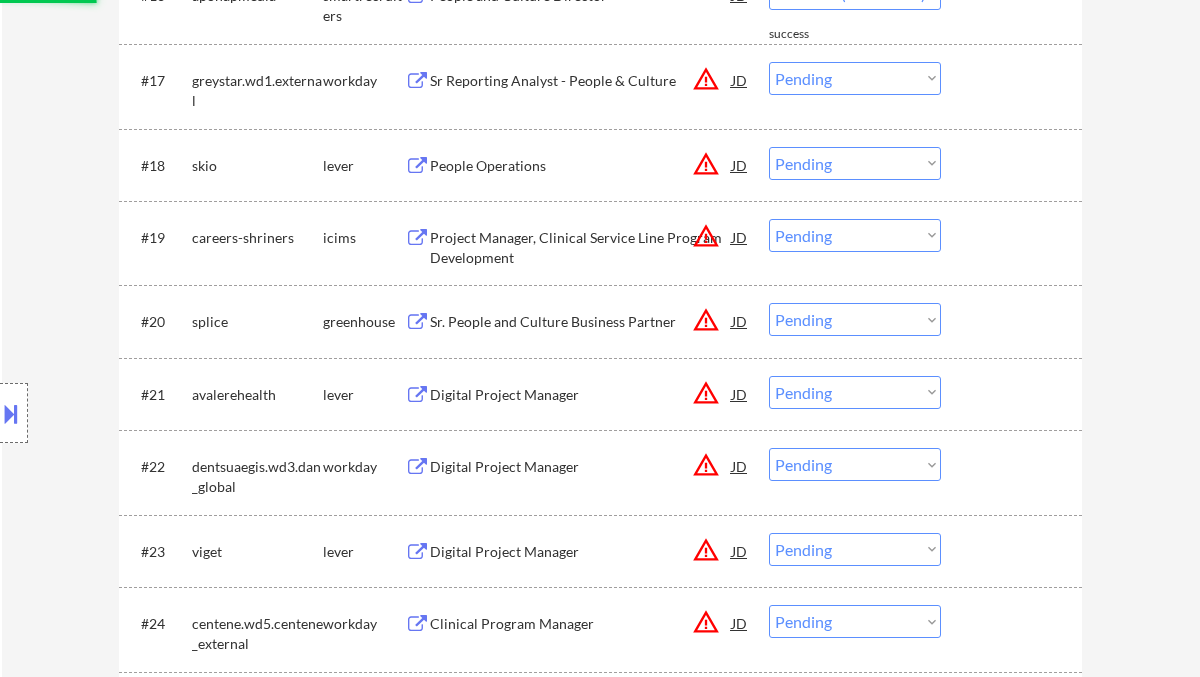 scroll, scrollTop: 1866, scrollLeft: 0, axis: vertical 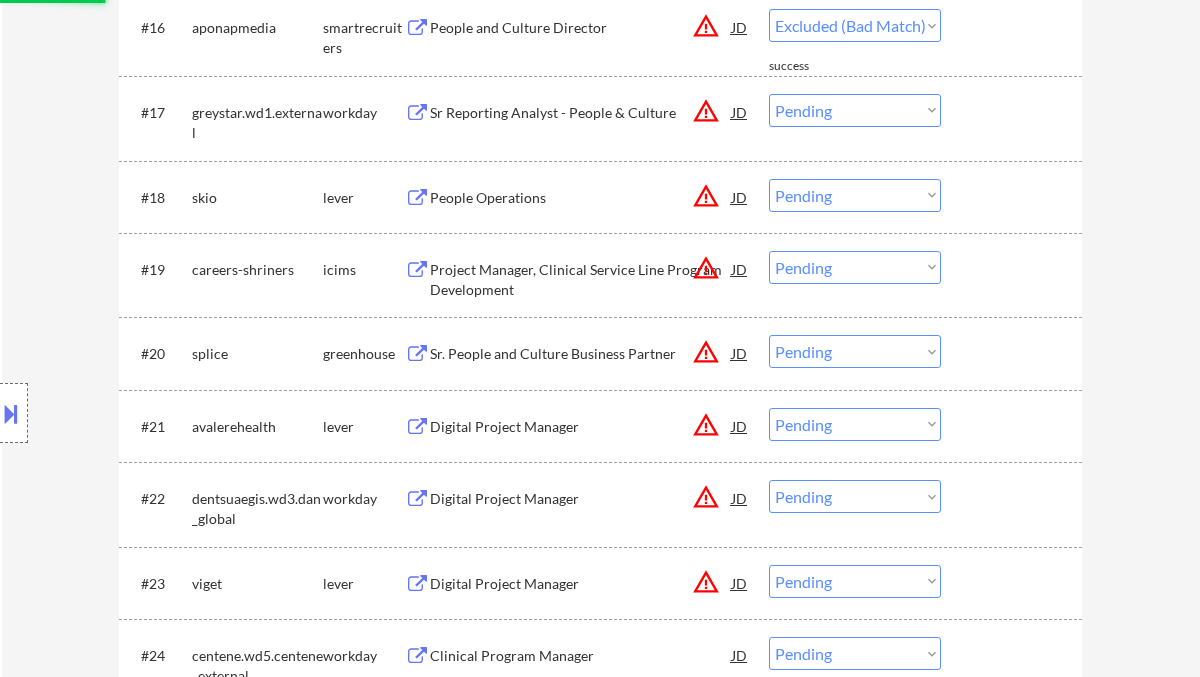 select on ""pending"" 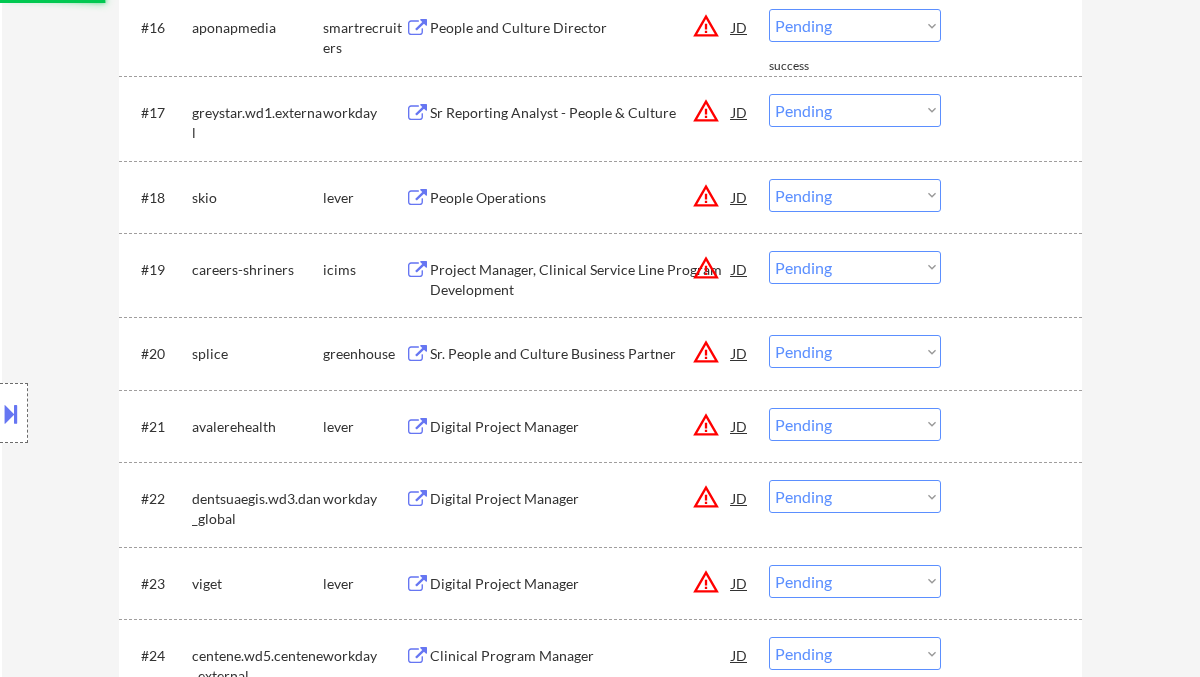 click on "JD" at bounding box center (740, 197) 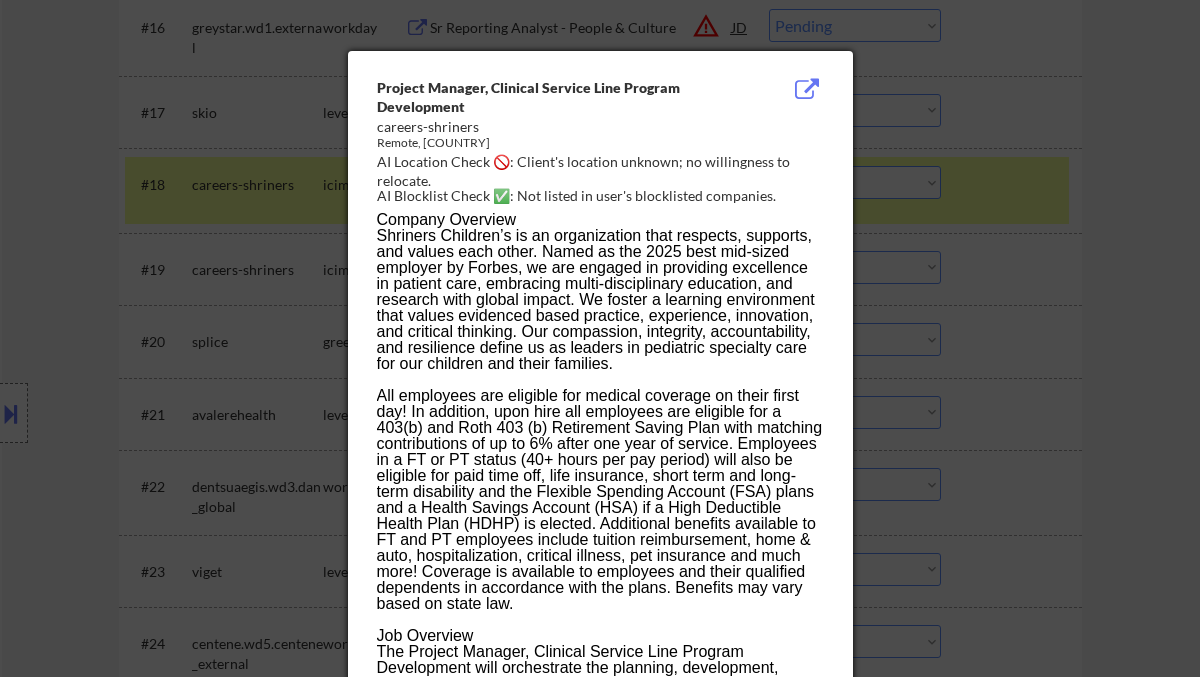 click at bounding box center [600, 338] 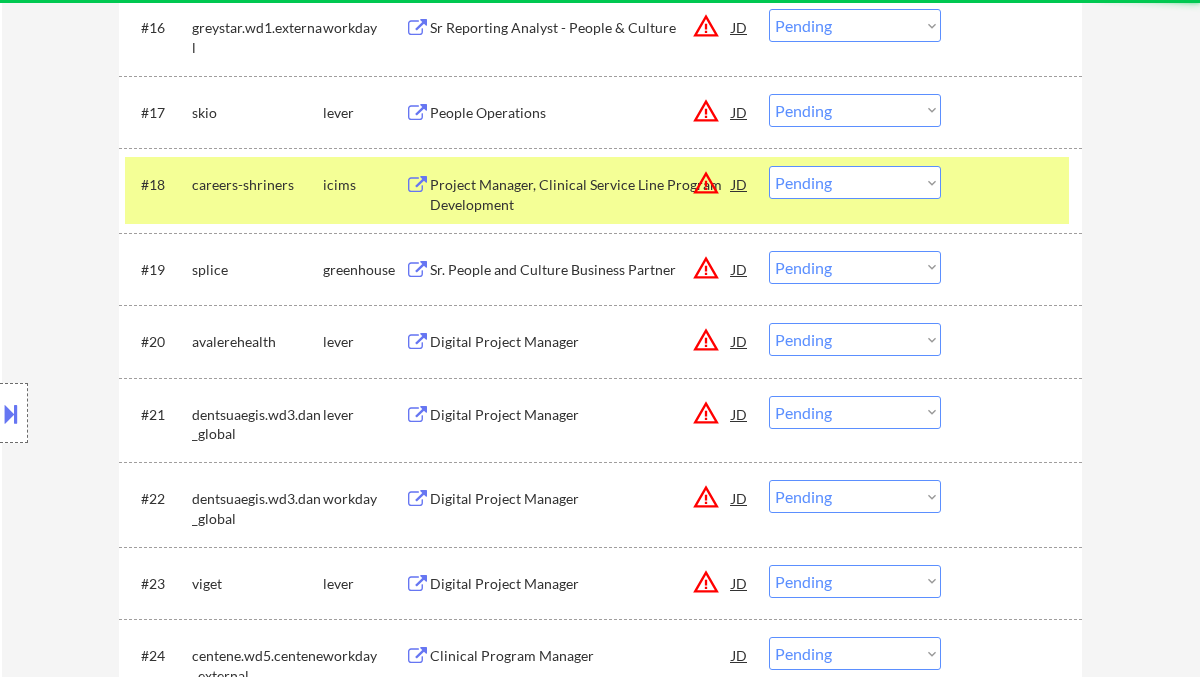 scroll, scrollTop: 1733, scrollLeft: 0, axis: vertical 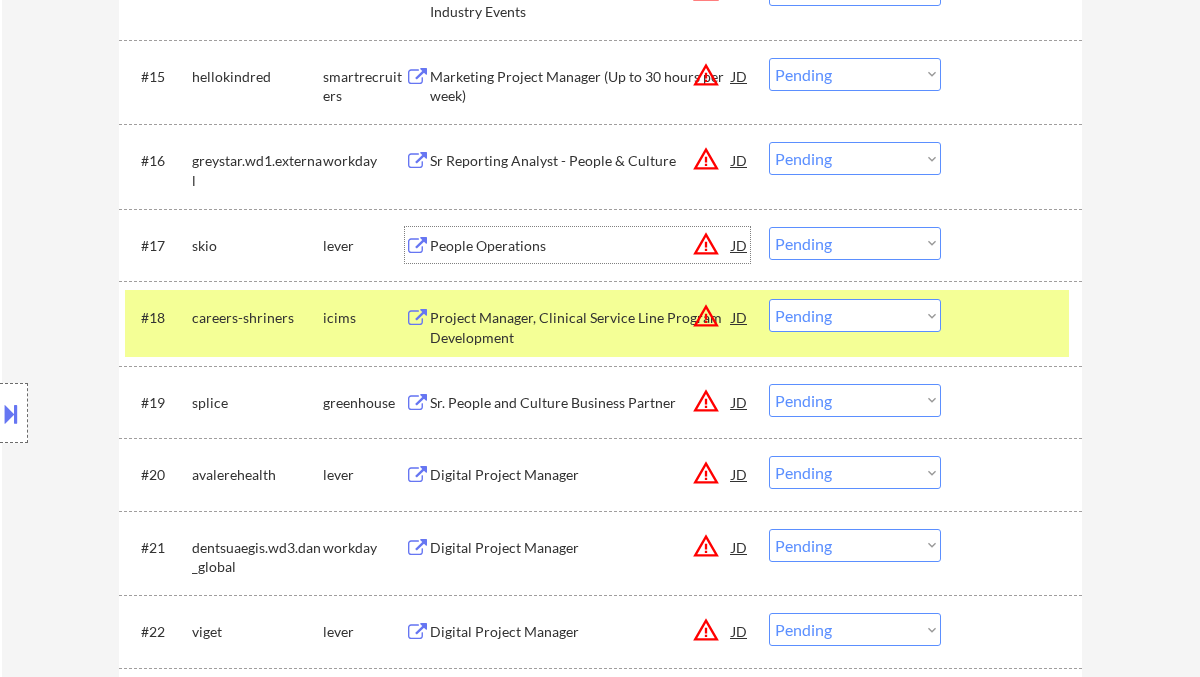 click on "People Operations" at bounding box center [581, 246] 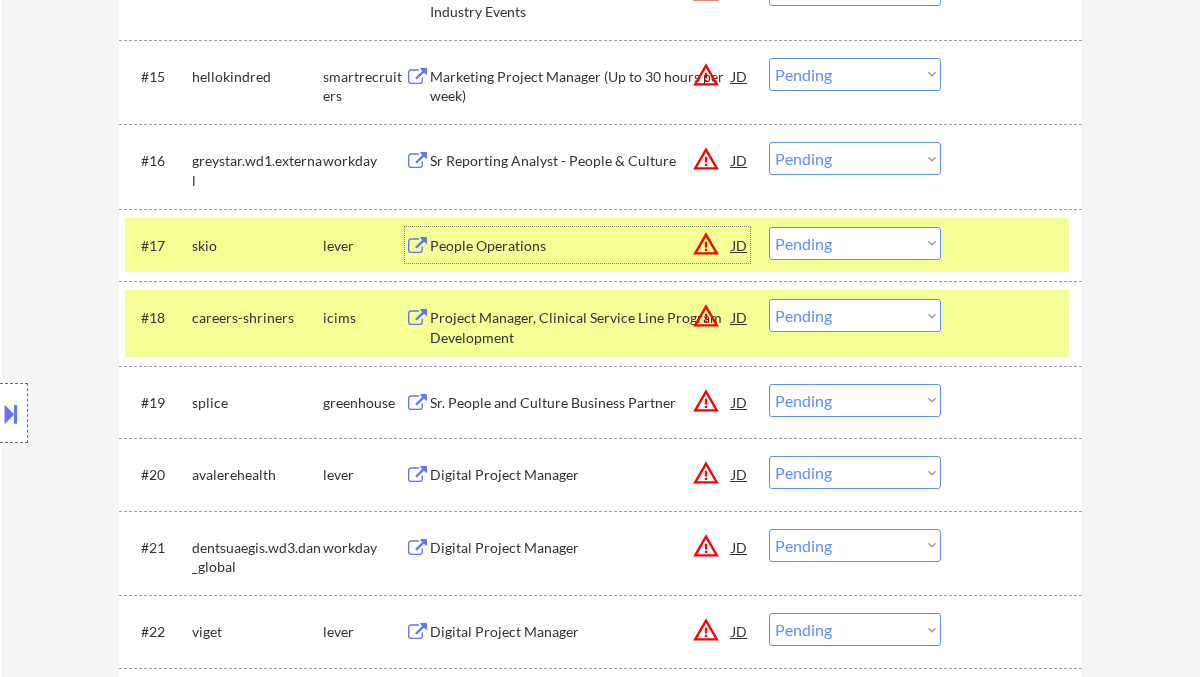 click on "JD" at bounding box center [740, 245] 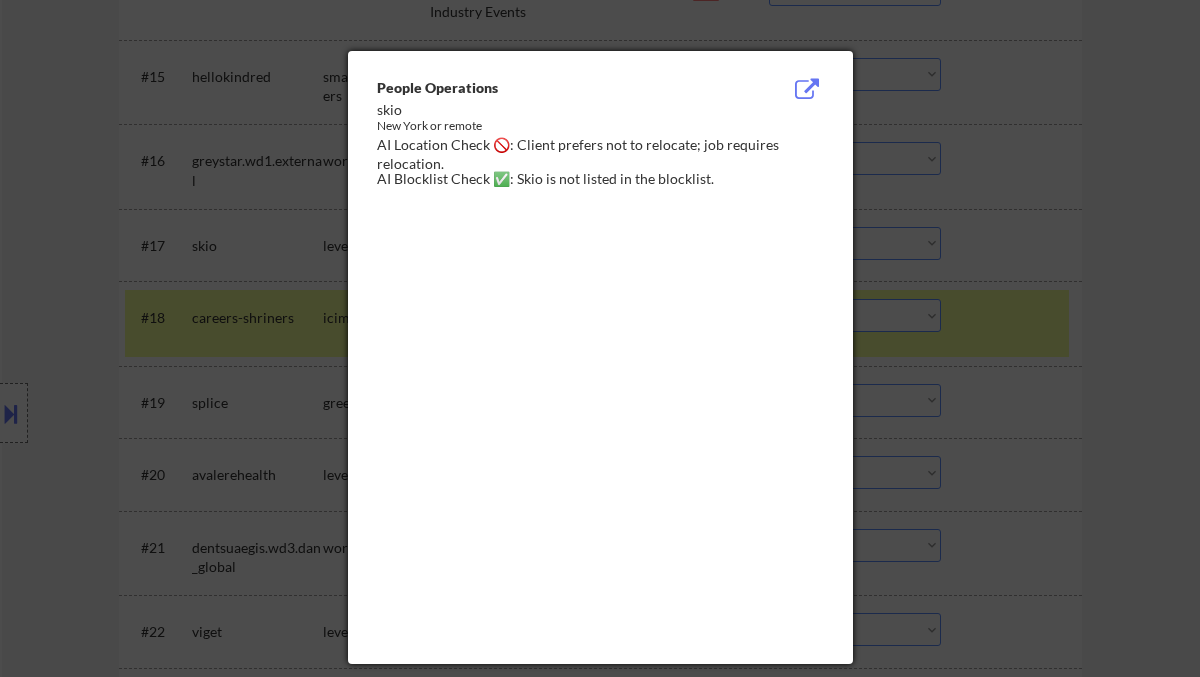 click at bounding box center (600, 338) 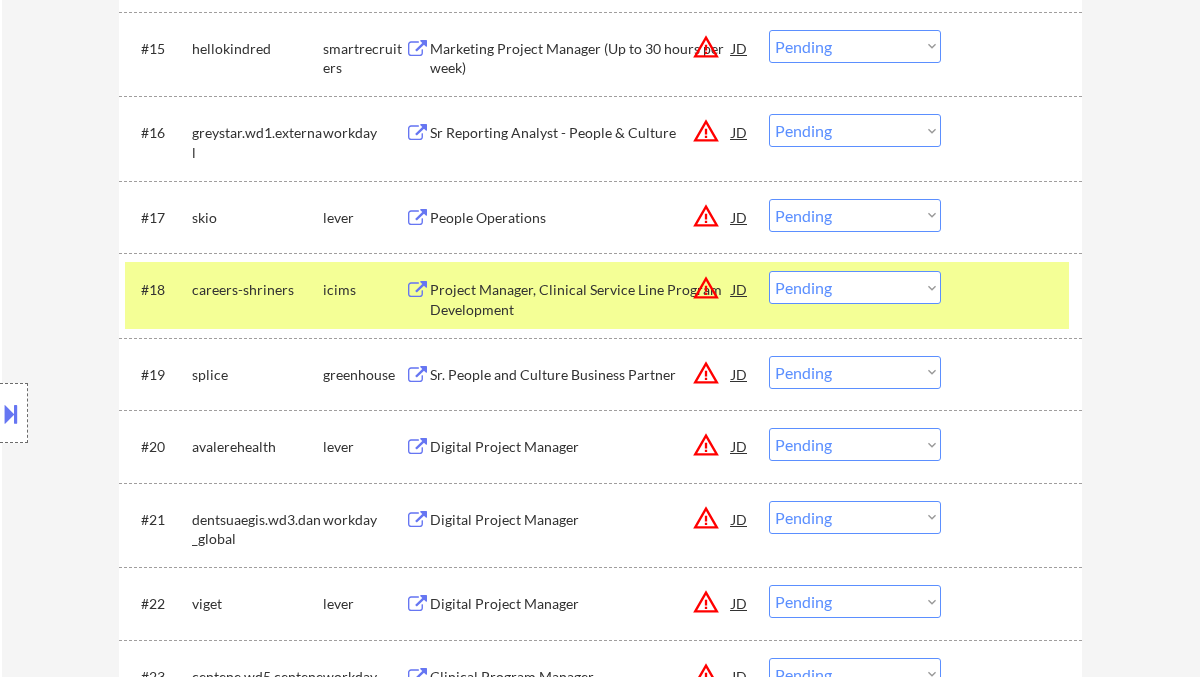 scroll, scrollTop: 1866, scrollLeft: 0, axis: vertical 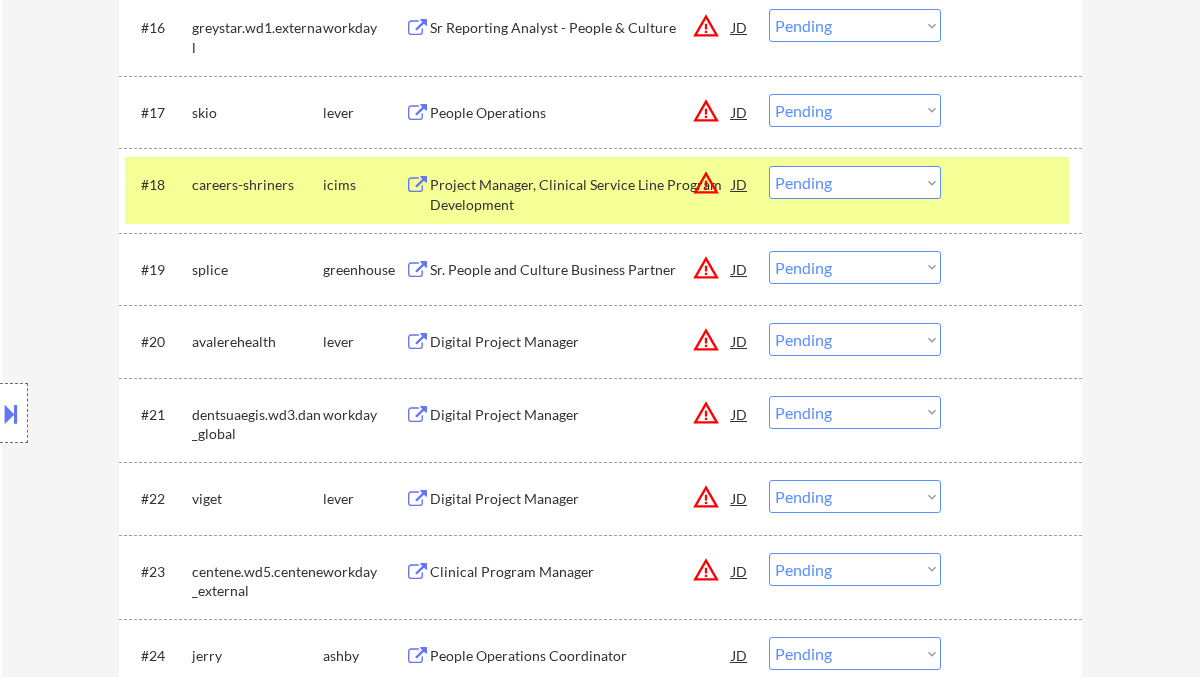 click on "Sr. People and Culture Business Partner" at bounding box center (581, 270) 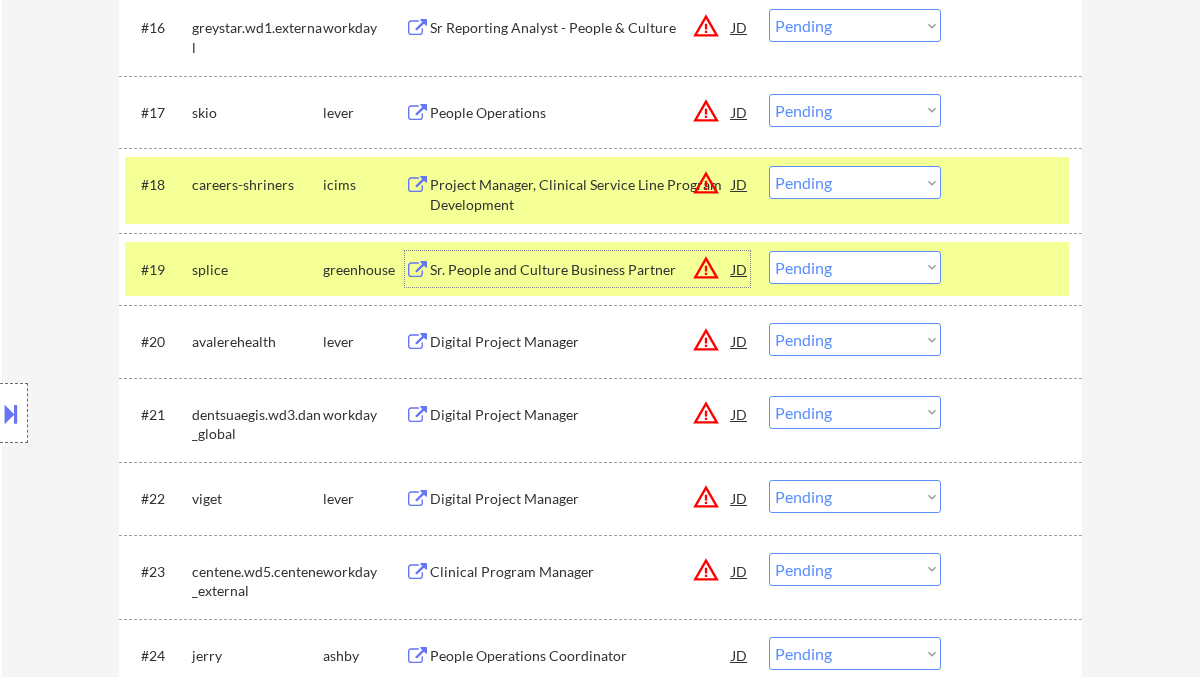 click on "Choose an option... Pending Applied Excluded (Questions) Excluded (Expired) Excluded (Location) Excluded (Bad Match) Excluded (Blocklist) Excluded (Salary) Excluded (Other)" at bounding box center (855, 267) 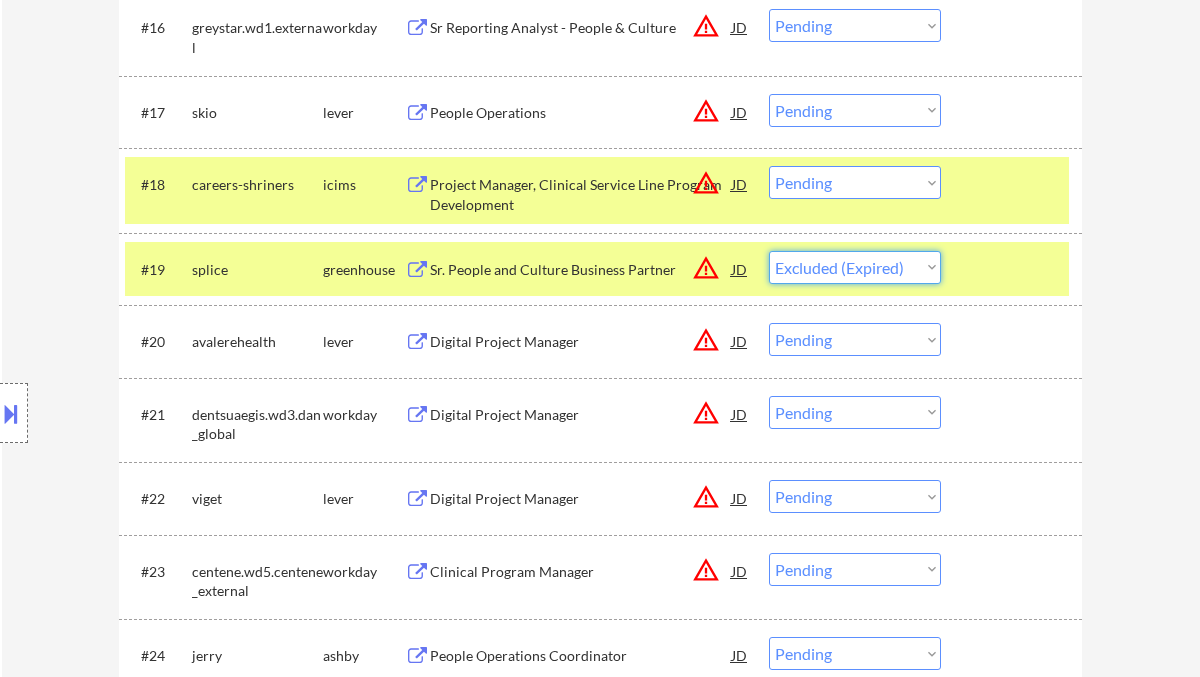 click on "Choose an option... Pending Applied Excluded (Questions) Excluded (Expired) Excluded (Location) Excluded (Bad Match) Excluded (Blocklist) Excluded (Salary) Excluded (Other)" at bounding box center [855, 267] 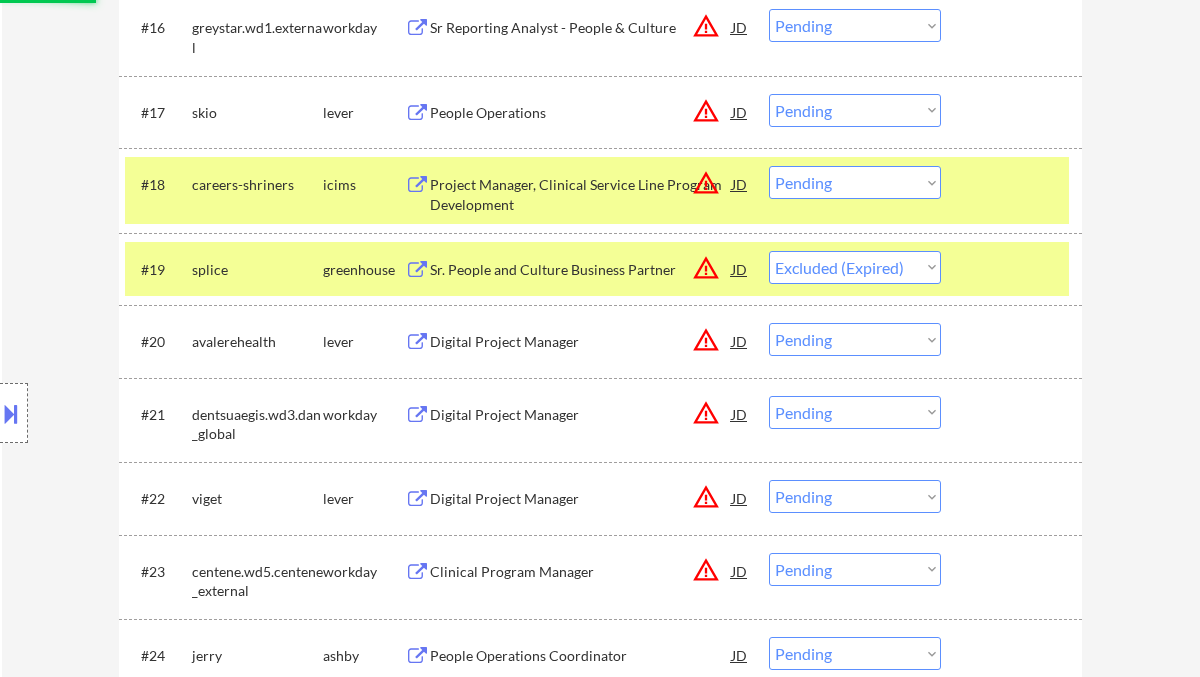 click on "JD" at bounding box center (740, 341) 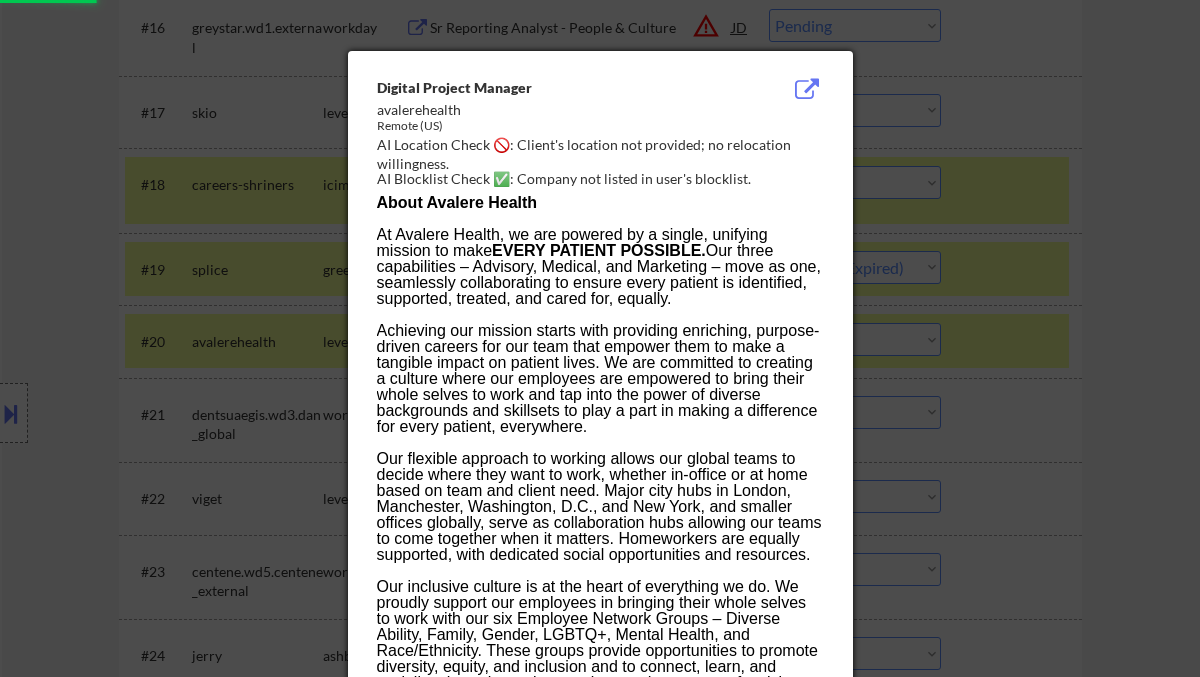 click at bounding box center (600, 338) 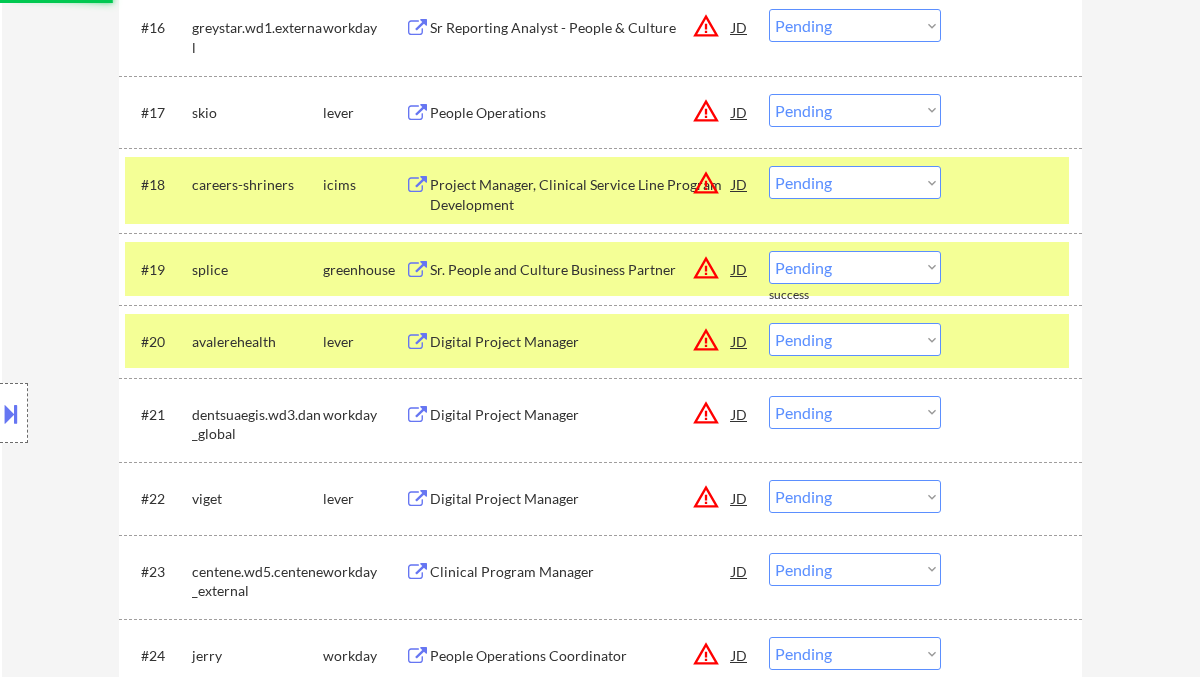 click on "Digital Project Manager" at bounding box center (581, 342) 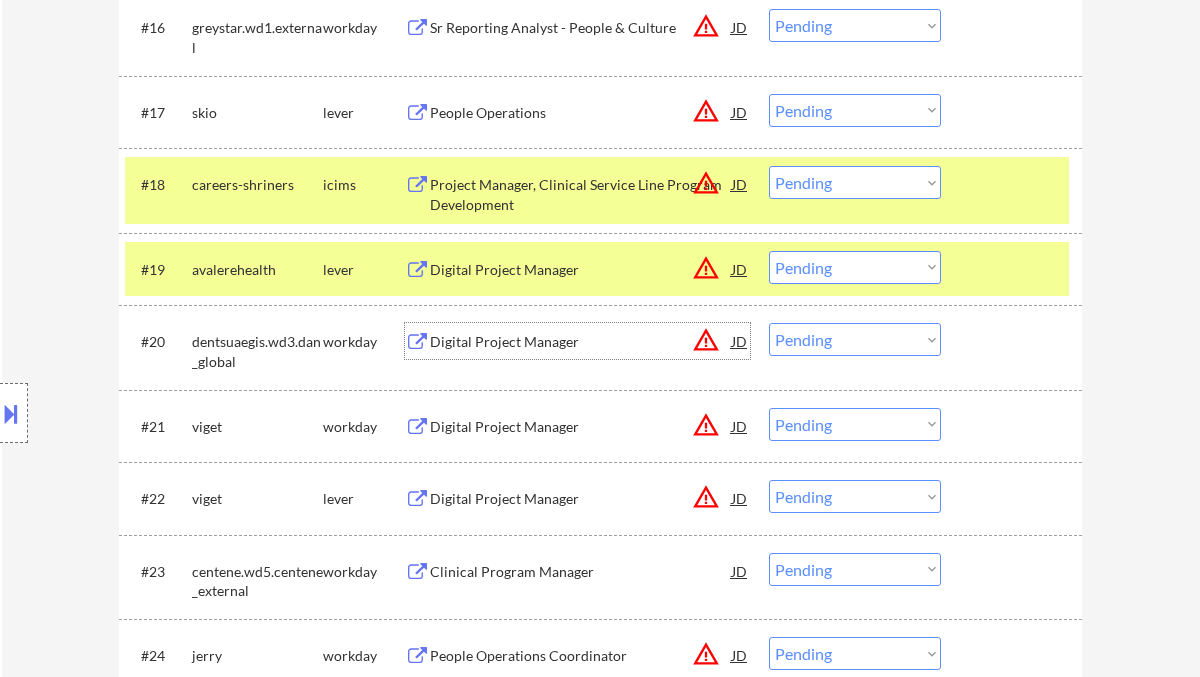 click on "Digital Project Manager" at bounding box center (581, 270) 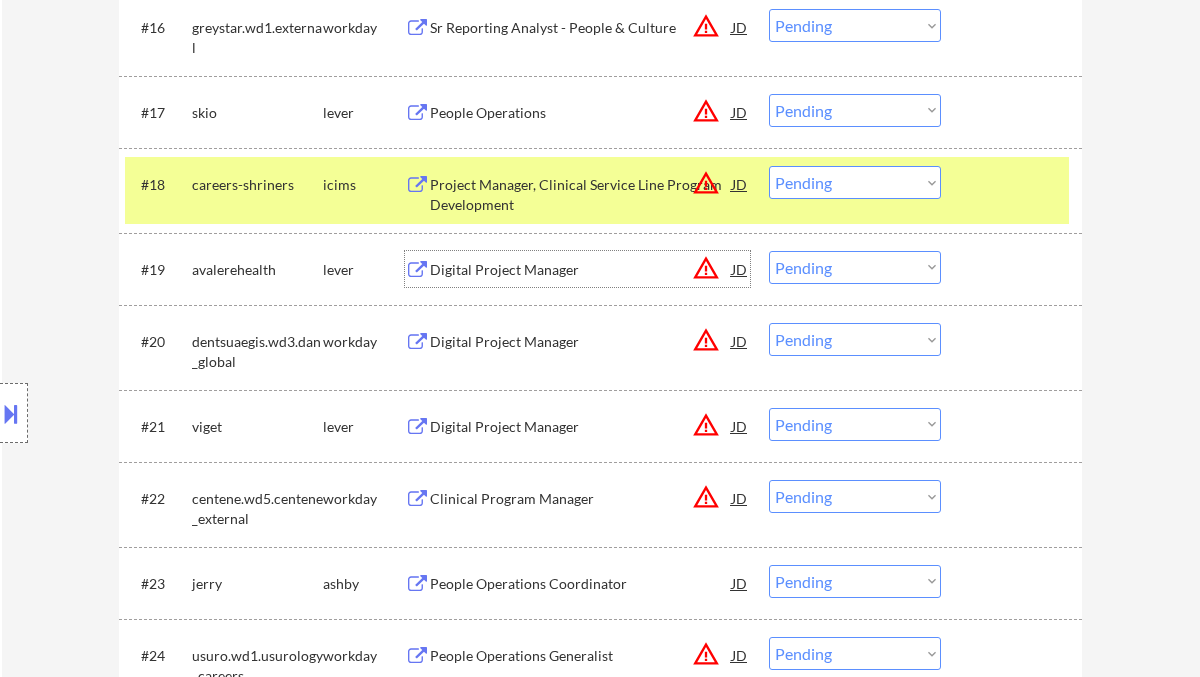 drag, startPoint x: 833, startPoint y: 270, endPoint x: 835, endPoint y: 282, distance: 12.165525 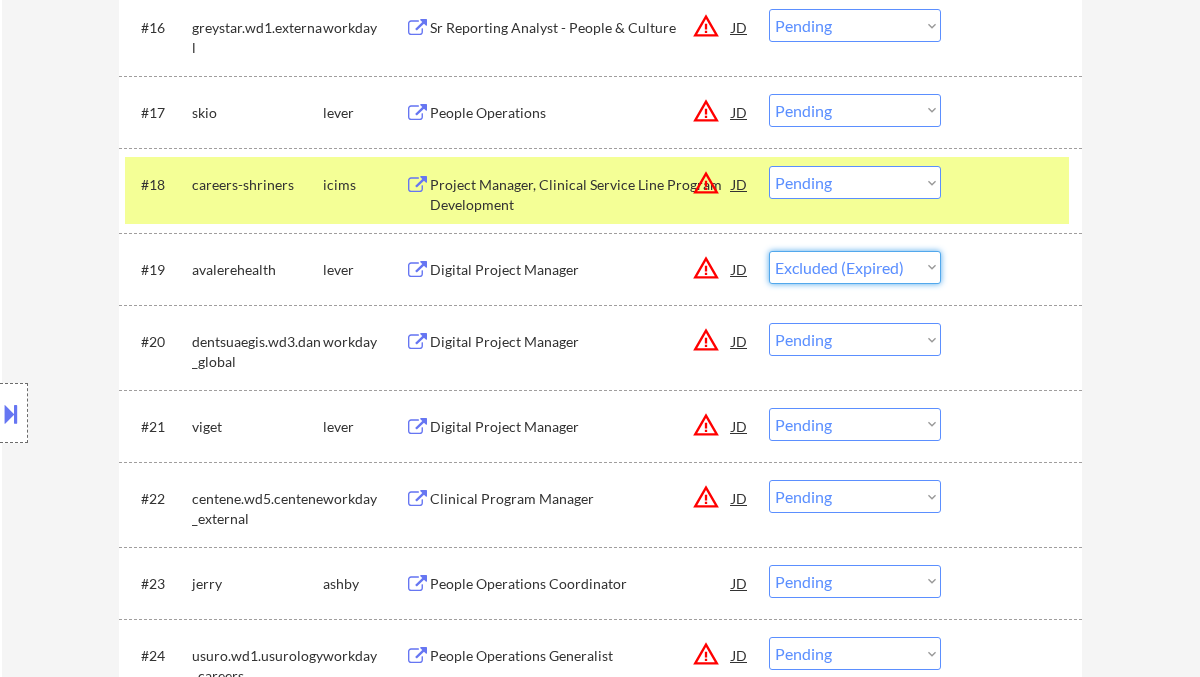 click on "Choose an option... Pending Applied Excluded (Questions) Excluded (Expired) Excluded (Location) Excluded (Bad Match) Excluded (Blocklist) Excluded (Salary) Excluded (Other)" at bounding box center (855, 267) 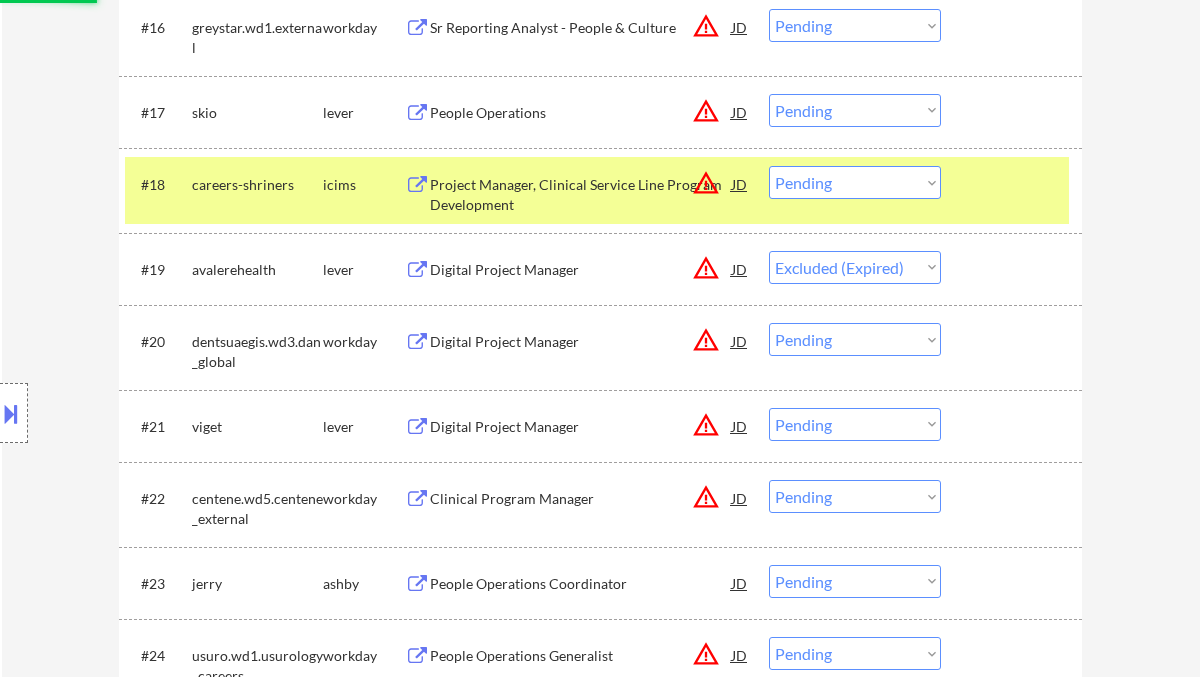 click on "Choose an option... Pending Applied Excluded (Questions) Excluded (Expired) Excluded (Location) Excluded (Bad Match) Excluded (Blocklist) Excluded (Salary) Excluded (Other)" at bounding box center [855, 339] 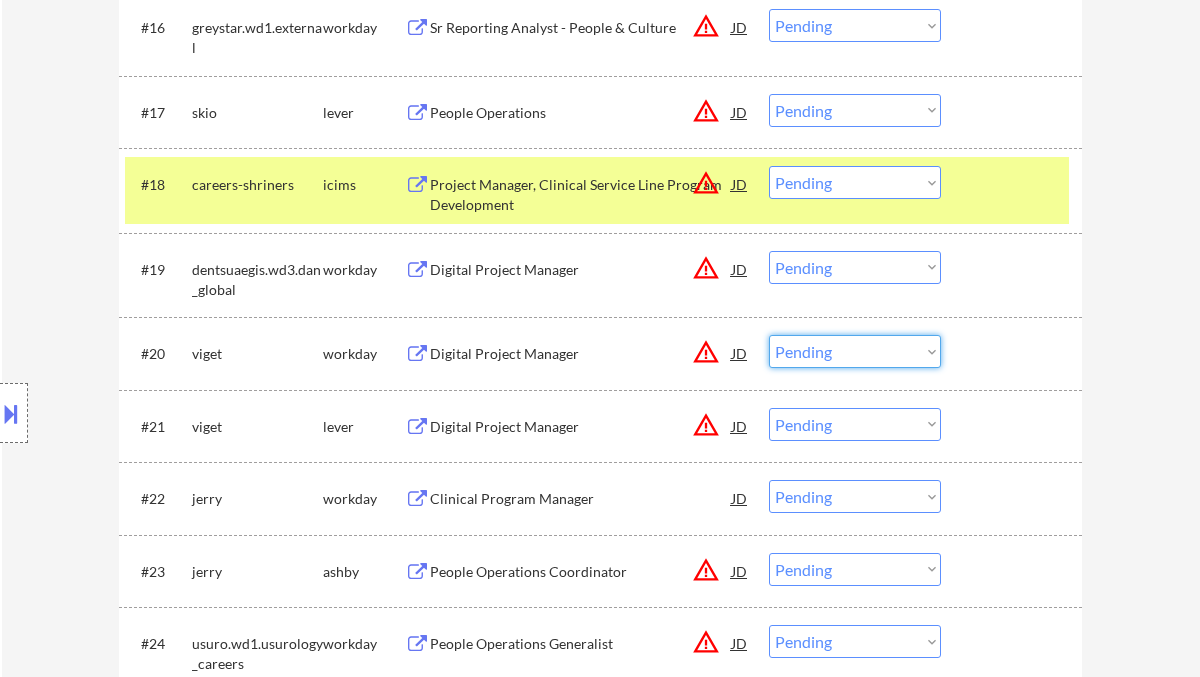 click on "Choose an option... Pending Applied Excluded (Questions) Excluded (Expired) Excluded (Location) Excluded (Bad Match) Excluded (Blocklist) Excluded (Salary) Excluded (Other)" at bounding box center (855, 267) 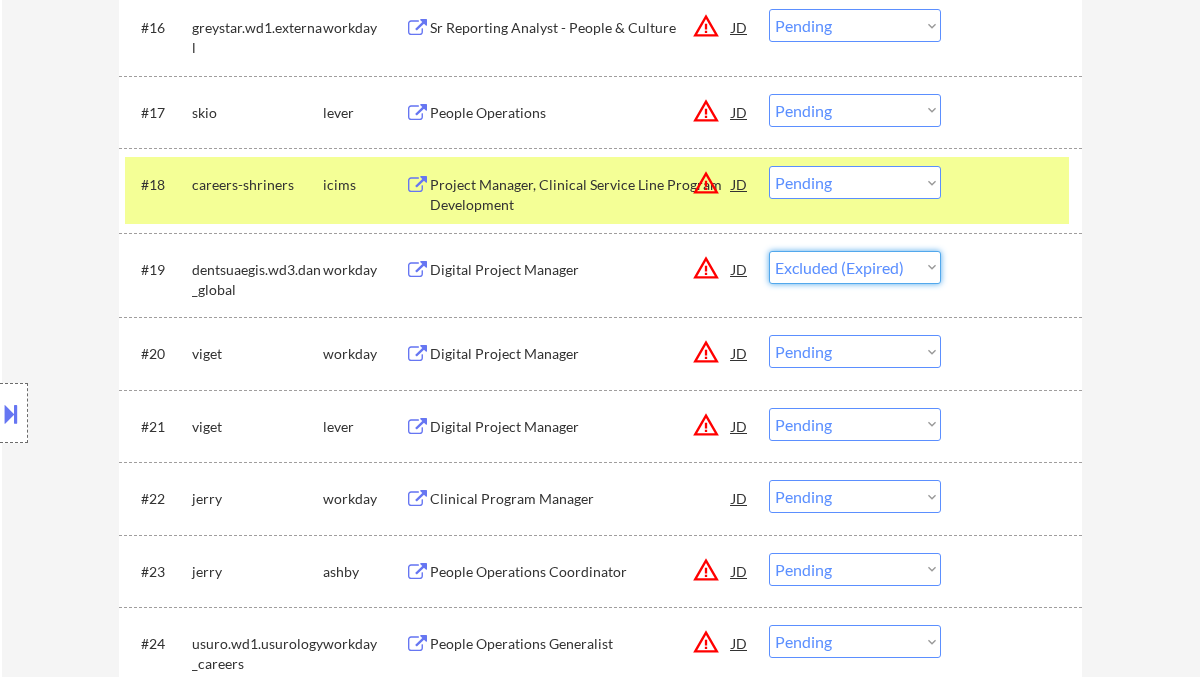 click on "Choose an option... Pending Applied Excluded (Questions) Excluded (Expired) Excluded (Location) Excluded (Bad Match) Excluded (Blocklist) Excluded (Salary) Excluded (Other)" at bounding box center (855, 267) 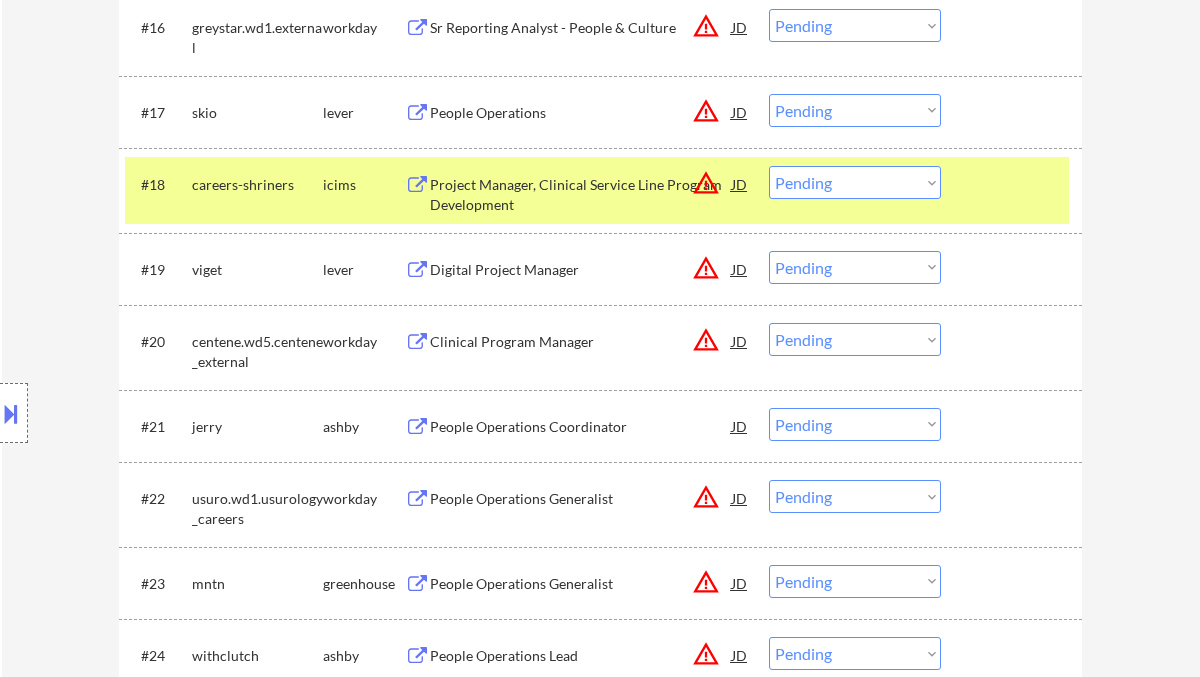 click on "Digital Project Manager" at bounding box center [581, 270] 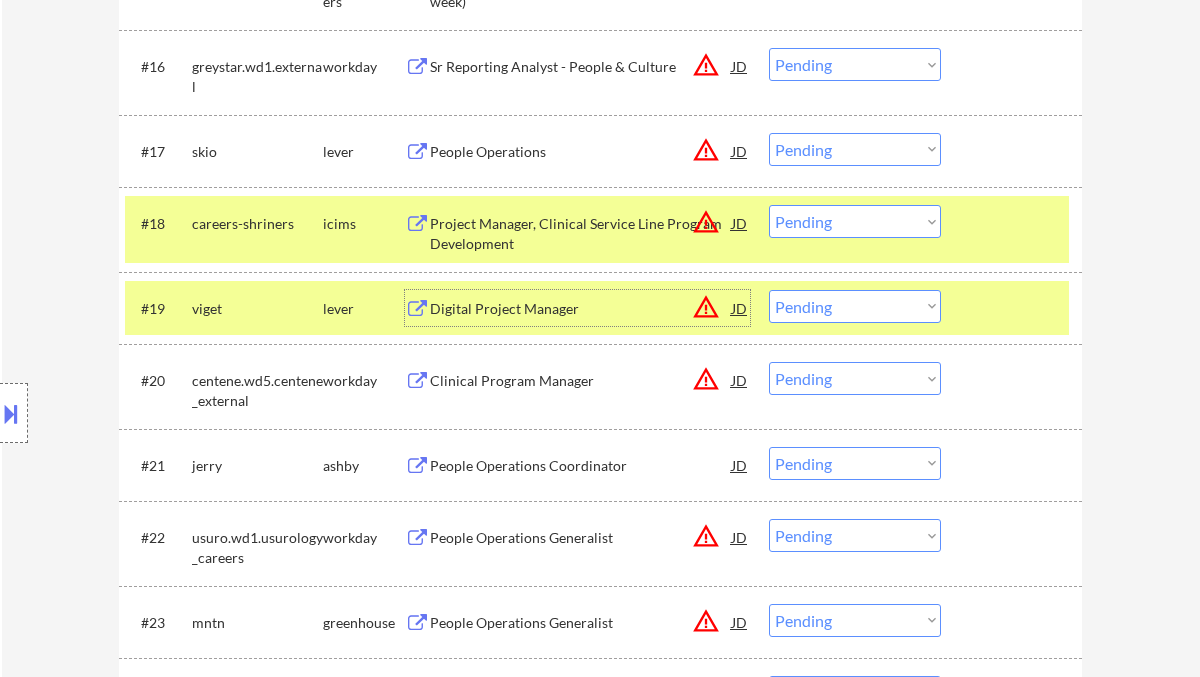 scroll, scrollTop: 1866, scrollLeft: 0, axis: vertical 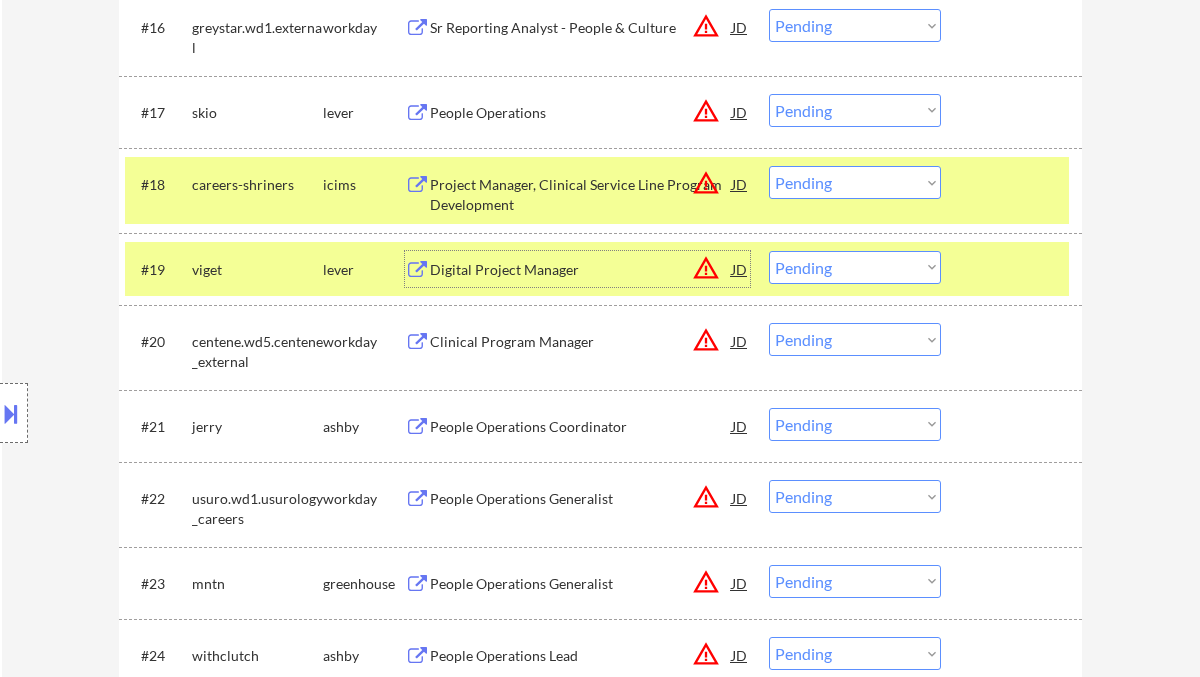 click on "Choose an option... Pending Applied Excluded (Questions) Excluded (Expired) Excluded (Location) Excluded (Bad Match) Excluded (Blocklist) Excluded (Salary) Excluded (Other)" at bounding box center (855, 267) 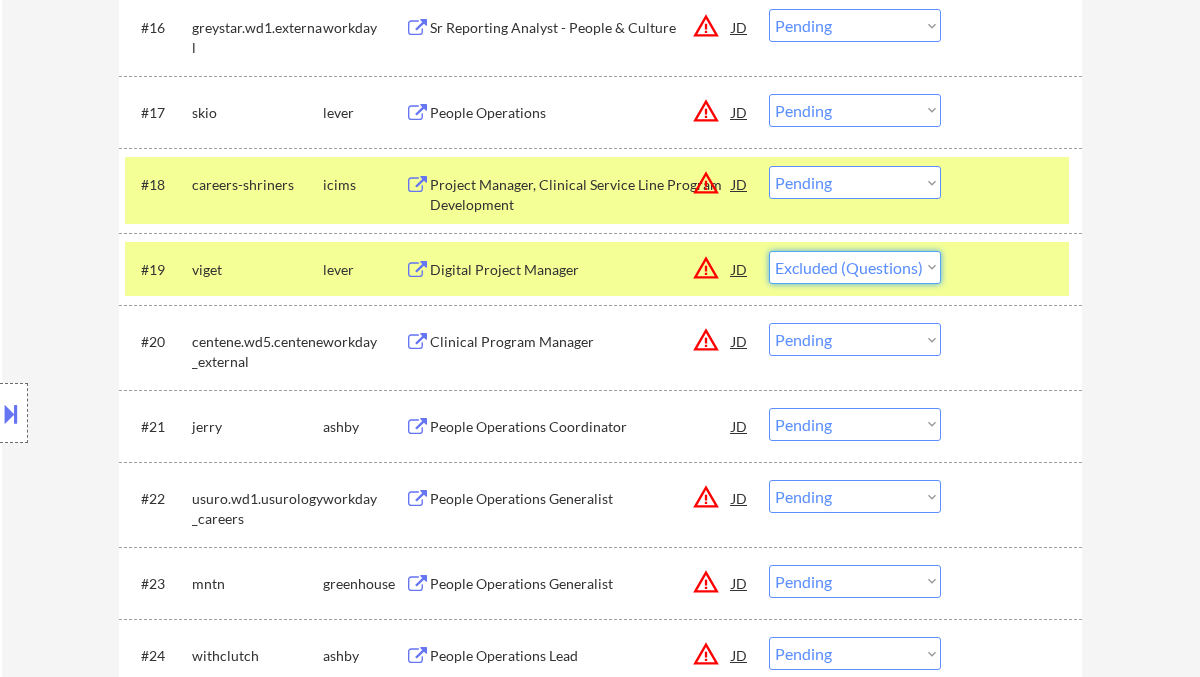 click on "Choose an option... Pending Applied Excluded (Questions) Excluded (Expired) Excluded (Location) Excluded (Bad Match) Excluded (Blocklist) Excluded (Salary) Excluded (Other)" at bounding box center [855, 267] 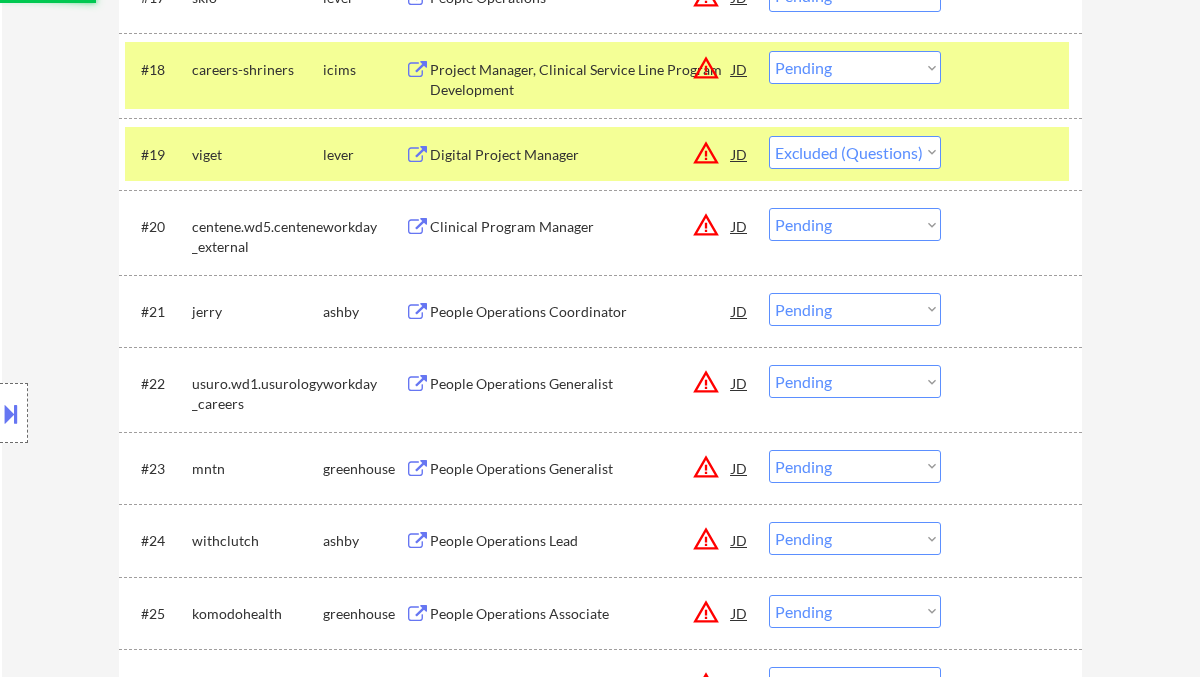 scroll, scrollTop: 2000, scrollLeft: 0, axis: vertical 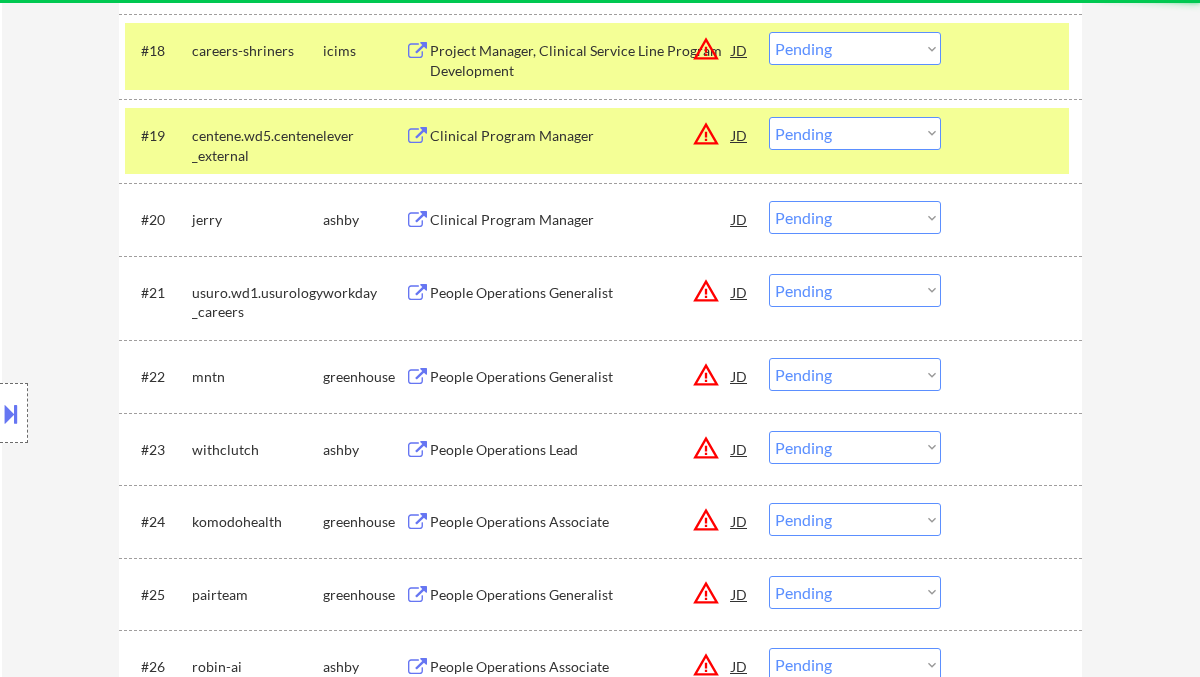 drag, startPoint x: 798, startPoint y: 126, endPoint x: 835, endPoint y: 144, distance: 41.14608 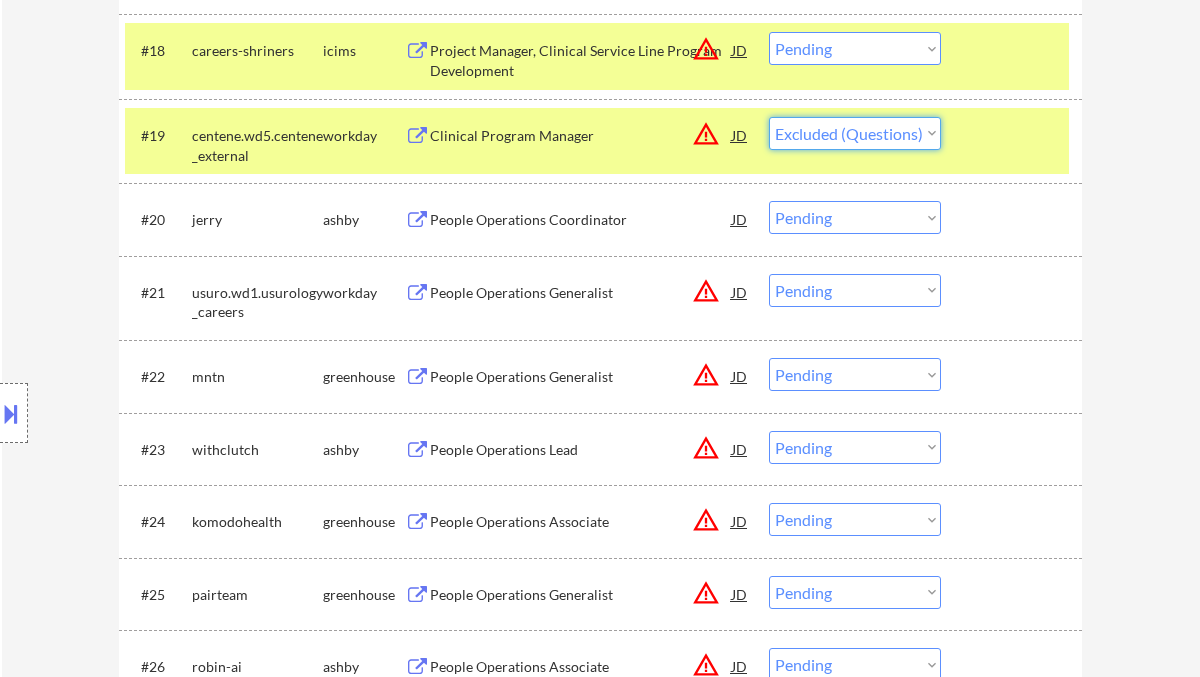 click on "Choose an option... Pending Applied Excluded (Questions) Excluded (Expired) Excluded (Location) Excluded (Bad Match) Excluded (Blocklist) Excluded (Salary) Excluded (Other)" at bounding box center [855, 133] 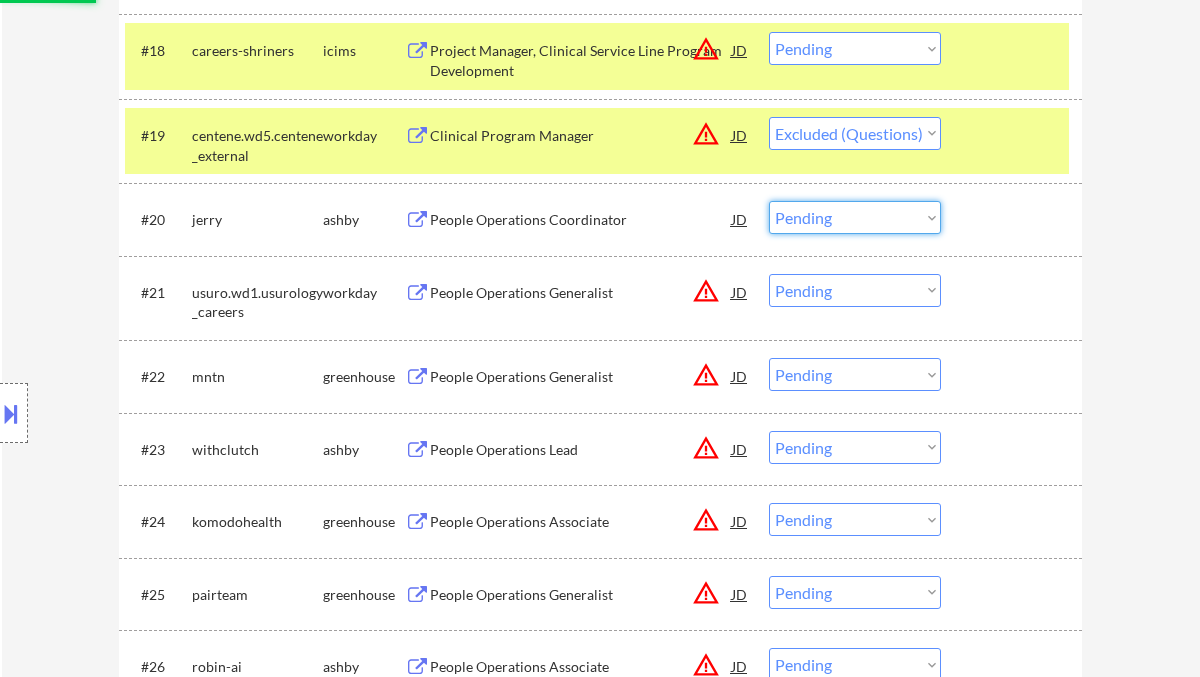 drag, startPoint x: 889, startPoint y: 221, endPoint x: 1088, endPoint y: 197, distance: 200.44202 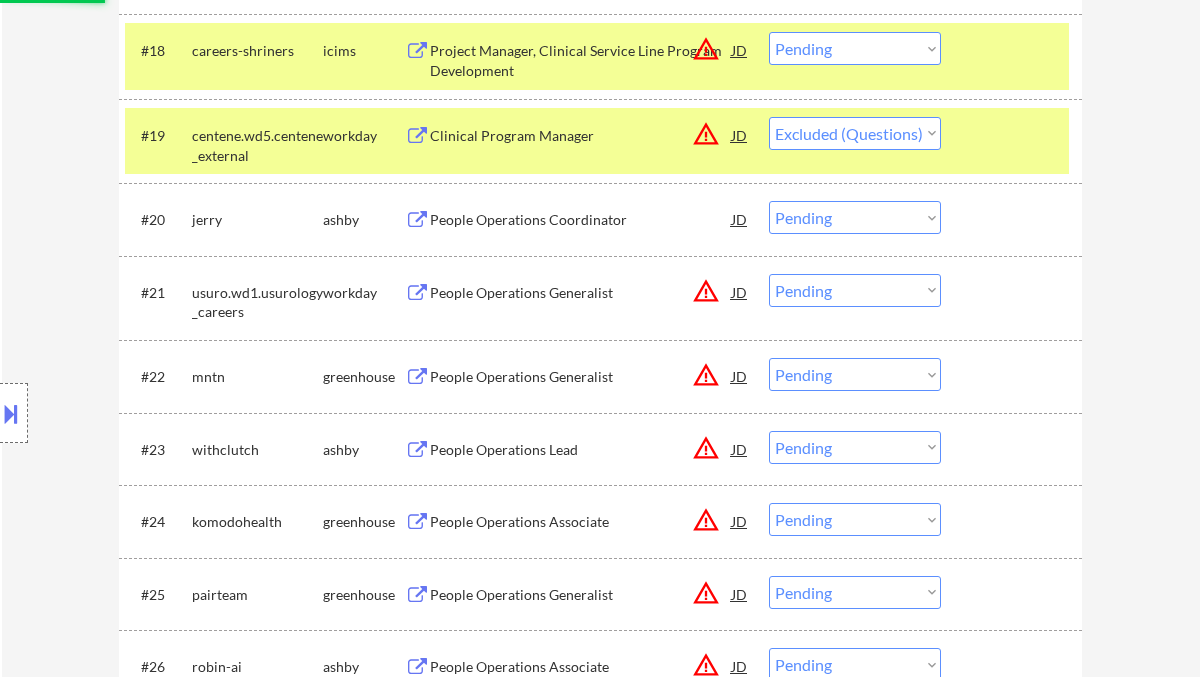 click on "← Return to /applysquad Mailslurp Inbox Job Search Builder Sarah Minor User Email:  sarahlminor@uab.edu Application Email:  sarahlminor@uab.edu Mailslurp Email:  sarah.minor@mailflux.com LinkedIn:   https://www.linkedin.com/in/sarah-minor
Phone:  205.482.3673 Current Location:  Pelham, Alabama Applies:  0 sent / 200 bought Internal Notes Can work in country of residence?:  yes Squad Notes Minimum salary:  $100,000 Will need Visa to work in that country now/future?:   no Download Resume Add a Job Manually Ramel Applications Pending (93) Excluded (10) Applied (3) All (106) View All Results Back 1 / 1
Next Company ATS Title Status Date Applied #1 dentsuaegis.wd3.dan_global workday Project Manager – Website Implementation JD warning_amber Choose an option... Pending Applied Excluded (Questions) Excluded (Expired) Excluded (Location) Excluded (Bad Match) Excluded (Blocklist) Excluded (Salary) Excluded (Other) success #2 oura-health-ltd workable Senior Program Manager, Marketing Operations JD warning_amber" at bounding box center (601, 2034) 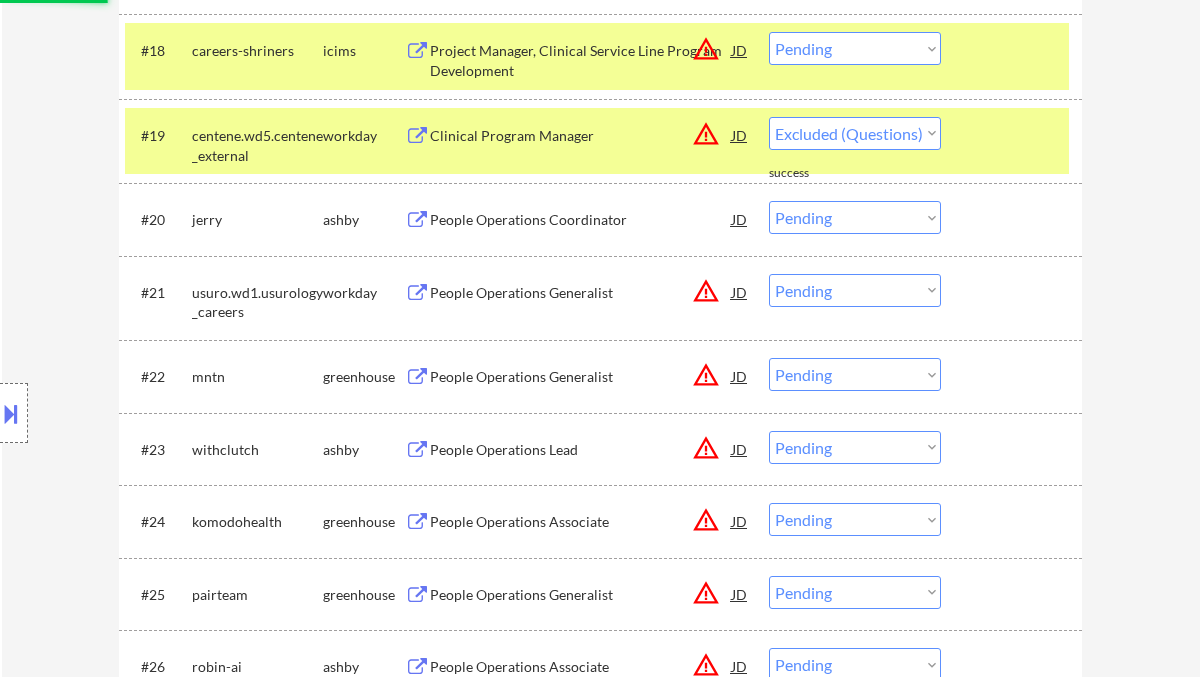 select on ""pending"" 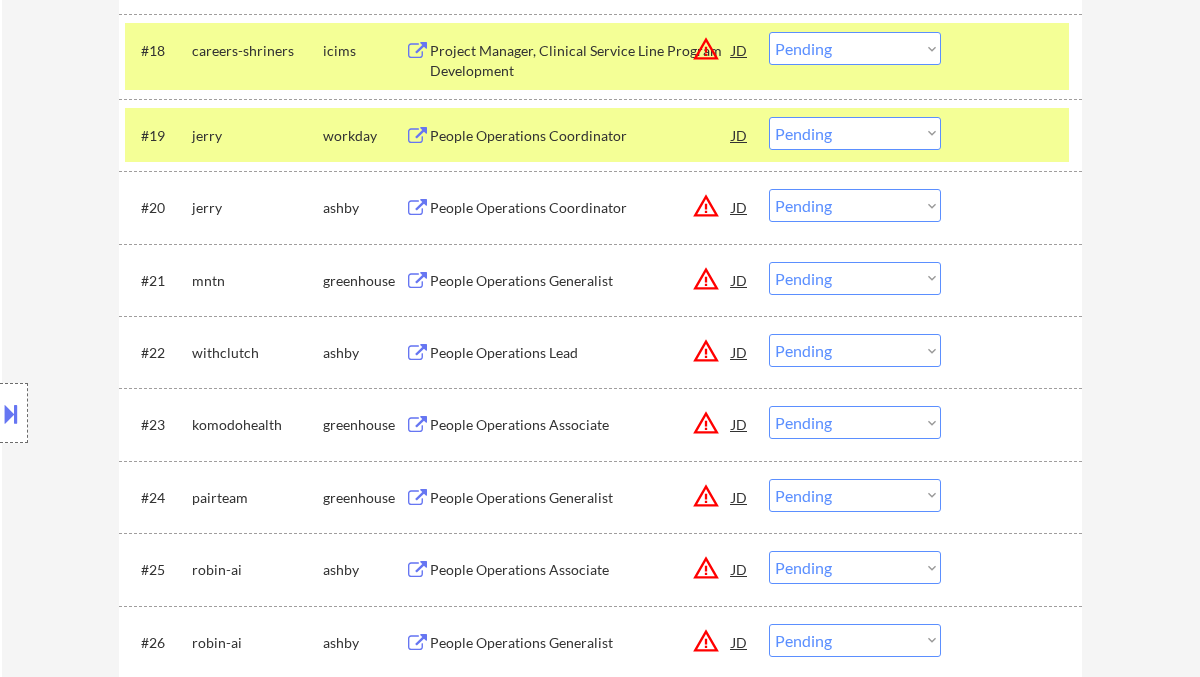 click on "People Operations Coordinator" at bounding box center (581, 208) 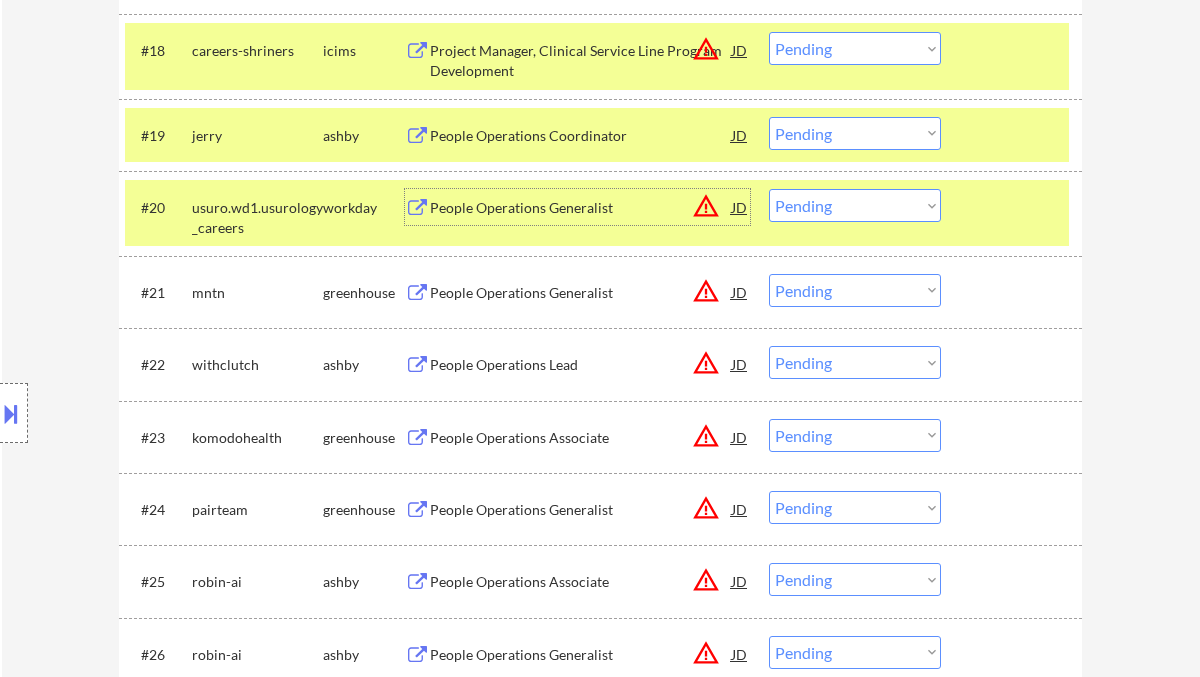 click on "People Operations Generalist" at bounding box center (581, 293) 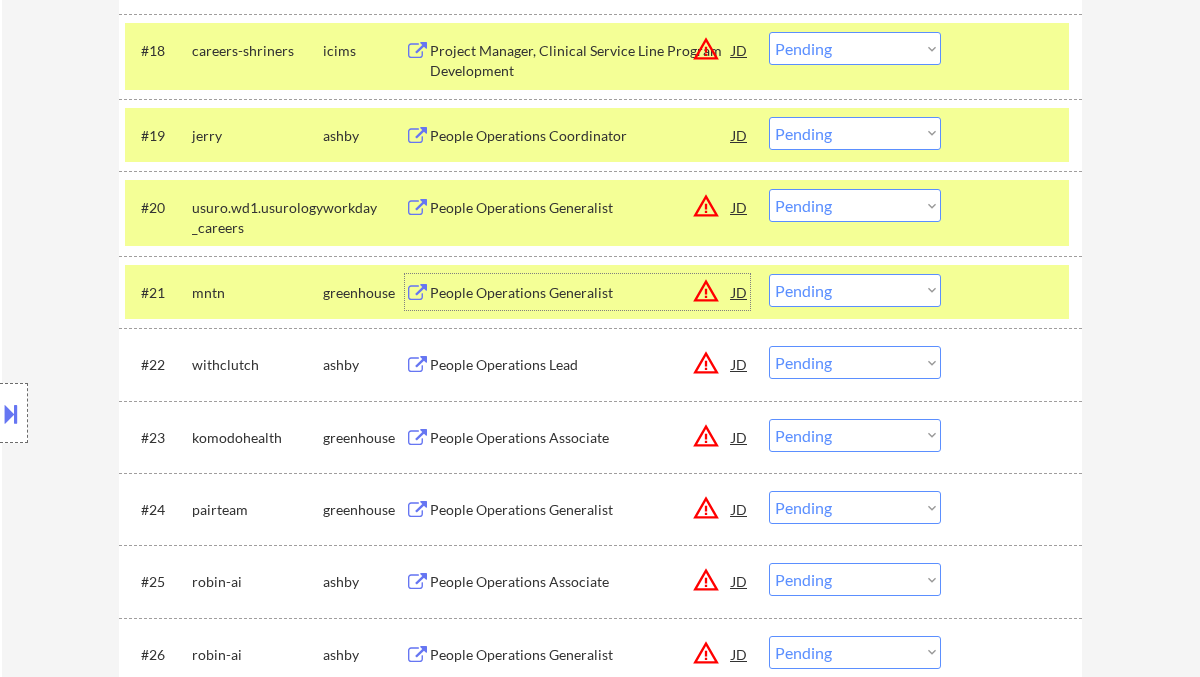 click on "Choose an option... Pending Applied Excluded (Questions) Excluded (Expired) Excluded (Location) Excluded (Bad Match) Excluded (Blocklist) Excluded (Salary) Excluded (Other)" at bounding box center (855, 290) 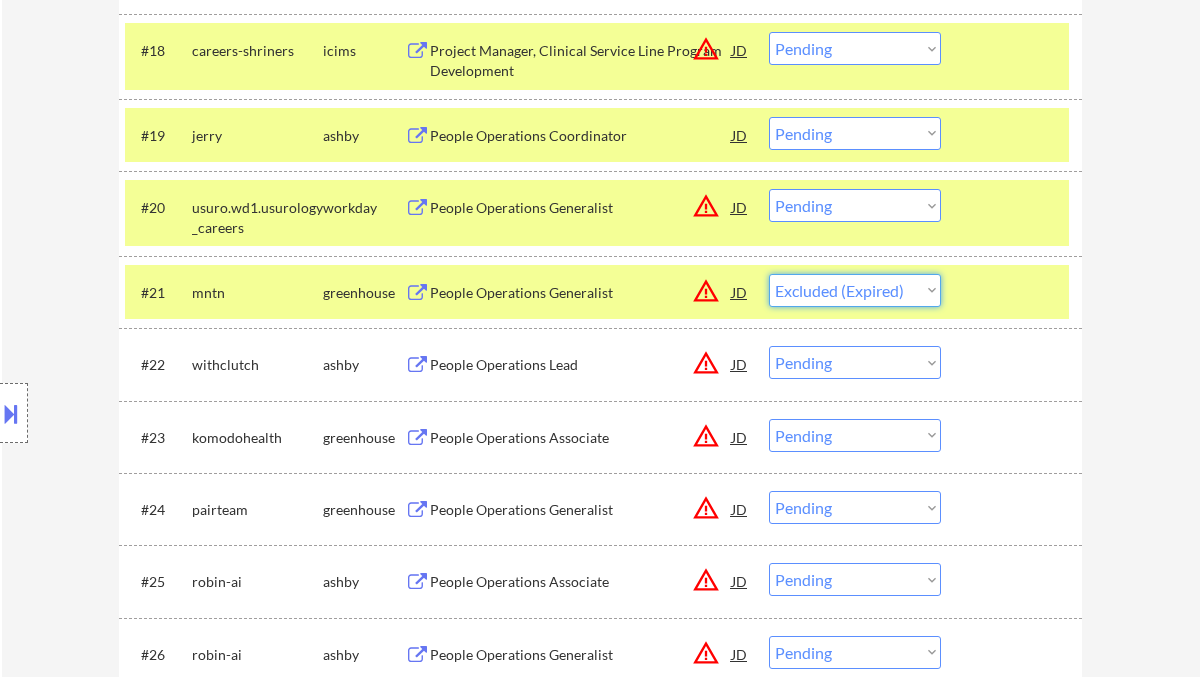 click on "Choose an option... Pending Applied Excluded (Questions) Excluded (Expired) Excluded (Location) Excluded (Bad Match) Excluded (Blocklist) Excluded (Salary) Excluded (Other)" at bounding box center (855, 290) 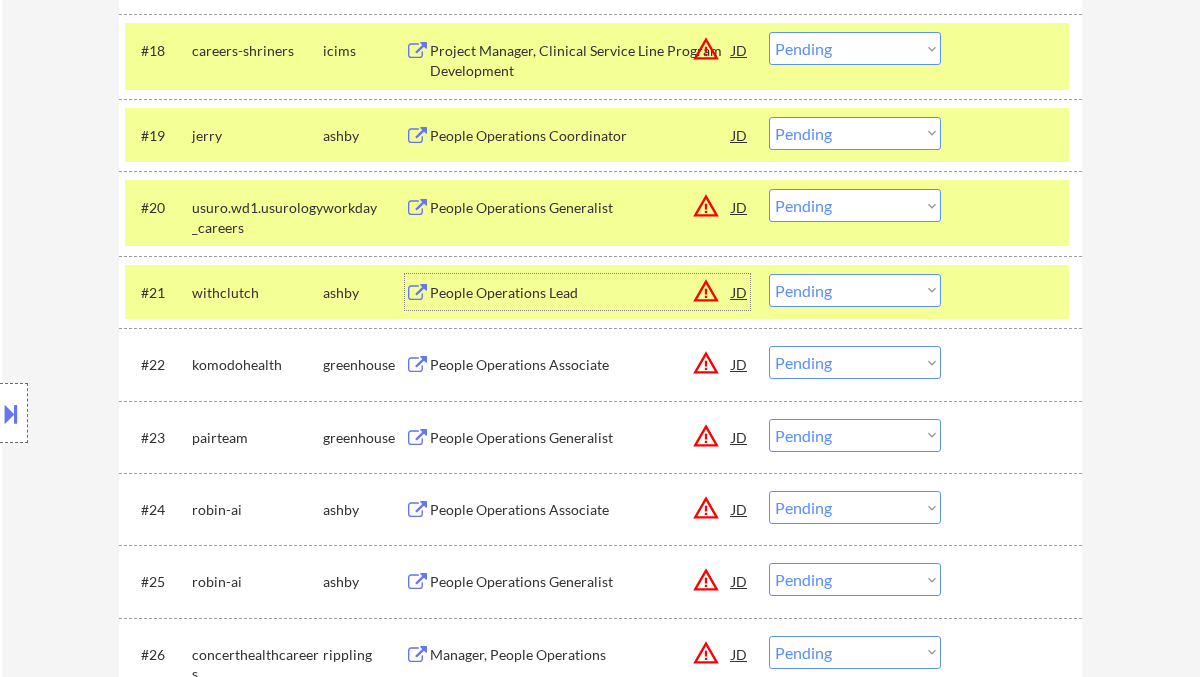 click on "People Operations Lead" at bounding box center [581, 293] 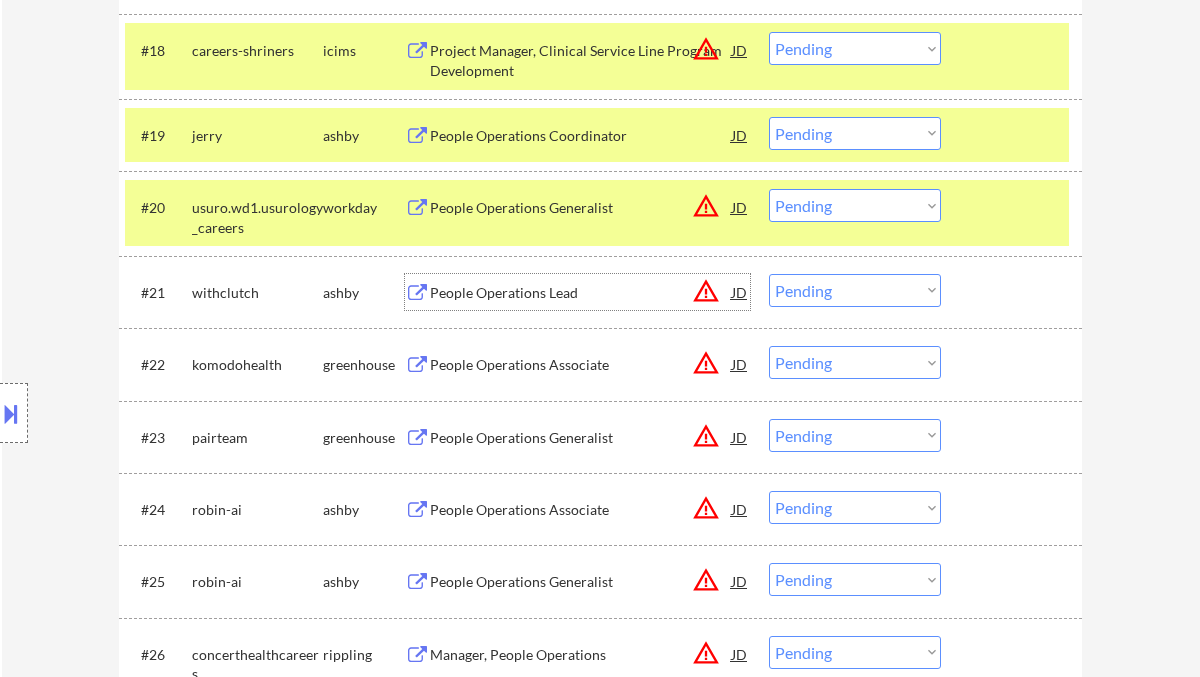 click on "Choose an option... Pending Applied Excluded (Questions) Excluded (Expired) Excluded (Location) Excluded (Bad Match) Excluded (Blocklist) Excluded (Salary) Excluded (Other)" at bounding box center (855, 290) 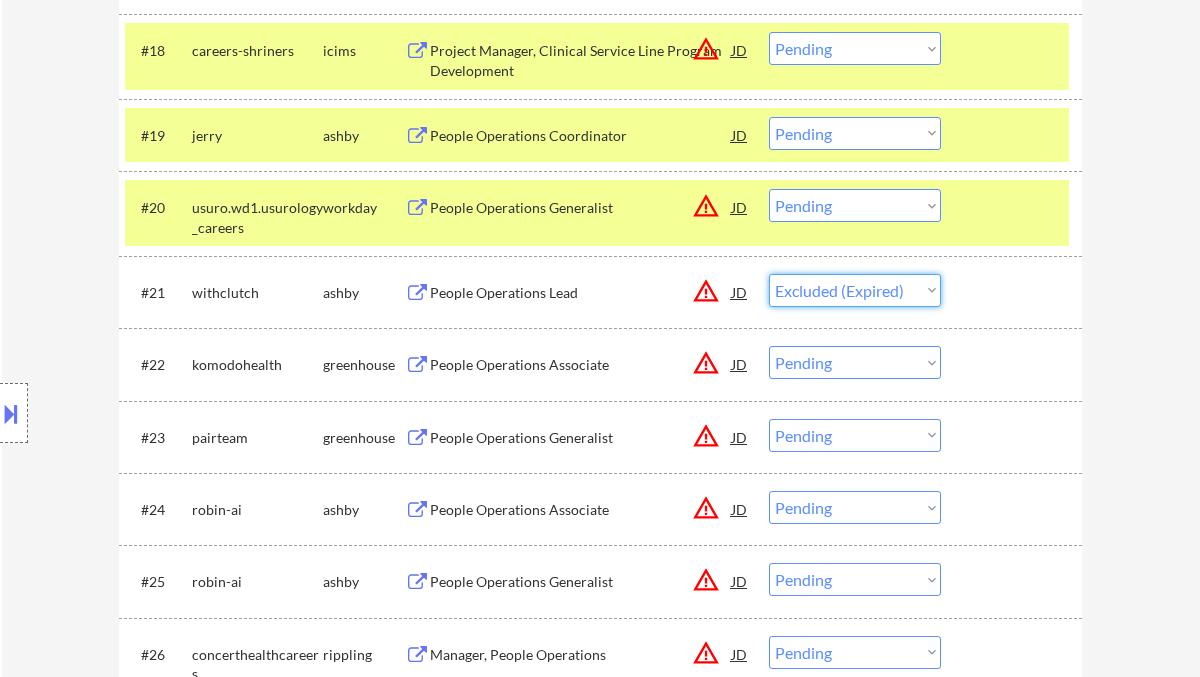 click on "Choose an option... Pending Applied Excluded (Questions) Excluded (Expired) Excluded (Location) Excluded (Bad Match) Excluded (Blocklist) Excluded (Salary) Excluded (Other)" at bounding box center [855, 290] 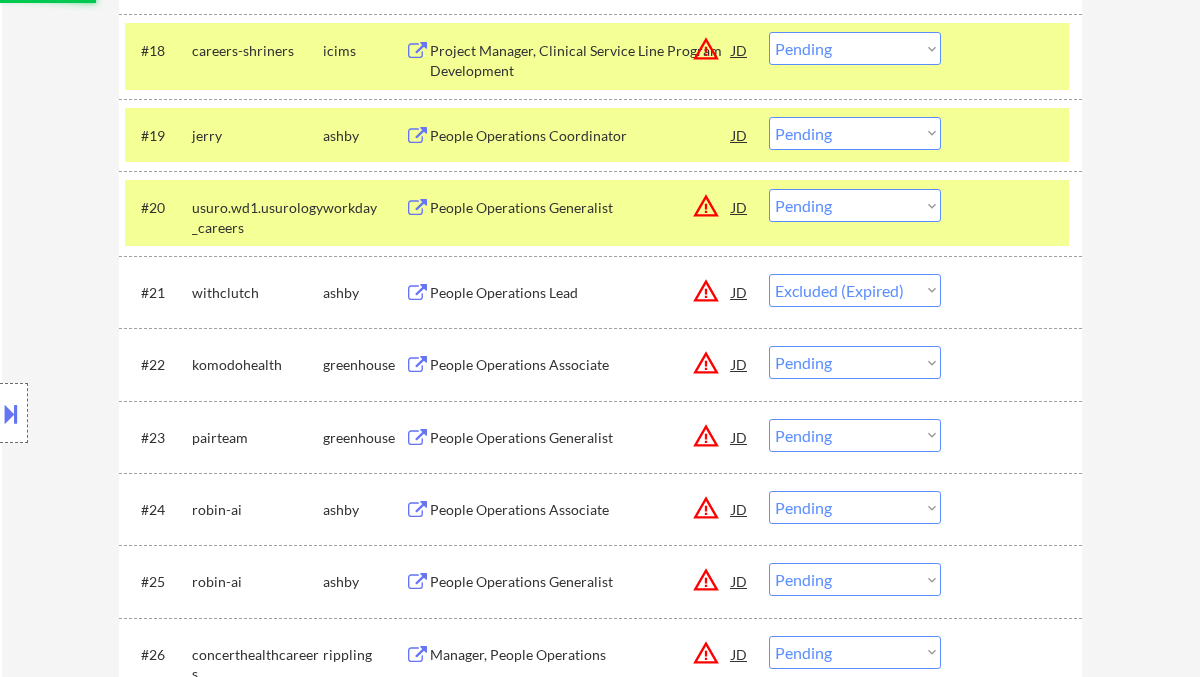 click on "People Operations Associate" at bounding box center [581, 365] 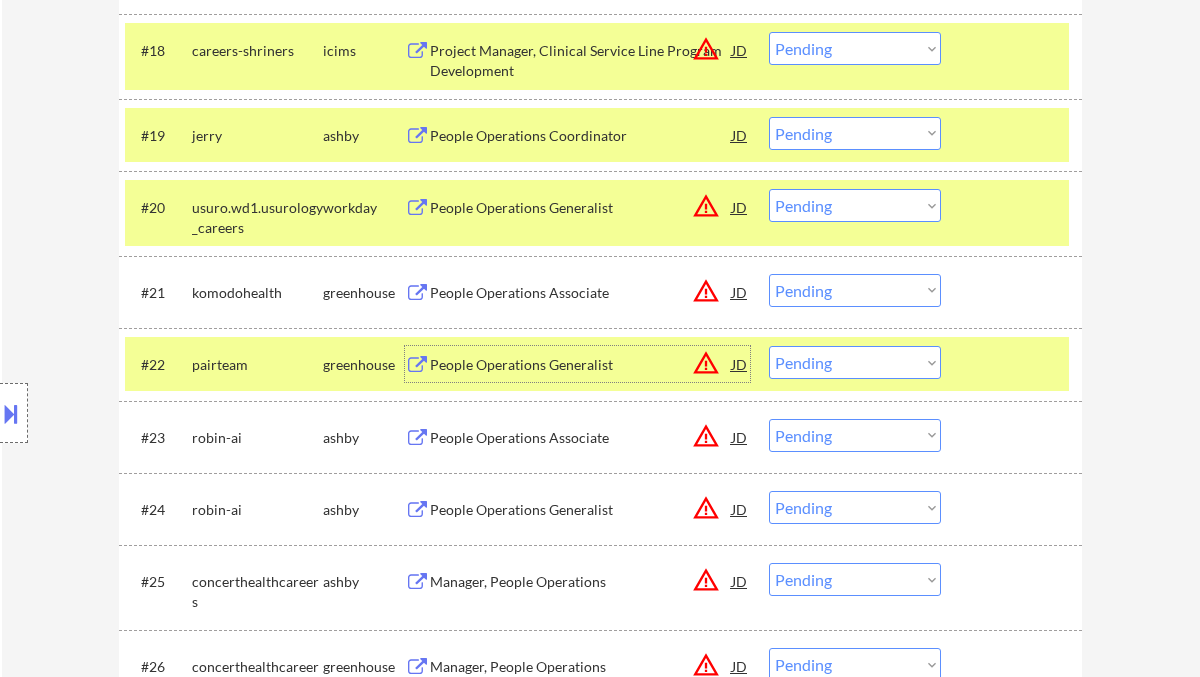 drag, startPoint x: 841, startPoint y: 289, endPoint x: 853, endPoint y: 299, distance: 15.6205 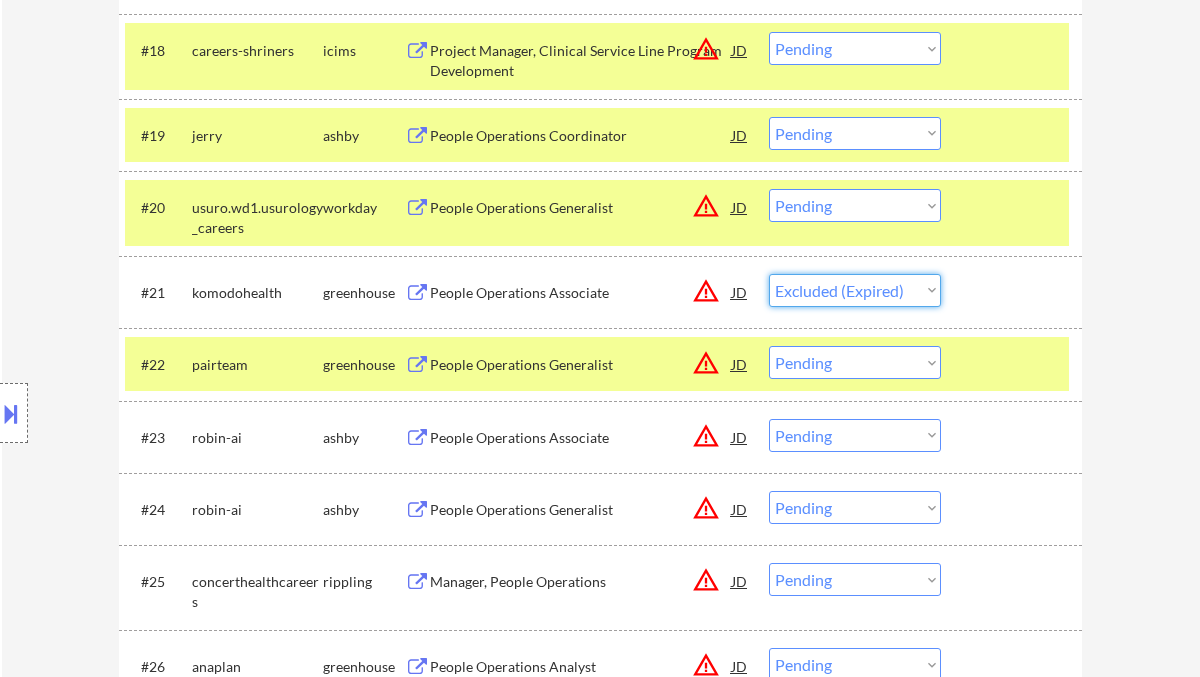 click on "Choose an option... Pending Applied Excluded (Questions) Excluded (Expired) Excluded (Location) Excluded (Bad Match) Excluded (Blocklist) Excluded (Salary) Excluded (Other)" at bounding box center (855, 290) 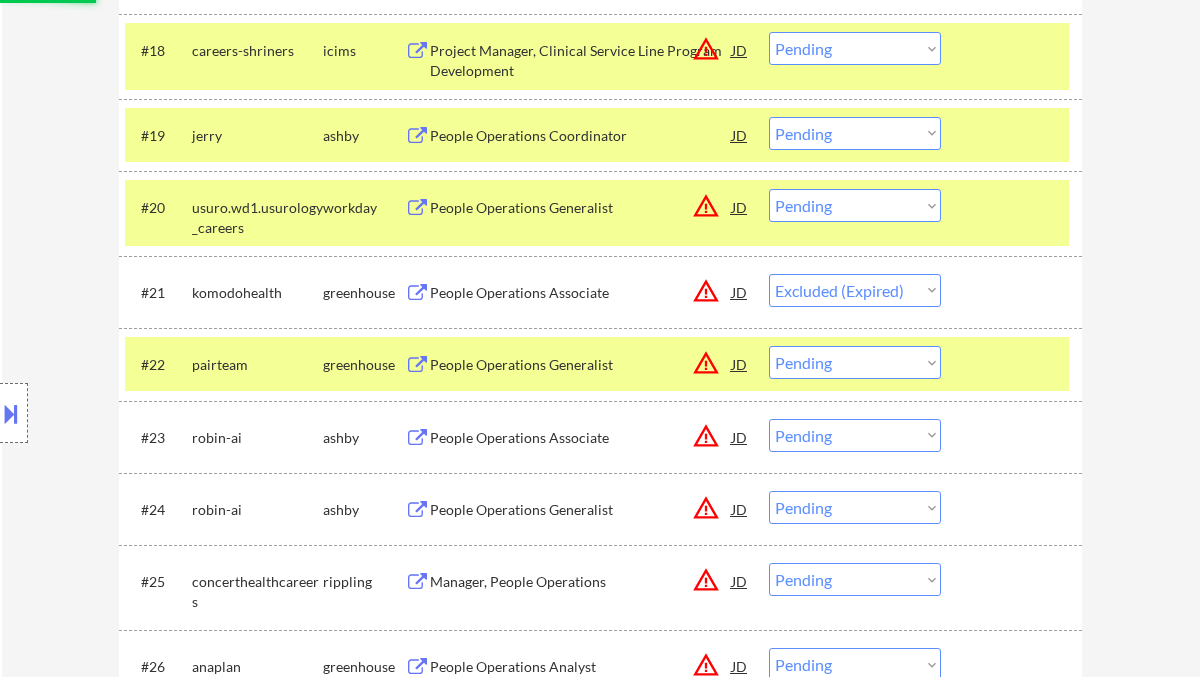 click on "People Operations Generalist" at bounding box center [581, 365] 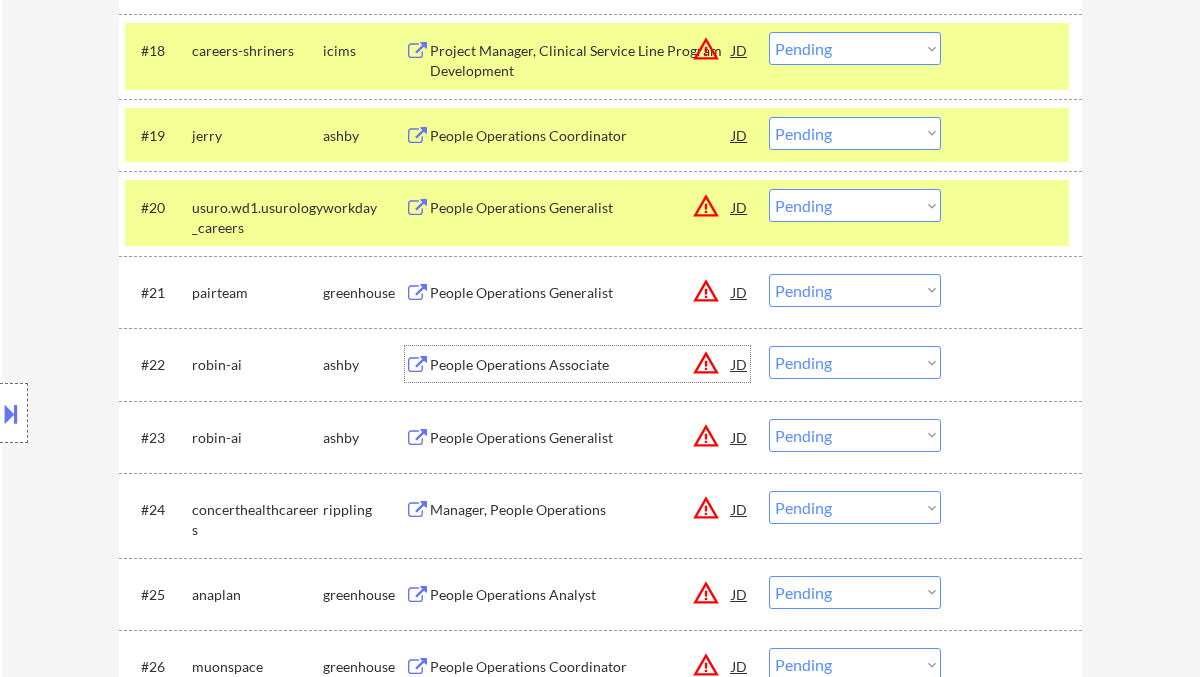 drag, startPoint x: 817, startPoint y: 290, endPoint x: 842, endPoint y: 299, distance: 26.57066 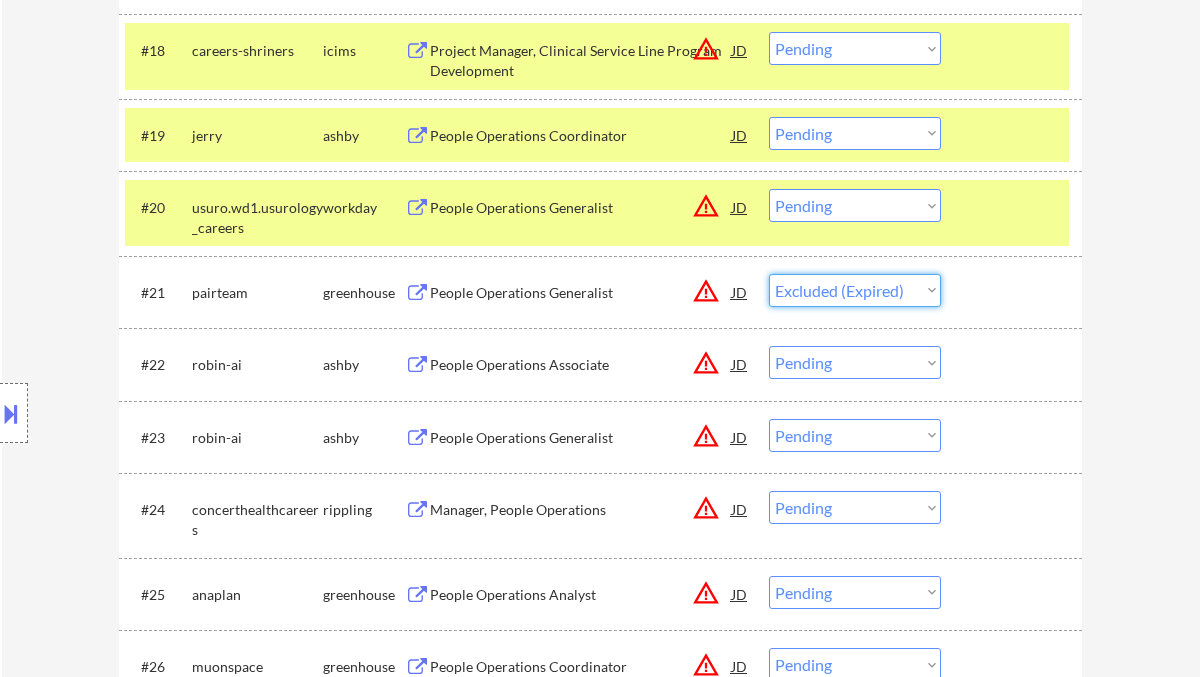 click on "Choose an option... Pending Applied Excluded (Questions) Excluded (Expired) Excluded (Location) Excluded (Bad Match) Excluded (Blocklist) Excluded (Salary) Excluded (Other)" at bounding box center (855, 290) 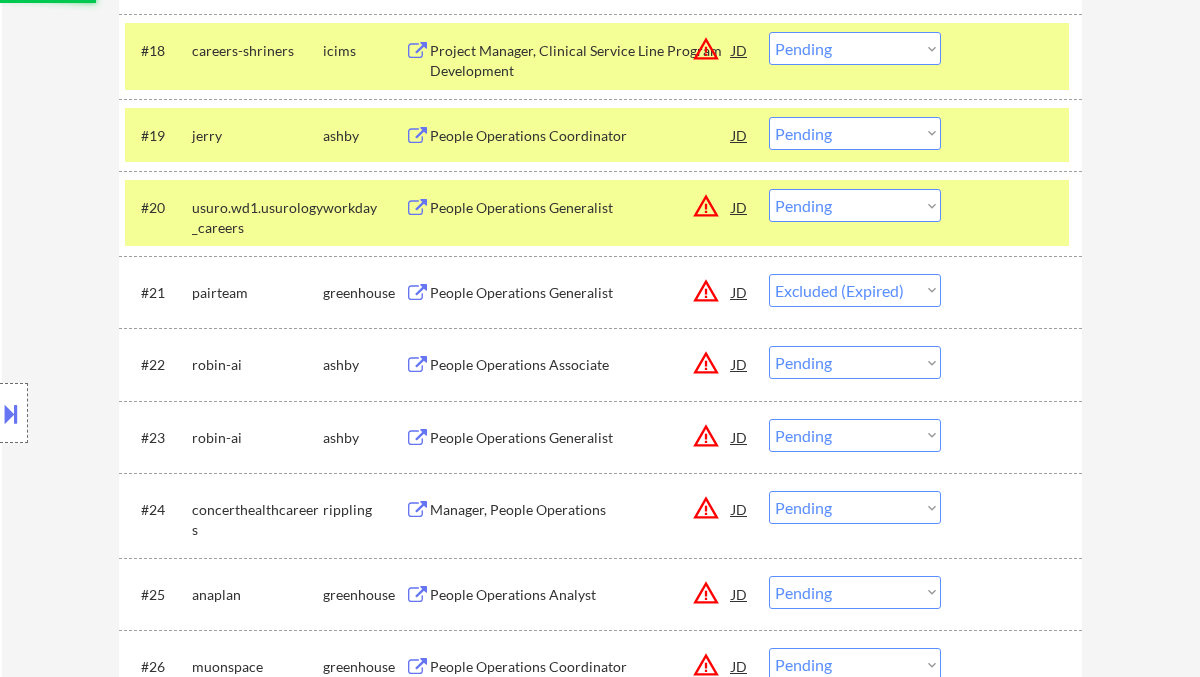 click on "People Operations Associate" at bounding box center (581, 365) 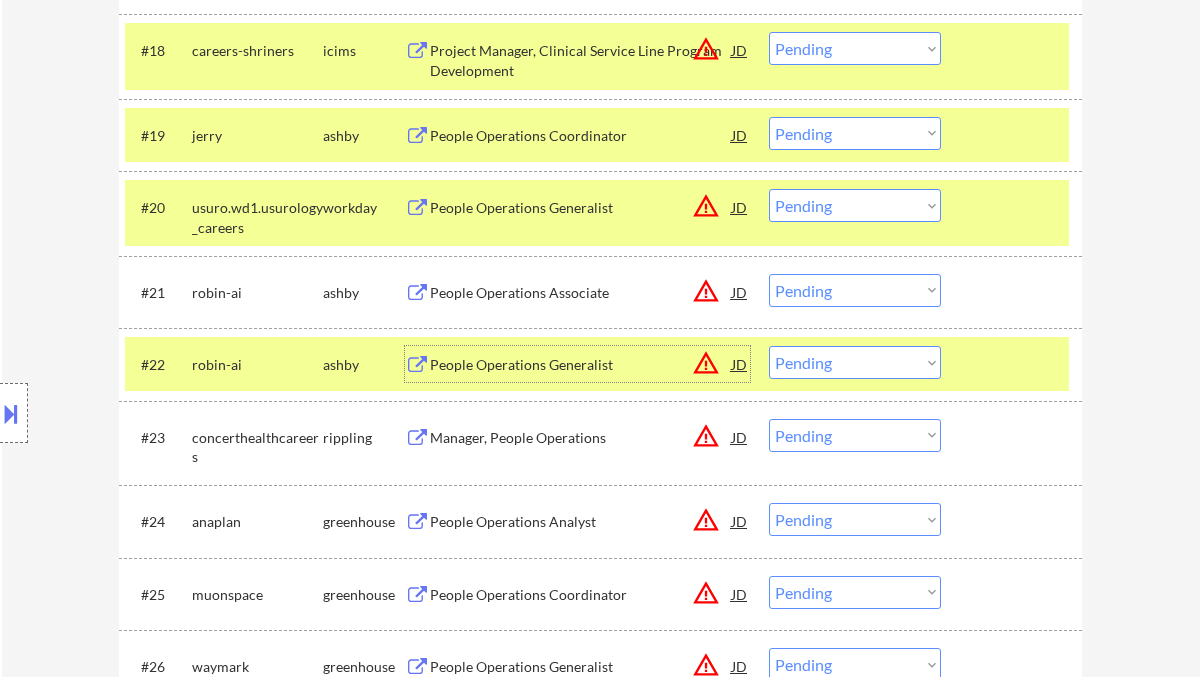 drag, startPoint x: 786, startPoint y: 289, endPoint x: 841, endPoint y: 306, distance: 57.567352 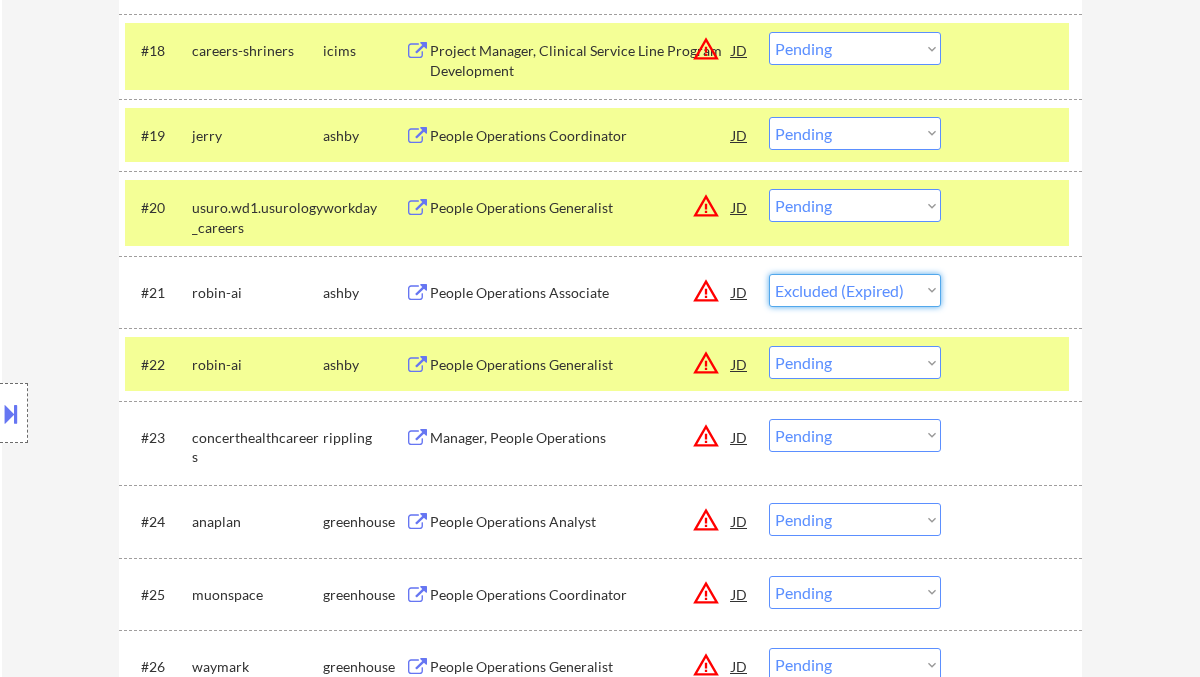 click on "Choose an option... Pending Applied Excluded (Questions) Excluded (Expired) Excluded (Location) Excluded (Bad Match) Excluded (Blocklist) Excluded (Salary) Excluded (Other)" at bounding box center [855, 290] 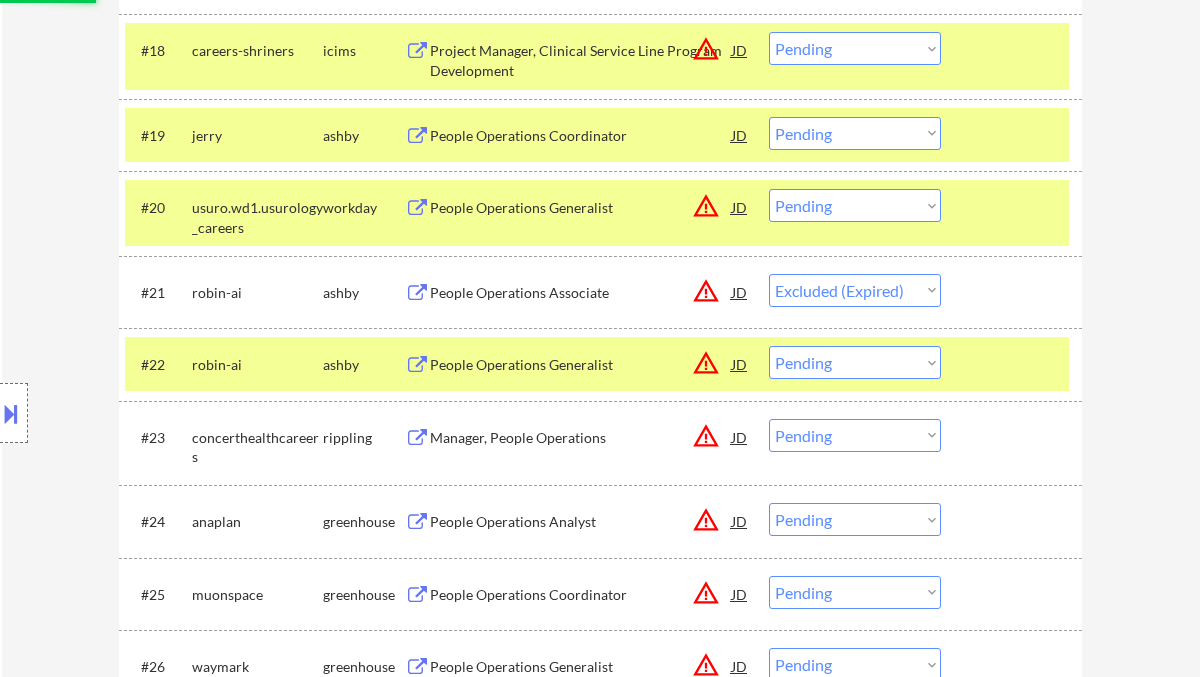 click on "People Operations Generalist" at bounding box center (581, 365) 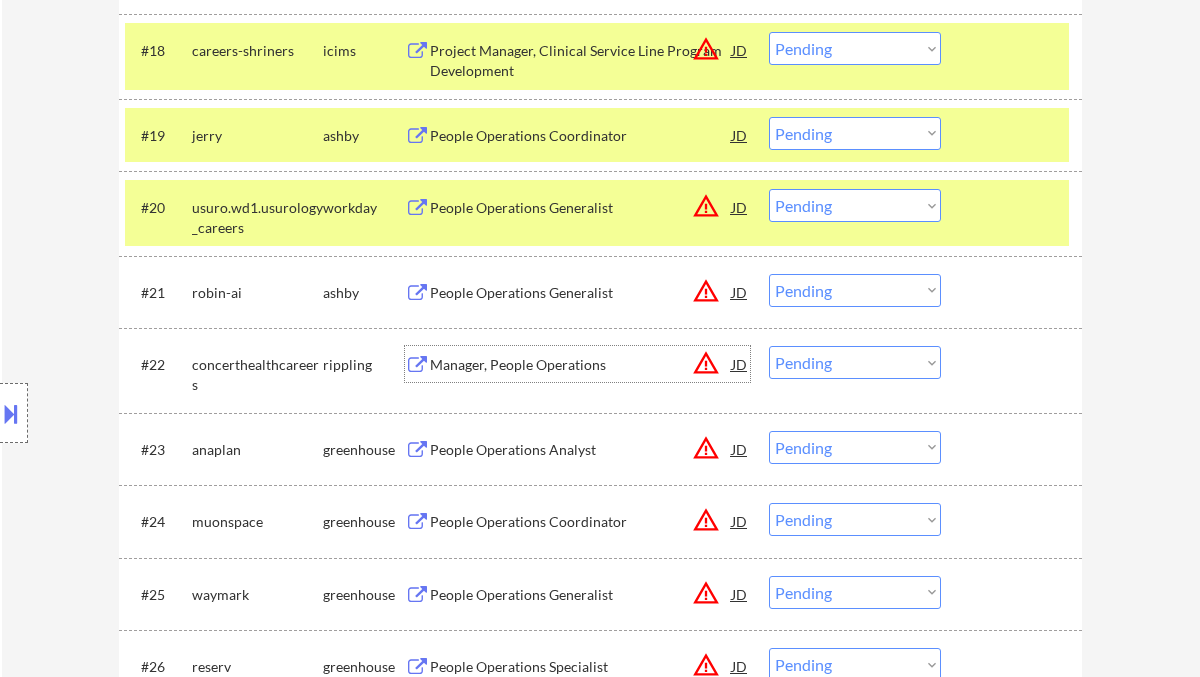 drag, startPoint x: 825, startPoint y: 286, endPoint x: 873, endPoint y: 306, distance: 52 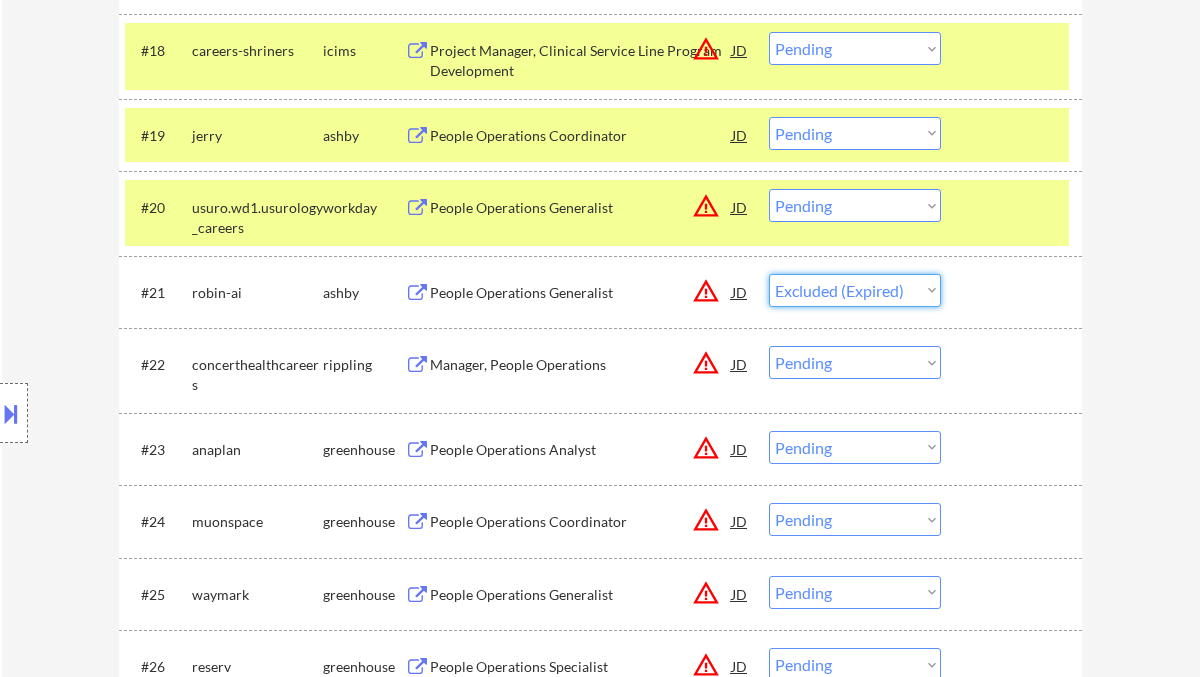 click on "Choose an option... Pending Applied Excluded (Questions) Excluded (Expired) Excluded (Location) Excluded (Bad Match) Excluded (Blocklist) Excluded (Salary) Excluded (Other)" at bounding box center [855, 290] 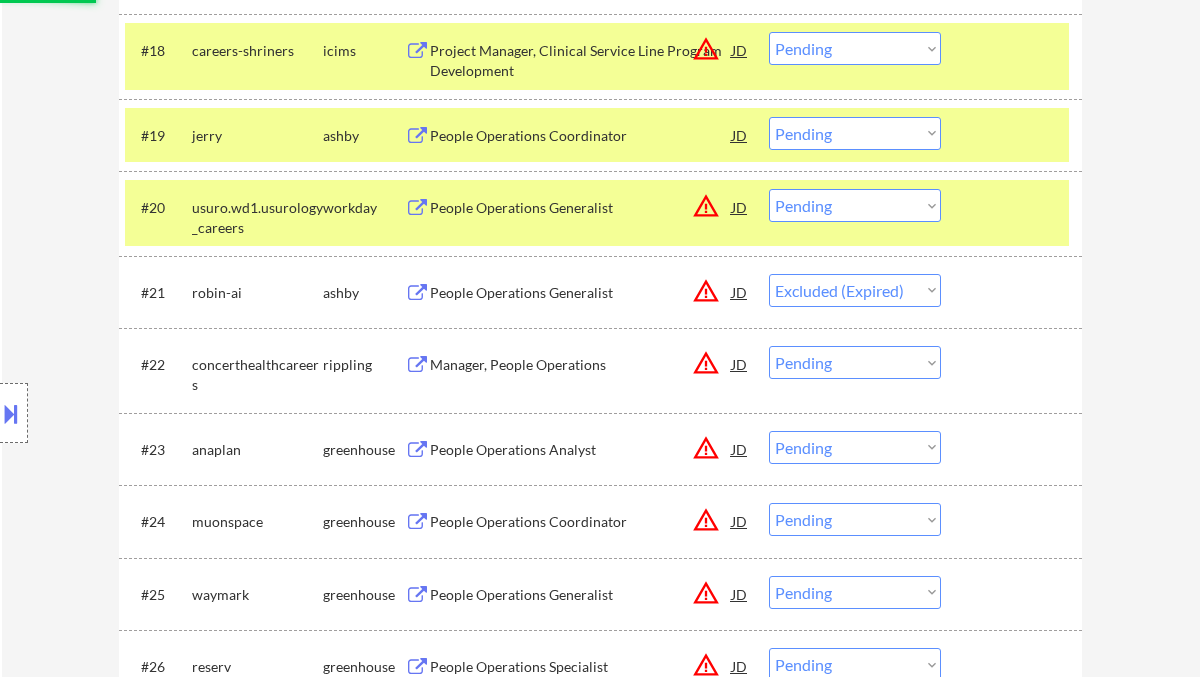 click on "Manager, People Operations" at bounding box center [581, 365] 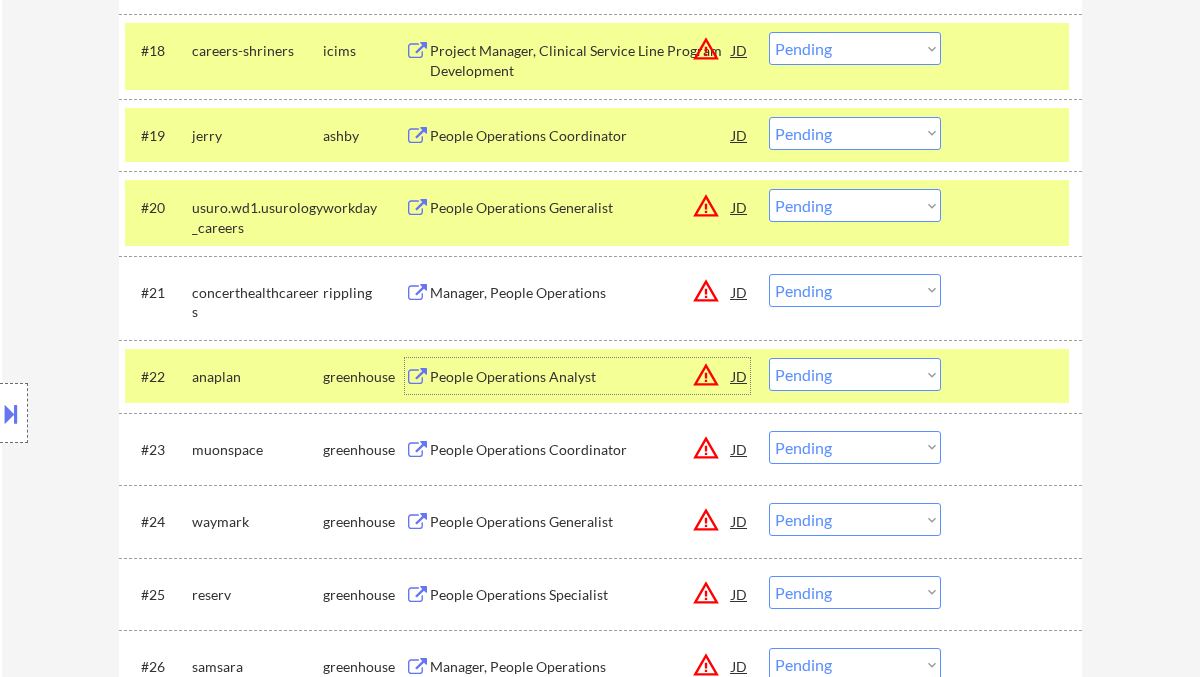 click on "Choose an option... Pending Applied Excluded (Questions) Excluded (Expired) Excluded (Location) Excluded (Bad Match) Excluded (Blocklist) Excluded (Salary) Excluded (Other)" at bounding box center [855, 290] 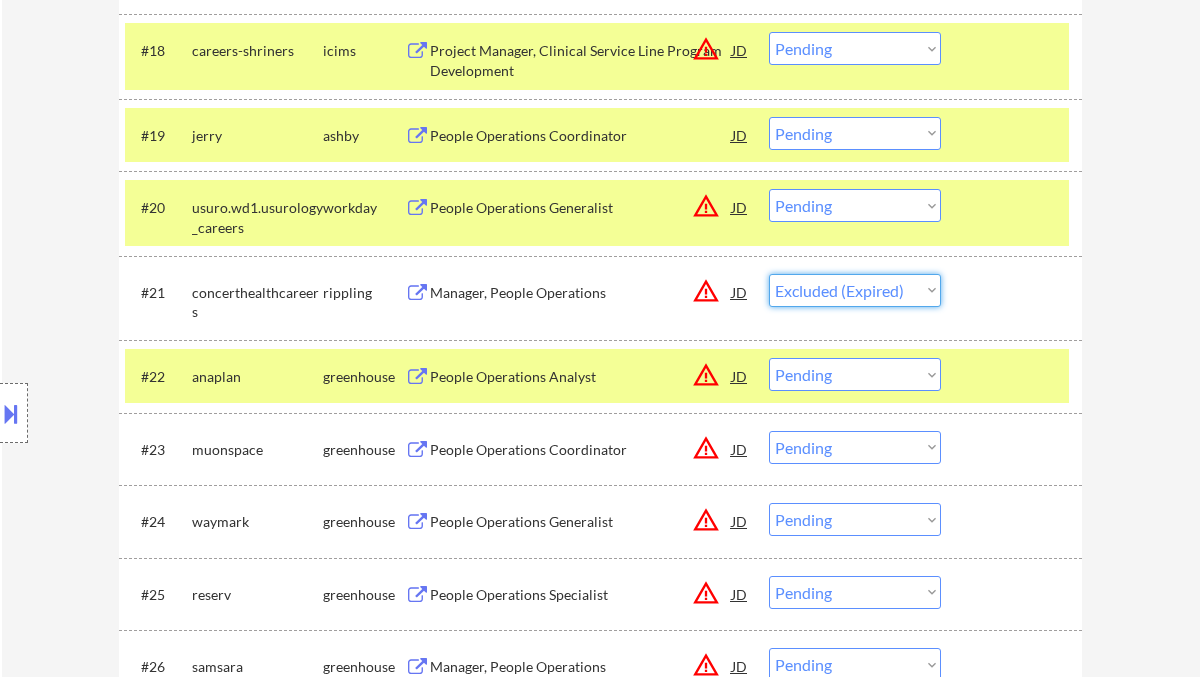 click on "Choose an option... Pending Applied Excluded (Questions) Excluded (Expired) Excluded (Location) Excluded (Bad Match) Excluded (Blocklist) Excluded (Salary) Excluded (Other)" at bounding box center [855, 290] 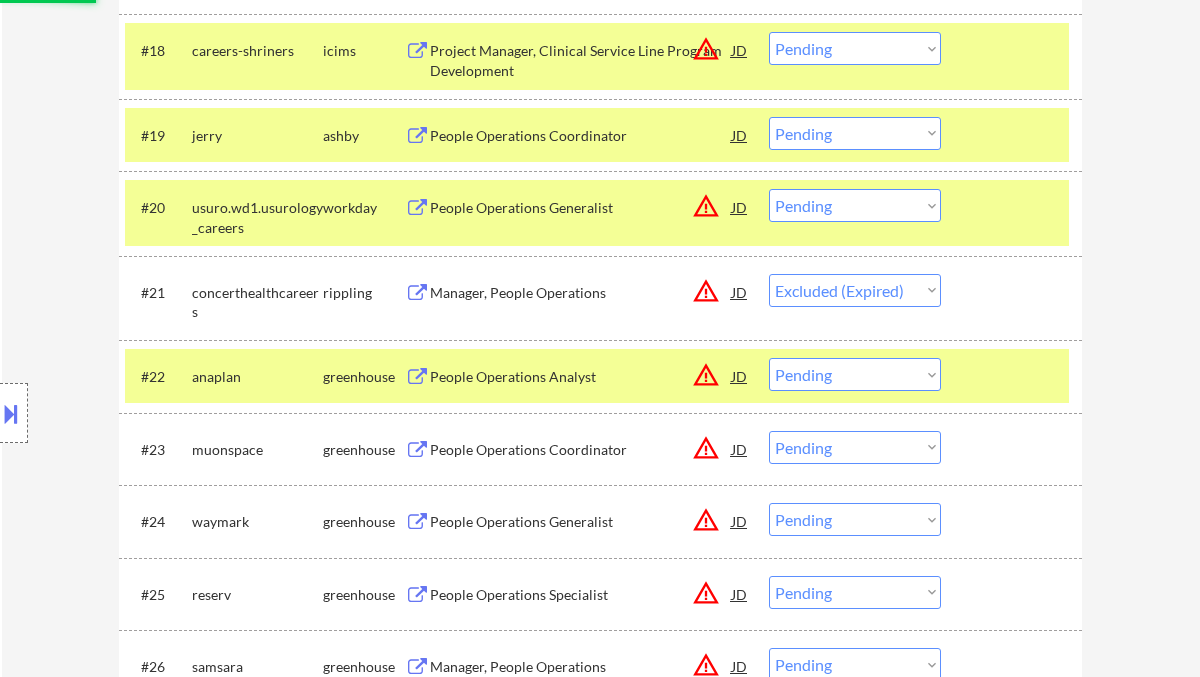 click on "People Operations Analyst" at bounding box center [581, 377] 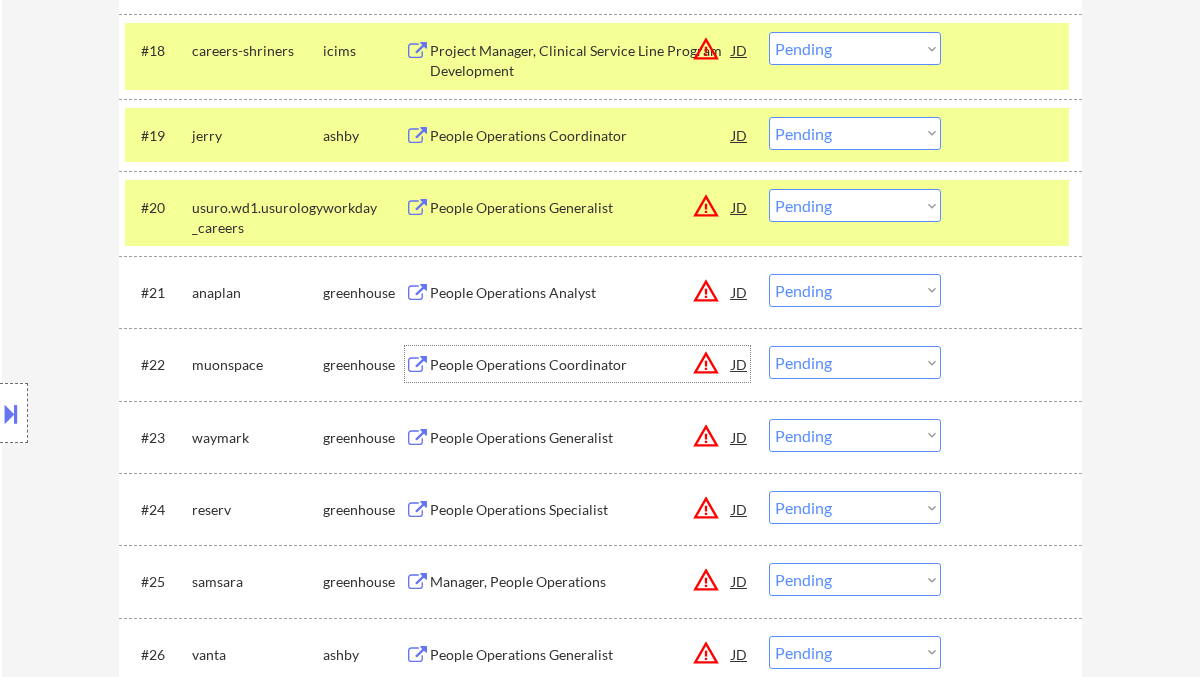 drag, startPoint x: 799, startPoint y: 289, endPoint x: 837, endPoint y: 306, distance: 41.62932 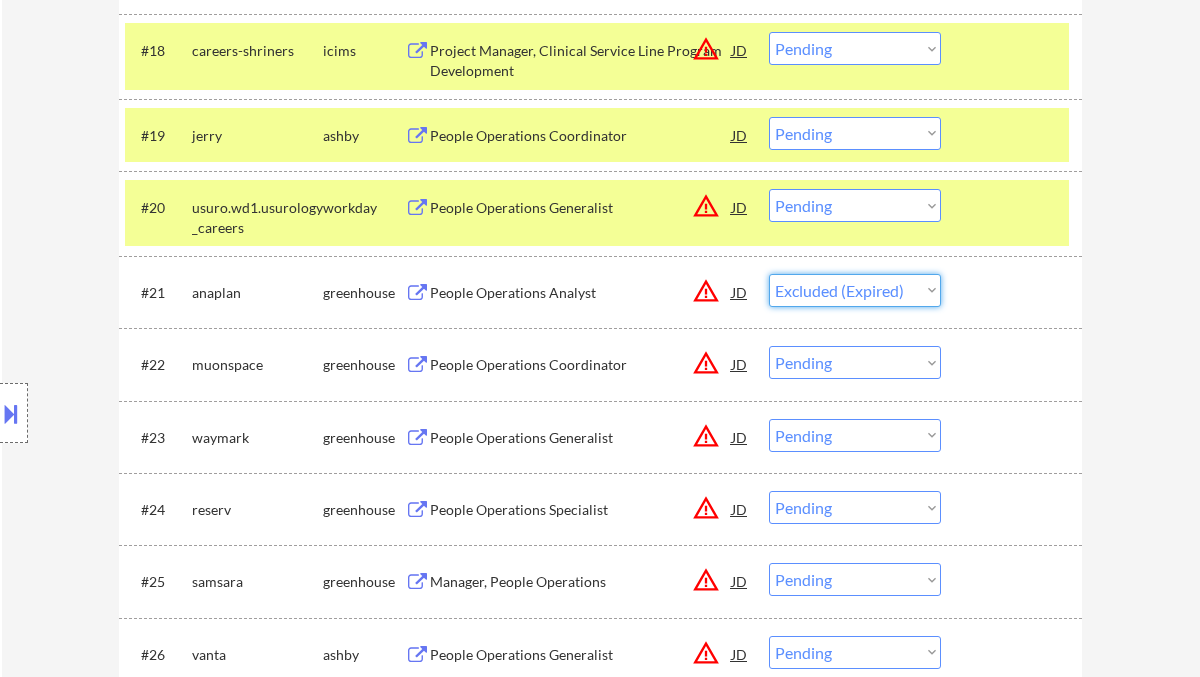 click on "Choose an option... Pending Applied Excluded (Questions) Excluded (Expired) Excluded (Location) Excluded (Bad Match) Excluded (Blocklist) Excluded (Salary) Excluded (Other)" at bounding box center [855, 290] 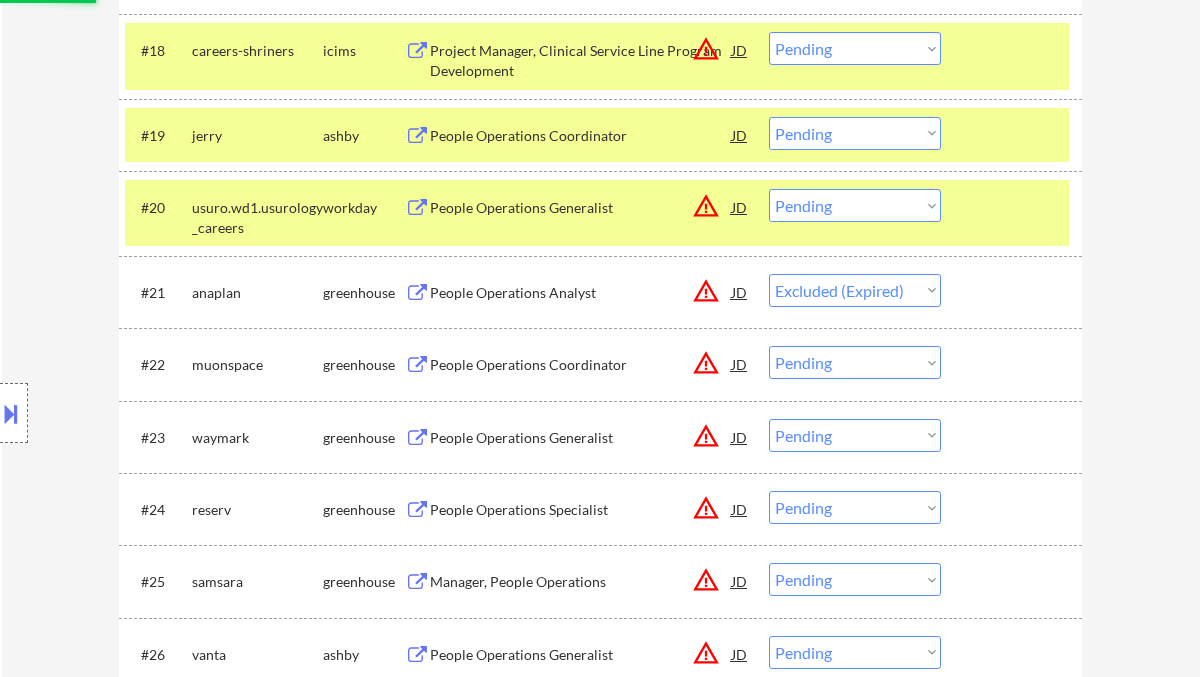 click on "People Operations Coordinator" at bounding box center (581, 365) 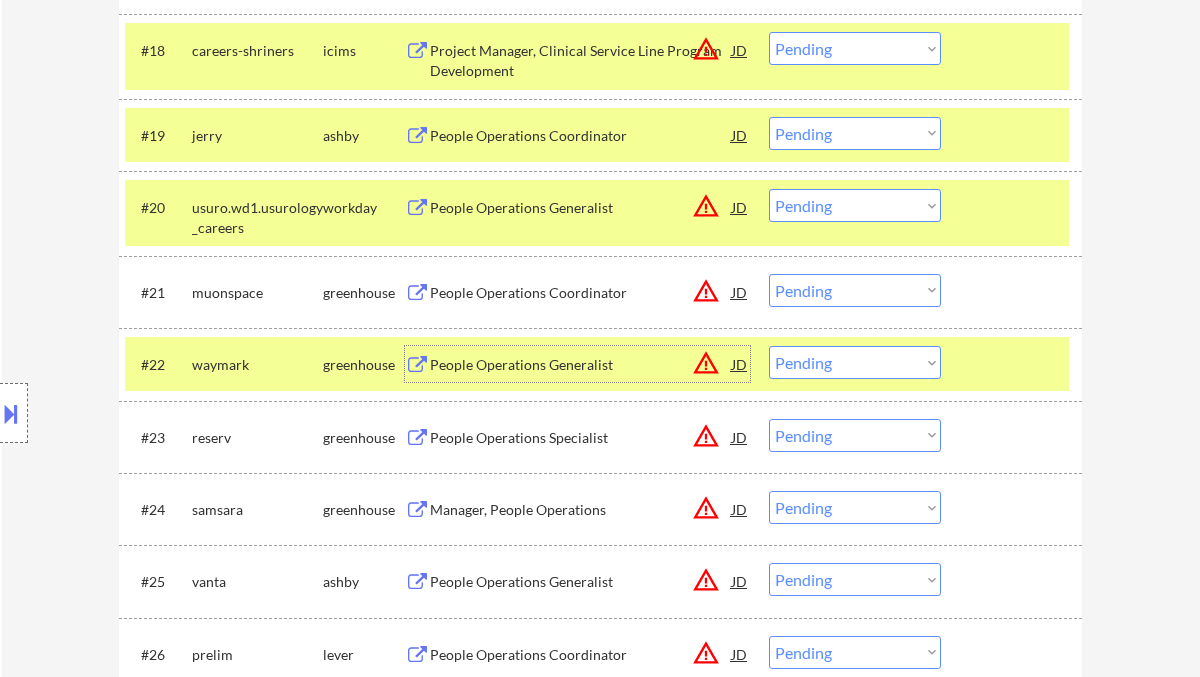 drag, startPoint x: 803, startPoint y: 285, endPoint x: 819, endPoint y: 287, distance: 16.124516 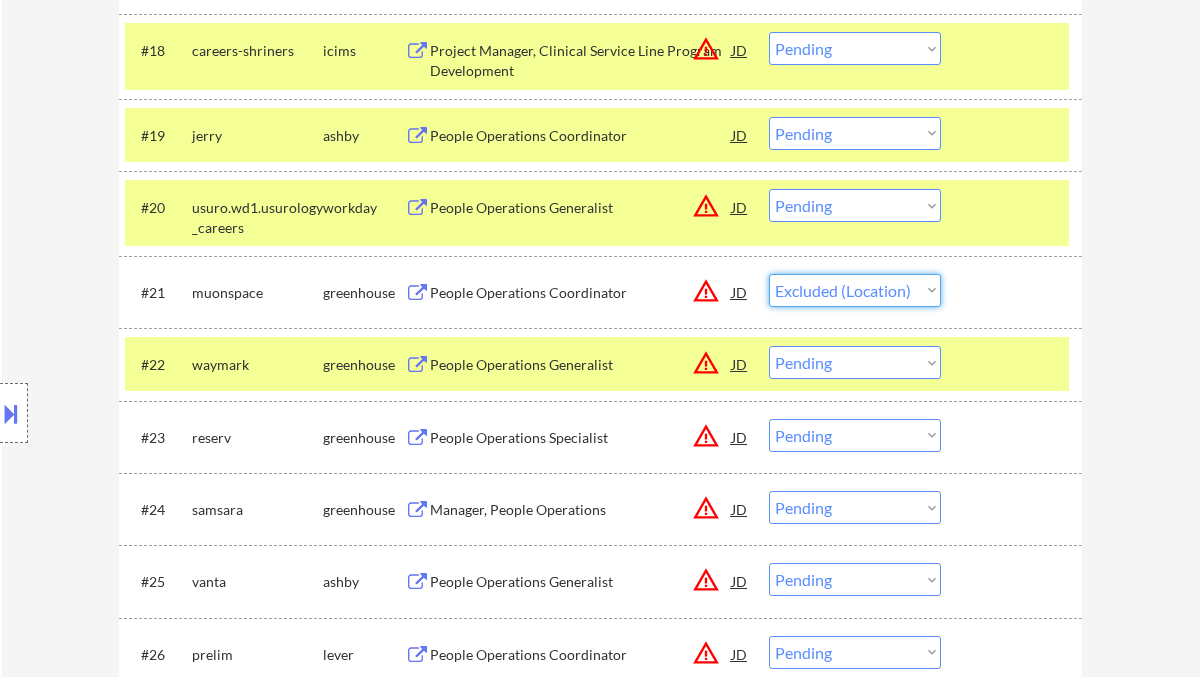 click on "Choose an option... Pending Applied Excluded (Questions) Excluded (Expired) Excluded (Location) Excluded (Bad Match) Excluded (Blocklist) Excluded (Salary) Excluded (Other)" at bounding box center [855, 290] 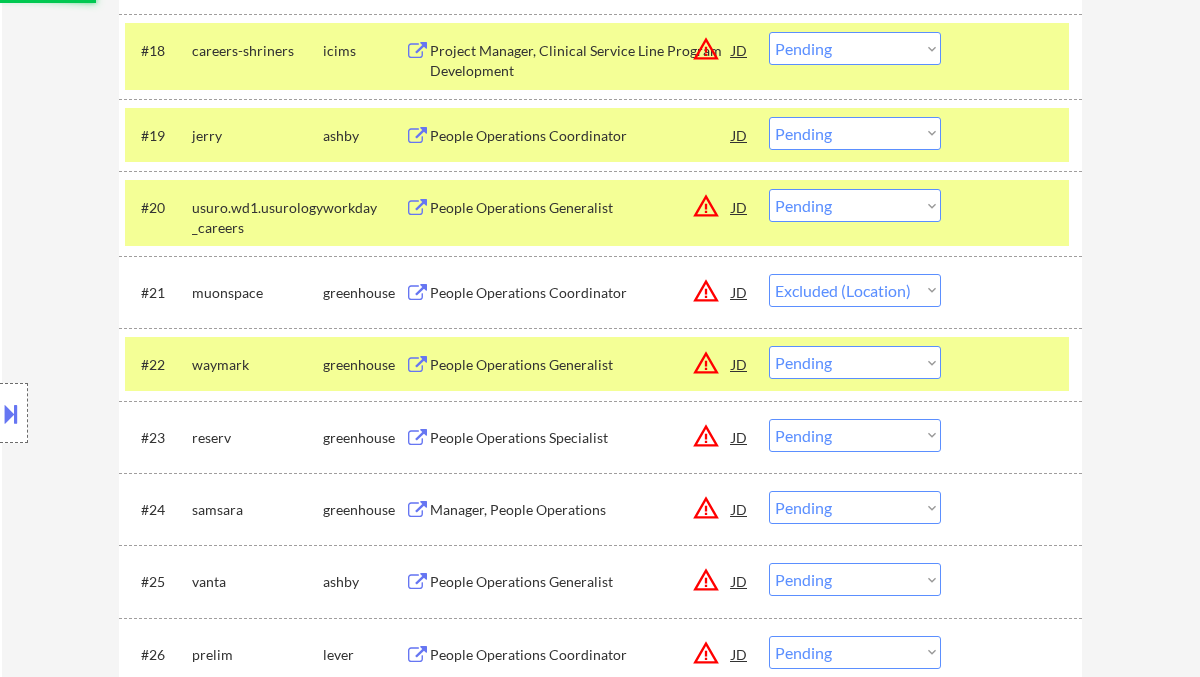 click on "People Operations Generalist" at bounding box center [581, 365] 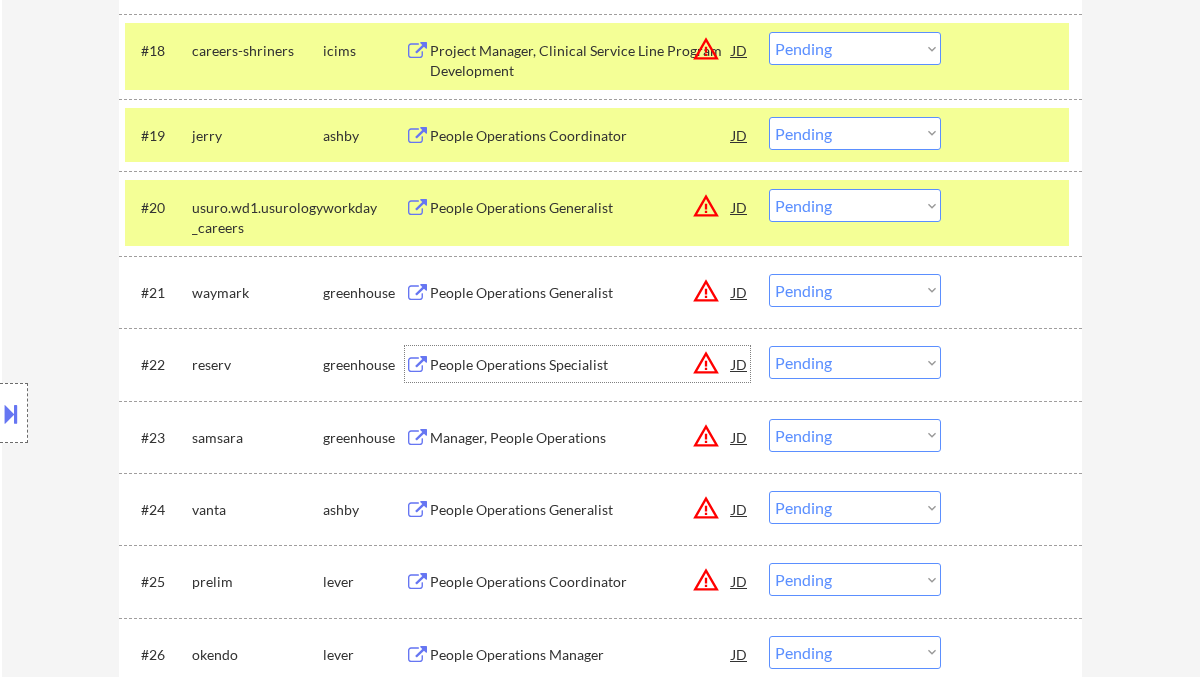 drag, startPoint x: 802, startPoint y: 287, endPoint x: 823, endPoint y: 299, distance: 24.186773 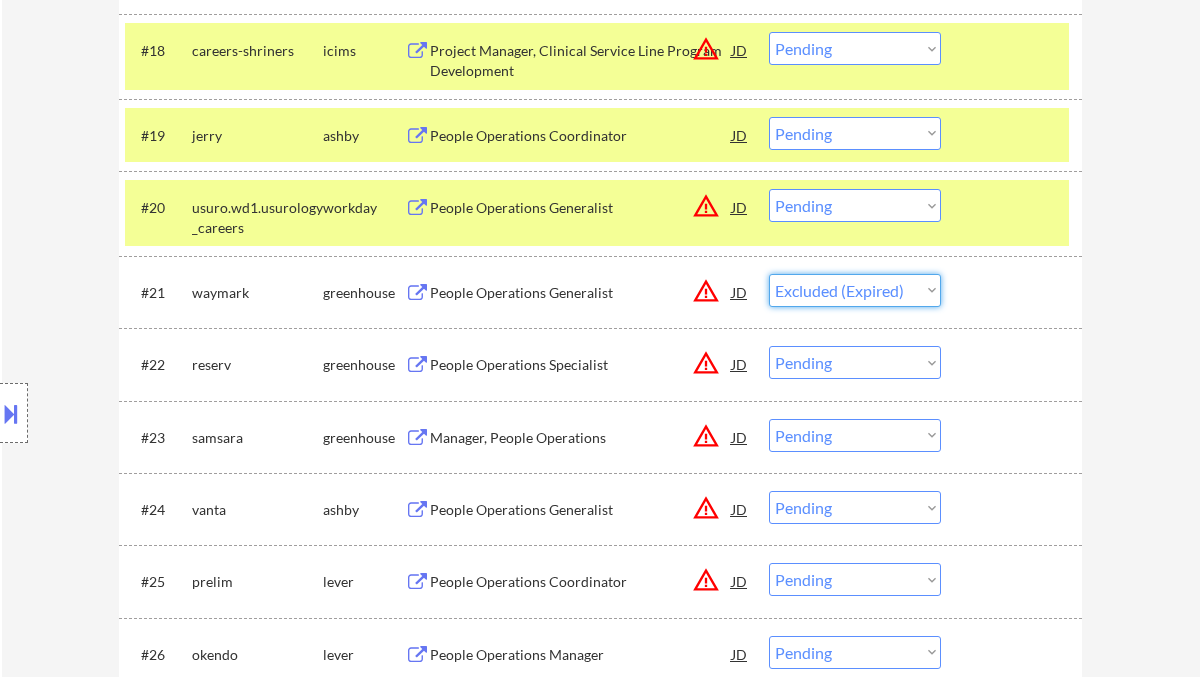 click on "Choose an option... Pending Applied Excluded (Questions) Excluded (Expired) Excluded (Location) Excluded (Bad Match) Excluded (Blocklist) Excluded (Salary) Excluded (Other)" at bounding box center (855, 290) 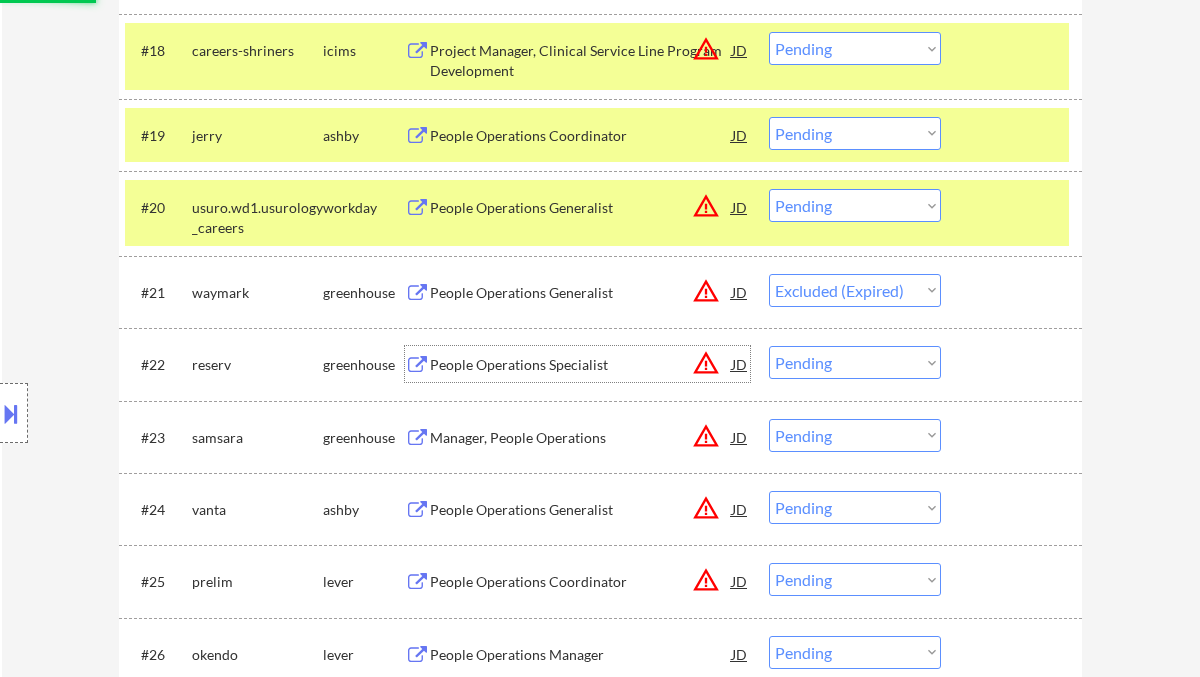 click on "People Operations Specialist" at bounding box center (581, 365) 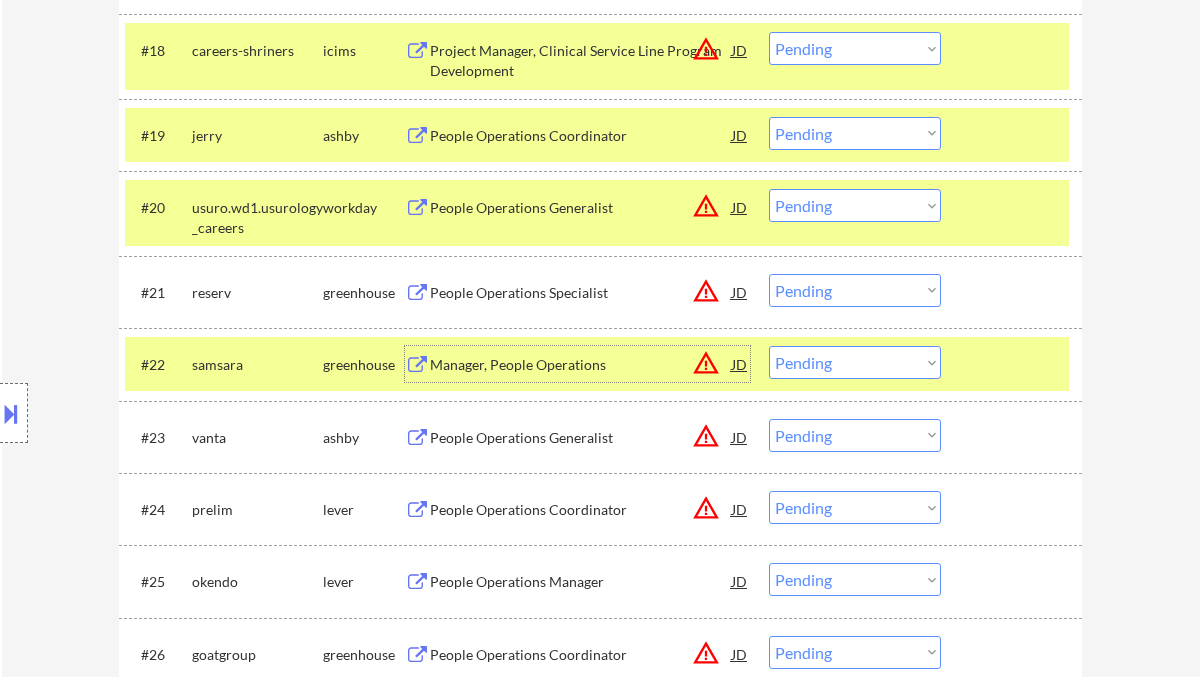 click on "Choose an option... Pending Applied Excluded (Questions) Excluded (Expired) Excluded (Location) Excluded (Bad Match) Excluded (Blocklist) Excluded (Salary) Excluded (Other)" at bounding box center (855, 290) 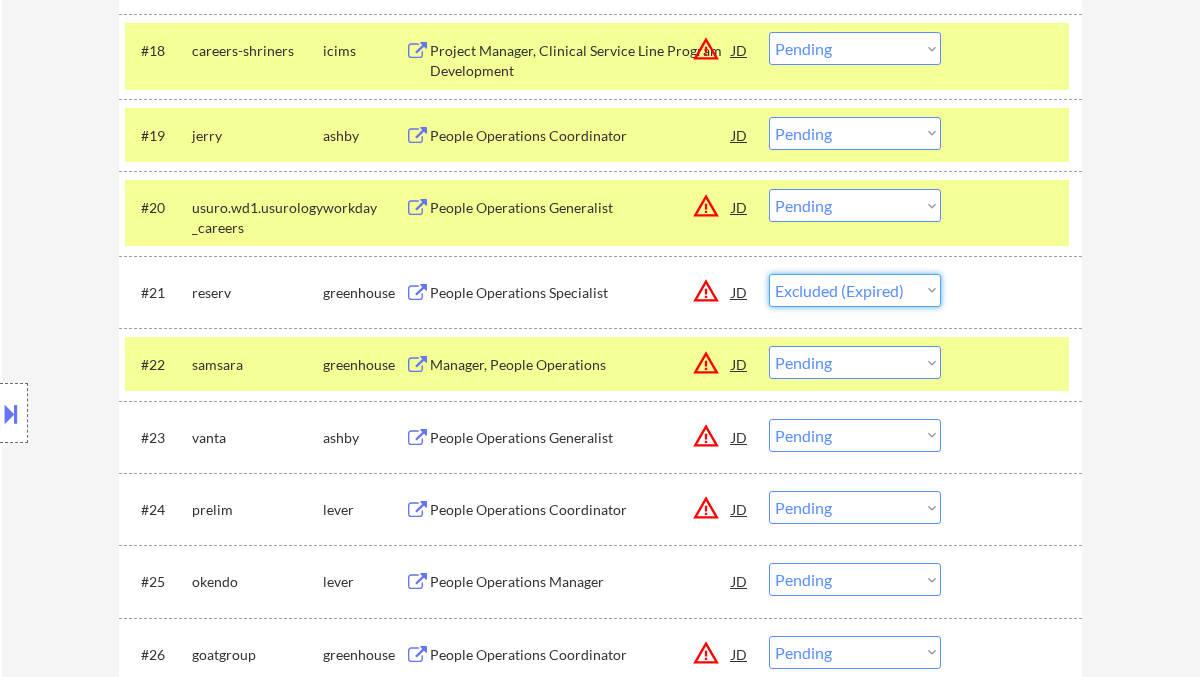 click on "Choose an option... Pending Applied Excluded (Questions) Excluded (Expired) Excluded (Location) Excluded (Bad Match) Excluded (Blocklist) Excluded (Salary) Excluded (Other)" at bounding box center [855, 290] 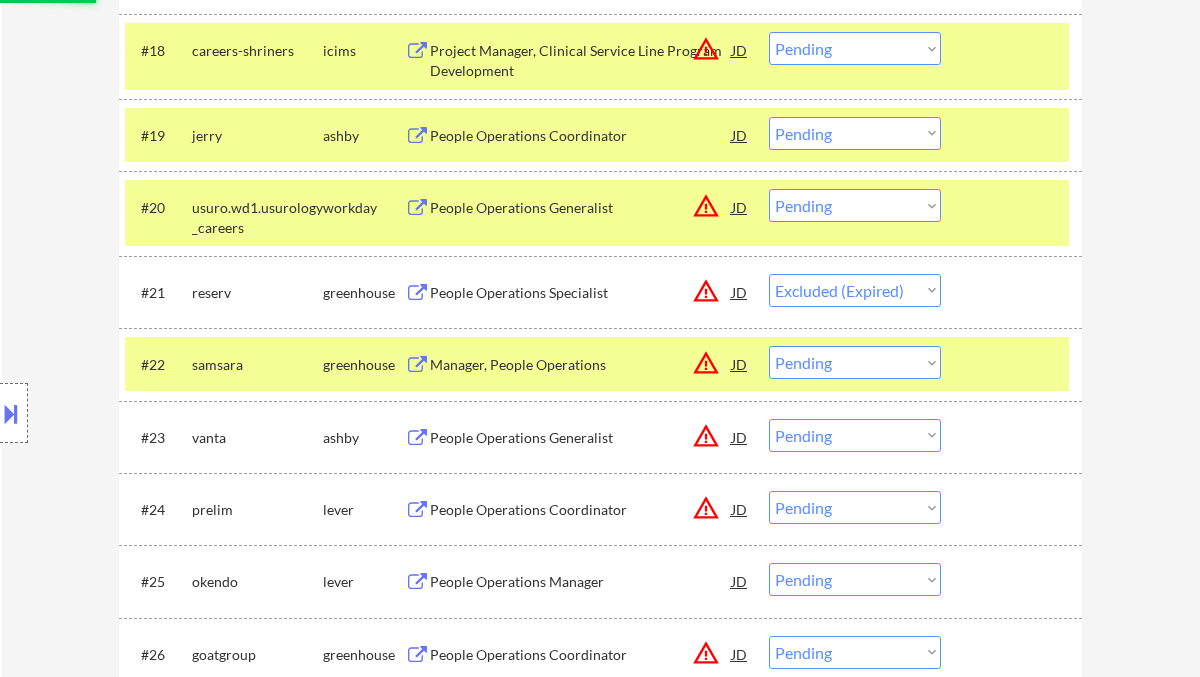 click on "Manager, People Operations" at bounding box center [581, 365] 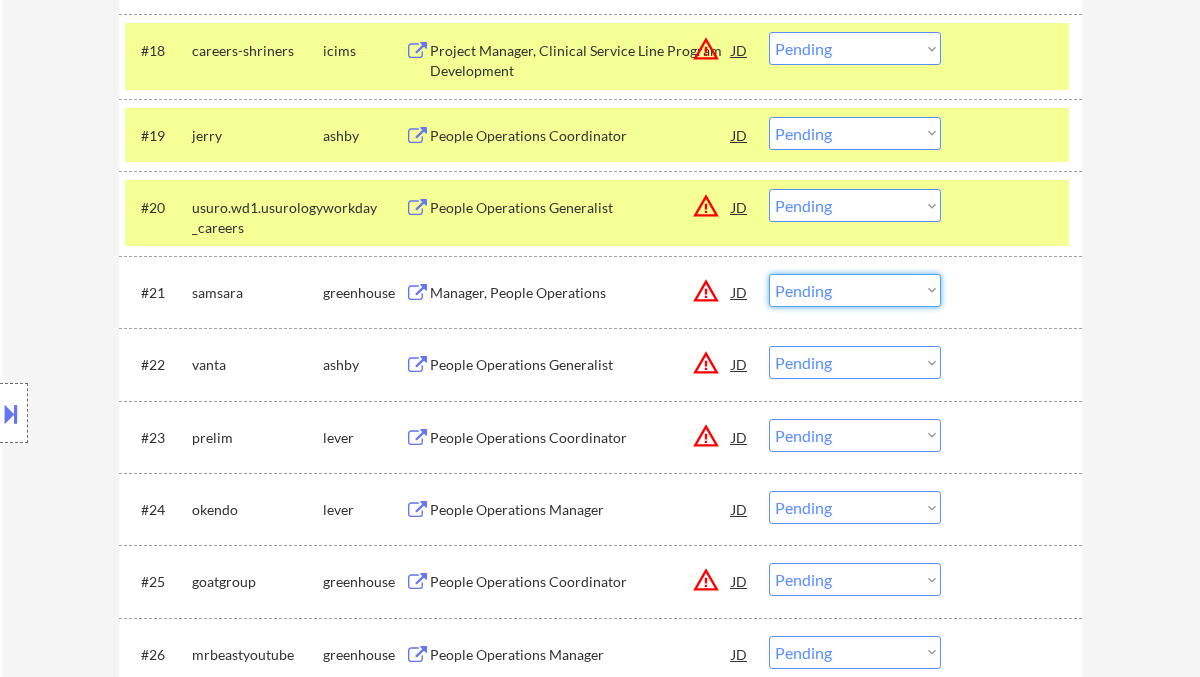 click on "Choose an option... Pending Applied Excluded (Questions) Excluded (Expired) Excluded (Location) Excluded (Bad Match) Excluded (Blocklist) Excluded (Salary) Excluded (Other)" at bounding box center [855, 290] 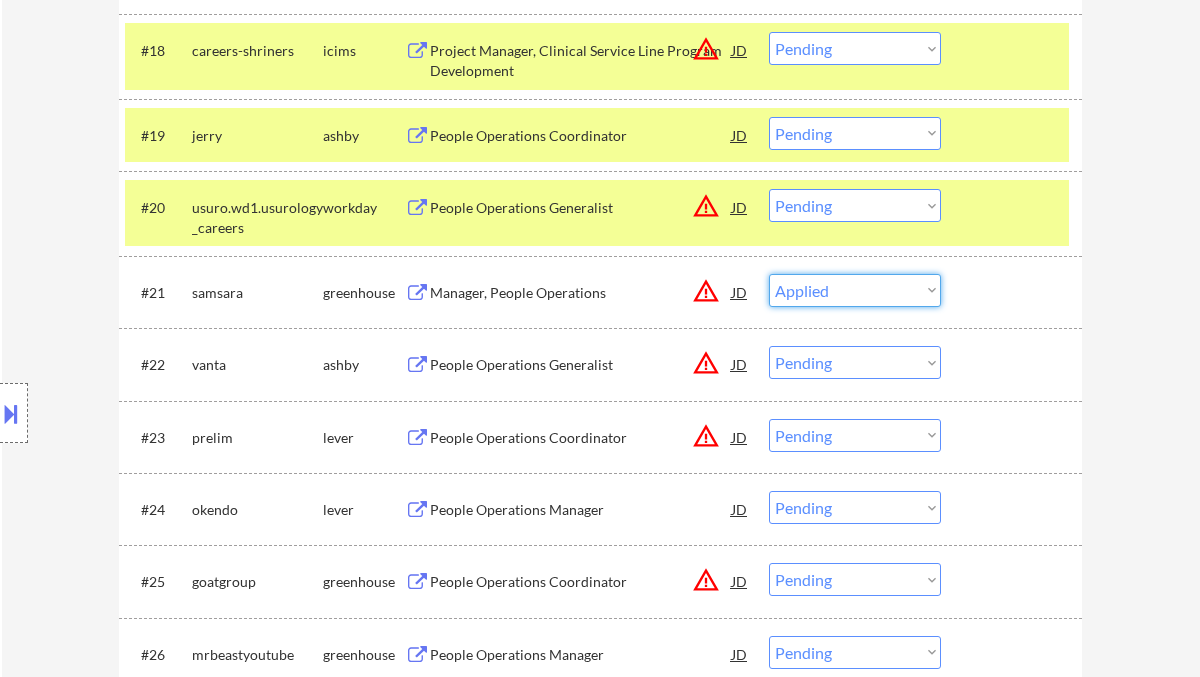 click on "Choose an option... Pending Applied Excluded (Questions) Excluded (Expired) Excluded (Location) Excluded (Bad Match) Excluded (Blocklist) Excluded (Salary) Excluded (Other)" at bounding box center [855, 290] 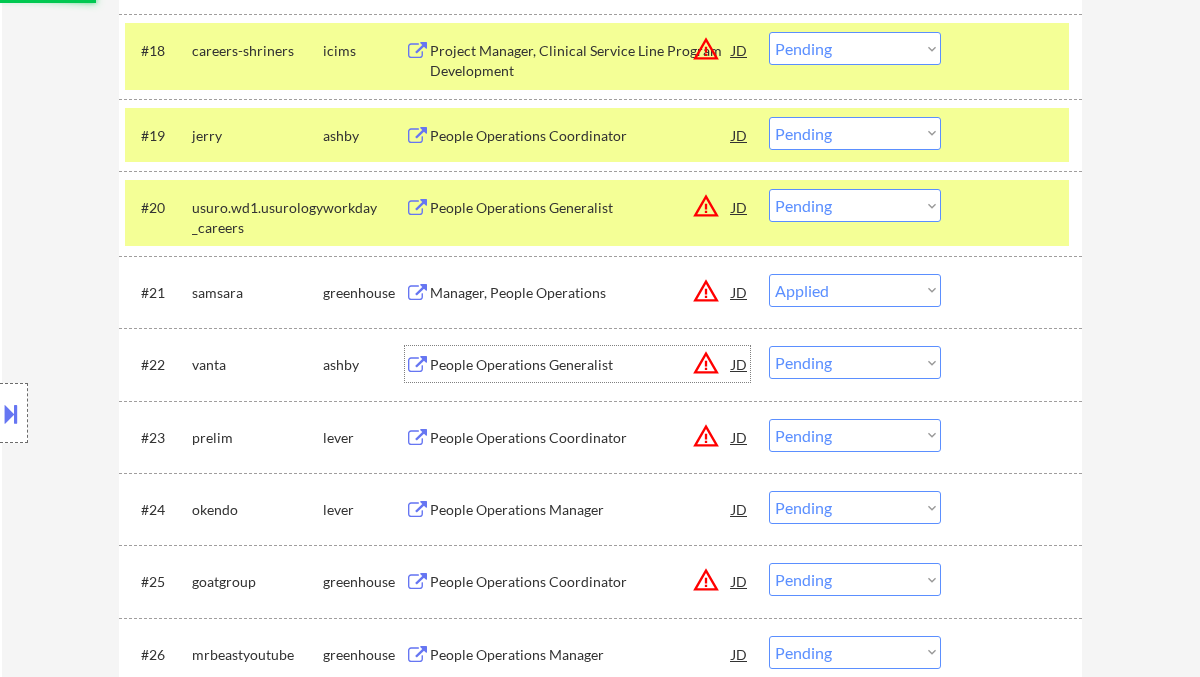 click on "People Operations Generalist" at bounding box center (581, 365) 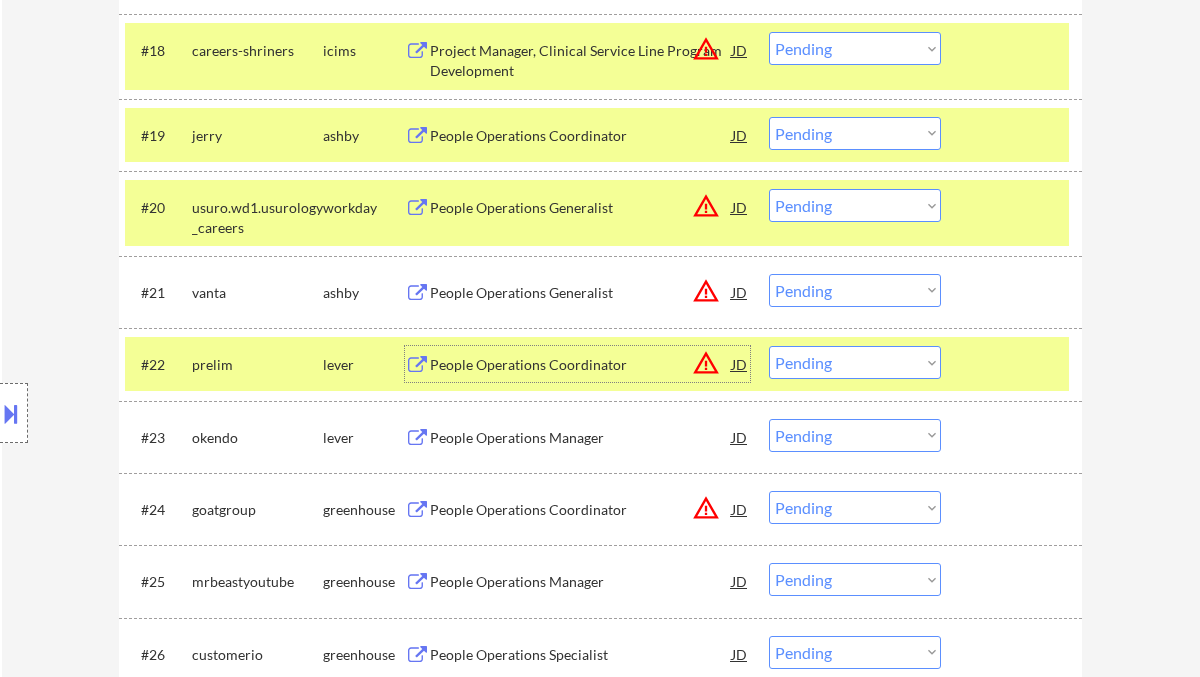 click on "Choose an option... Pending Applied Excluded (Questions) Excluded (Expired) Excluded (Location) Excluded (Bad Match) Excluded (Blocklist) Excluded (Salary) Excluded (Other)" at bounding box center (855, 290) 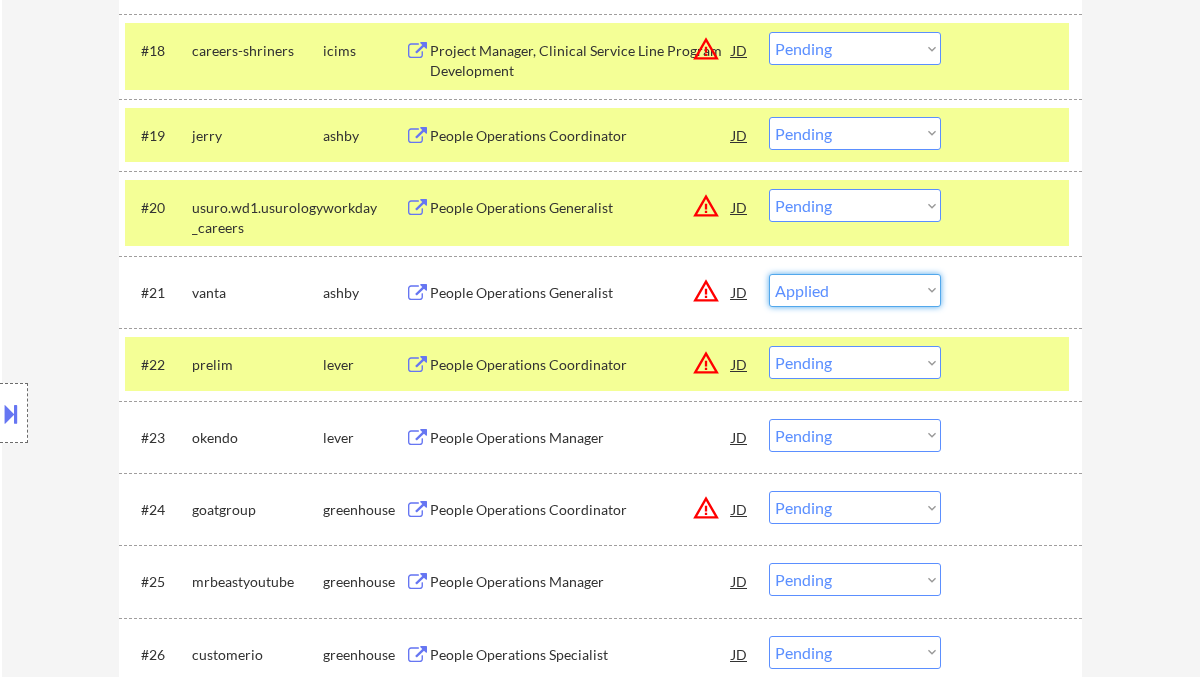 click on "Choose an option... Pending Applied Excluded (Questions) Excluded (Expired) Excluded (Location) Excluded (Bad Match) Excluded (Blocklist) Excluded (Salary) Excluded (Other)" at bounding box center [855, 290] 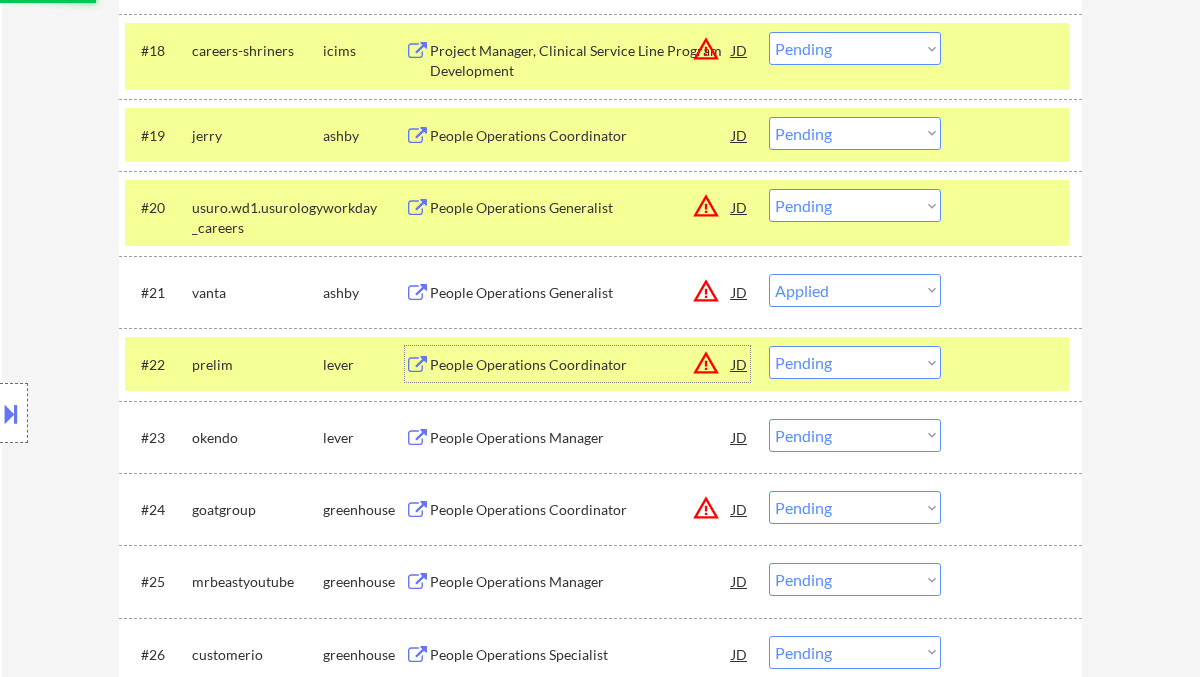 click on "People Operations Coordinator" at bounding box center (581, 365) 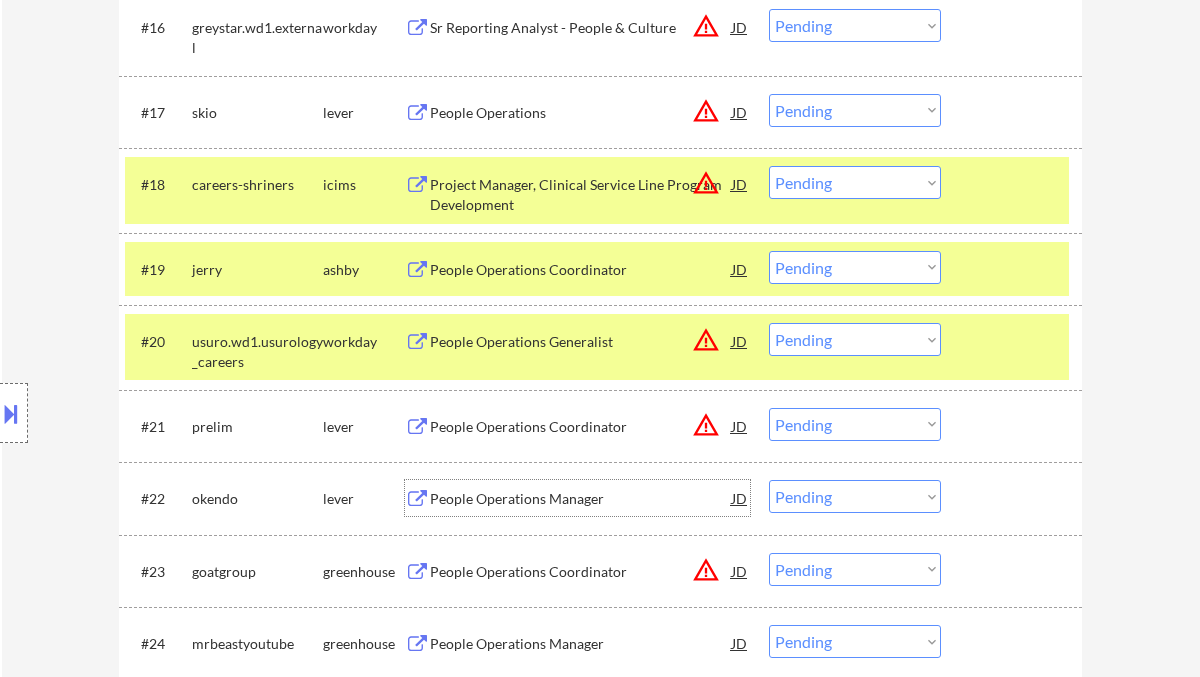 scroll, scrollTop: 2000, scrollLeft: 0, axis: vertical 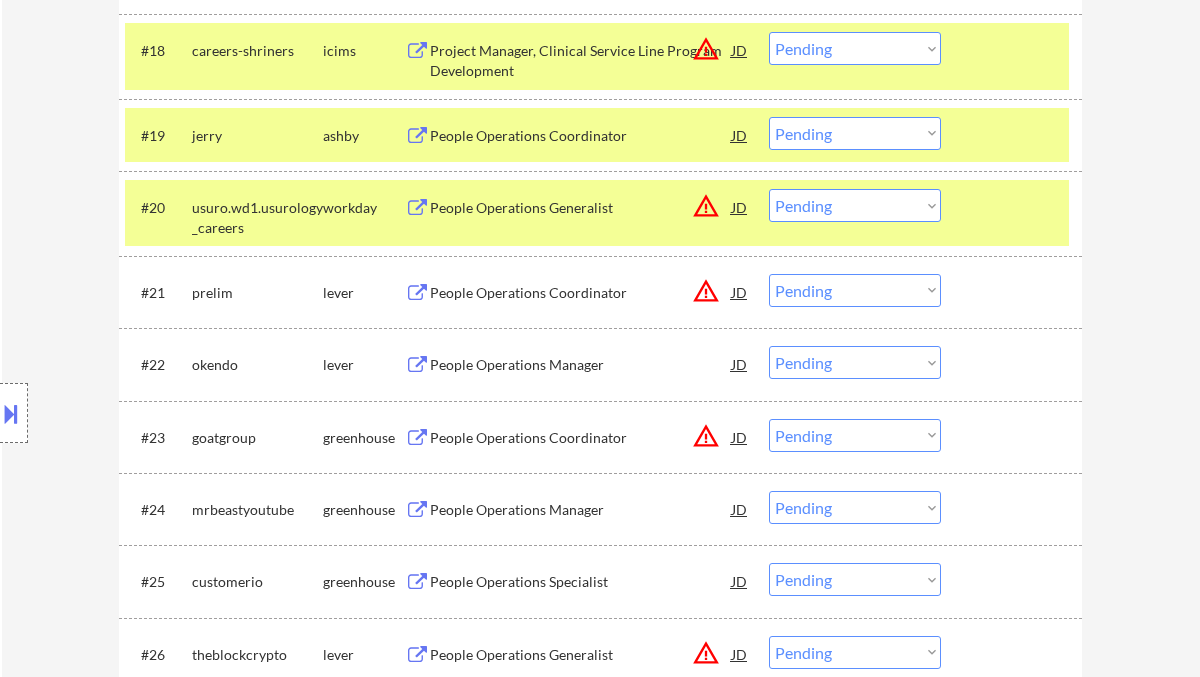 click on "Choose an option... Pending Applied Excluded (Questions) Excluded (Expired) Excluded (Location) Excluded (Bad Match) Excluded (Blocklist) Excluded (Salary) Excluded (Other)" at bounding box center [855, 290] 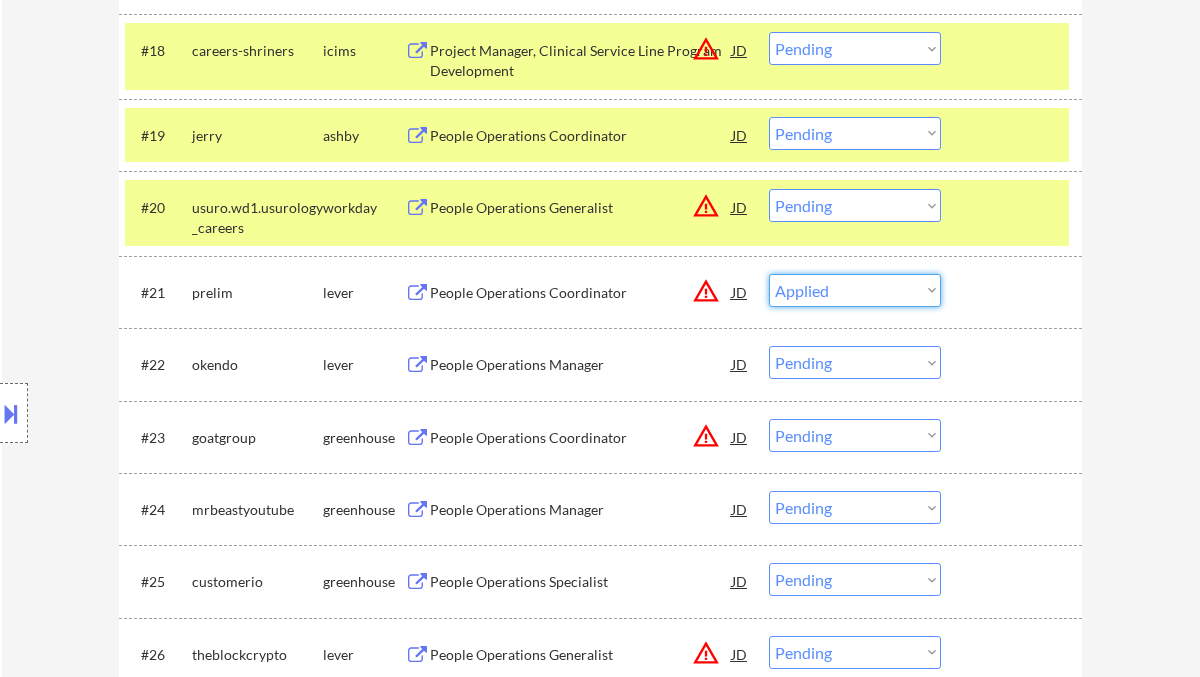 click on "Choose an option... Pending Applied Excluded (Questions) Excluded (Expired) Excluded (Location) Excluded (Bad Match) Excluded (Blocklist) Excluded (Salary) Excluded (Other)" at bounding box center [855, 290] 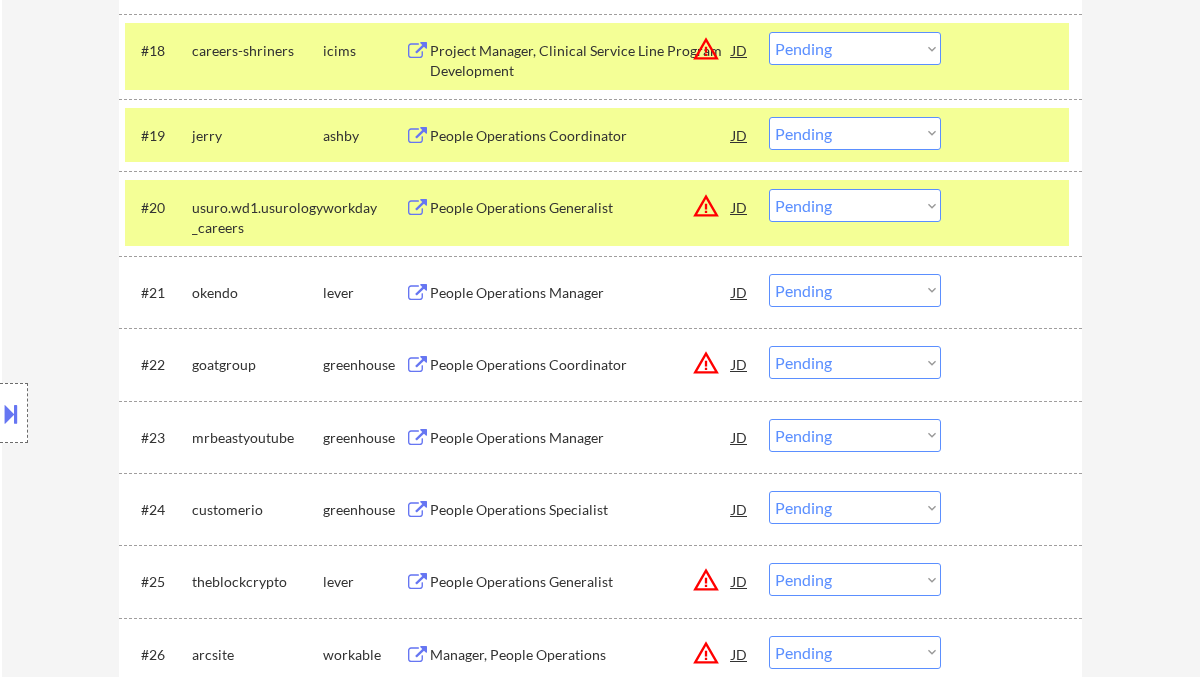 click on "People Operations Manager" at bounding box center [581, 293] 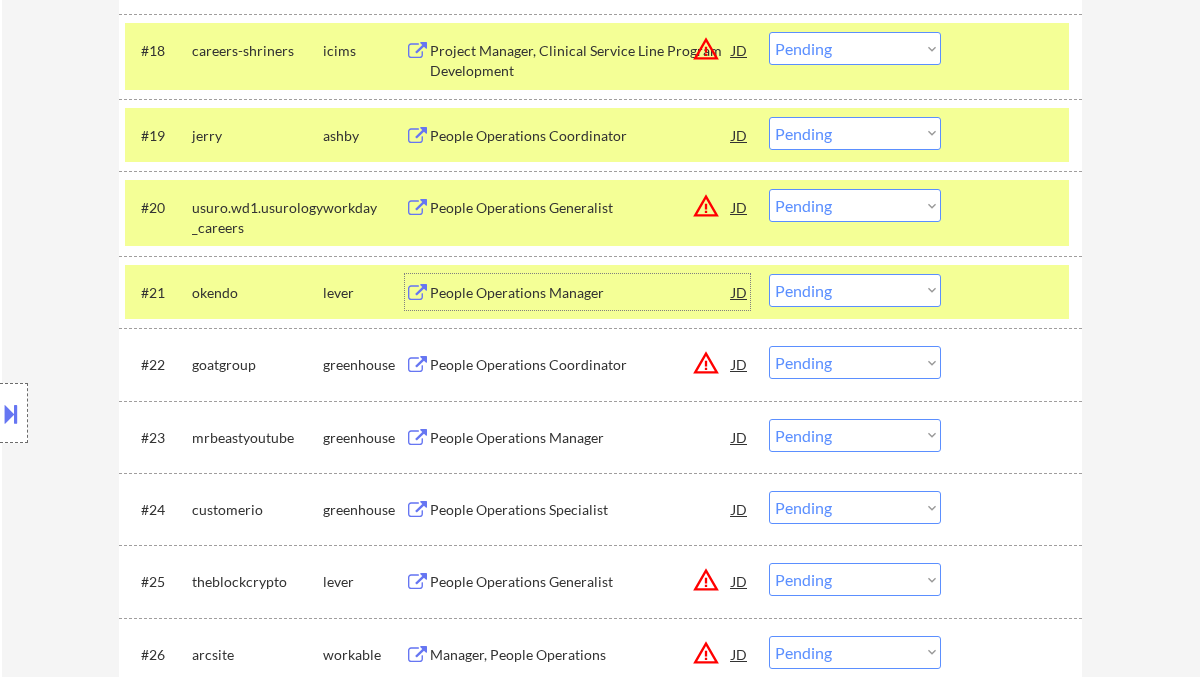 click on "JD" at bounding box center [740, 292] 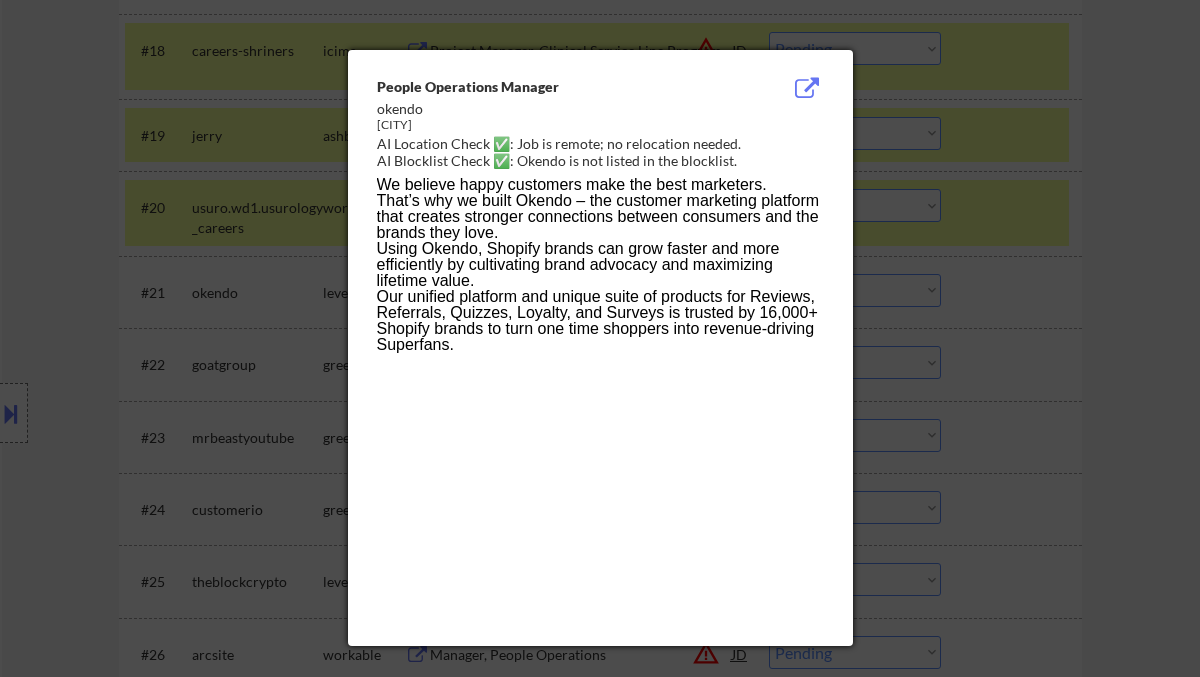 click at bounding box center [600, 338] 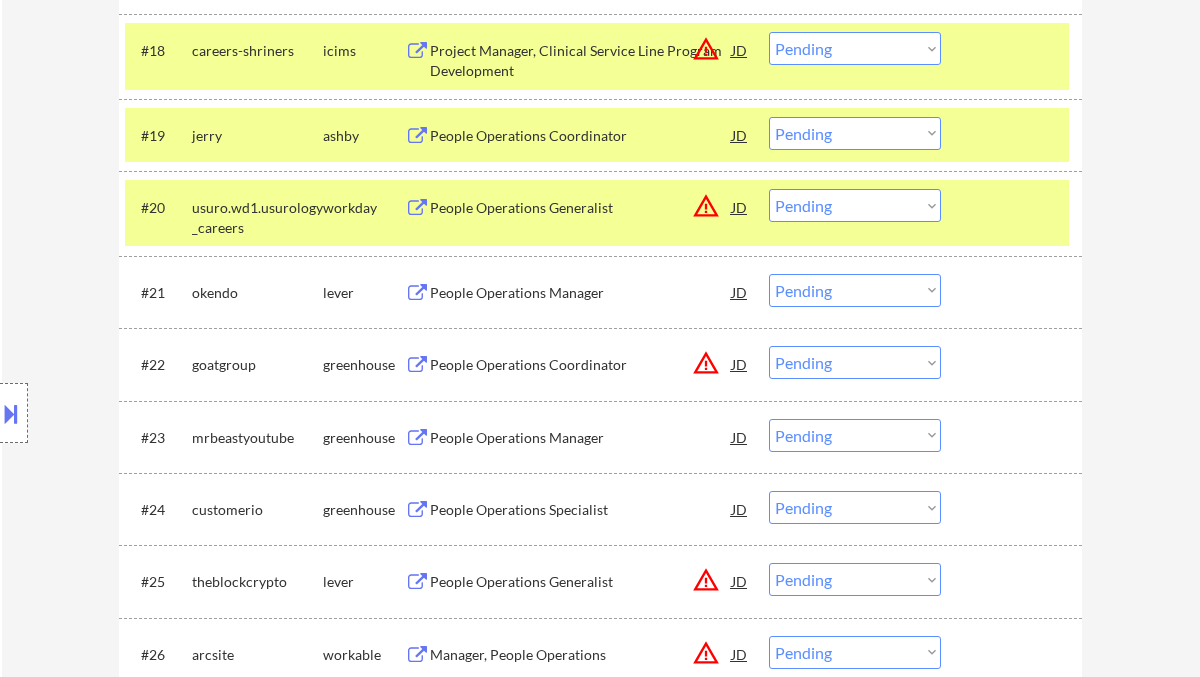 click on "Choose an option... Pending Applied Excluded (Questions) Excluded (Expired) Excluded (Location) Excluded (Bad Match) Excluded (Blocklist) Excluded (Salary) Excluded (Other)" at bounding box center [855, 290] 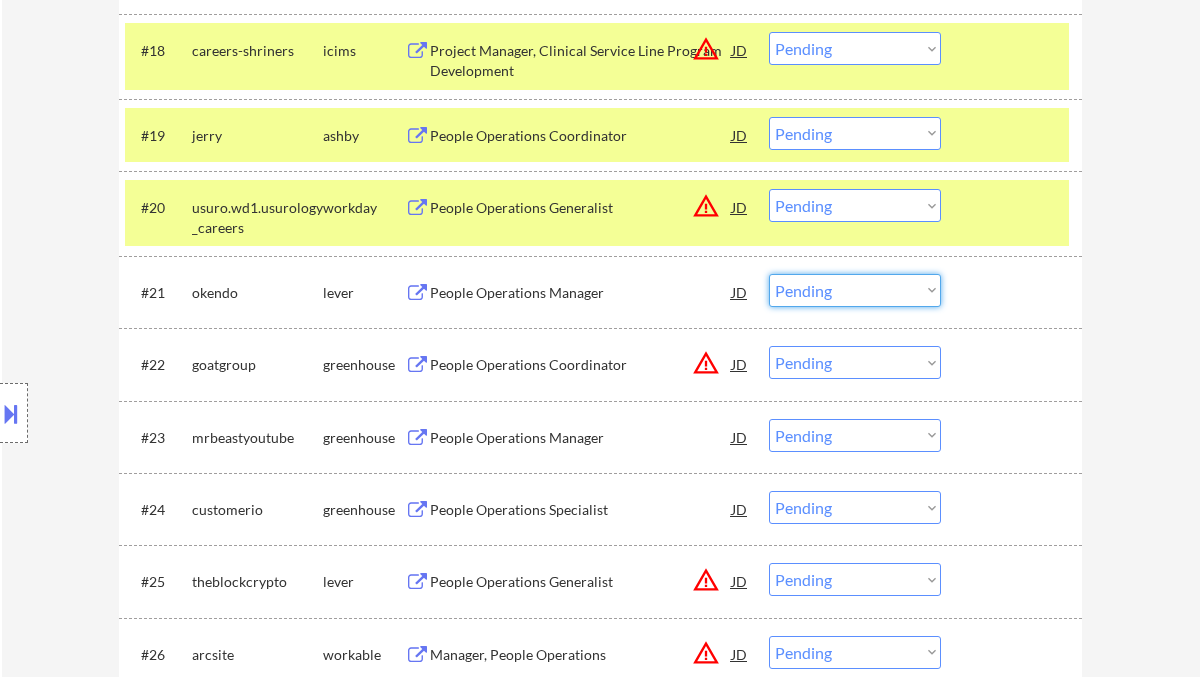 click on "Choose an option... Pending Applied Excluded (Questions) Excluded (Expired) Excluded (Location) Excluded (Bad Match) Excluded (Blocklist) Excluded (Salary) Excluded (Other)" at bounding box center [855, 290] 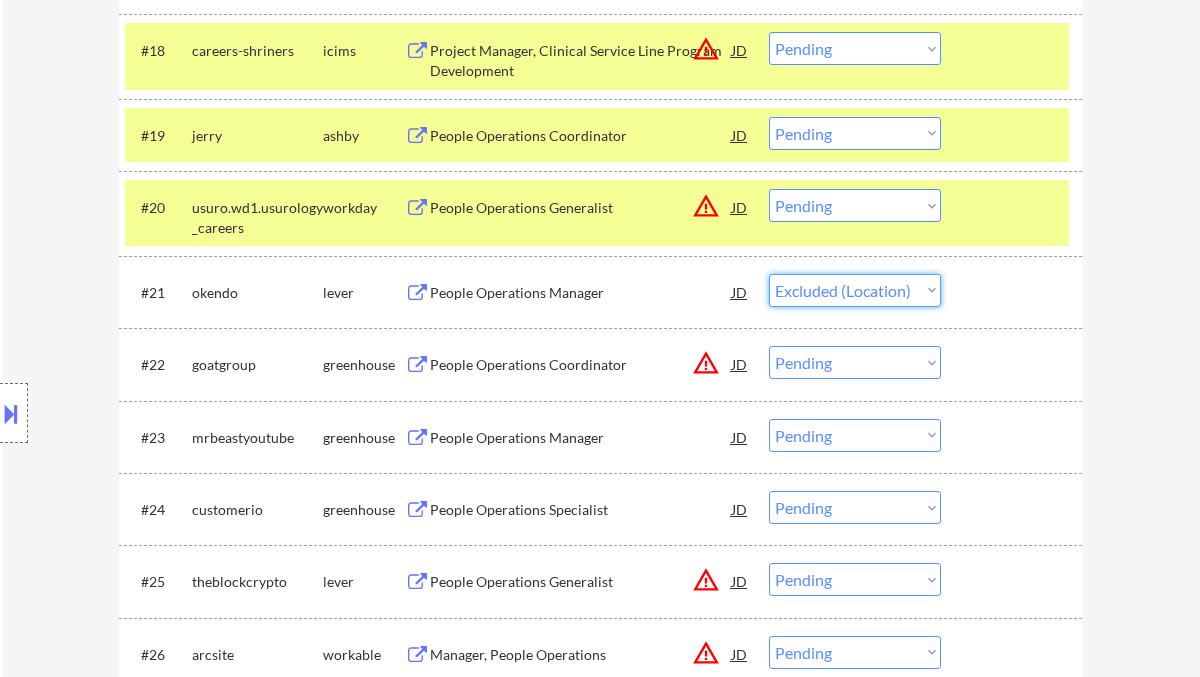 click on "Choose an option... Pending Applied Excluded (Questions) Excluded (Expired) Excluded (Location) Excluded (Bad Match) Excluded (Blocklist) Excluded (Salary) Excluded (Other)" at bounding box center (855, 290) 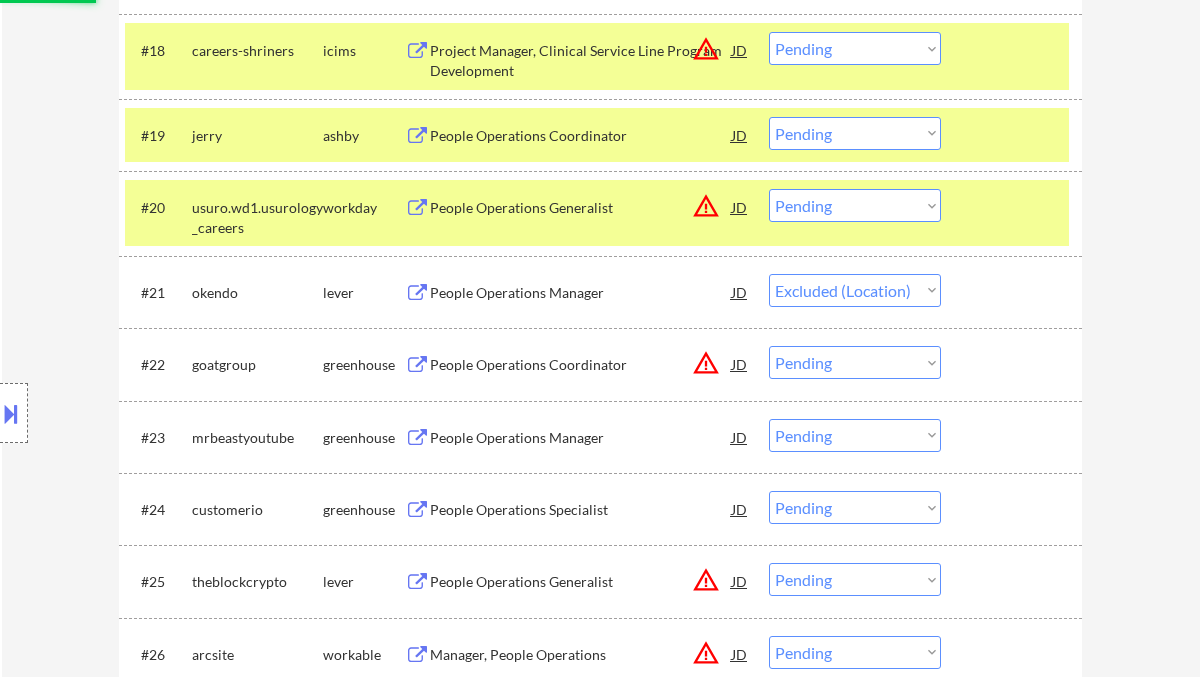 click on "People Operations Coordinator" at bounding box center [581, 365] 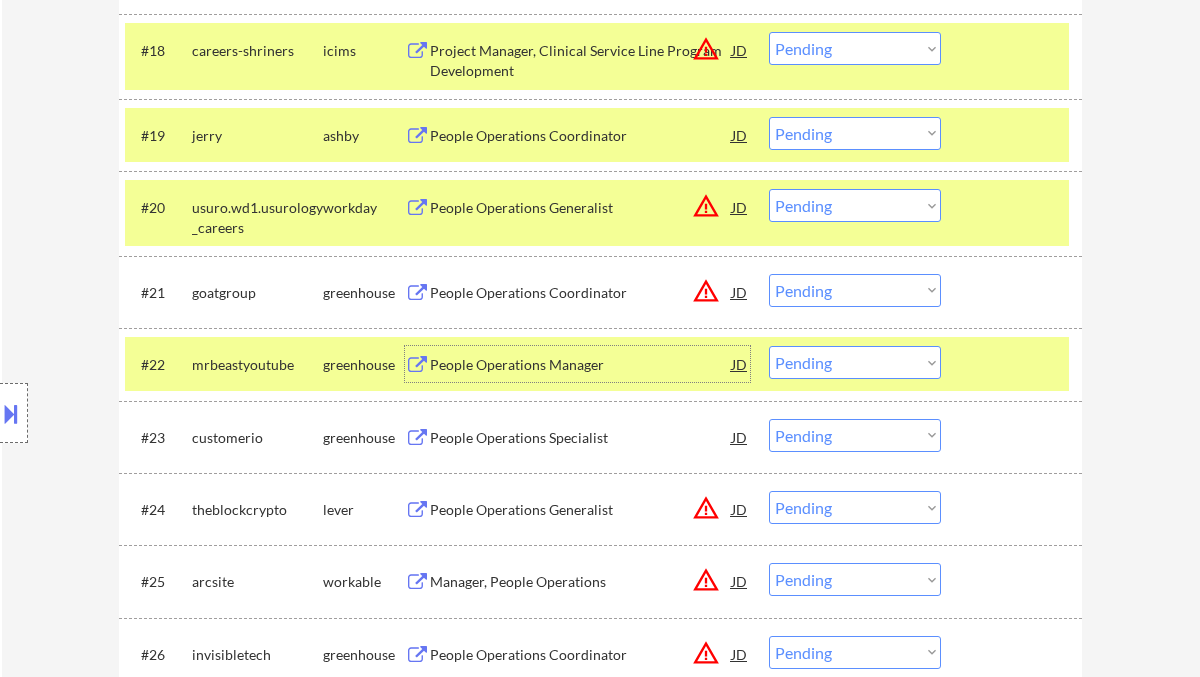 click on "Choose an option... Pending Applied Excluded (Questions) Excluded (Expired) Excluded (Location) Excluded (Bad Match) Excluded (Blocklist) Excluded (Salary) Excluded (Other)" at bounding box center [855, 290] 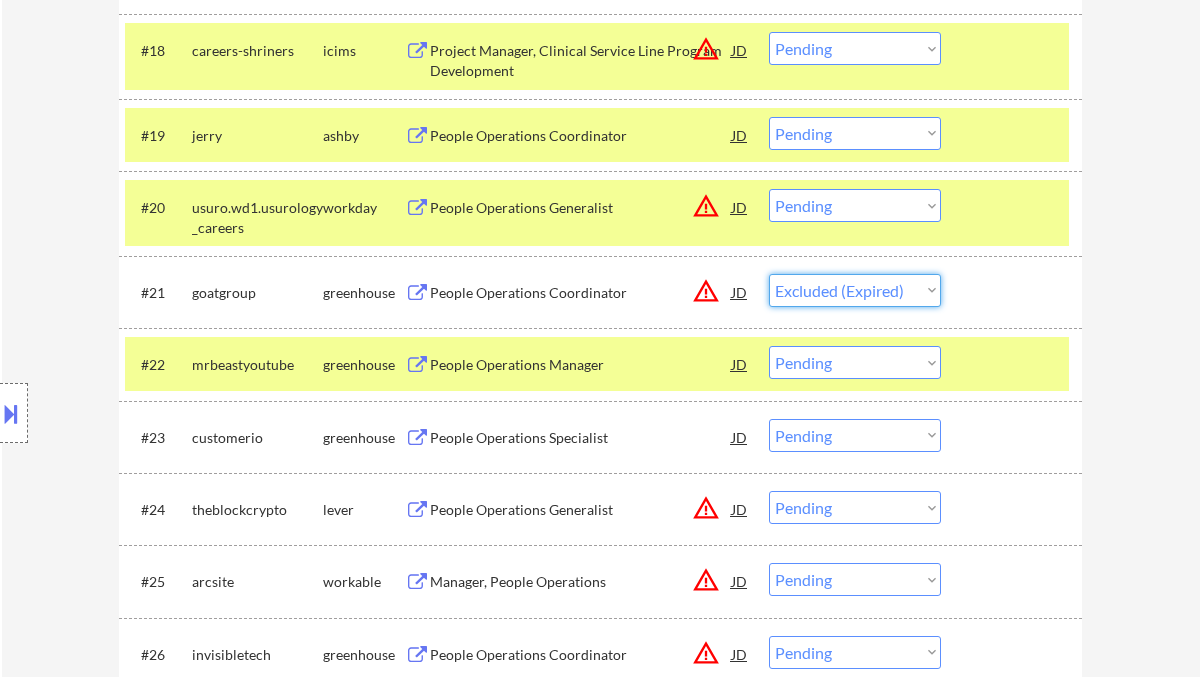 click on "Choose an option... Pending Applied Excluded (Questions) Excluded (Expired) Excluded (Location) Excluded (Bad Match) Excluded (Blocklist) Excluded (Salary) Excluded (Other)" at bounding box center (855, 290) 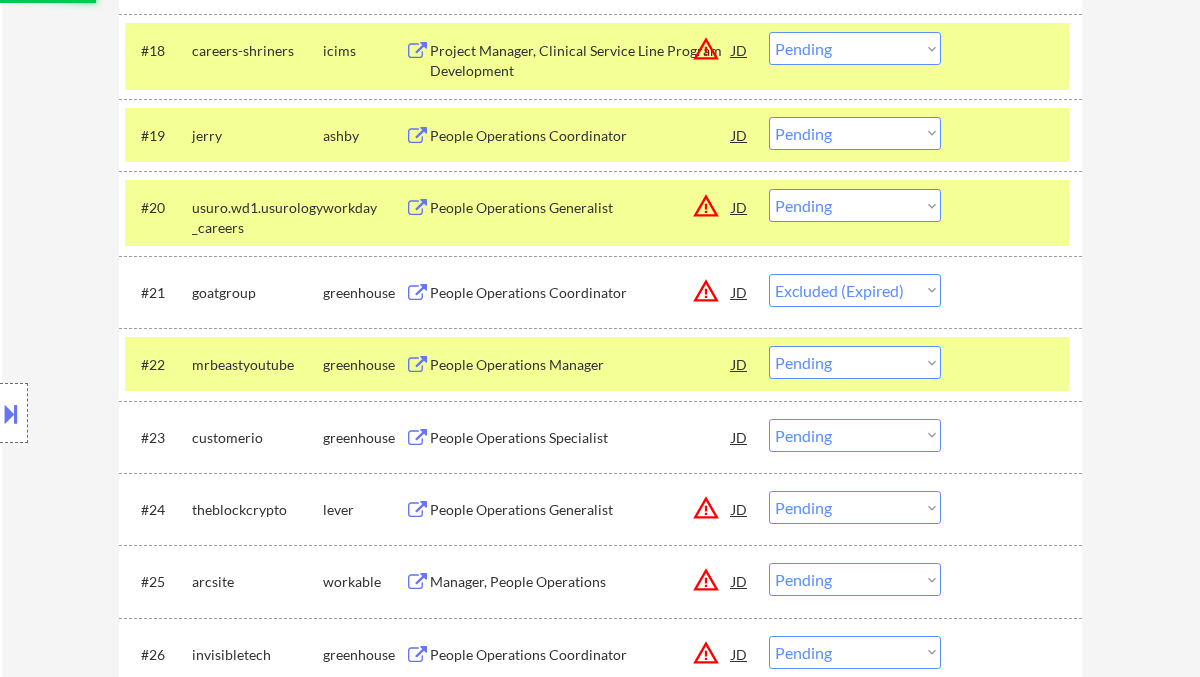 click on "People Operations Manager" at bounding box center [581, 365] 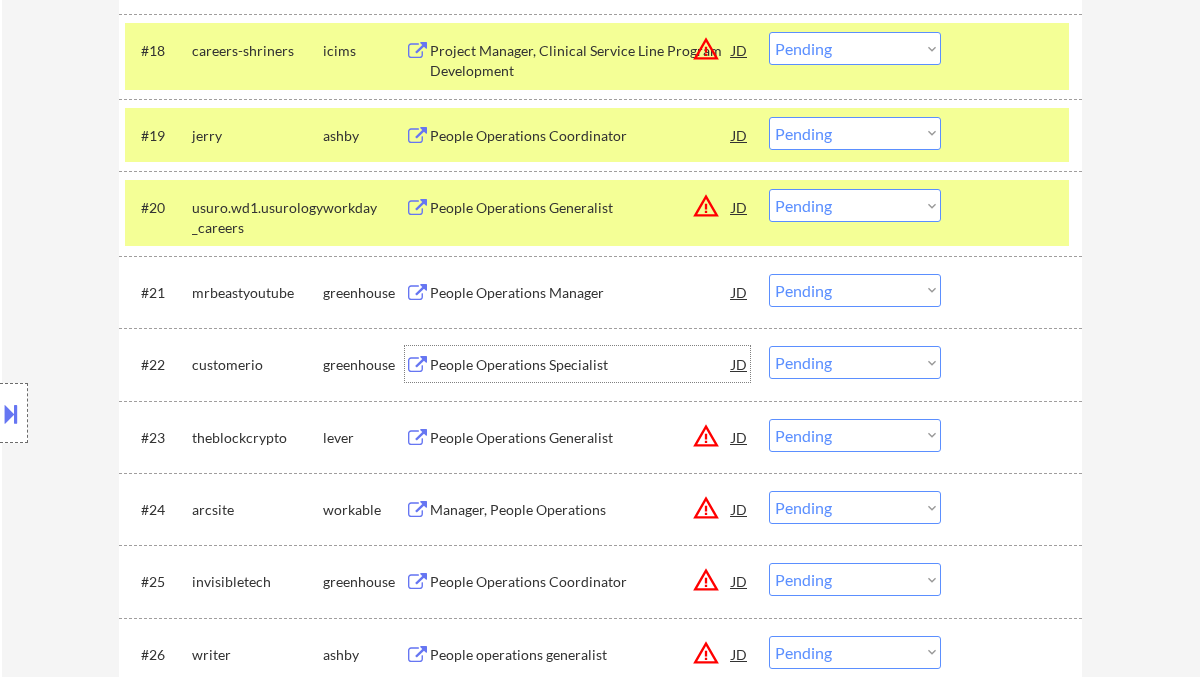 click on "#21 mrbeastyoutube greenhouse People Operations Manager JD warning_amber Choose an option... Pending Applied Excluded (Questions) Excluded (Expired) Excluded (Location) Excluded (Bad Match) Excluded (Blocklist) Excluded (Salary) Excluded (Other)" at bounding box center [597, 292] 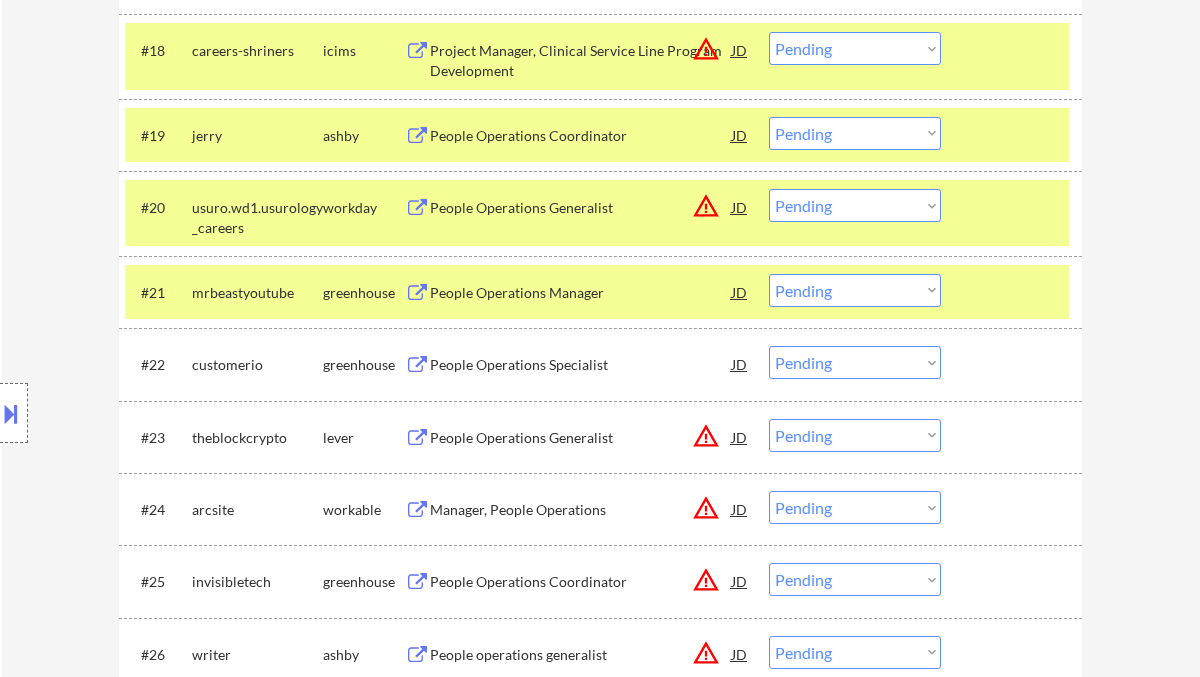 click on "Choose an option... Pending Applied Excluded (Questions) Excluded (Expired) Excluded (Location) Excluded (Bad Match) Excluded (Blocklist) Excluded (Salary) Excluded (Other)" at bounding box center (855, 290) 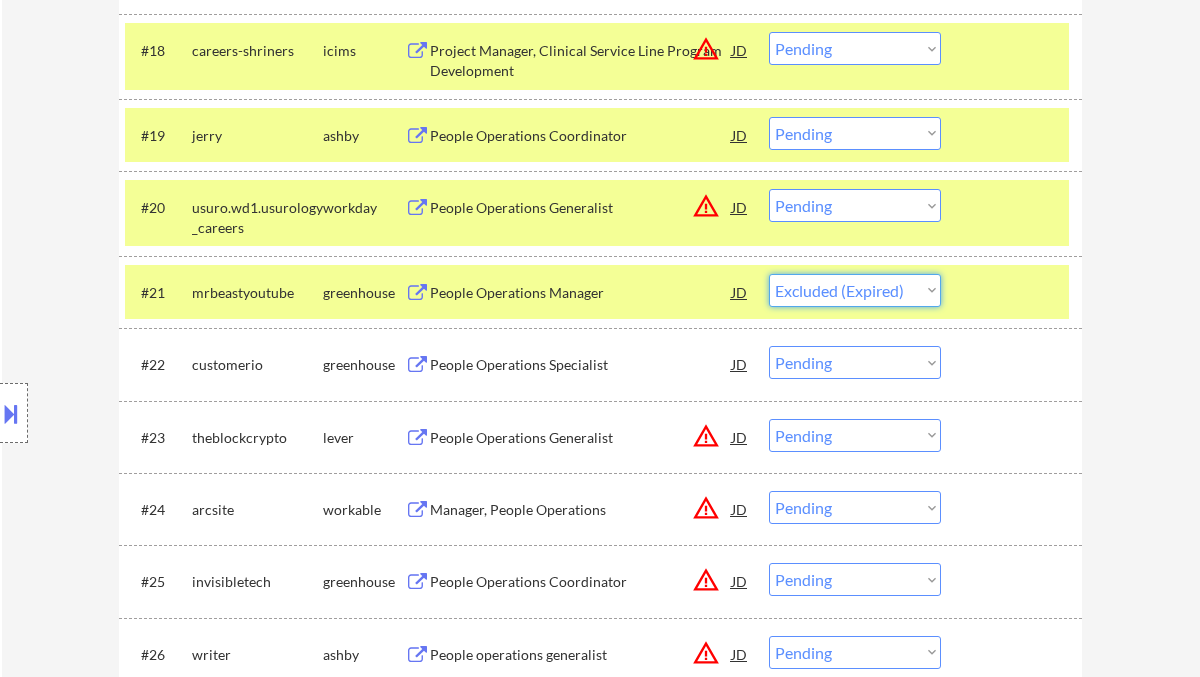 click on "Choose an option... Pending Applied Excluded (Questions) Excluded (Expired) Excluded (Location) Excluded (Bad Match) Excluded (Blocklist) Excluded (Salary) Excluded (Other)" at bounding box center (855, 290) 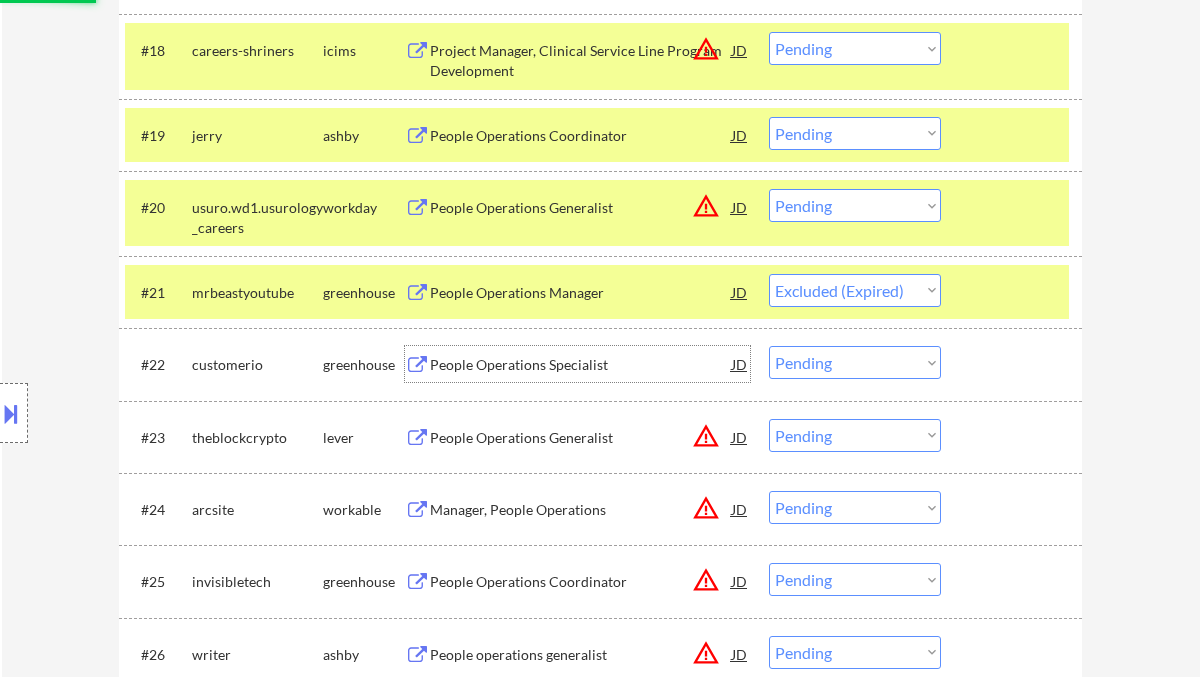 click on "People Operations Specialist" at bounding box center (581, 365) 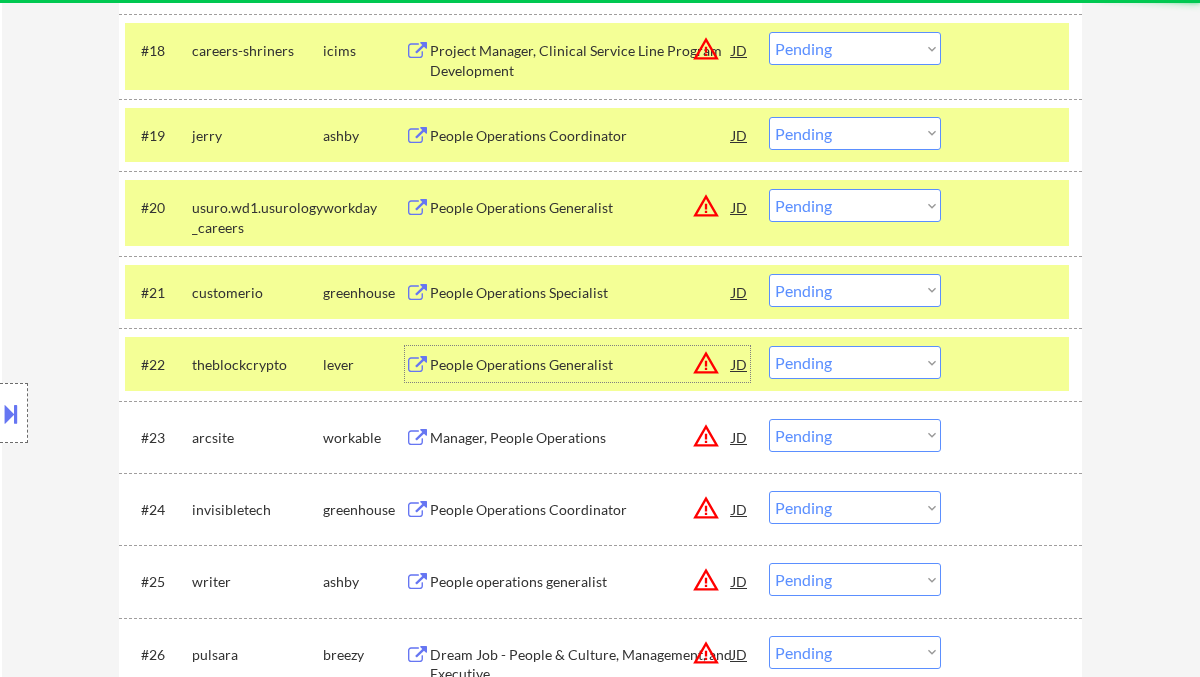 click on "Choose an option... Pending Applied Excluded (Questions) Excluded (Expired) Excluded (Location) Excluded (Bad Match) Excluded (Blocklist) Excluded (Salary) Excluded (Other)" at bounding box center (855, 290) 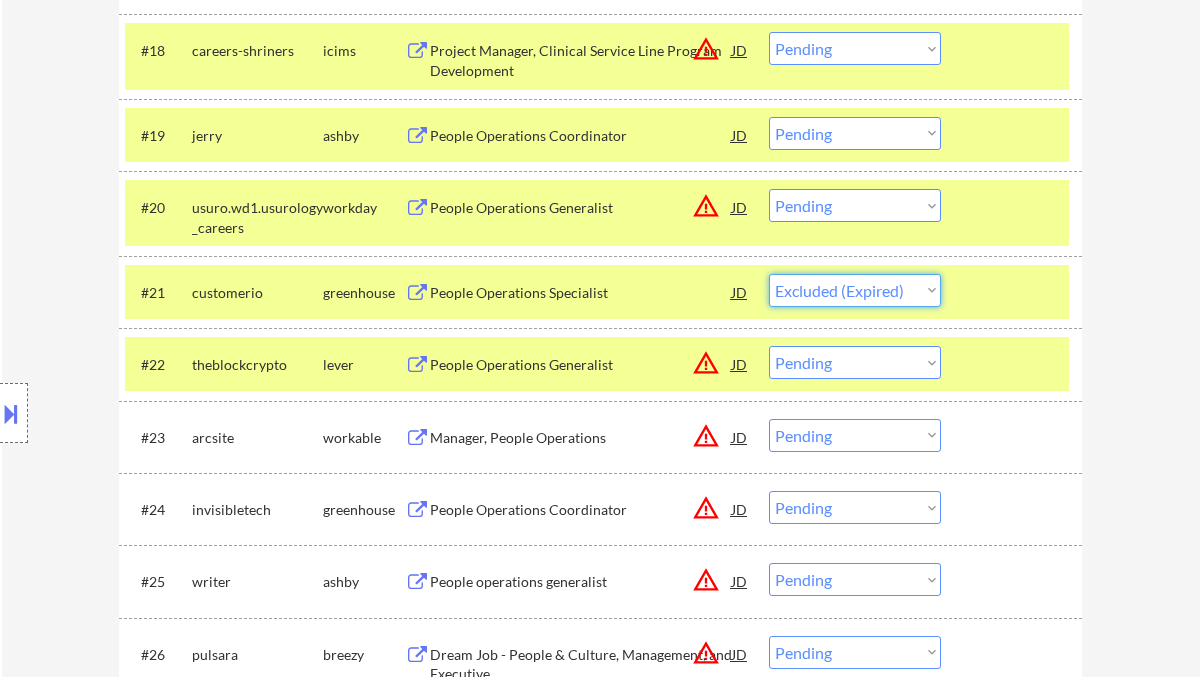 click on "Choose an option... Pending Applied Excluded (Questions) Excluded (Expired) Excluded (Location) Excluded (Bad Match) Excluded (Blocklist) Excluded (Salary) Excluded (Other)" at bounding box center [855, 290] 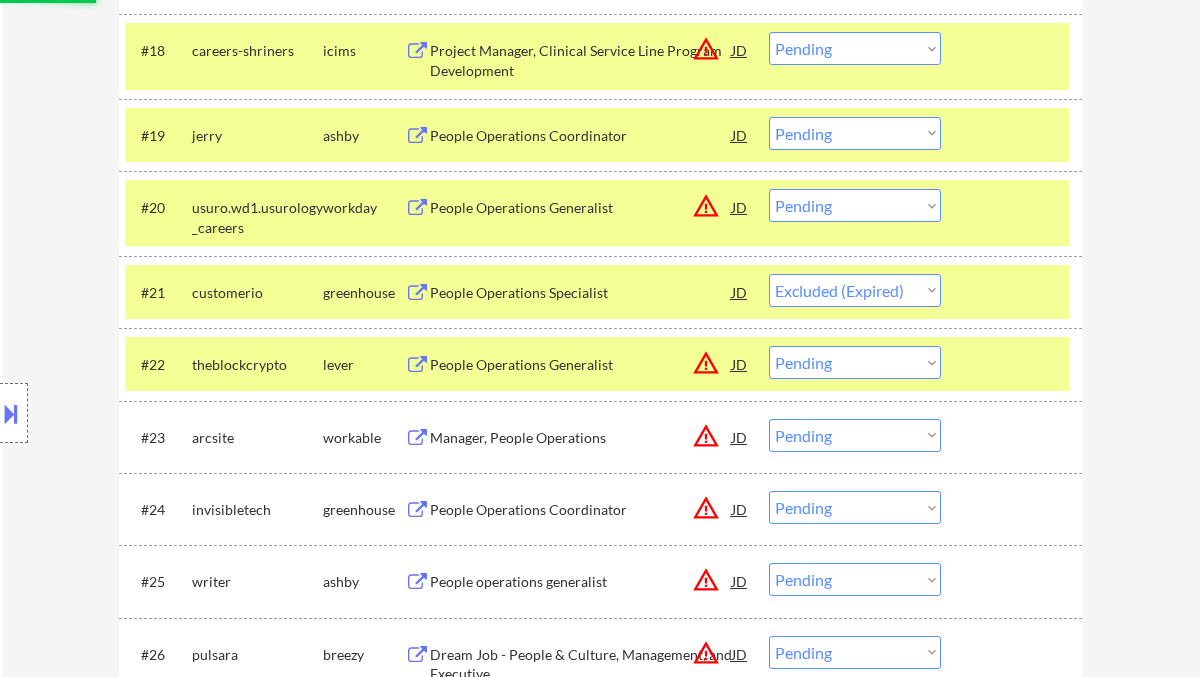 click on "People Operations Generalist" at bounding box center [581, 364] 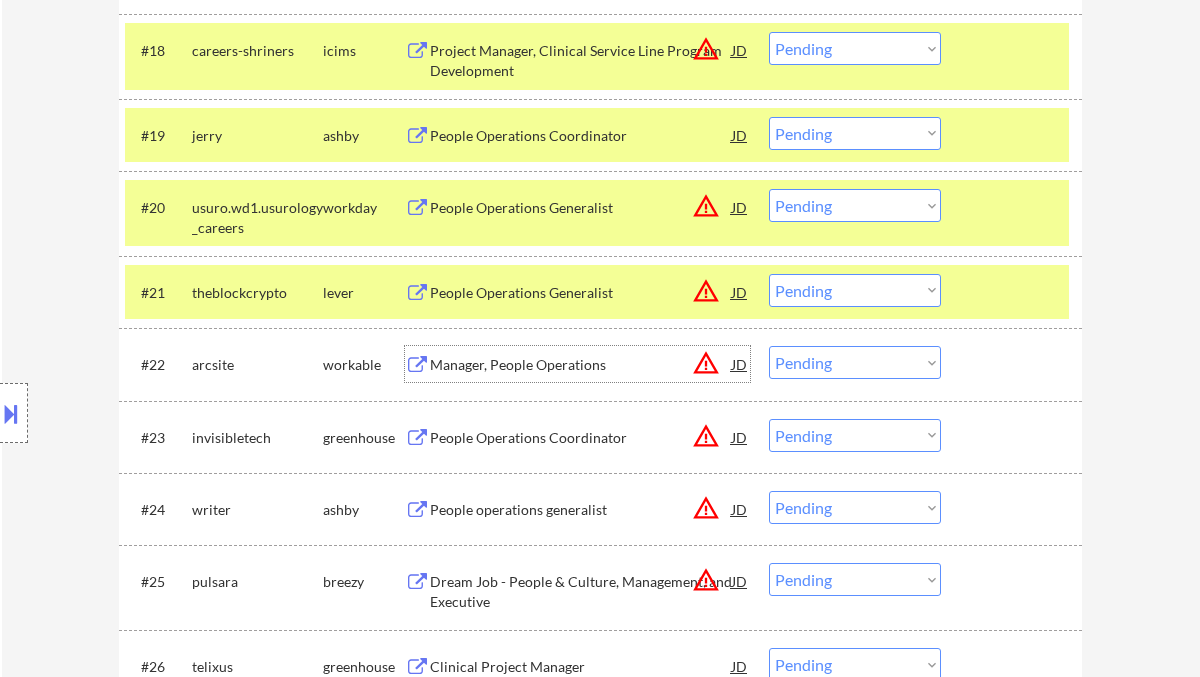 click on "Choose an option... Pending Applied Excluded (Questions) Excluded (Expired) Excluded (Location) Excluded (Bad Match) Excluded (Blocklist) Excluded (Salary) Excluded (Other)" at bounding box center [855, 290] 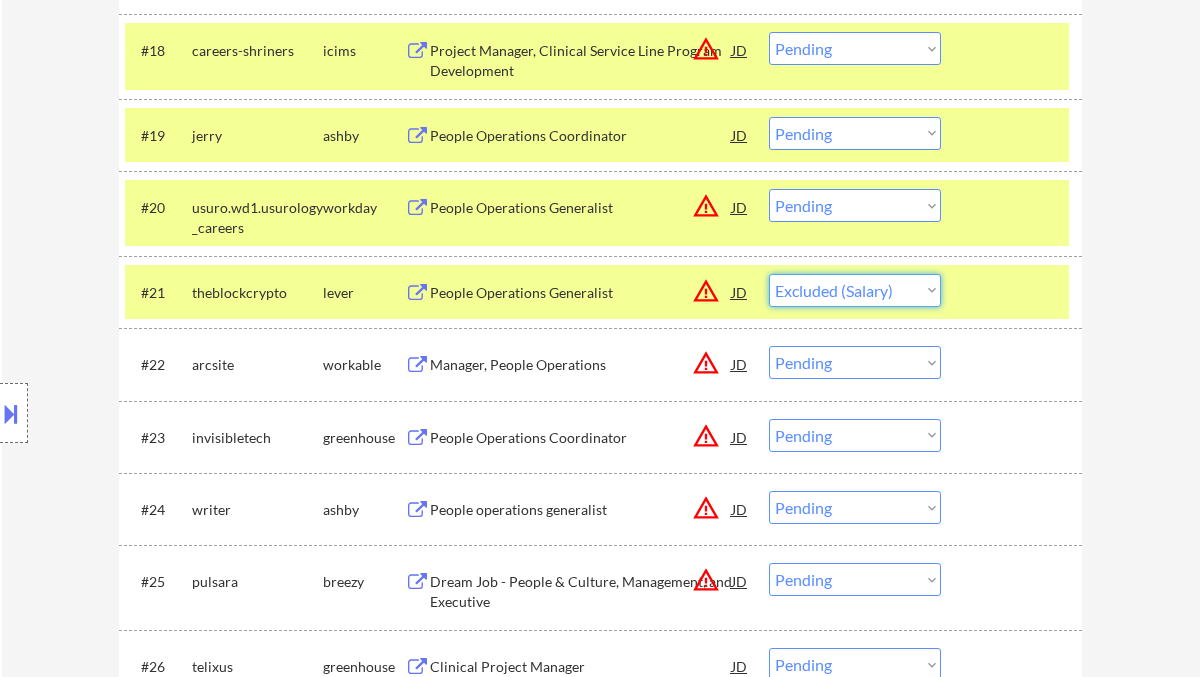 click on "Choose an option... Pending Applied Excluded (Questions) Excluded (Expired) Excluded (Location) Excluded (Bad Match) Excluded (Blocklist) Excluded (Salary) Excluded (Other)" at bounding box center (855, 290) 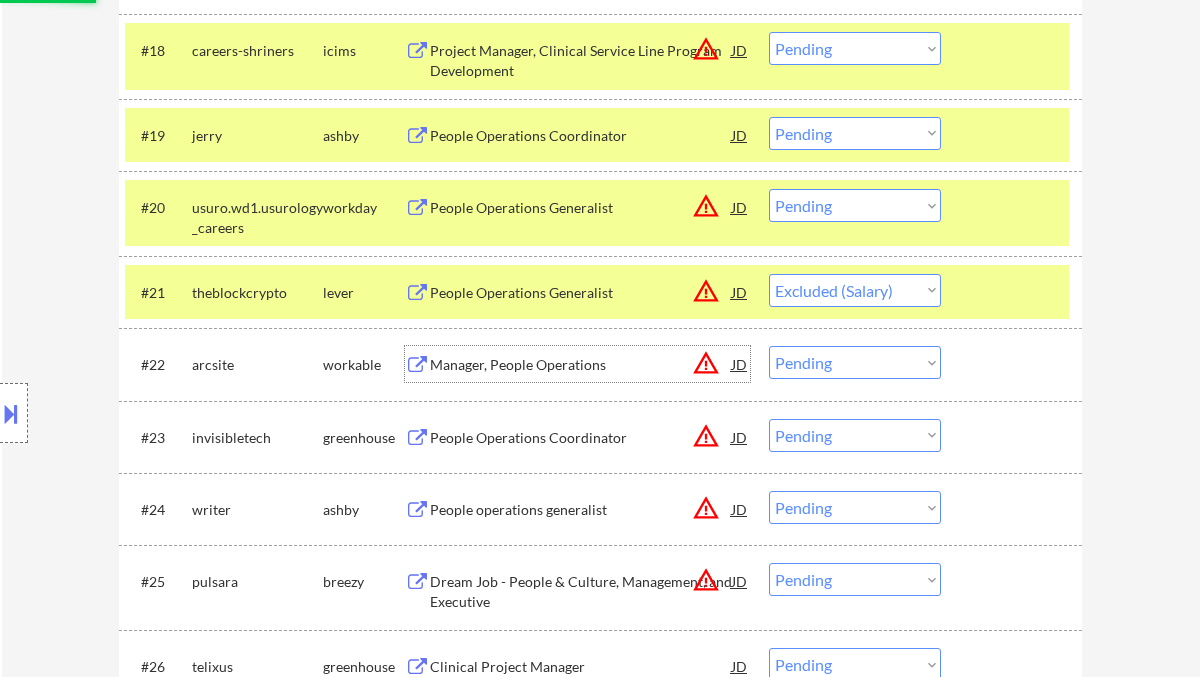 click on "Manager, People Operations" at bounding box center [581, 365] 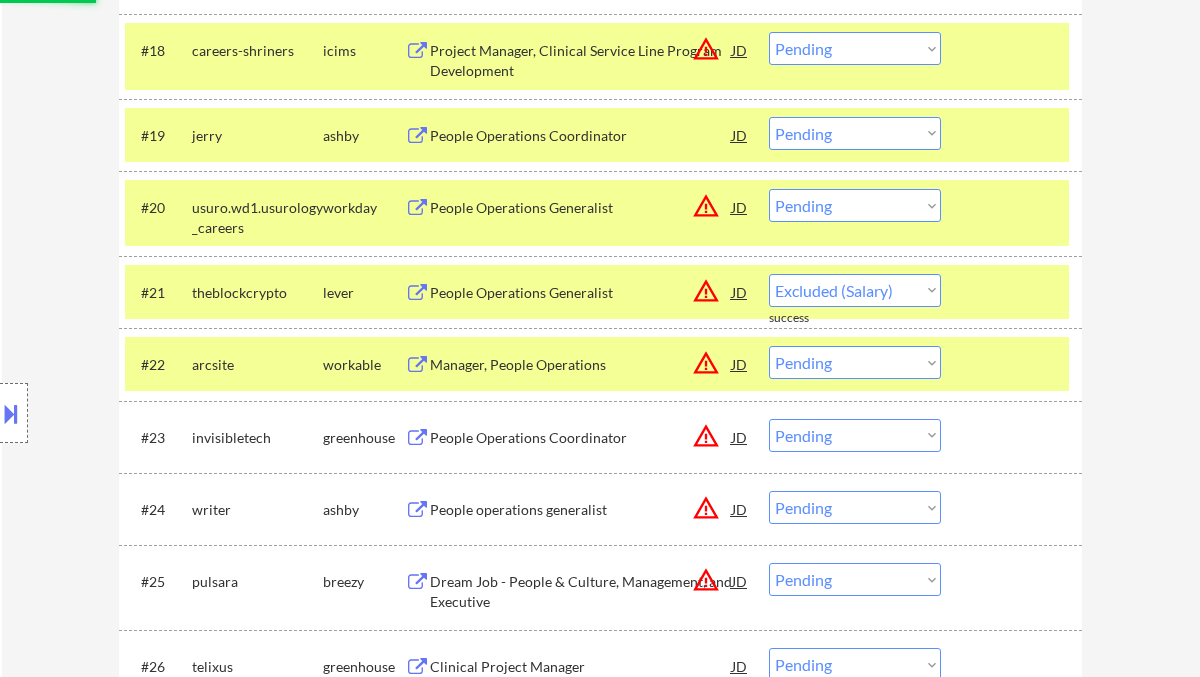 select on ""pending"" 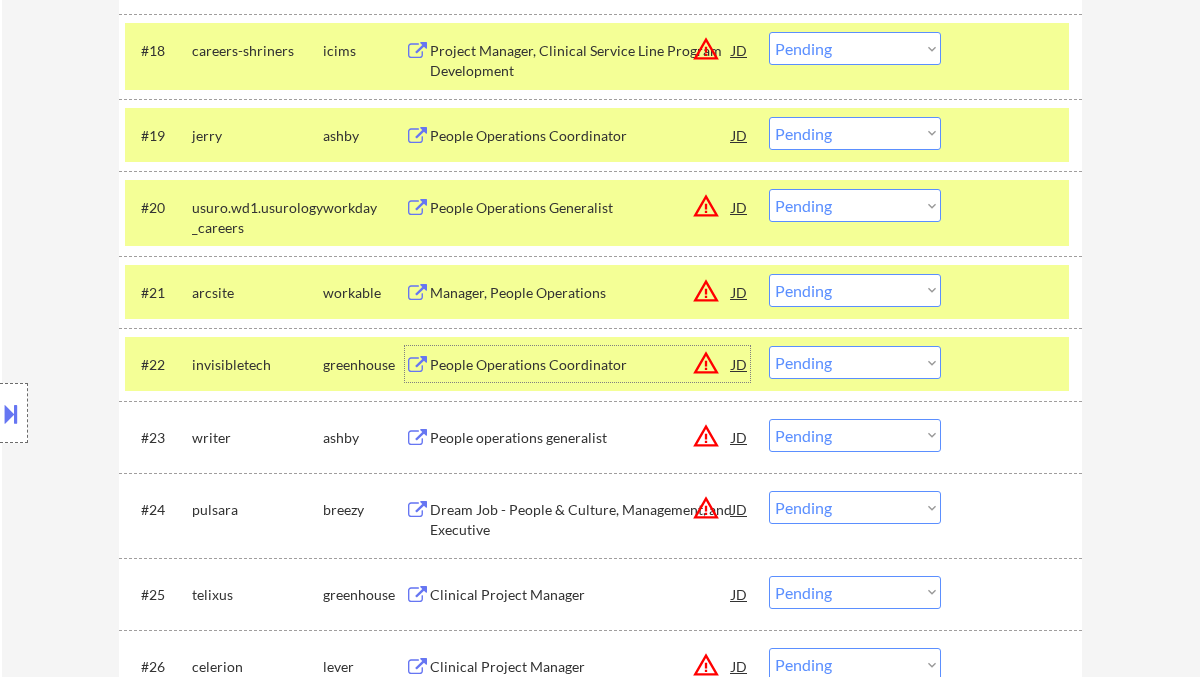 click on "People Operations Coordinator" at bounding box center [581, 365] 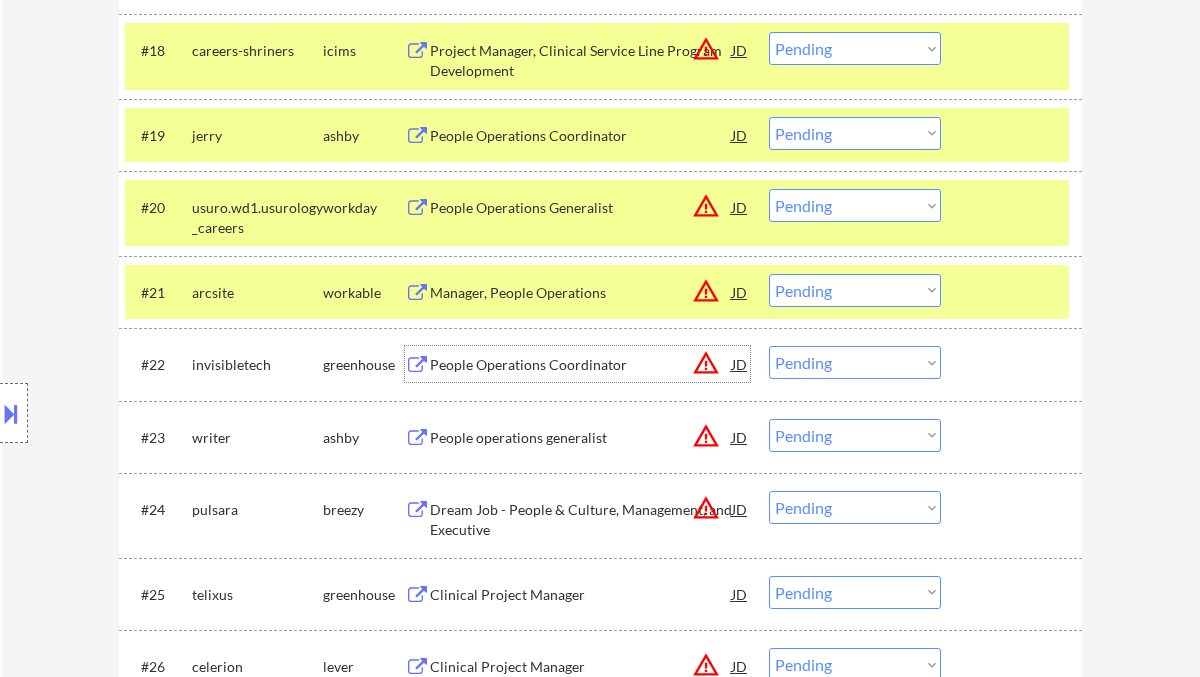 click on "Choose an option... Pending Applied Excluded (Questions) Excluded (Expired) Excluded (Location) Excluded (Bad Match) Excluded (Blocklist) Excluded (Salary) Excluded (Other)" at bounding box center (855, 362) 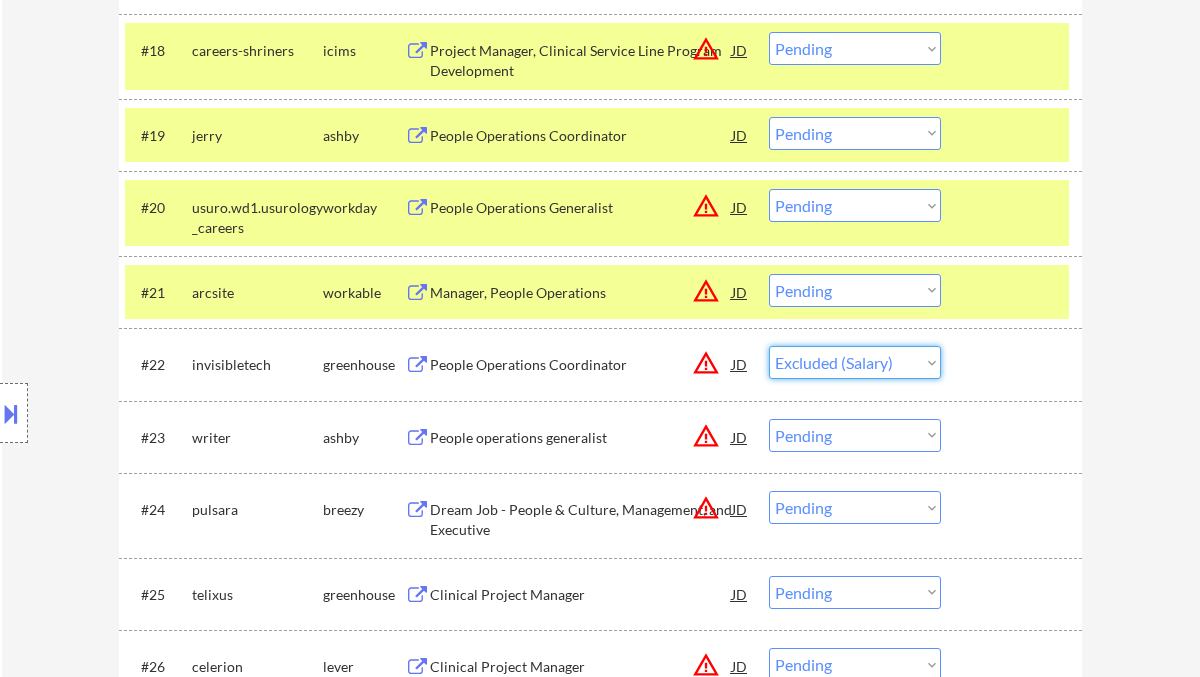 click on "Choose an option... Pending Applied Excluded (Questions) Excluded (Expired) Excluded (Location) Excluded (Bad Match) Excluded (Blocklist) Excluded (Salary) Excluded (Other)" at bounding box center [855, 362] 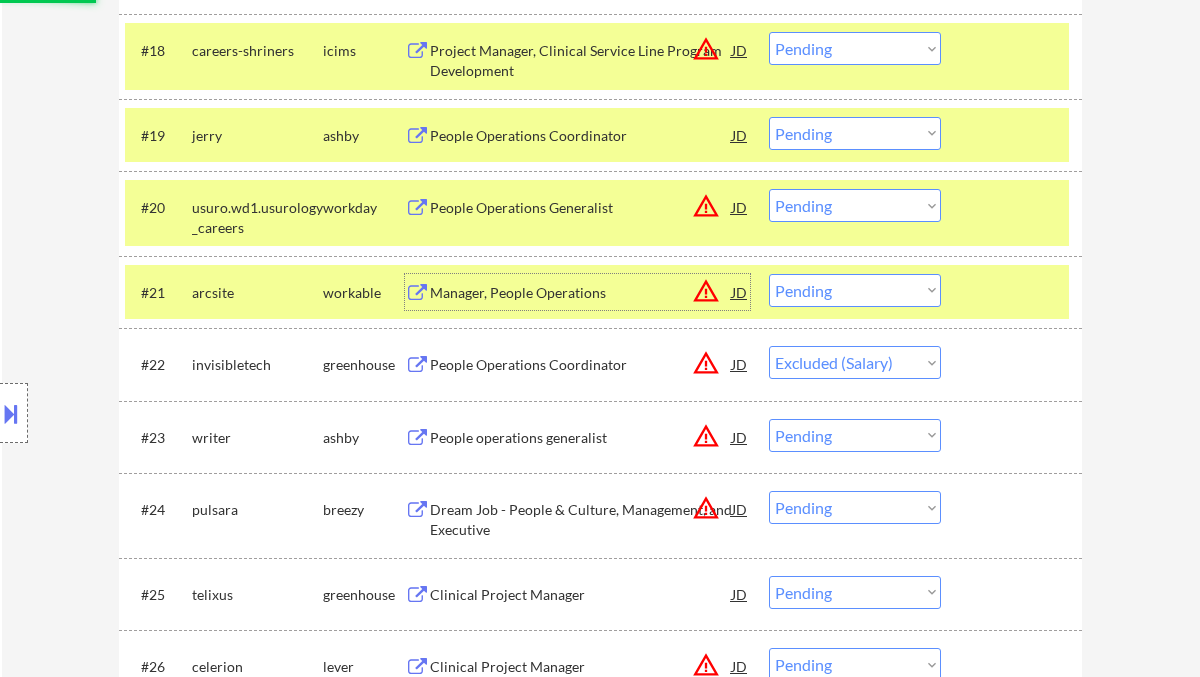 click on "Manager, People Operations" at bounding box center (581, 293) 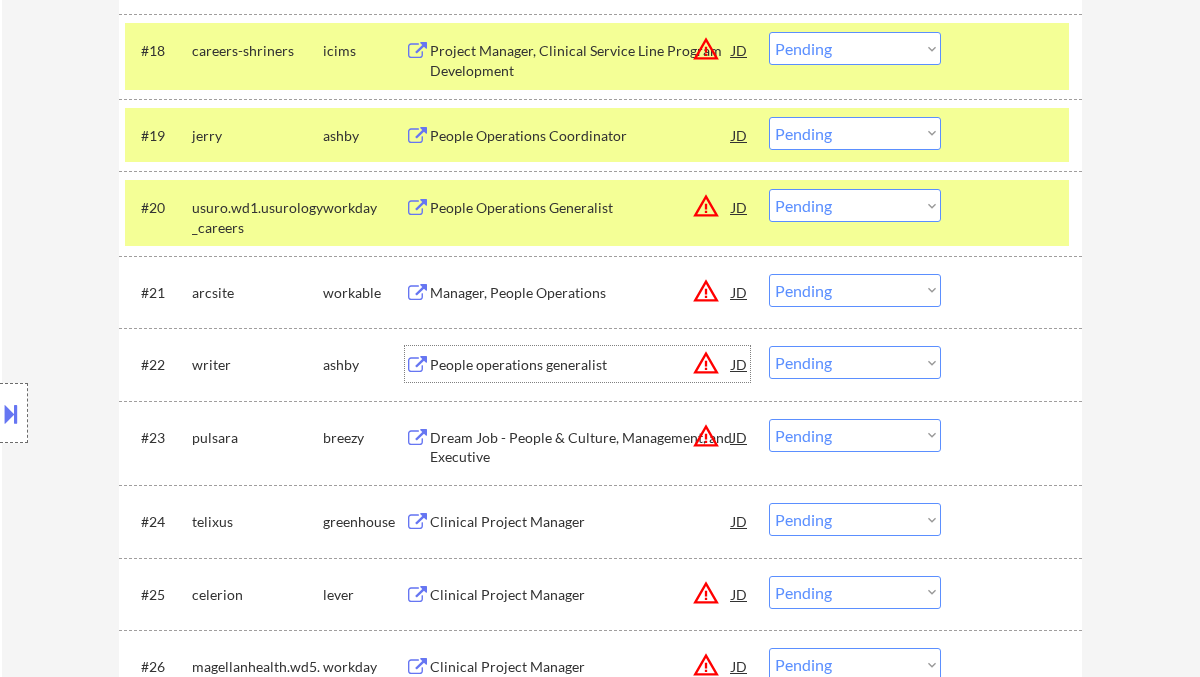 click on "People operations generalist" at bounding box center [581, 365] 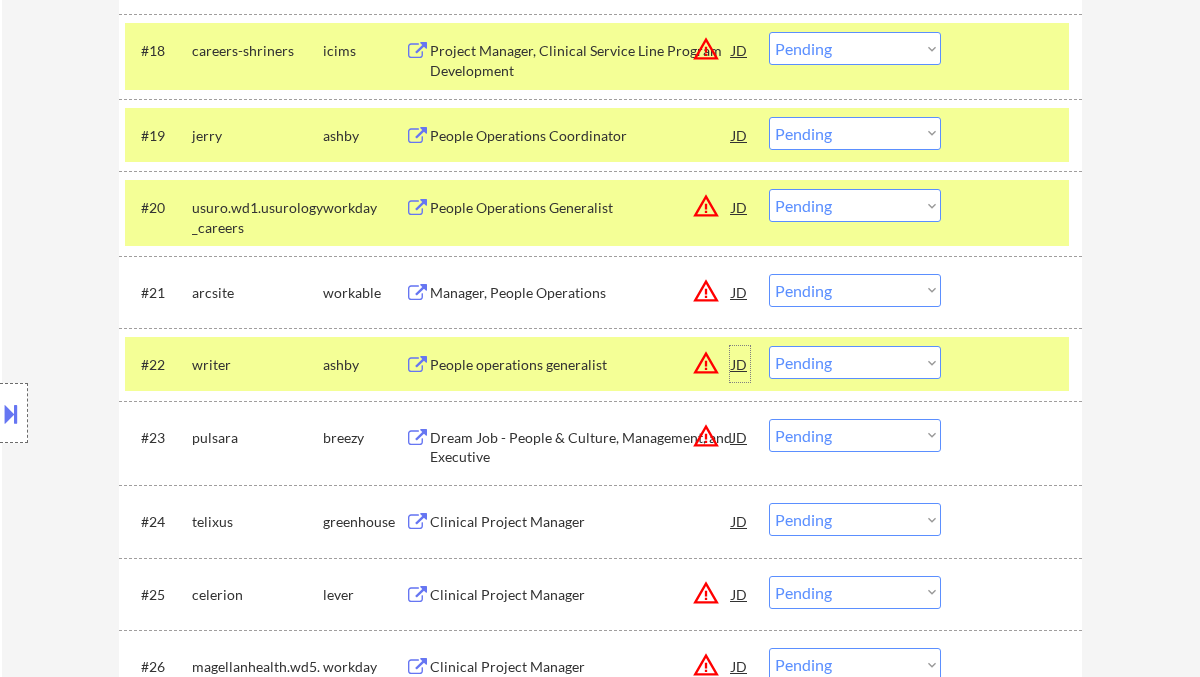 click on "JD" at bounding box center (740, 364) 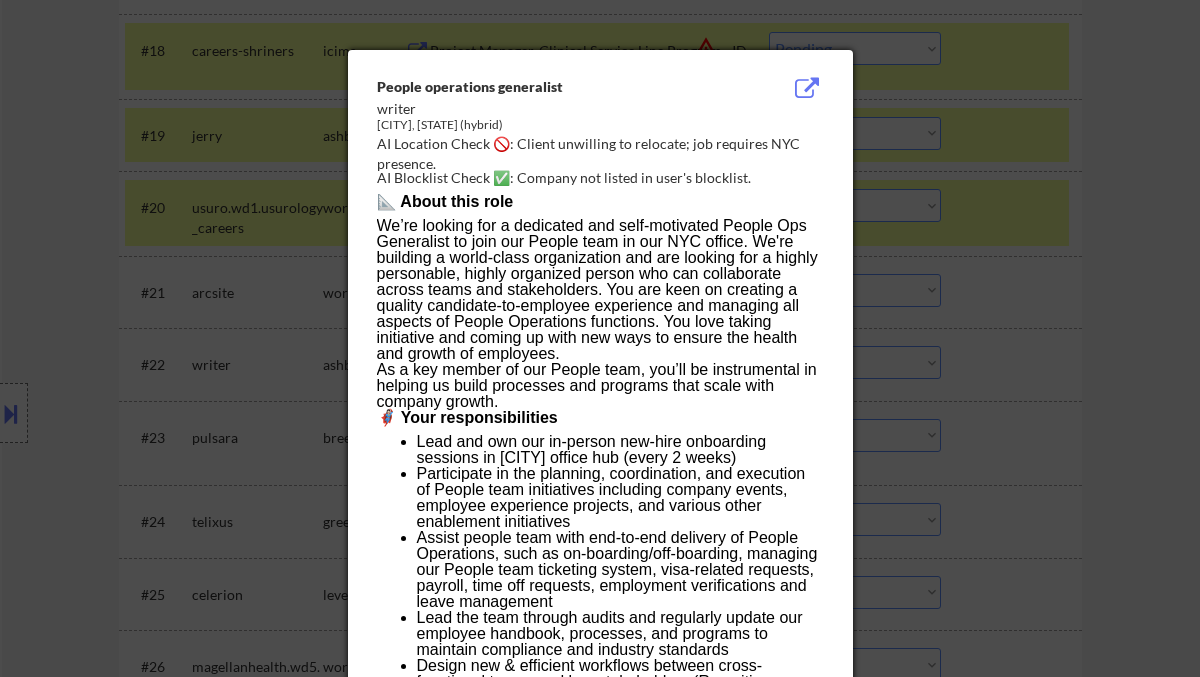 click at bounding box center [600, 338] 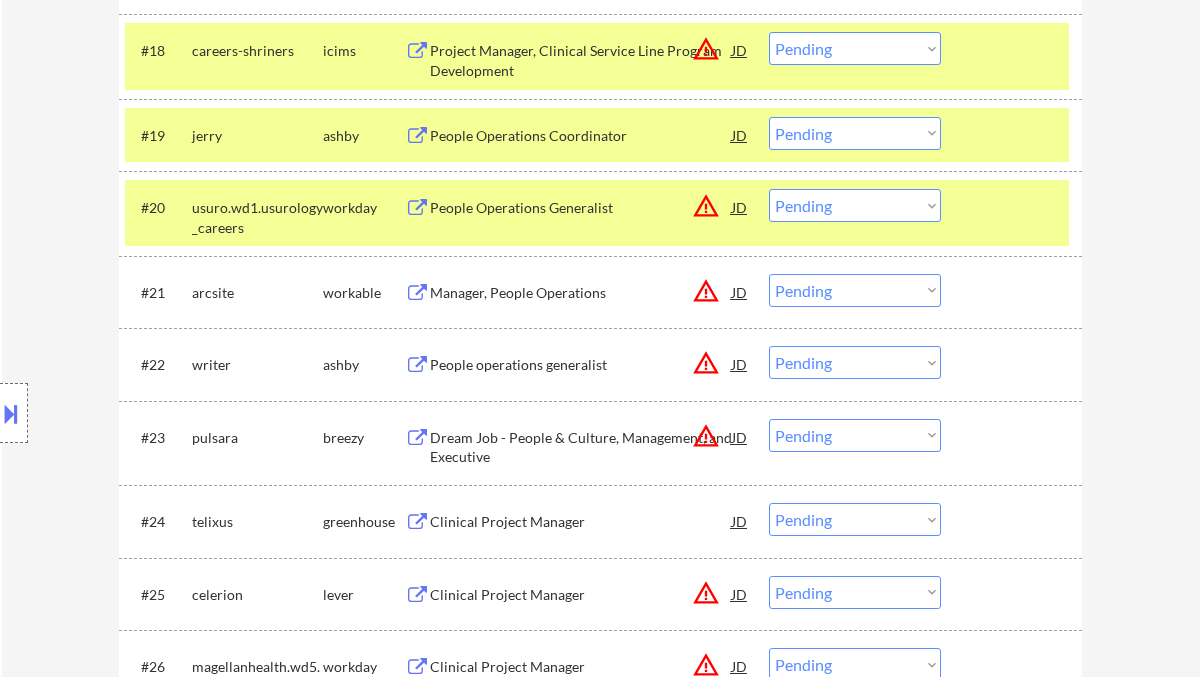 click on "Choose an option... Pending Applied Excluded (Questions) Excluded (Expired) Excluded (Location) Excluded (Bad Match) Excluded (Blocklist) Excluded (Salary) Excluded (Other)" at bounding box center [855, 362] 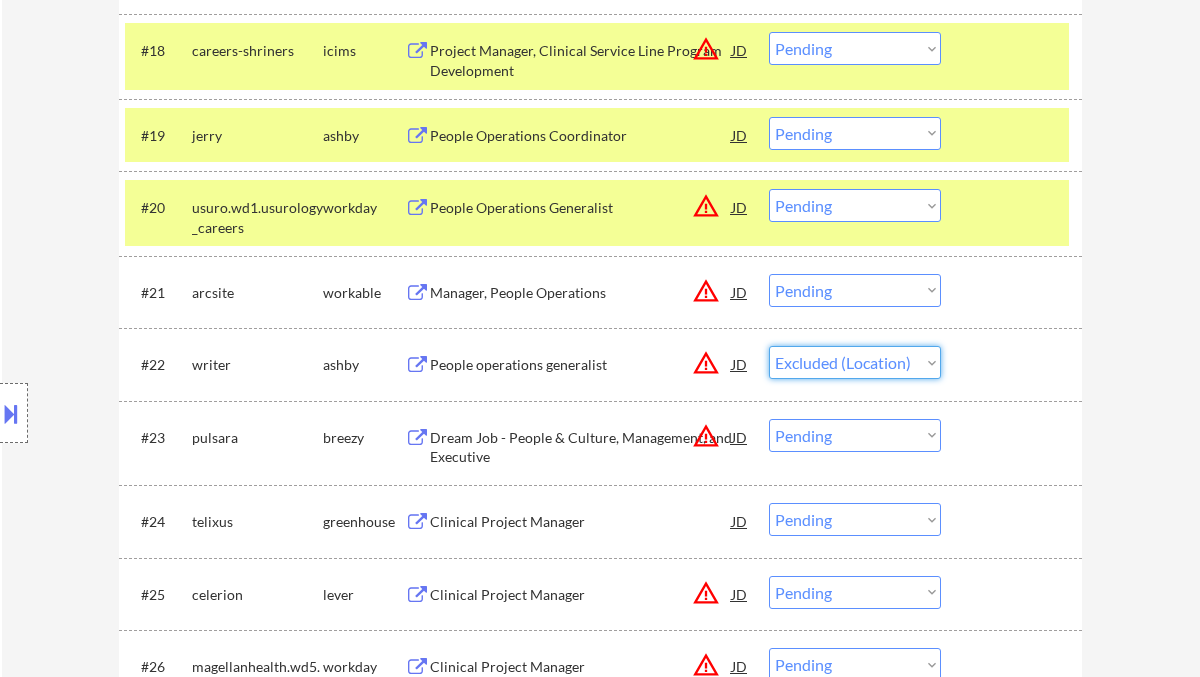 click on "Choose an option... Pending Applied Excluded (Questions) Excluded (Expired) Excluded (Location) Excluded (Bad Match) Excluded (Blocklist) Excluded (Salary) Excluded (Other)" at bounding box center [855, 362] 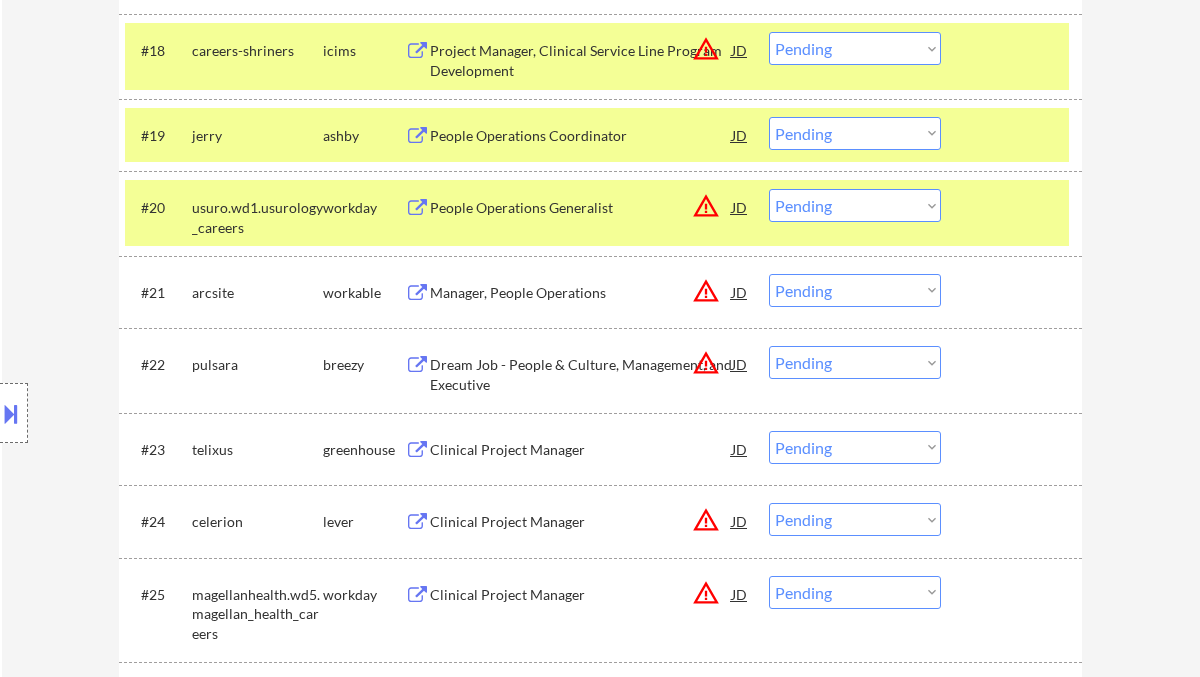 click on "Dream Job - People & Culture, Management, and Executive" at bounding box center [581, 374] 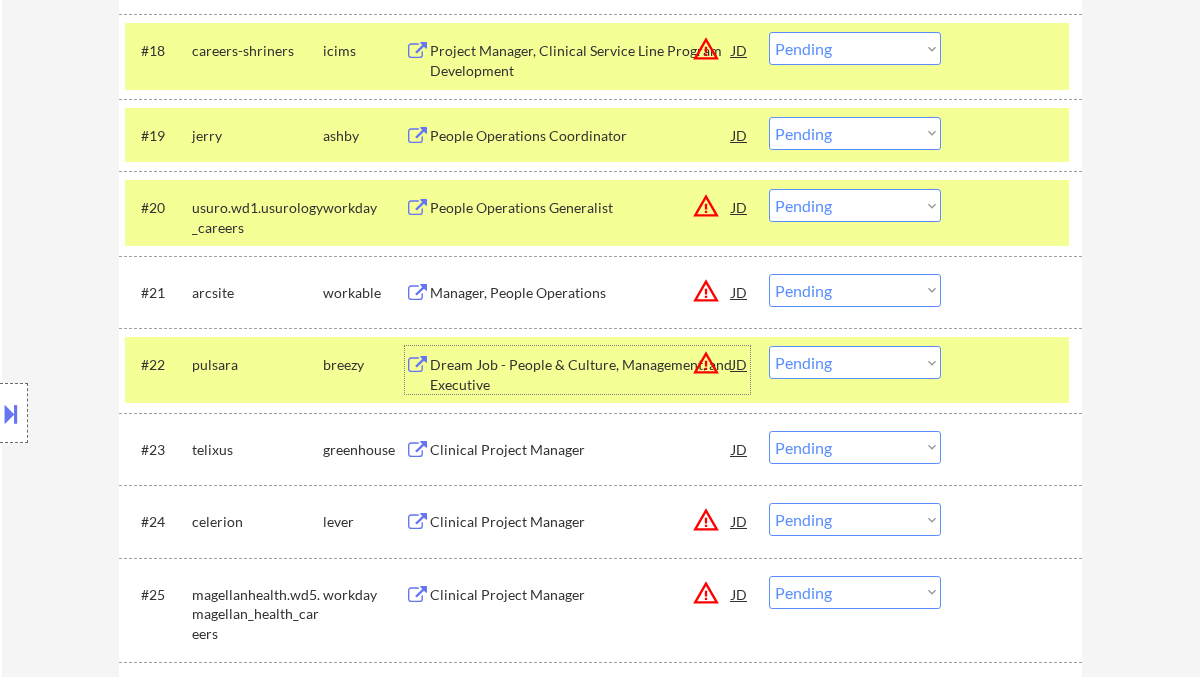 click on "Choose an option... Pending Applied Excluded (Questions) Excluded (Expired) Excluded (Location) Excluded (Bad Match) Excluded (Blocklist) Excluded (Salary) Excluded (Other)" at bounding box center [855, 362] 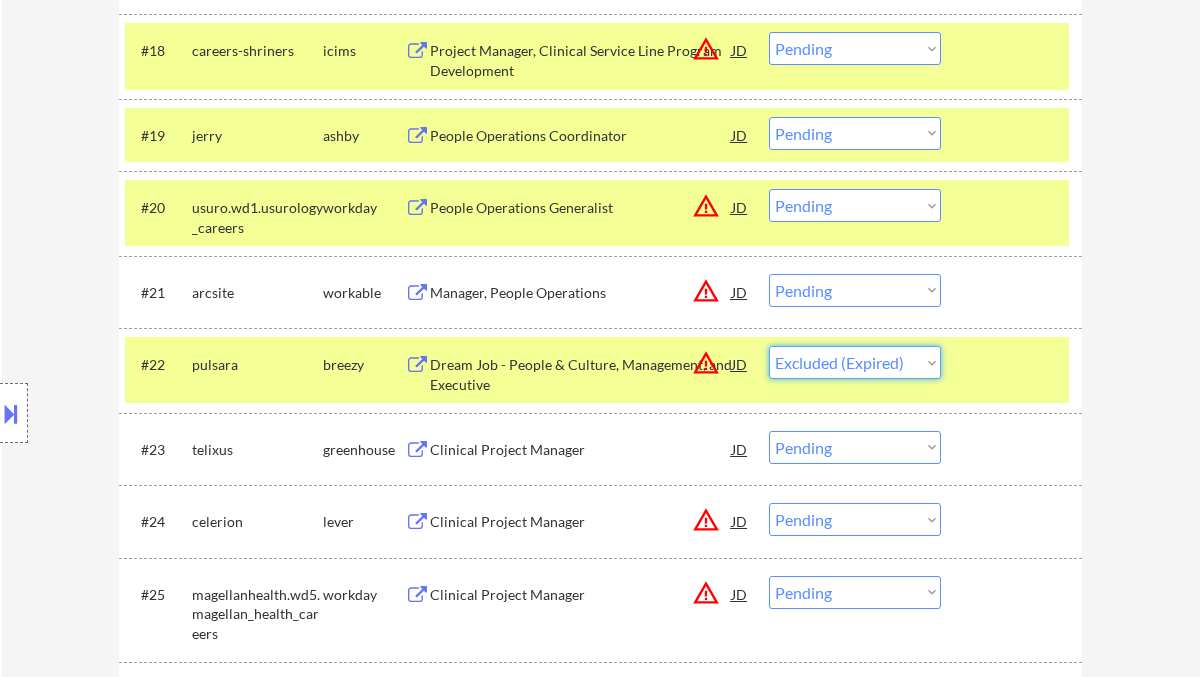 click on "Choose an option... Pending Applied Excluded (Questions) Excluded (Expired) Excluded (Location) Excluded (Bad Match) Excluded (Blocklist) Excluded (Salary) Excluded (Other)" at bounding box center (855, 362) 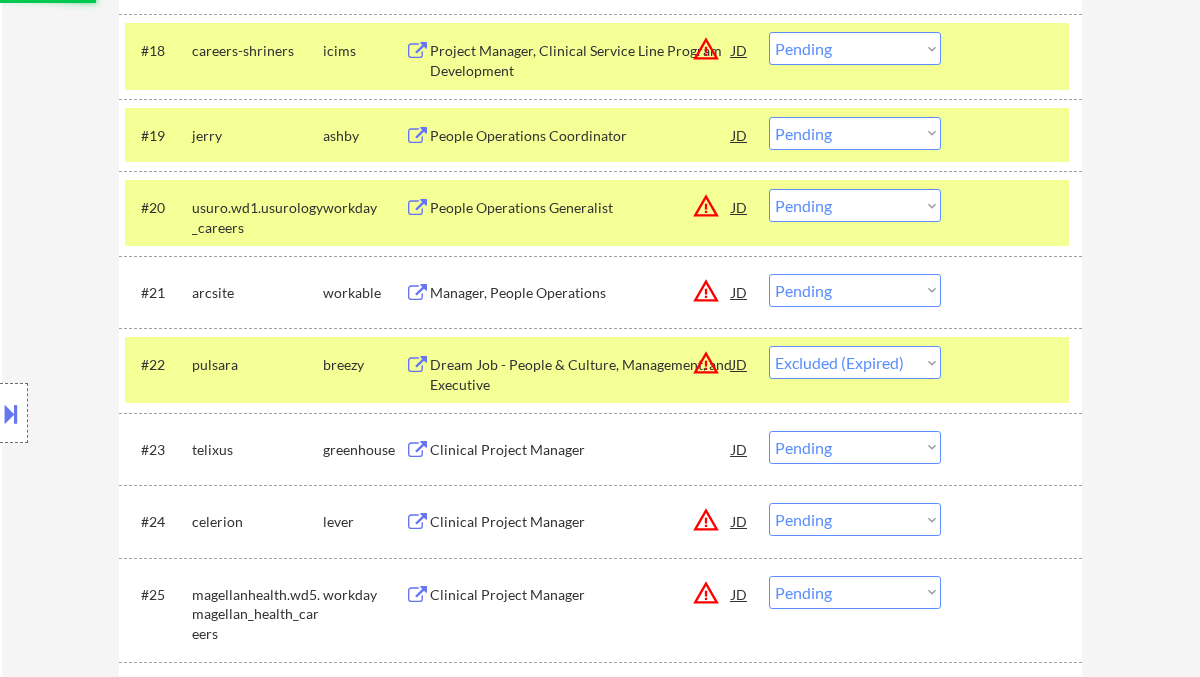 click on "Clinical Project Manager" at bounding box center [581, 450] 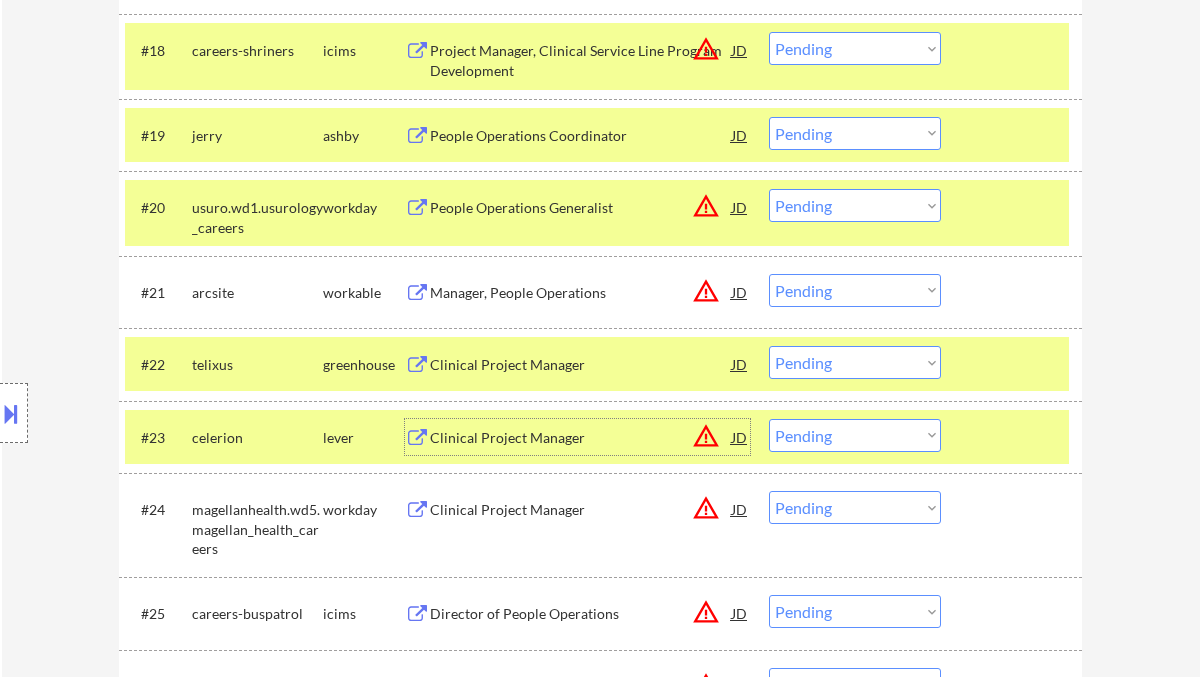 click on "Choose an option... Pending Applied Excluded (Questions) Excluded (Expired) Excluded (Location) Excluded (Bad Match) Excluded (Blocklist) Excluded (Salary) Excluded (Other)" at bounding box center [855, 362] 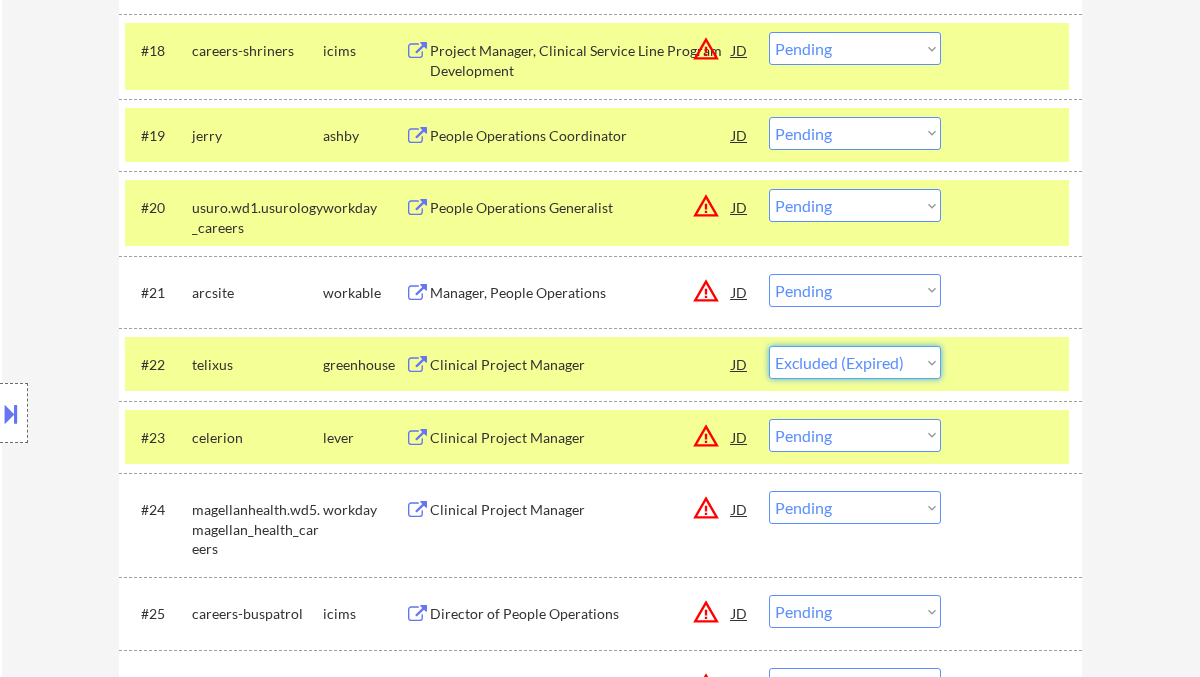 click on "Choose an option... Pending Applied Excluded (Questions) Excluded (Expired) Excluded (Location) Excluded (Bad Match) Excluded (Blocklist) Excluded (Salary) Excluded (Other)" at bounding box center [855, 362] 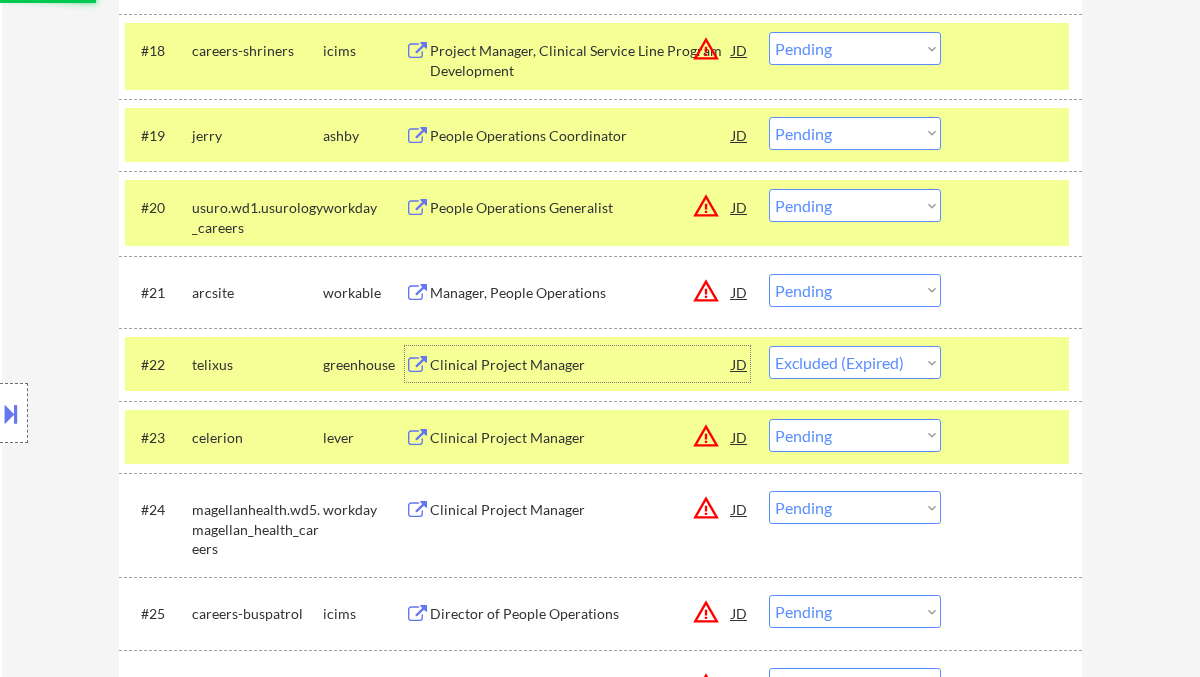 click on "Clinical Project Manager" at bounding box center [581, 365] 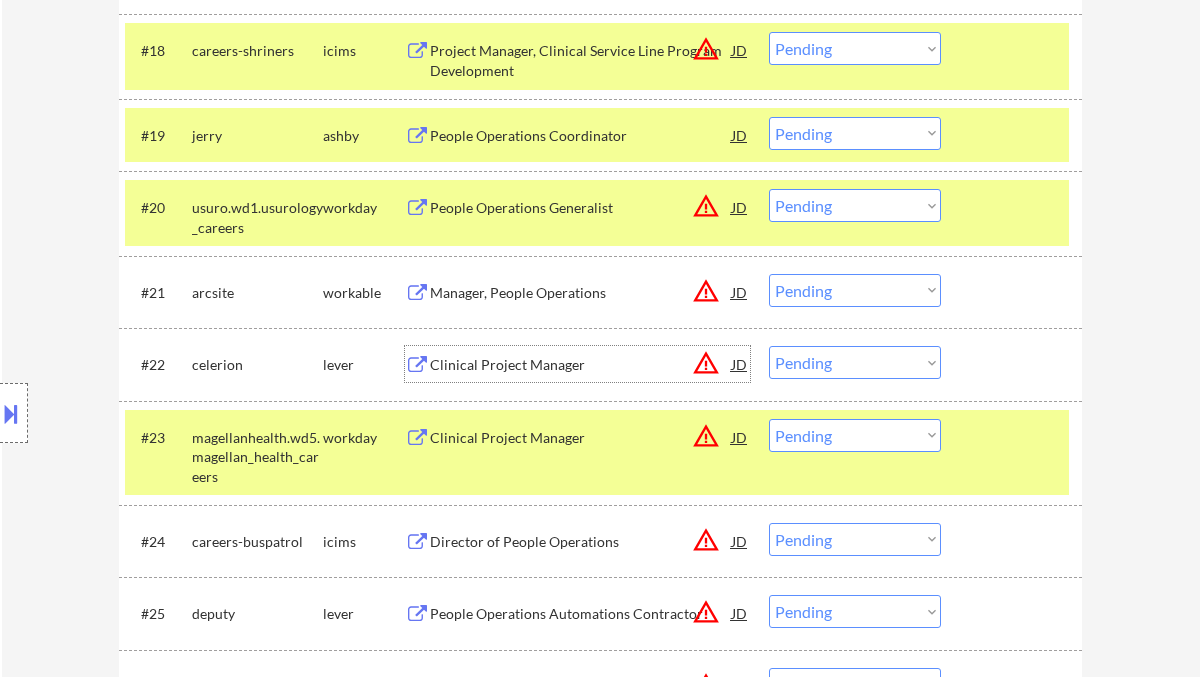 drag, startPoint x: 782, startPoint y: 359, endPoint x: 812, endPoint y: 370, distance: 31.95309 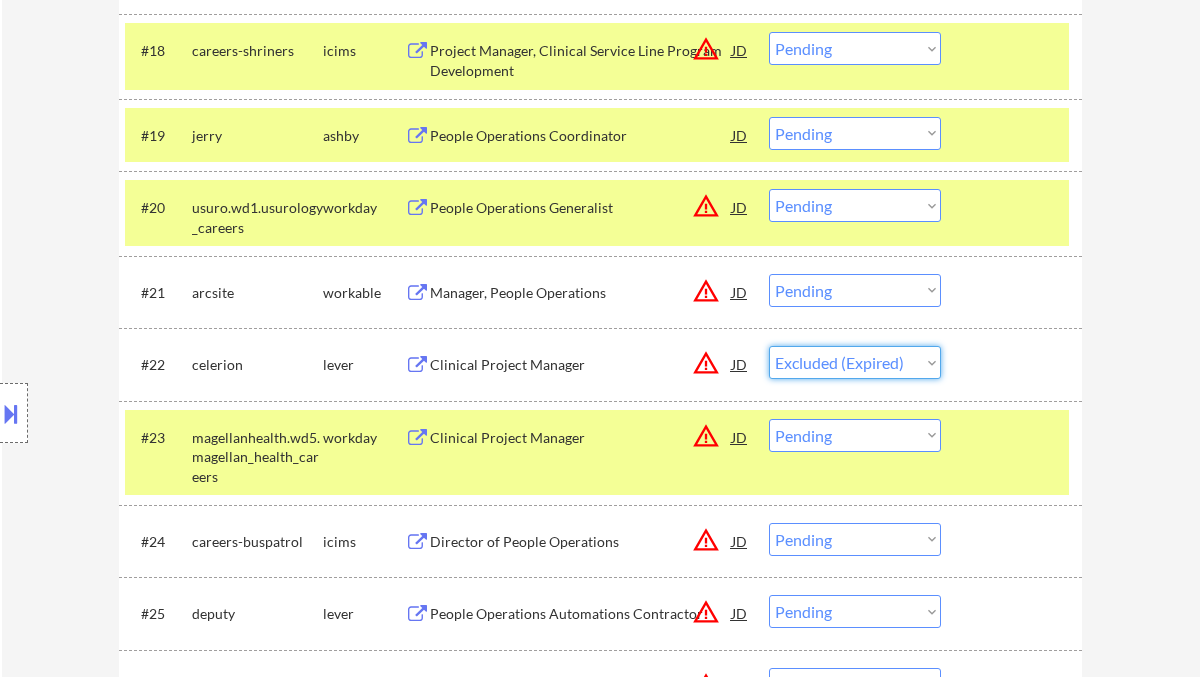 click on "Choose an option... Pending Applied Excluded (Questions) Excluded (Expired) Excluded (Location) Excluded (Bad Match) Excluded (Blocklist) Excluded (Salary) Excluded (Other)" at bounding box center (855, 362) 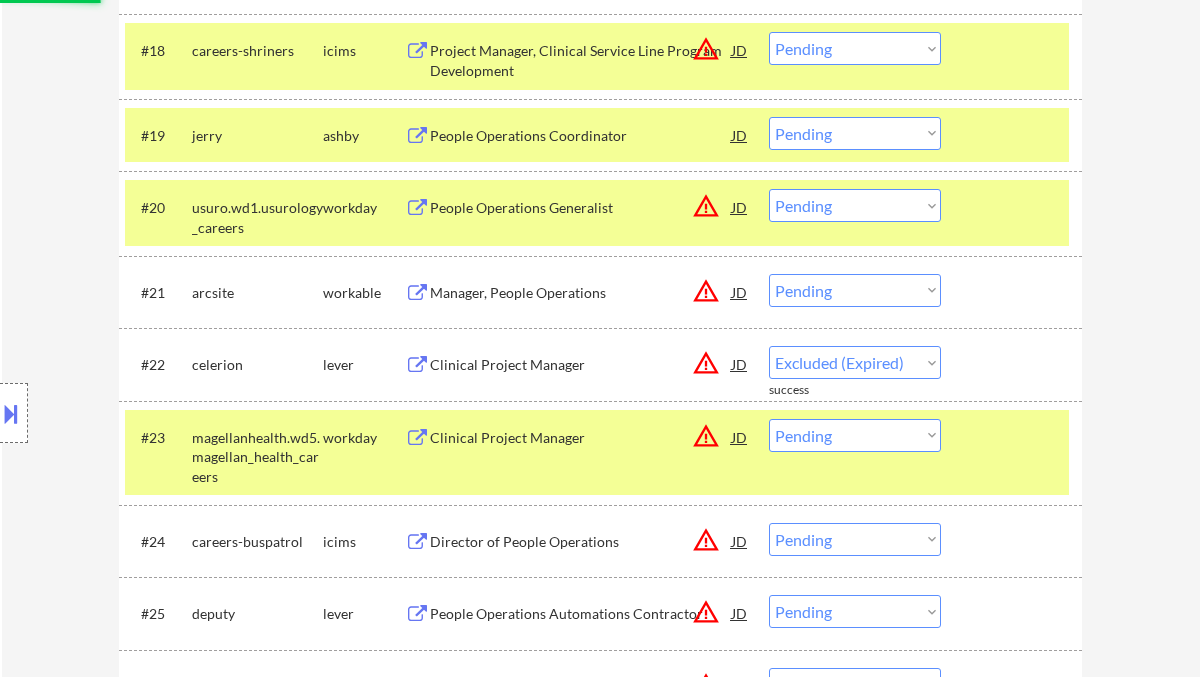 select on ""pending"" 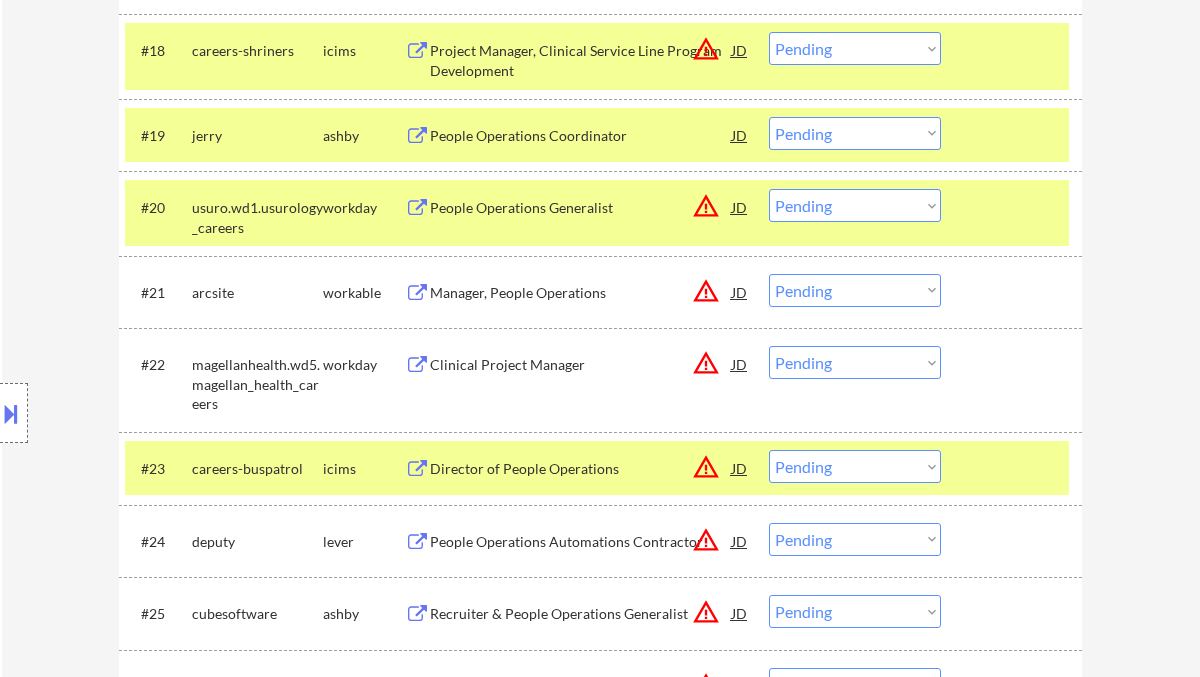 click on "Manager, People Operations" at bounding box center (581, 293) 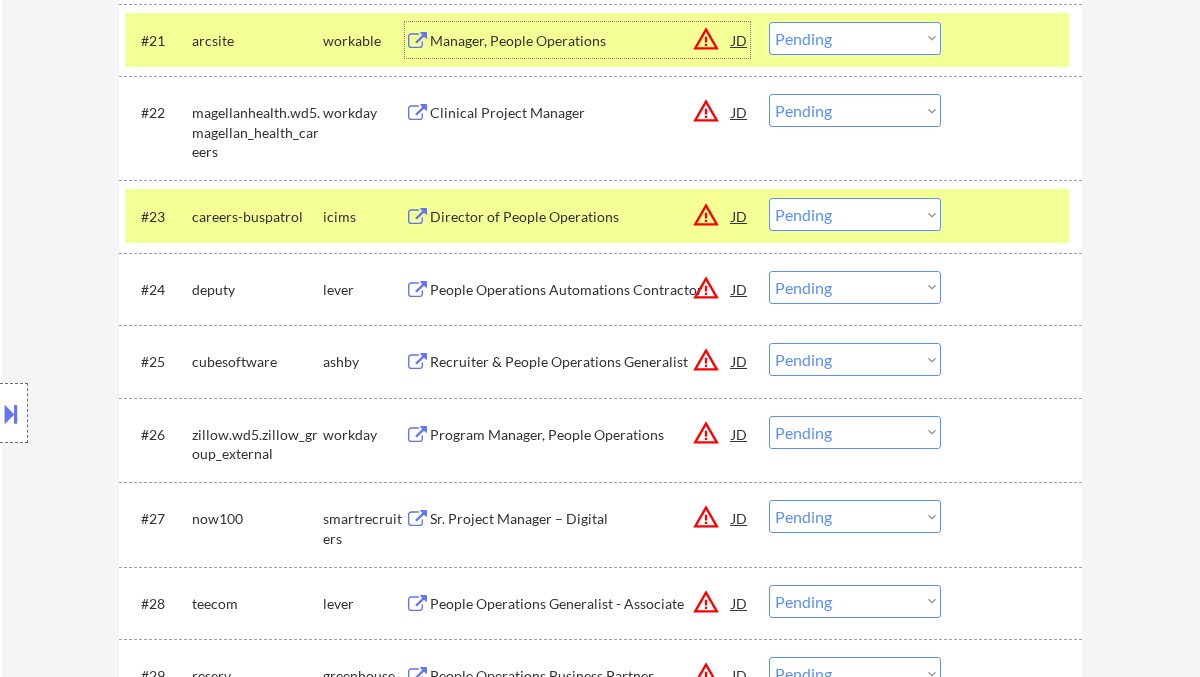 scroll, scrollTop: 2266, scrollLeft: 0, axis: vertical 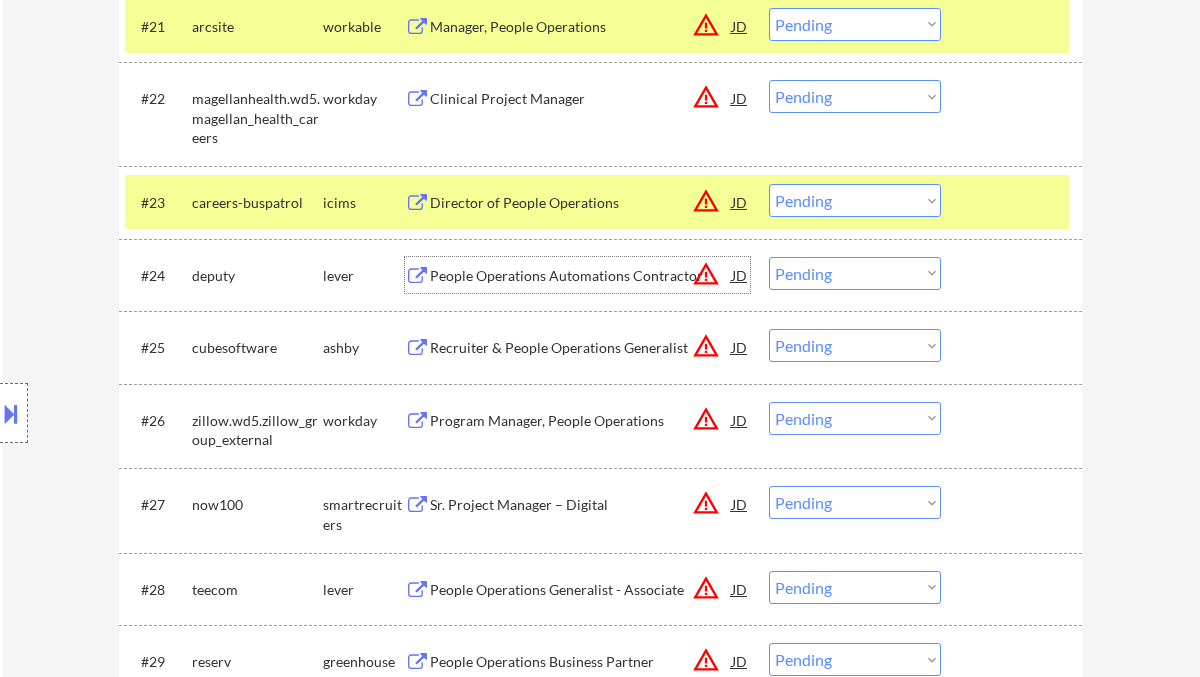 click on "People Operations Automations Contractor" at bounding box center (581, 276) 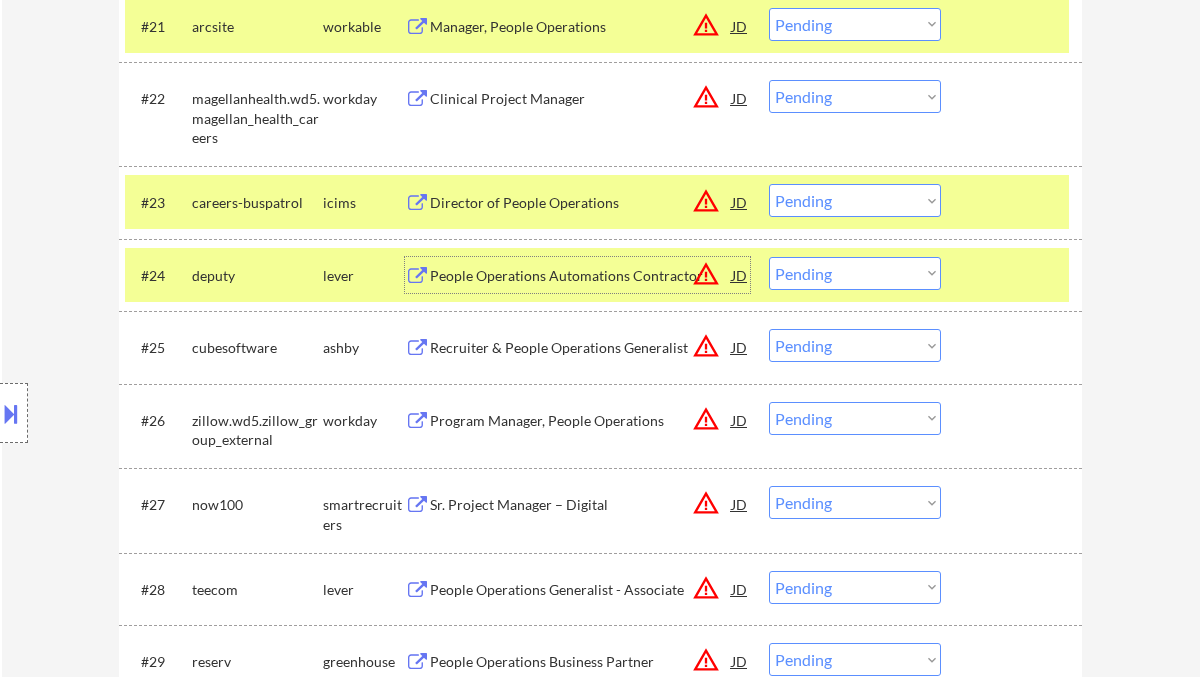 drag, startPoint x: 836, startPoint y: 273, endPoint x: 838, endPoint y: 283, distance: 10.198039 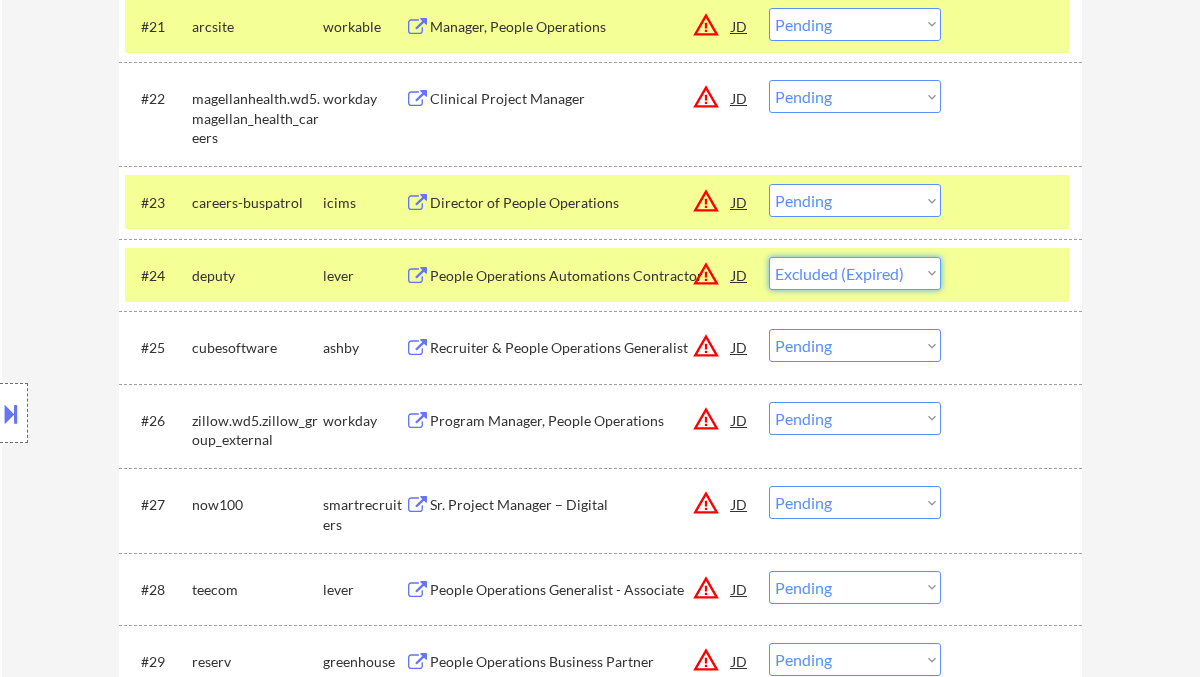 click on "Choose an option... Pending Applied Excluded (Questions) Excluded (Expired) Excluded (Location) Excluded (Bad Match) Excluded (Blocklist) Excluded (Salary) Excluded (Other)" at bounding box center (855, 273) 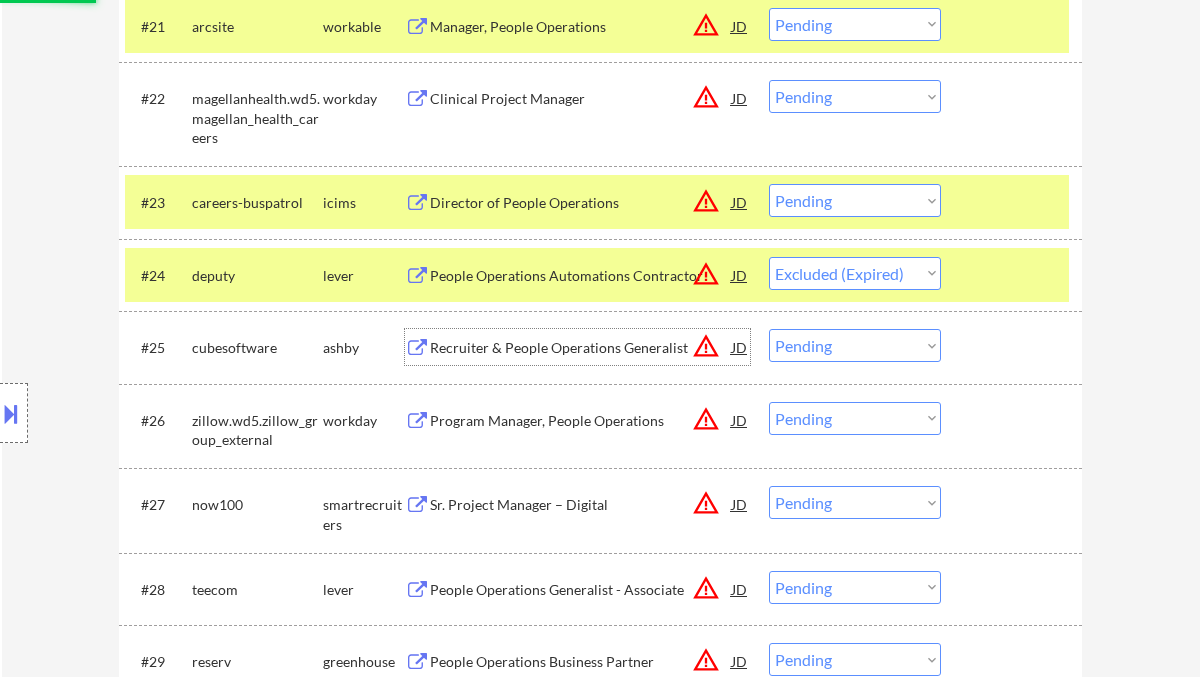click on "Recruiter & People Operations Generalist" at bounding box center (581, 348) 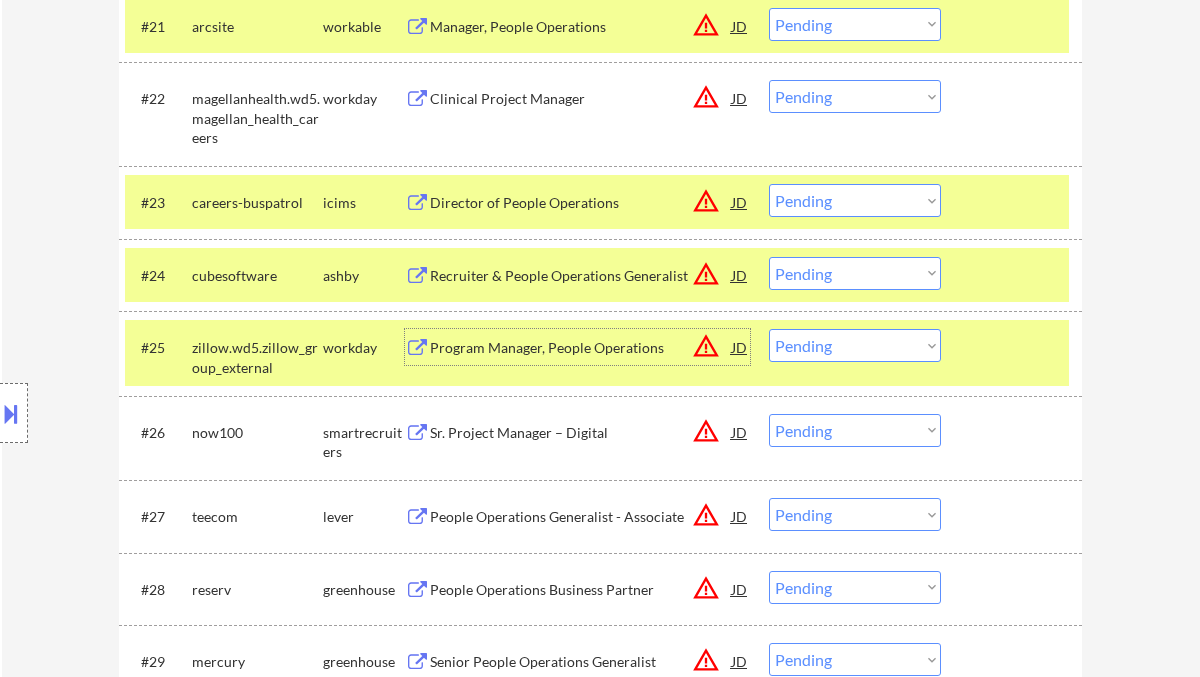 click on "Choose an option... Pending Applied Excluded (Questions) Excluded (Expired) Excluded (Location) Excluded (Bad Match) Excluded (Blocklist) Excluded (Salary) Excluded (Other)" at bounding box center [855, 273] 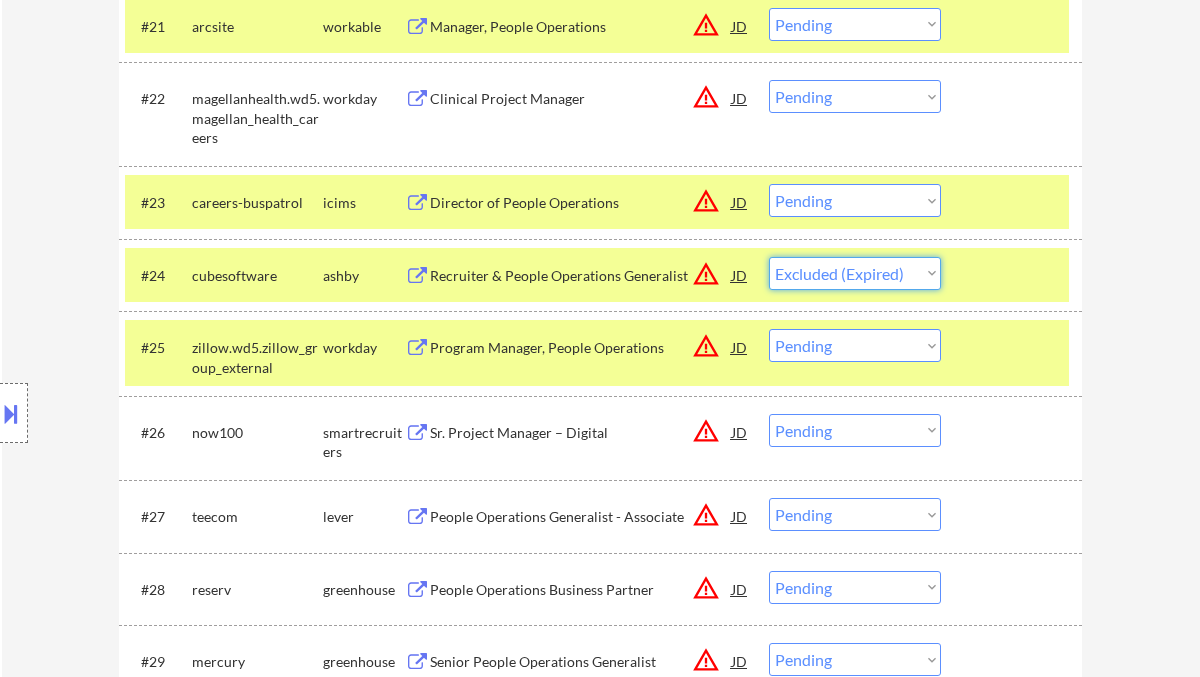 click on "Choose an option... Pending Applied Excluded (Questions) Excluded (Expired) Excluded (Location) Excluded (Bad Match) Excluded (Blocklist) Excluded (Salary) Excluded (Other)" at bounding box center (855, 273) 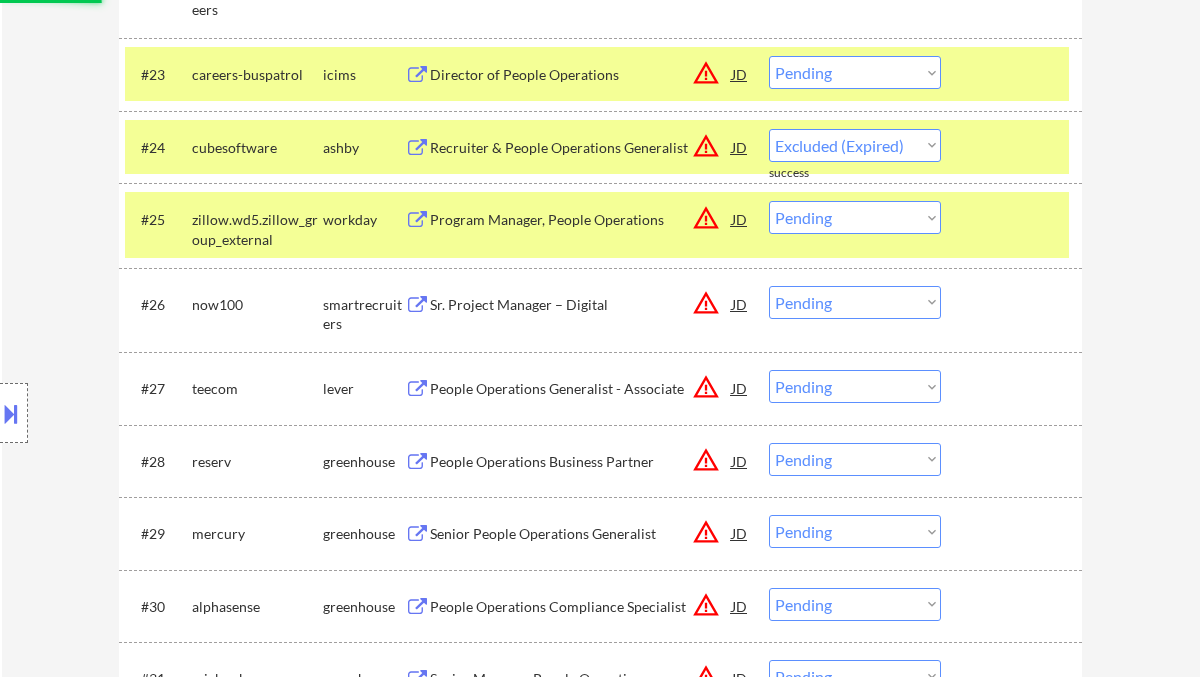 scroll, scrollTop: 2400, scrollLeft: 0, axis: vertical 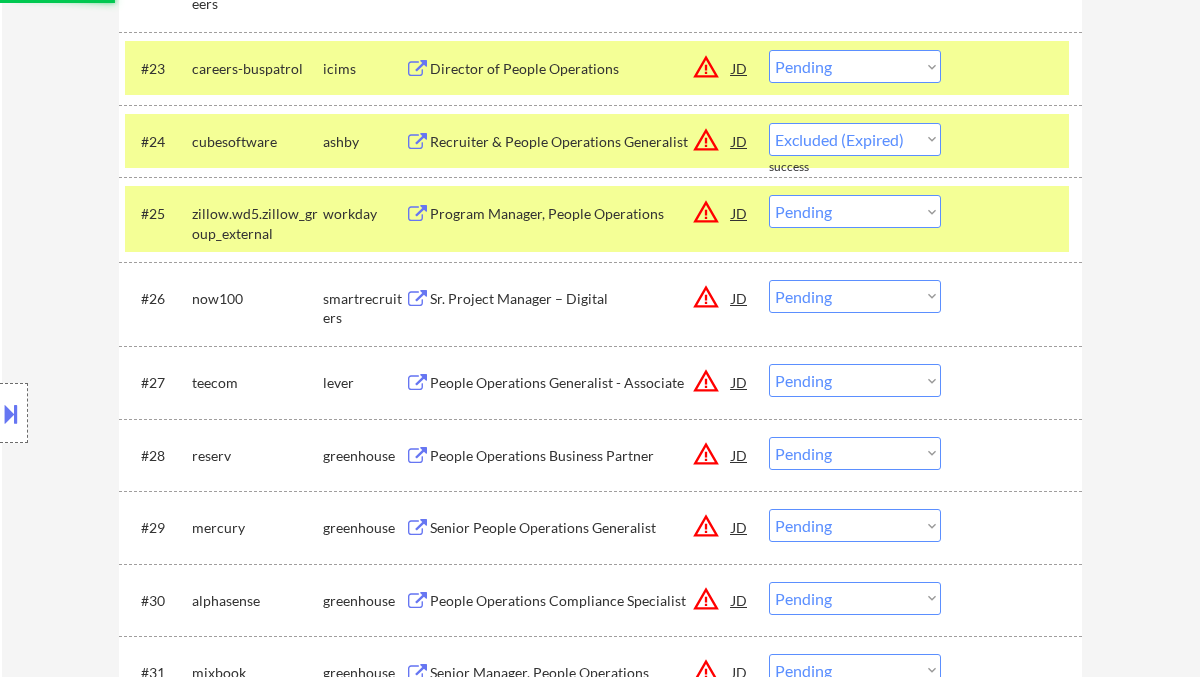click on "Sr. Project Manager – Digital" at bounding box center [581, 299] 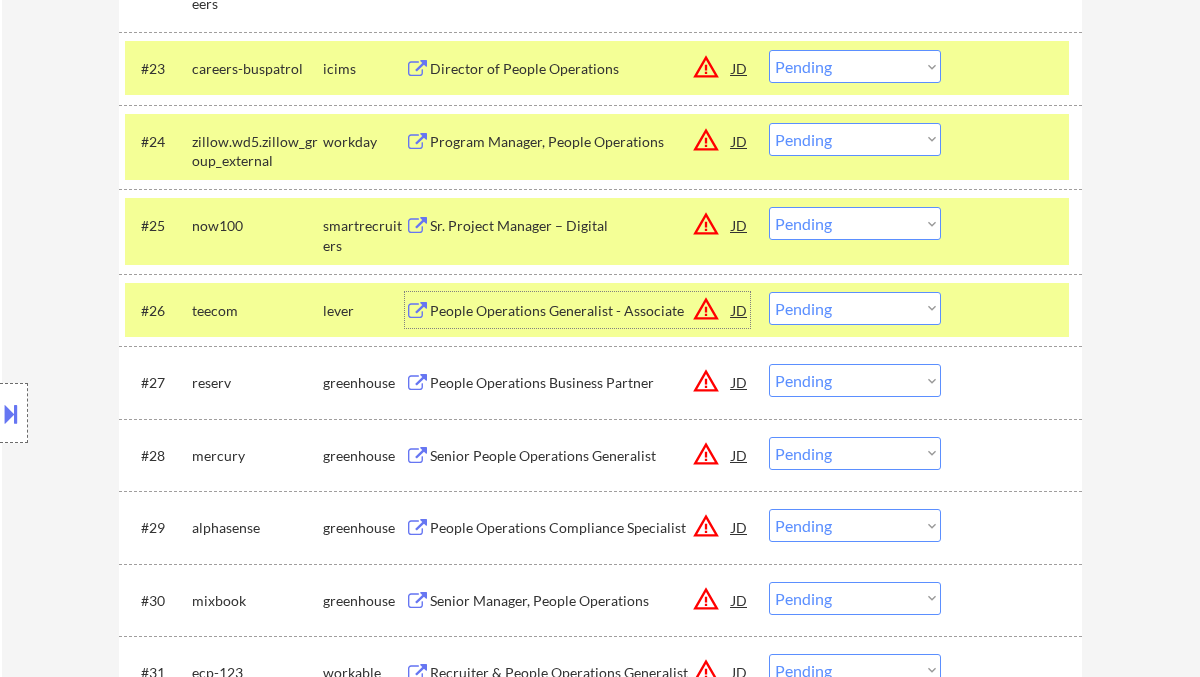 click on "People Operations Generalist - Associate" at bounding box center [581, 311] 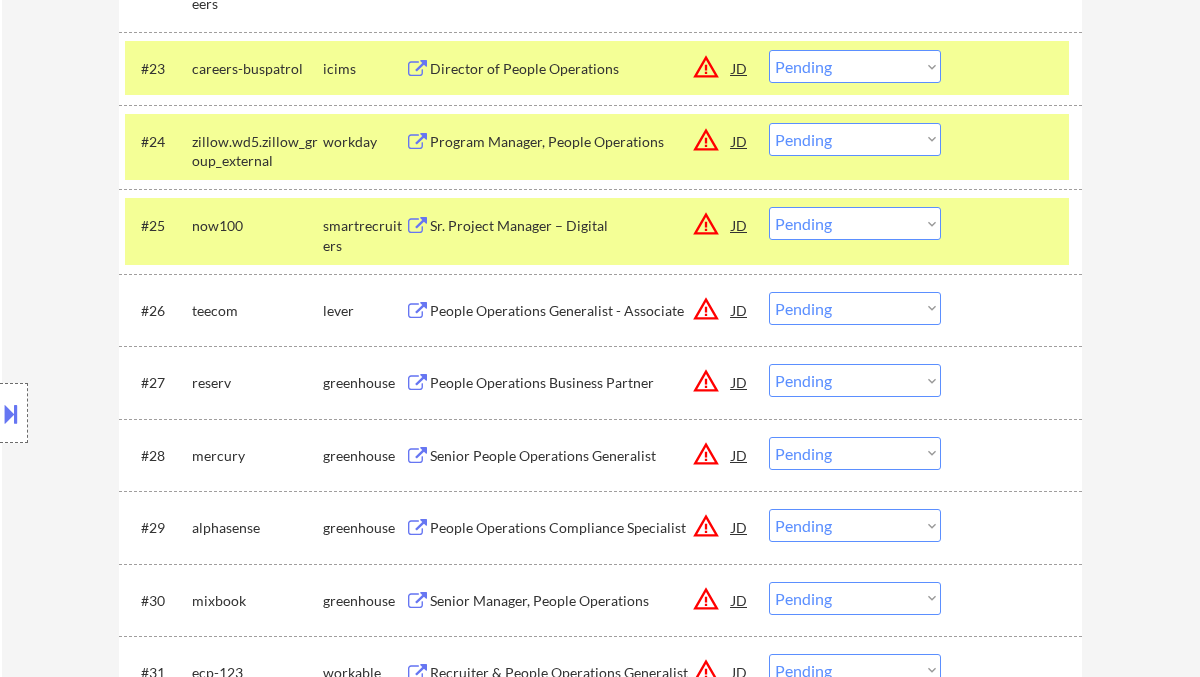 drag, startPoint x: 815, startPoint y: 309, endPoint x: 820, endPoint y: 324, distance: 15.811388 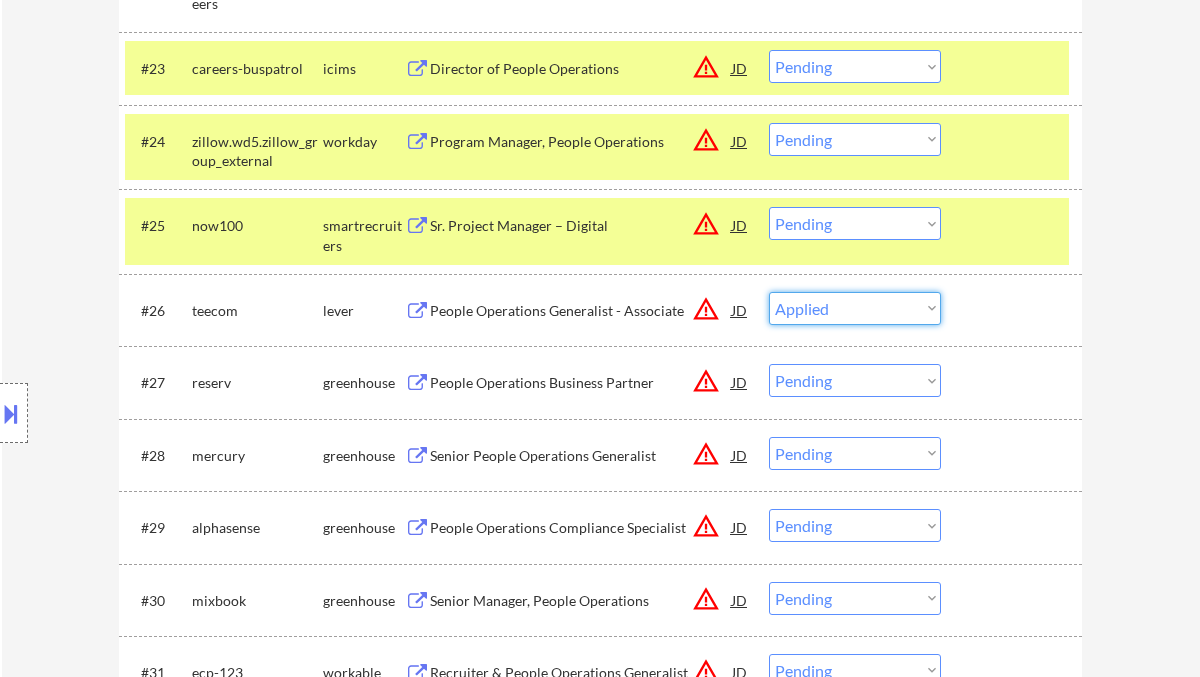 click on "Choose an option... Pending Applied Excluded (Questions) Excluded (Expired) Excluded (Location) Excluded (Bad Match) Excluded (Blocklist) Excluded (Salary) Excluded (Other)" at bounding box center [855, 308] 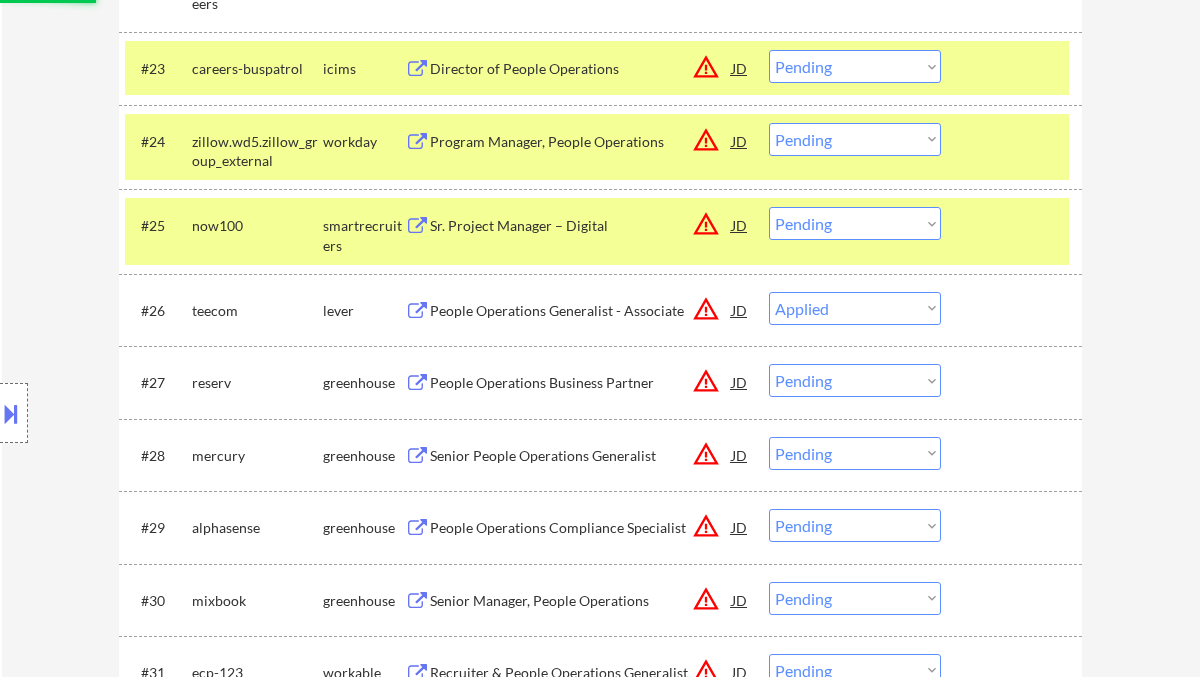 click on "People Operations Business Partner" at bounding box center [581, 383] 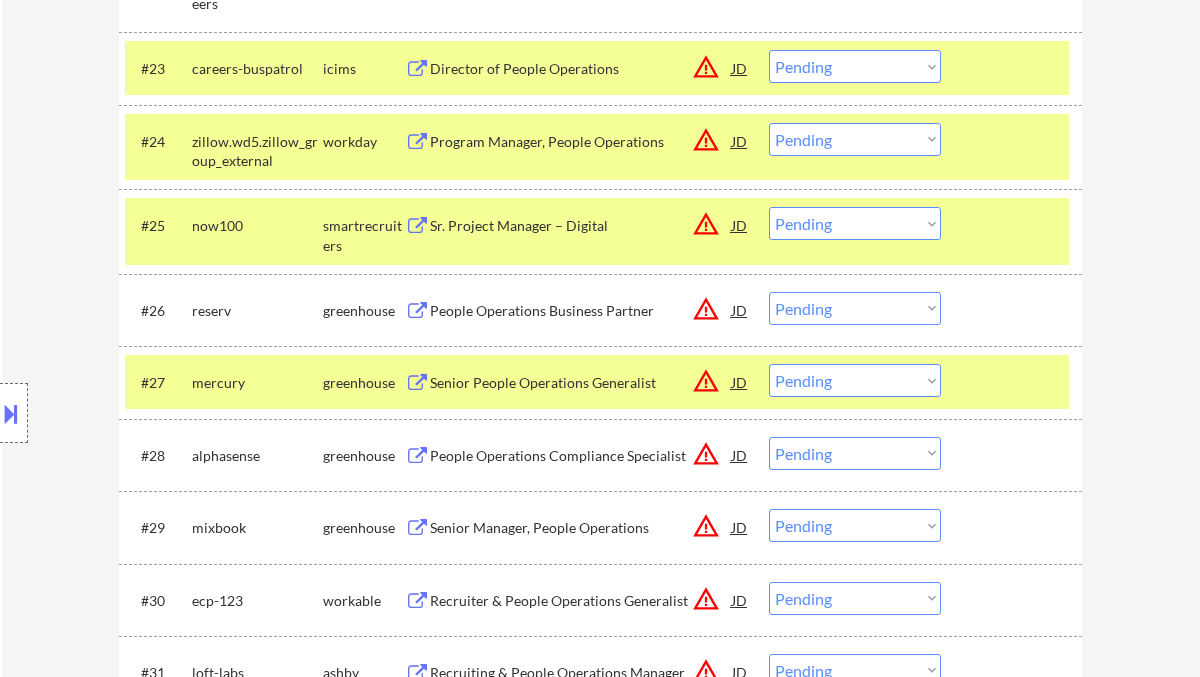 click on "Choose an option... Pending Applied Excluded (Questions) Excluded (Expired) Excluded (Location) Excluded (Bad Match) Excluded (Blocklist) Excluded (Salary) Excluded (Other)" at bounding box center (855, 308) 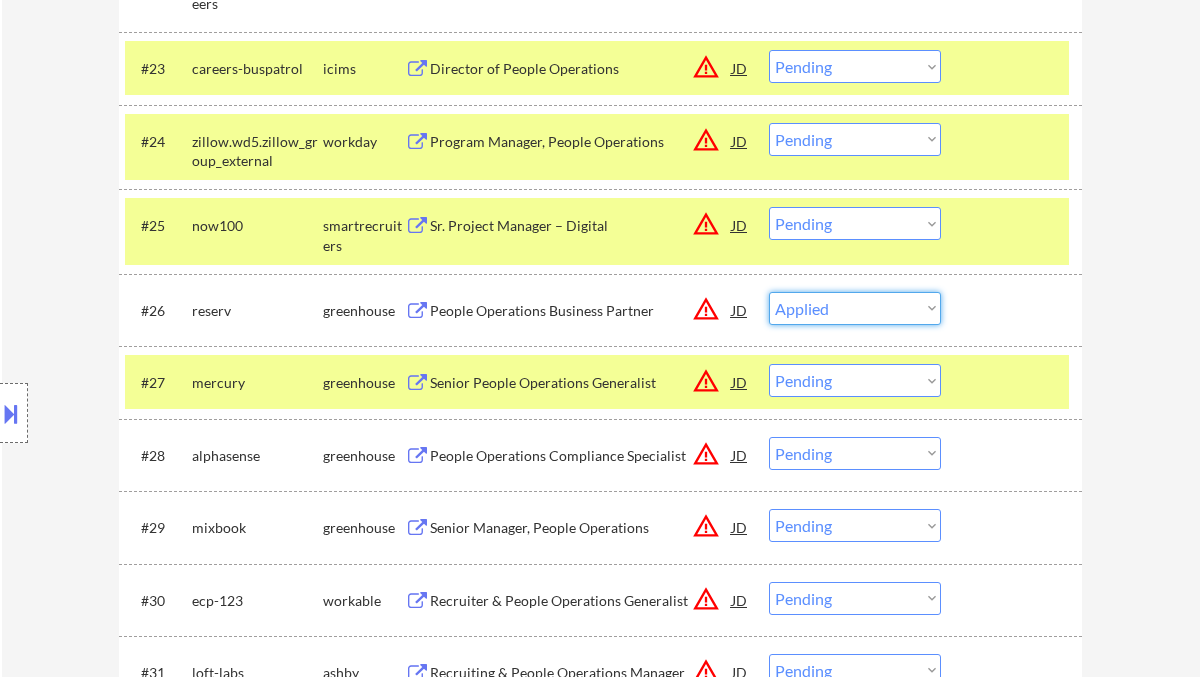 click on "Choose an option... Pending Applied Excluded (Questions) Excluded (Expired) Excluded (Location) Excluded (Bad Match) Excluded (Blocklist) Excluded (Salary) Excluded (Other)" at bounding box center [855, 308] 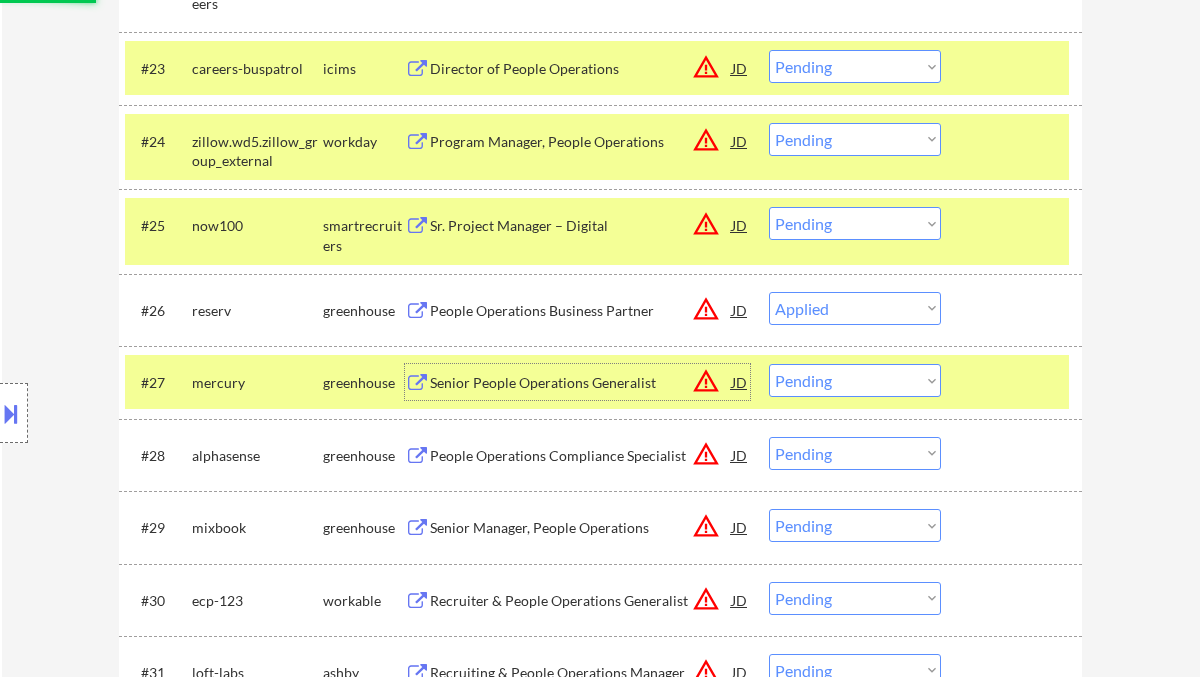 click on "Senior People Operations Generalist" at bounding box center [581, 383] 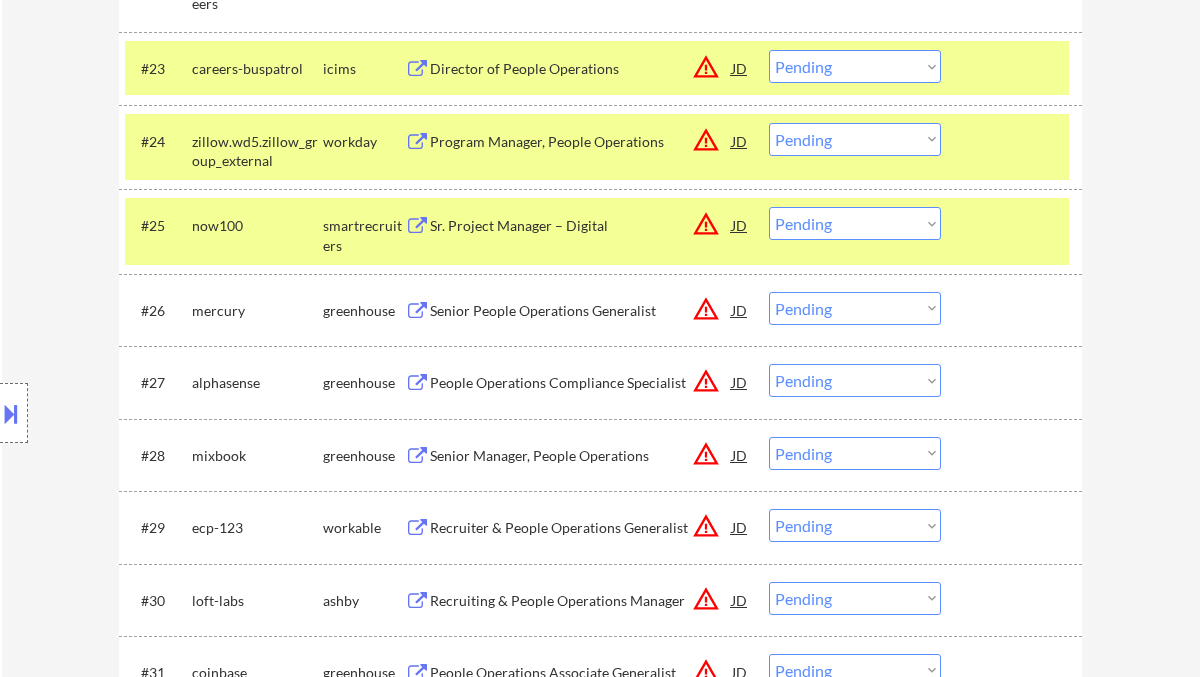 click on "Choose an option... Pending Applied Excluded (Questions) Excluded (Expired) Excluded (Location) Excluded (Bad Match) Excluded (Blocklist) Excluded (Salary) Excluded (Other)" at bounding box center (855, 308) 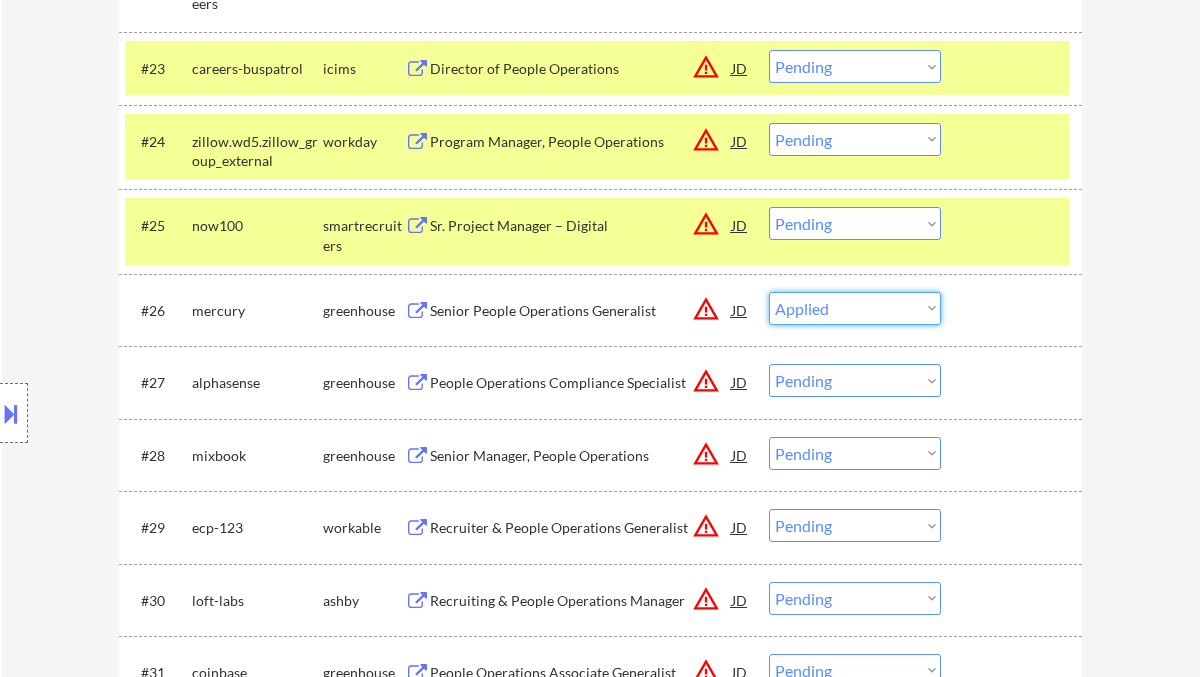 click on "Choose an option... Pending Applied Excluded (Questions) Excluded (Expired) Excluded (Location) Excluded (Bad Match) Excluded (Blocklist) Excluded (Salary) Excluded (Other)" at bounding box center (855, 308) 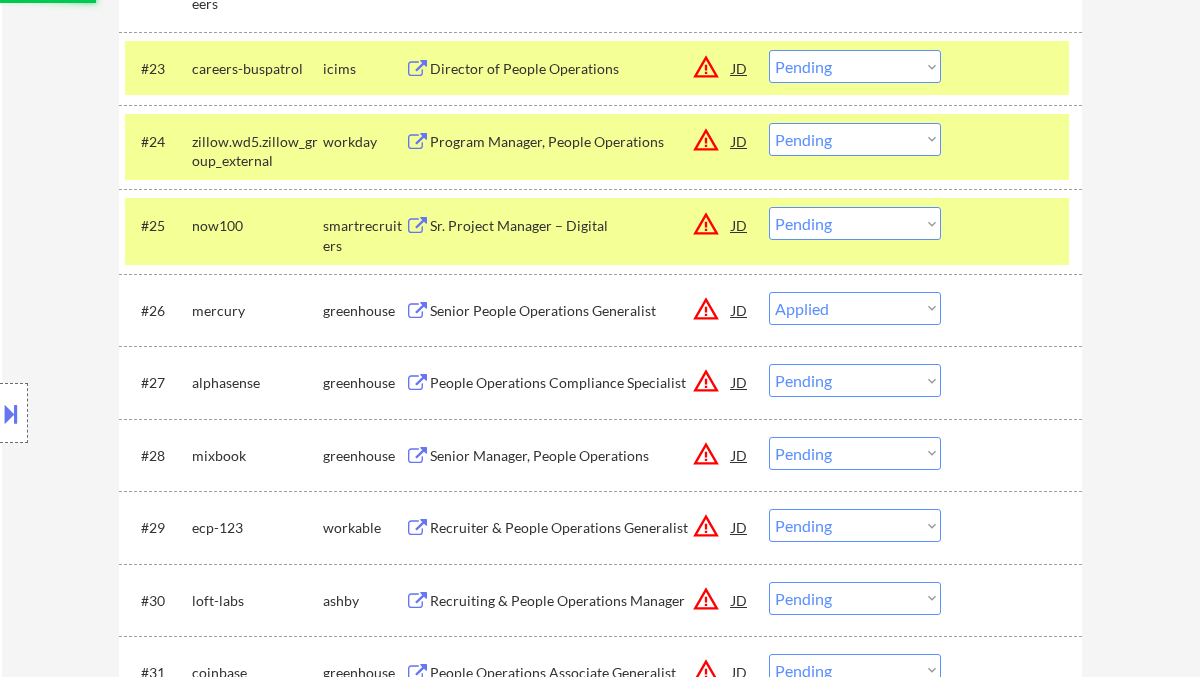 click on "People Operations Compliance Specialist" at bounding box center [581, 382] 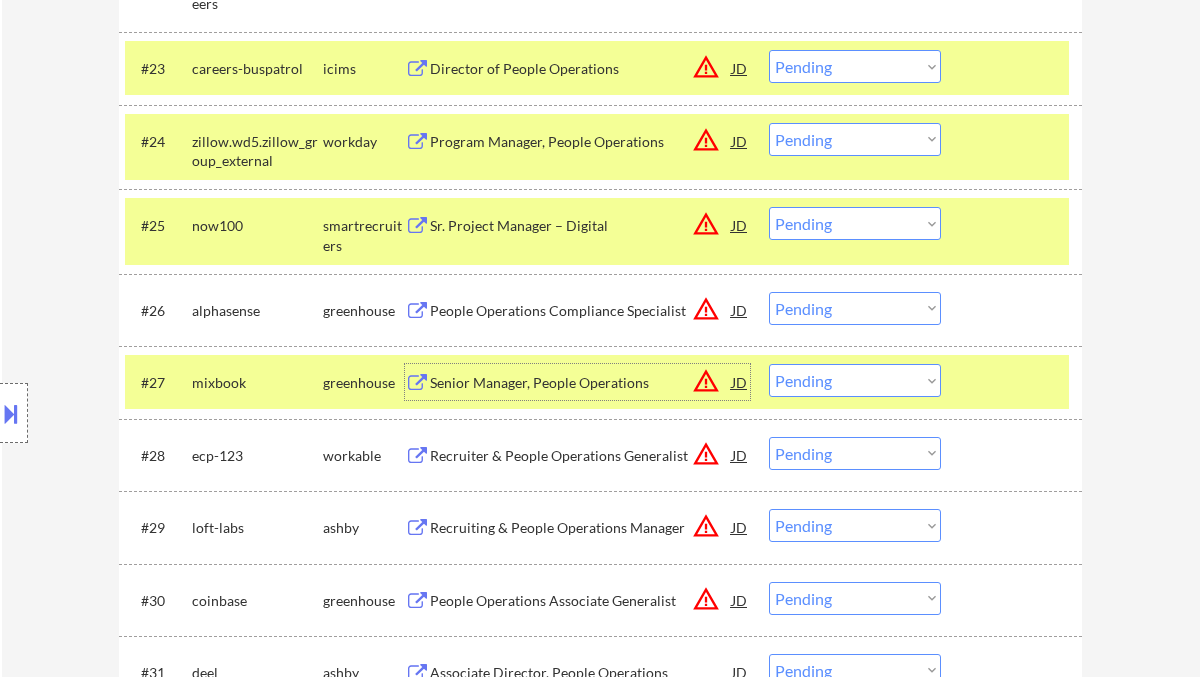 click on "Choose an option... Pending Applied Excluded (Questions) Excluded (Expired) Excluded (Location) Excluded (Bad Match) Excluded (Blocklist) Excluded (Salary) Excluded (Other)" at bounding box center (855, 308) 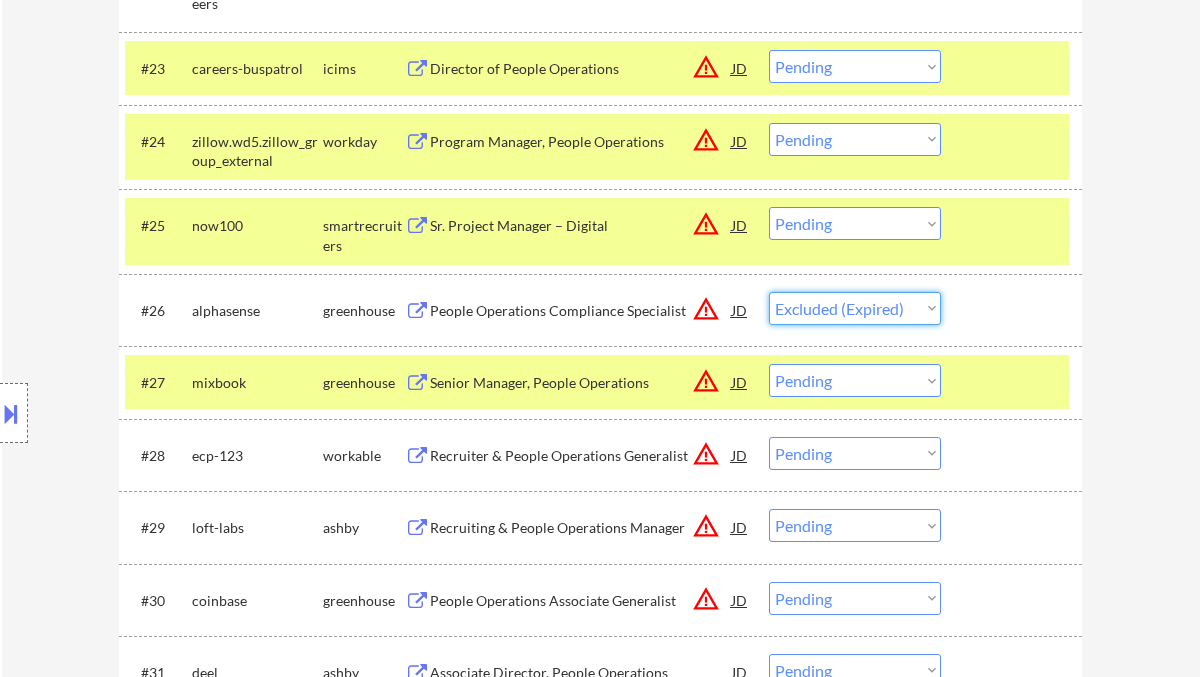 click on "Choose an option... Pending Applied Excluded (Questions) Excluded (Expired) Excluded (Location) Excluded (Bad Match) Excluded (Blocklist) Excluded (Salary) Excluded (Other)" at bounding box center [855, 308] 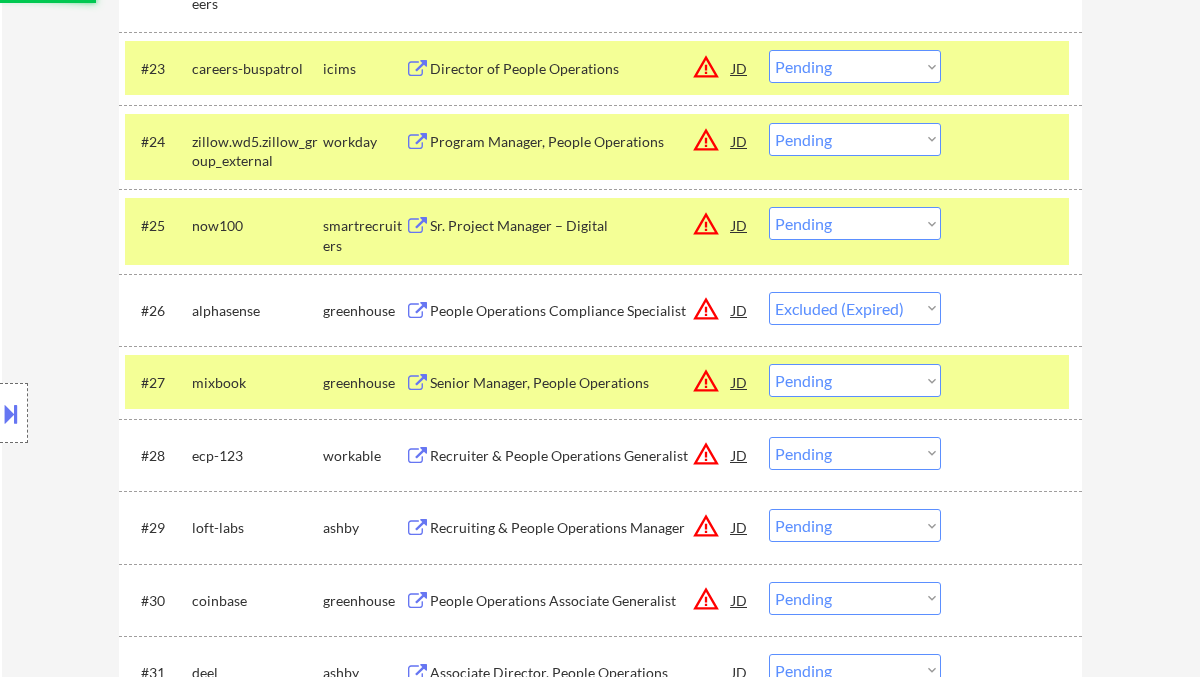 click on "Senior Manager, People Operations" at bounding box center [581, 383] 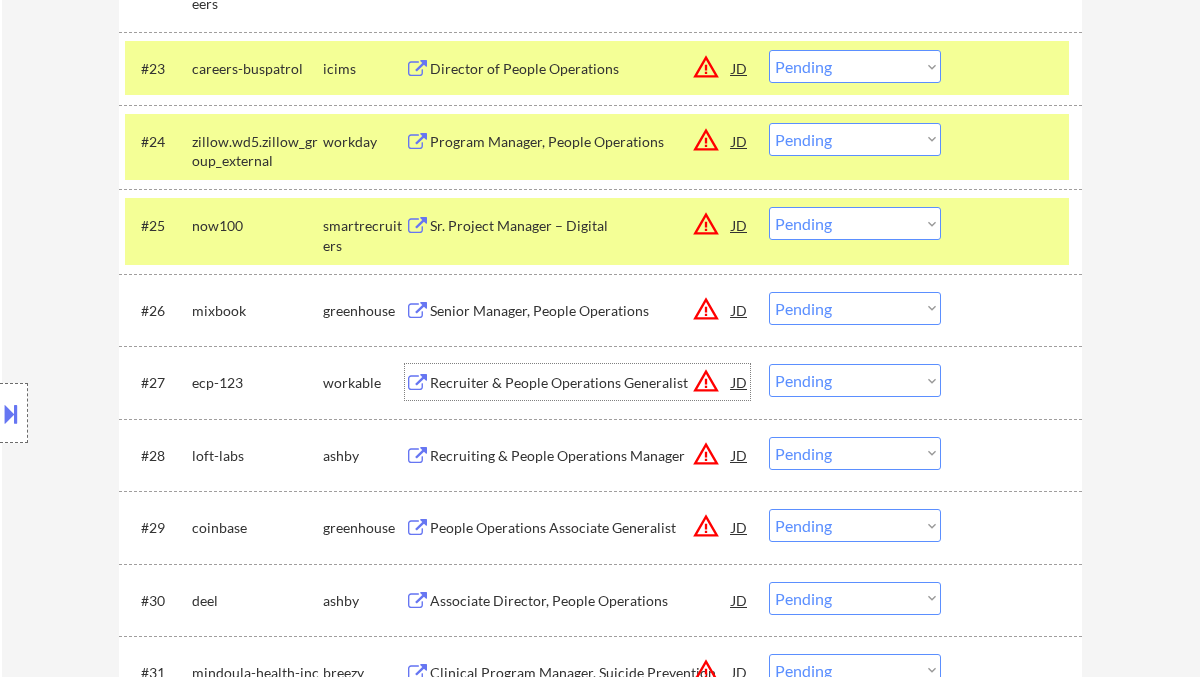 drag, startPoint x: 810, startPoint y: 297, endPoint x: 855, endPoint y: 323, distance: 51.971146 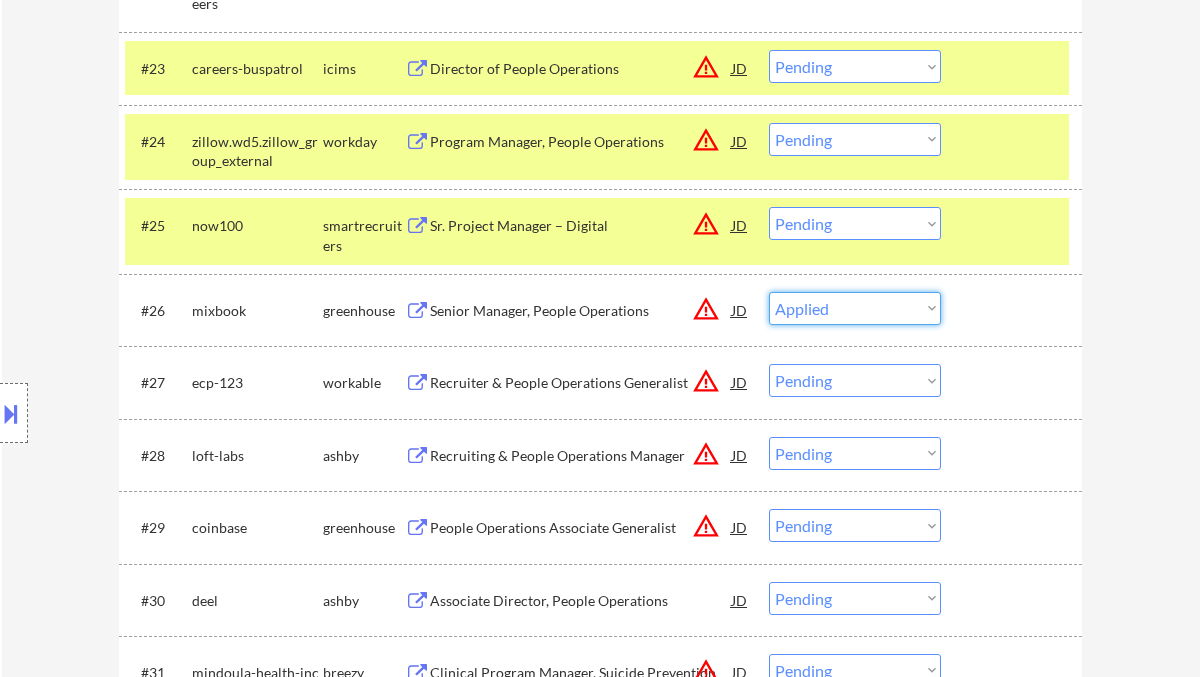 click on "Choose an option... Pending Applied Excluded (Questions) Excluded (Expired) Excluded (Location) Excluded (Bad Match) Excluded (Blocklist) Excluded (Salary) Excluded (Other)" at bounding box center (855, 308) 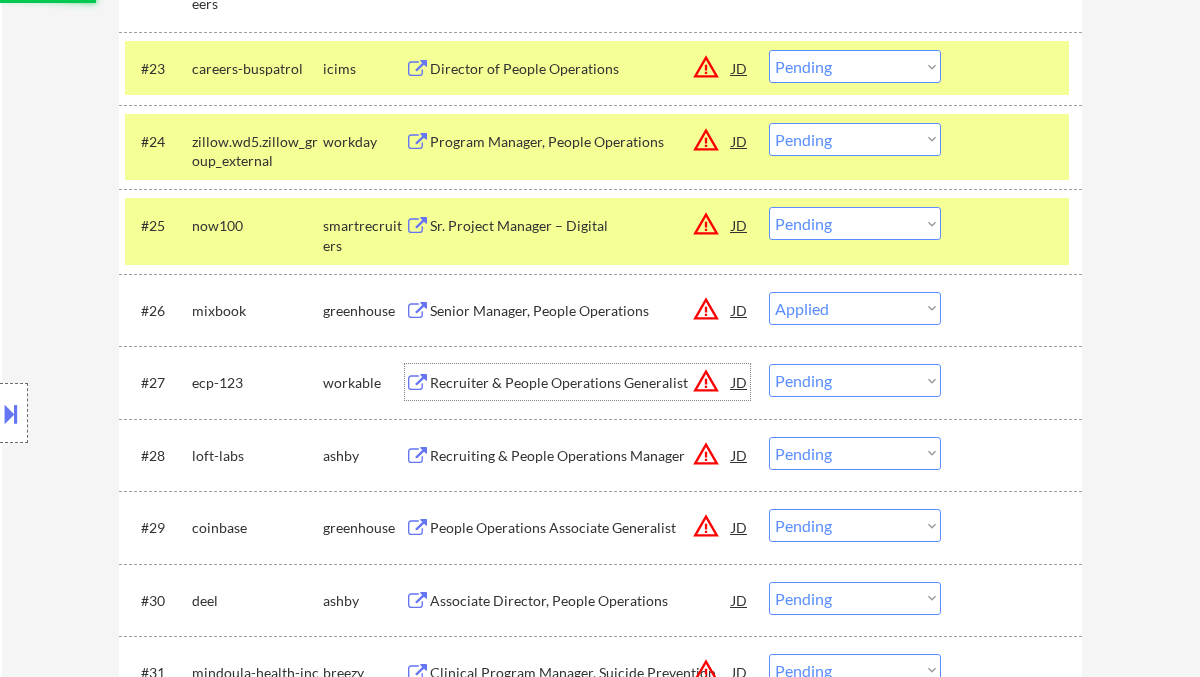 click on "Recruiter & People Operations Generalist" at bounding box center (581, 383) 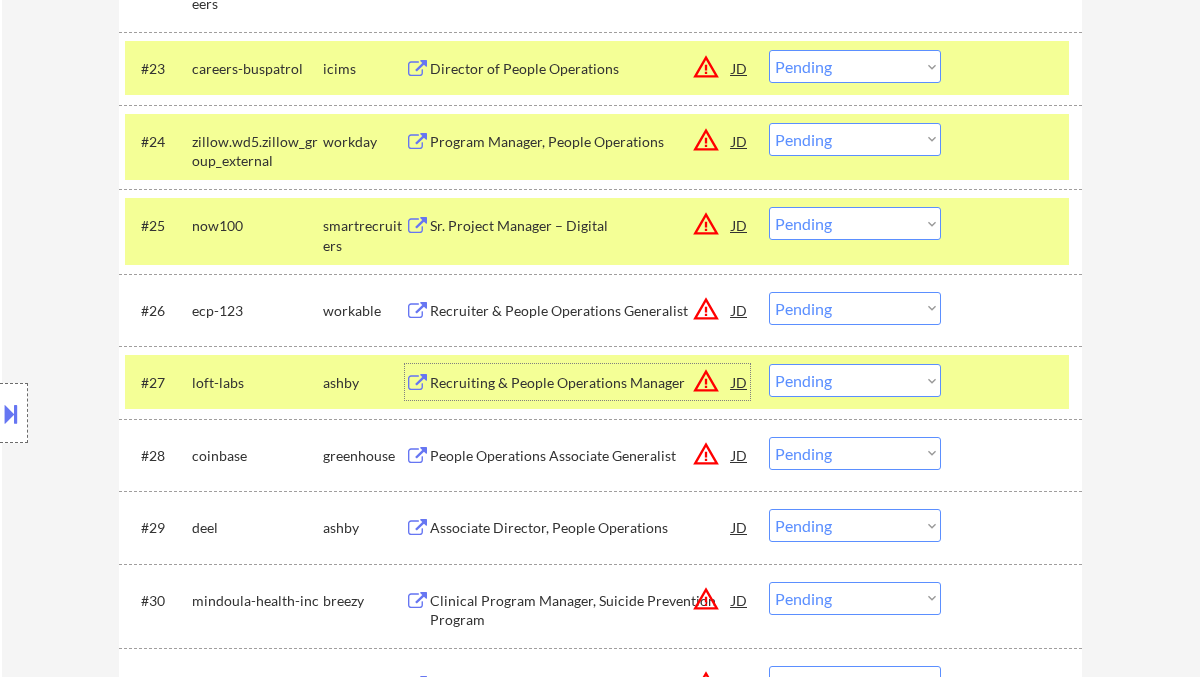 click on "Choose an option... Pending Applied Excluded (Questions) Excluded (Expired) Excluded (Location) Excluded (Bad Match) Excluded (Blocklist) Excluded (Salary) Excluded (Other)" at bounding box center (855, 308) 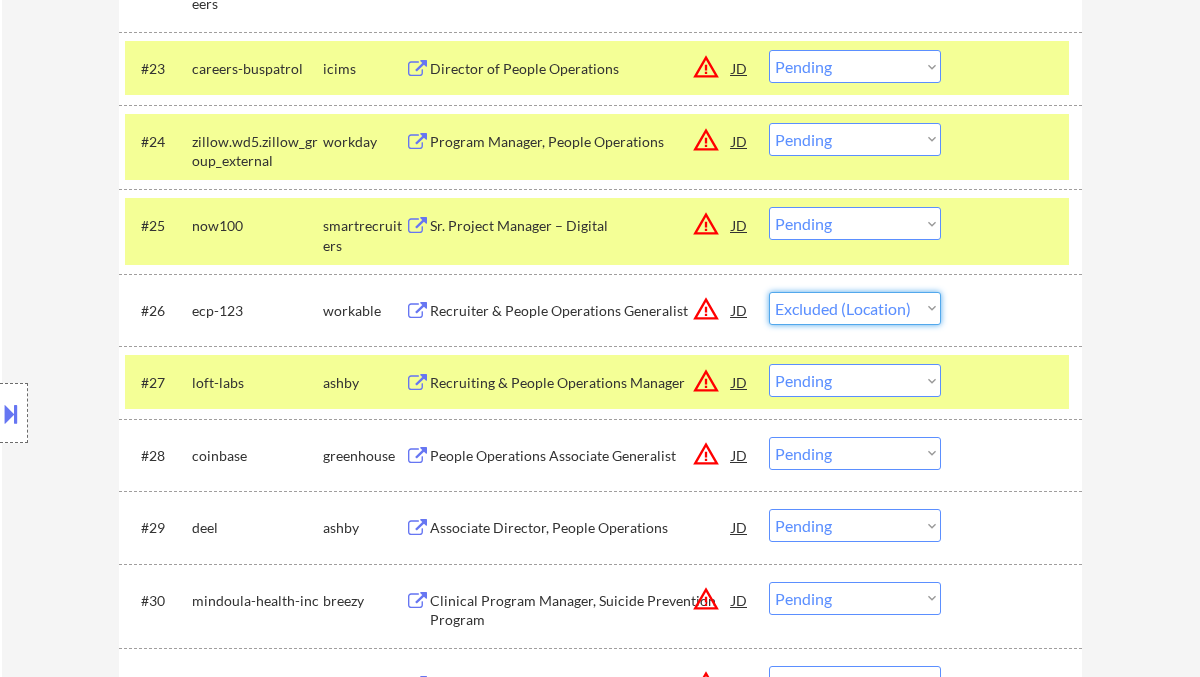 click on "Choose an option... Pending Applied Excluded (Questions) Excluded (Expired) Excluded (Location) Excluded (Bad Match) Excluded (Blocklist) Excluded (Salary) Excluded (Other)" at bounding box center [855, 308] 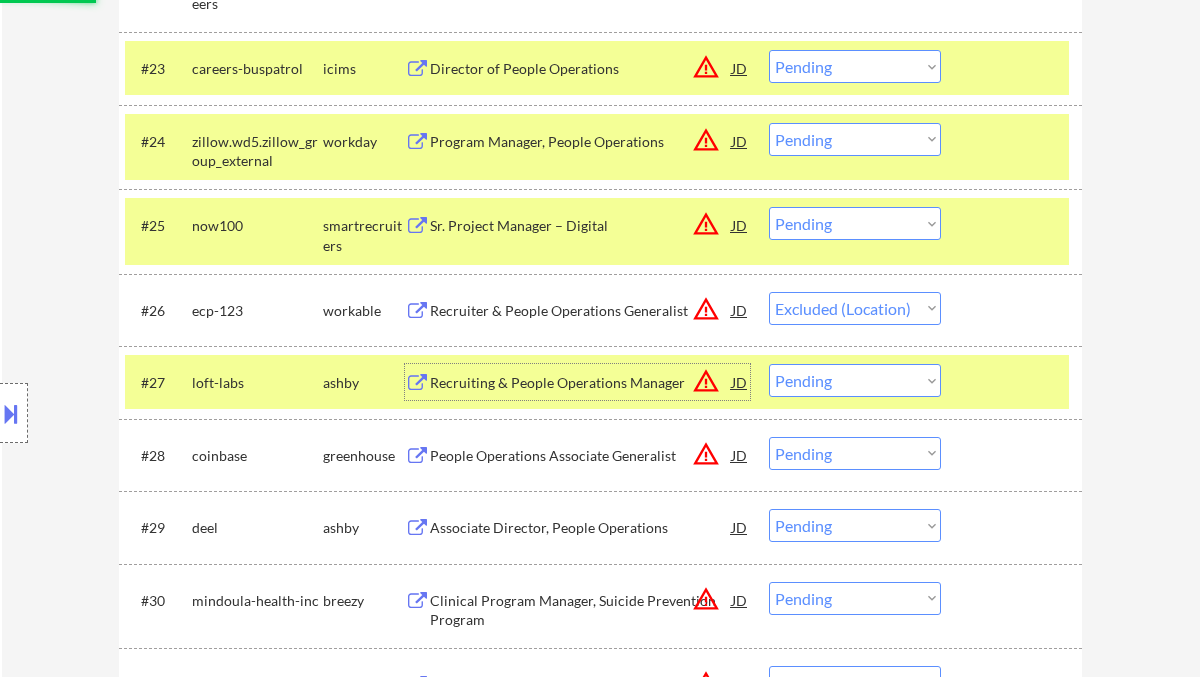 click on "Recruiting & People Operations Manager" at bounding box center (581, 383) 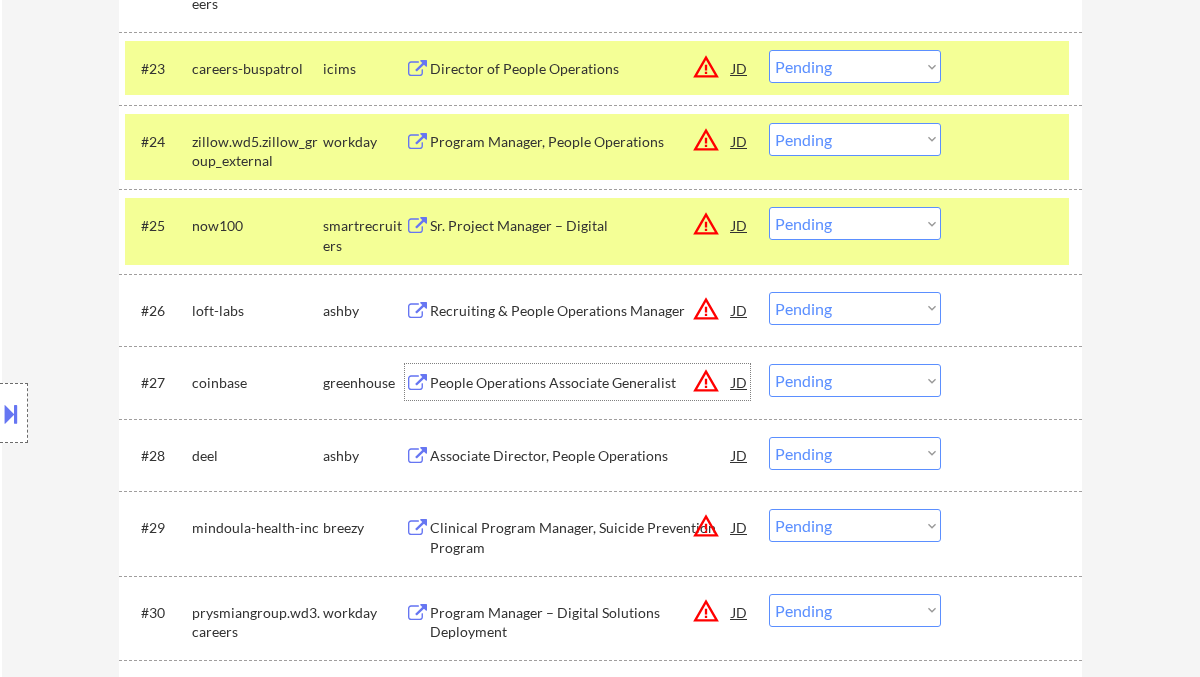 click on "Choose an option... Pending Applied Excluded (Questions) Excluded (Expired) Excluded (Location) Excluded (Bad Match) Excluded (Blocklist) Excluded (Salary) Excluded (Other)" at bounding box center [855, 308] 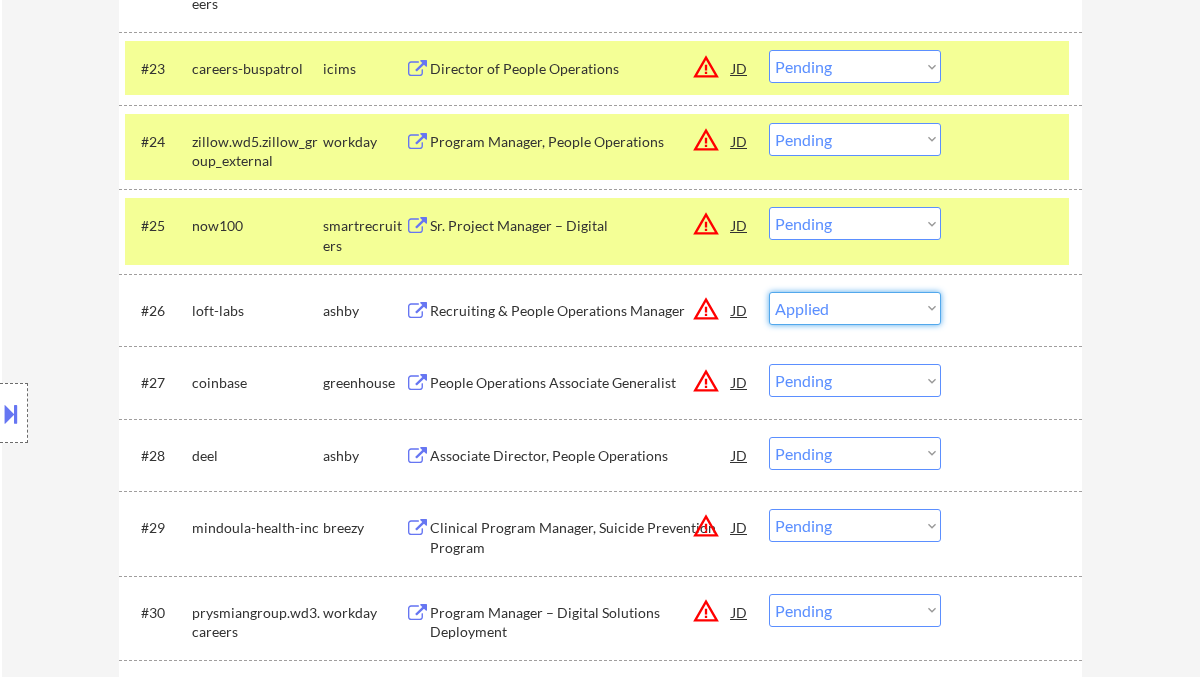 click on "Choose an option... Pending Applied Excluded (Questions) Excluded (Expired) Excluded (Location) Excluded (Bad Match) Excluded (Blocklist) Excluded (Salary) Excluded (Other)" at bounding box center (855, 308) 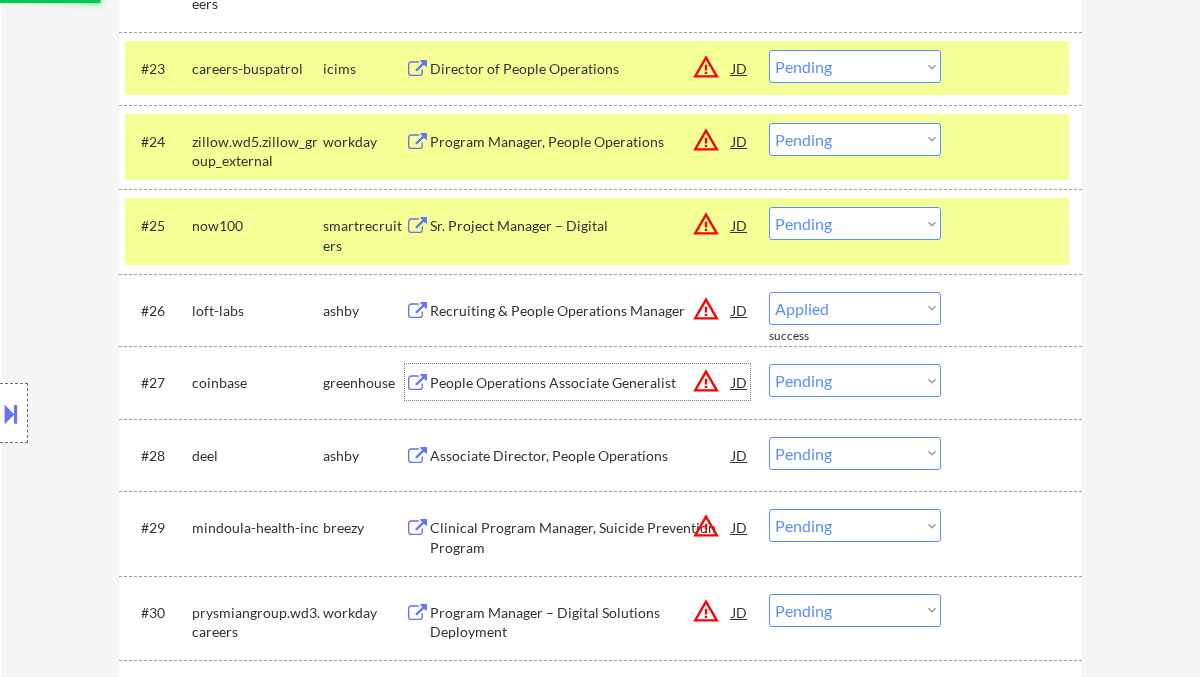 drag, startPoint x: 569, startPoint y: 394, endPoint x: 602, endPoint y: 399, distance: 33.37664 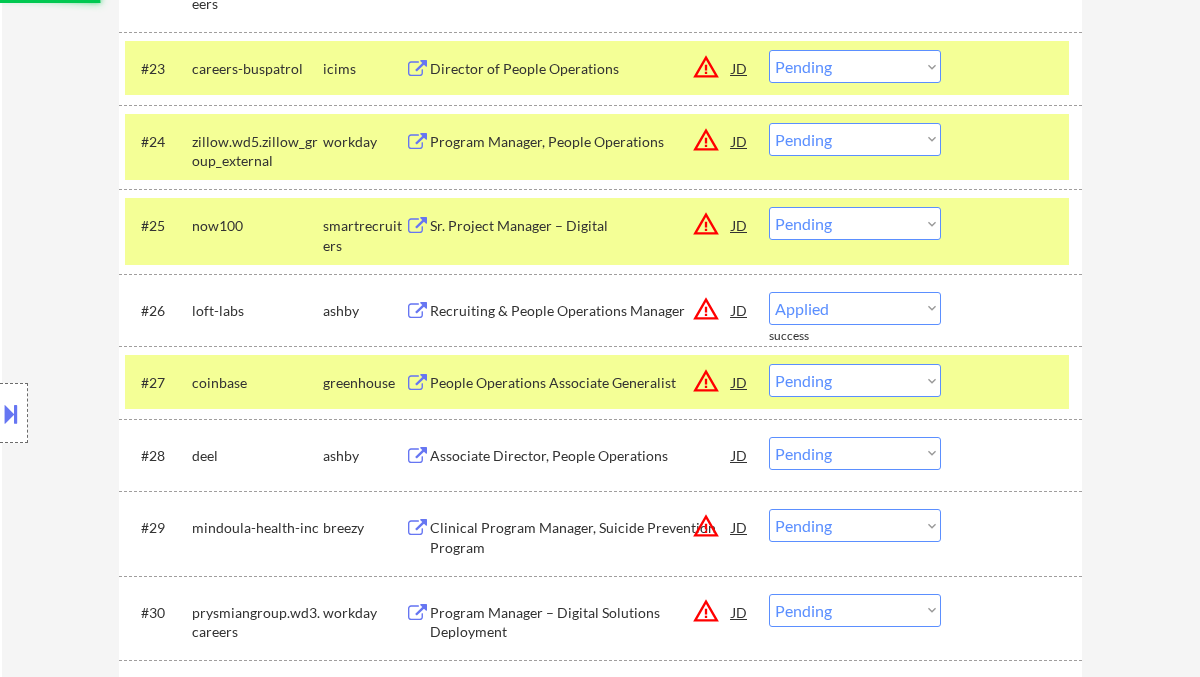 select on ""pending"" 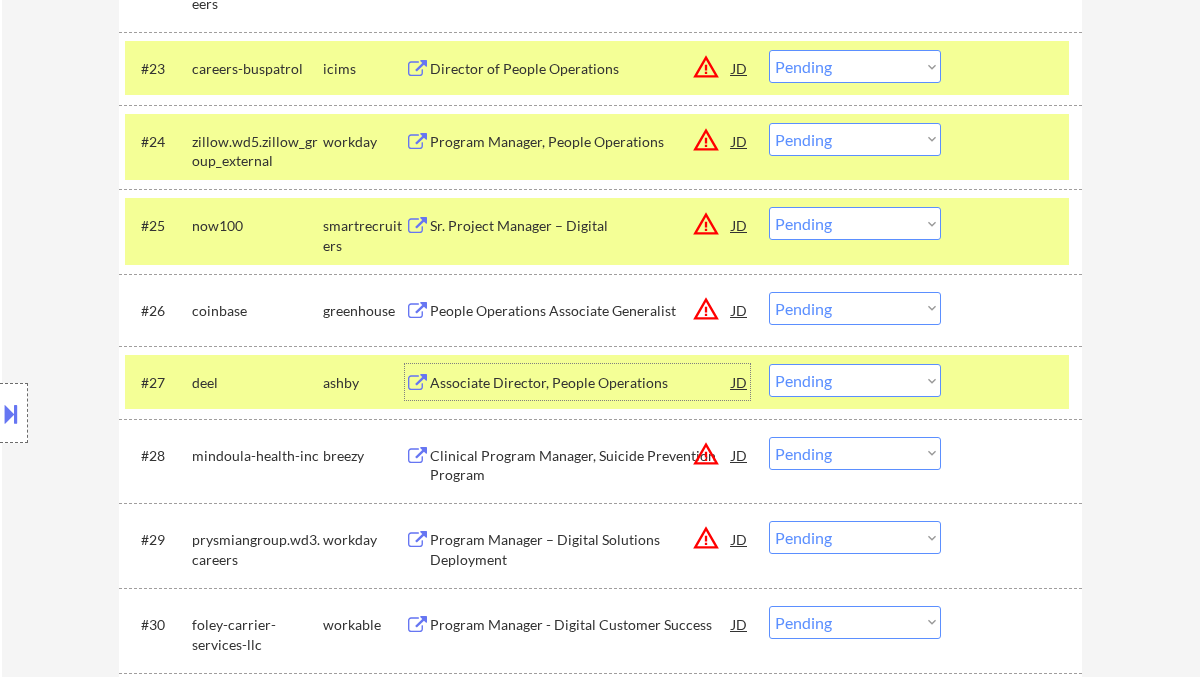 click on "Associate Director, People Operations" at bounding box center [581, 383] 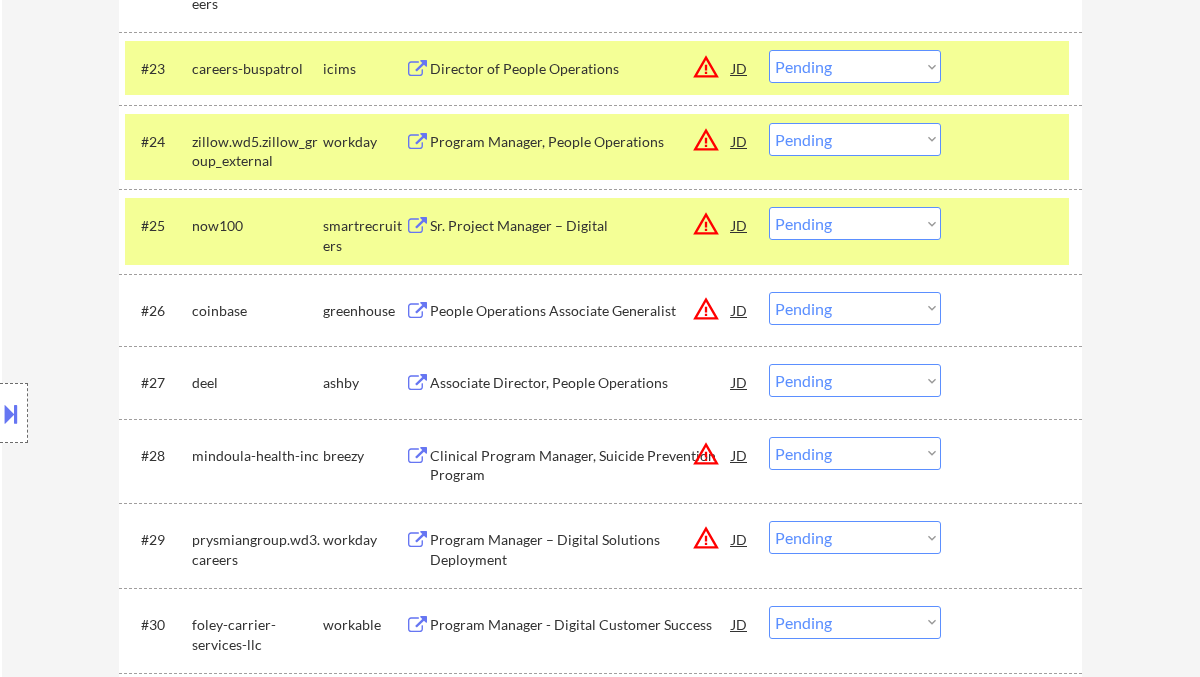 click on "Choose an option... Pending Applied Excluded (Questions) Excluded (Expired) Excluded (Location) Excluded (Bad Match) Excluded (Blocklist) Excluded (Salary) Excluded (Other)" at bounding box center [855, 380] 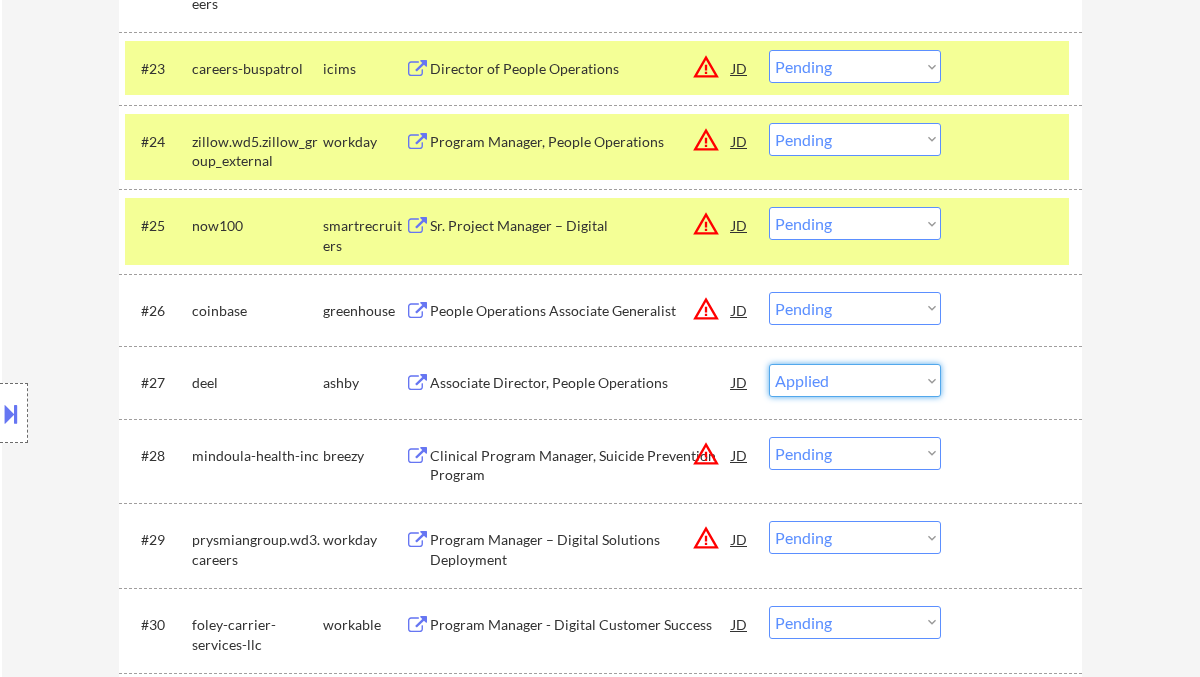 click on "Choose an option... Pending Applied Excluded (Questions) Excluded (Expired) Excluded (Location) Excluded (Bad Match) Excluded (Blocklist) Excluded (Salary) Excluded (Other)" at bounding box center [855, 380] 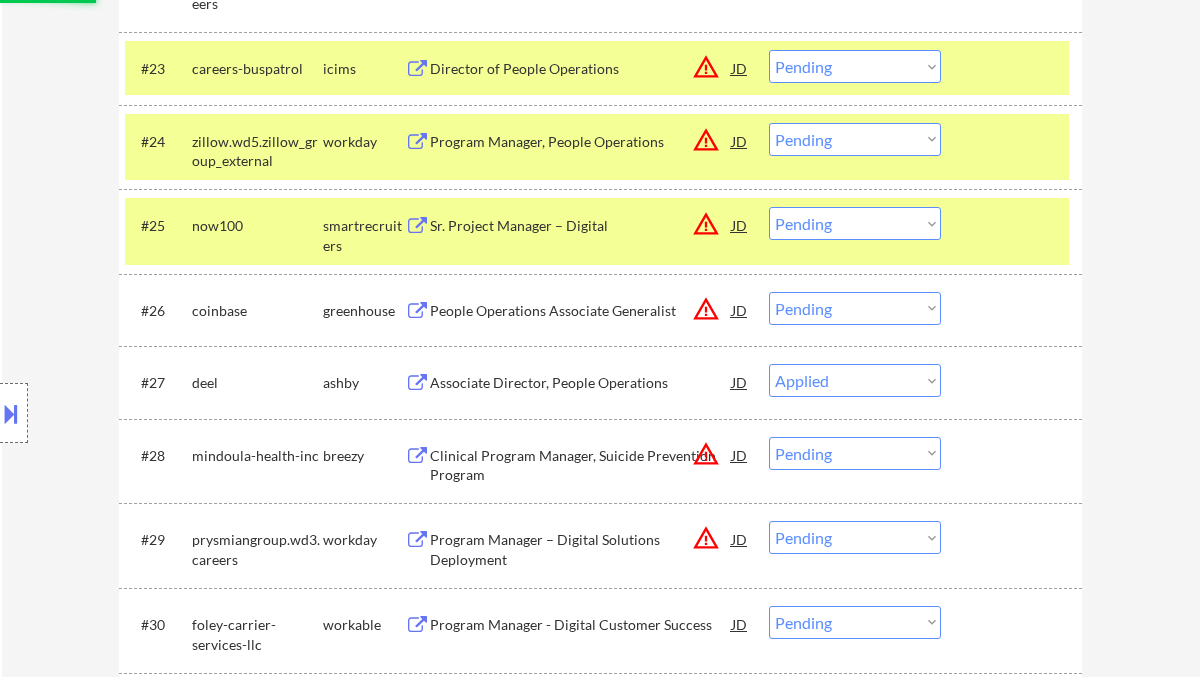 scroll, scrollTop: 2666, scrollLeft: 0, axis: vertical 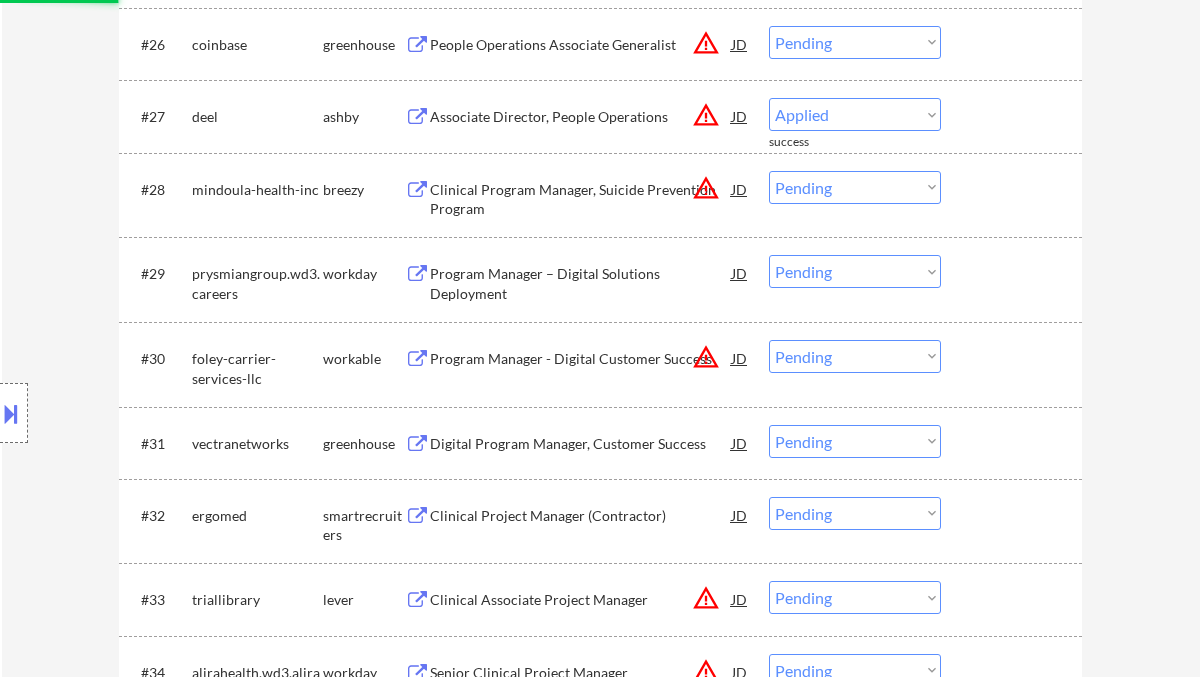 select on ""pending"" 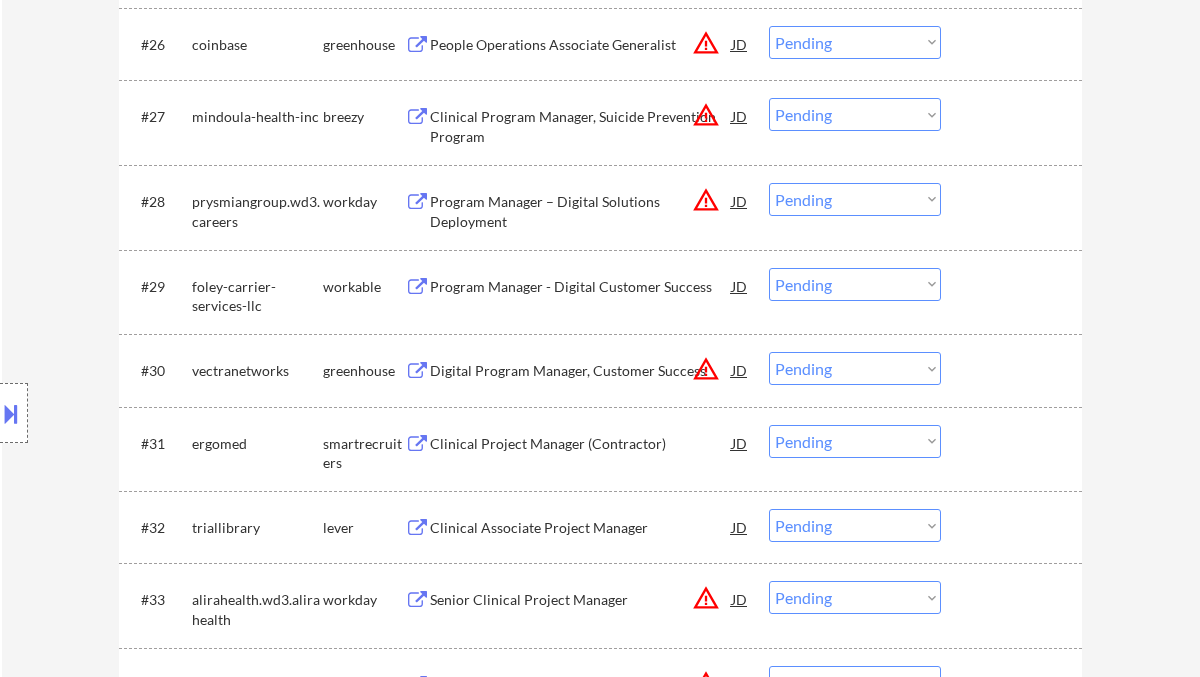 click on "Program Manager - Digital Customer Success" at bounding box center [581, 286] 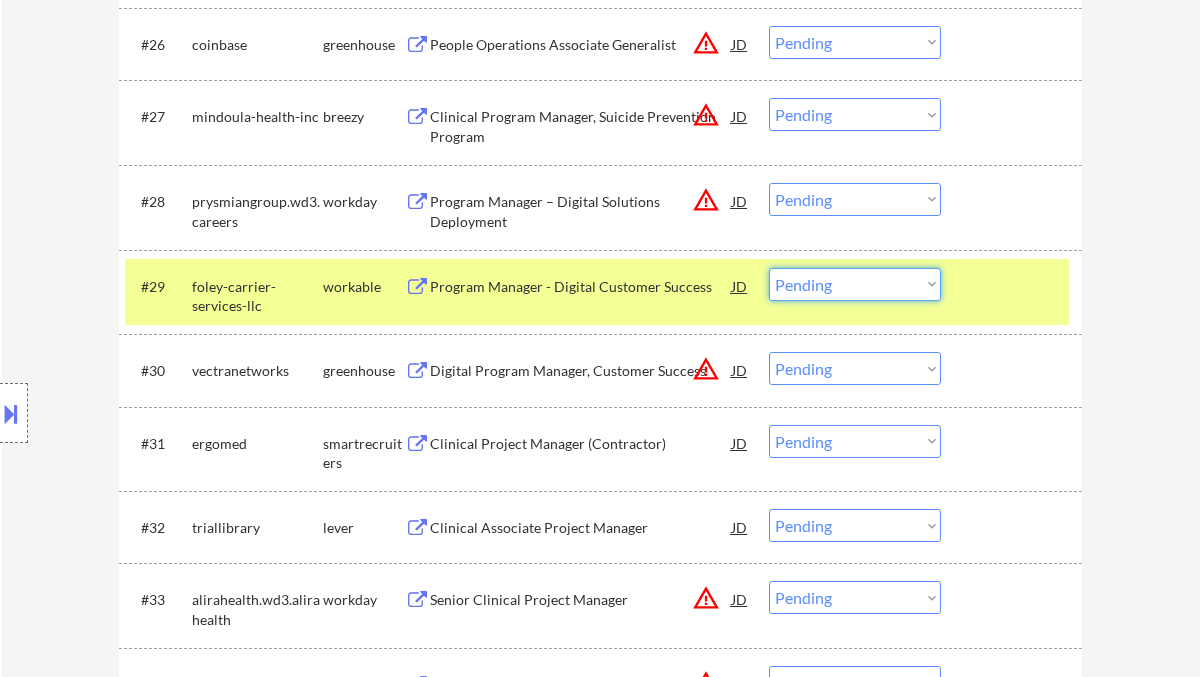 click on "Choose an option... Pending Applied Excluded (Questions) Excluded (Expired) Excluded (Location) Excluded (Bad Match) Excluded (Blocklist) Excluded (Salary) Excluded (Other)" at bounding box center (855, 284) 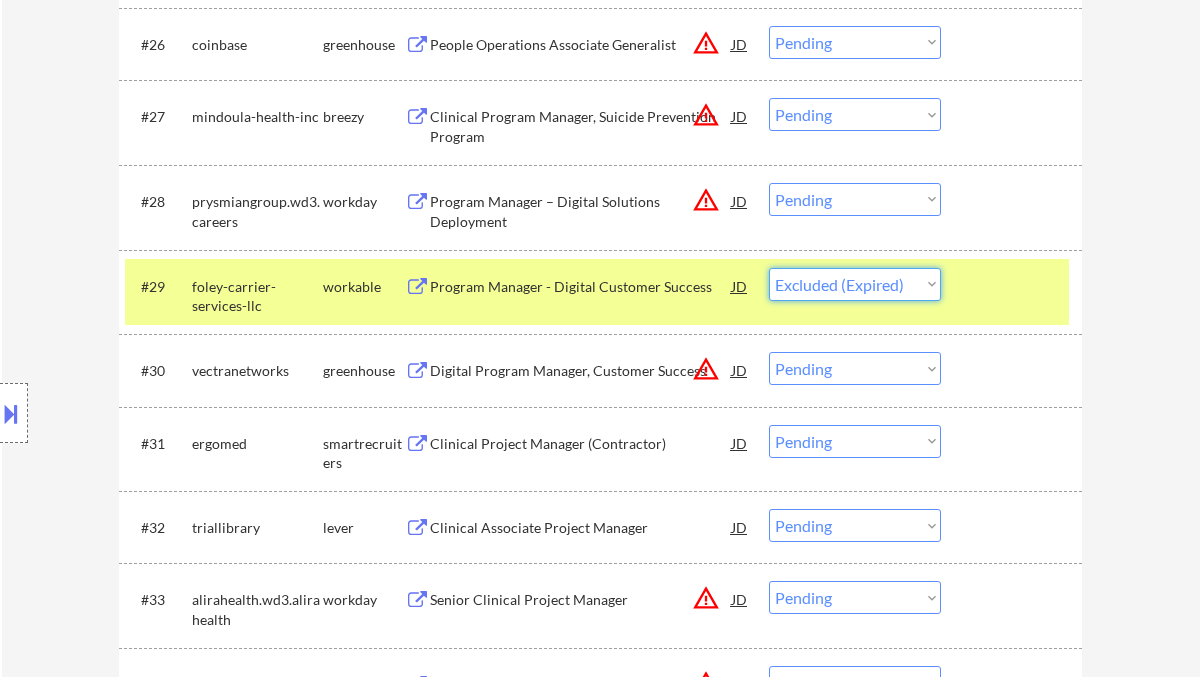 click on "Choose an option... Pending Applied Excluded (Questions) Excluded (Expired) Excluded (Location) Excluded (Bad Match) Excluded (Blocklist) Excluded (Salary) Excluded (Other)" at bounding box center (855, 284) 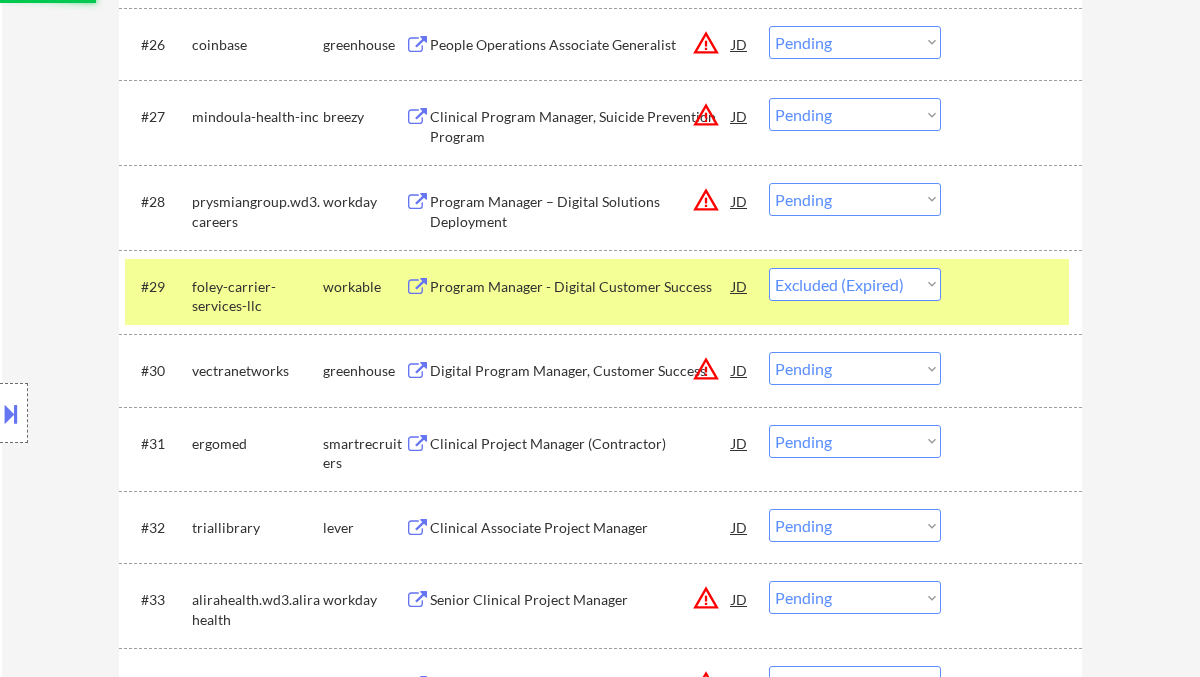 scroll, scrollTop: 2800, scrollLeft: 0, axis: vertical 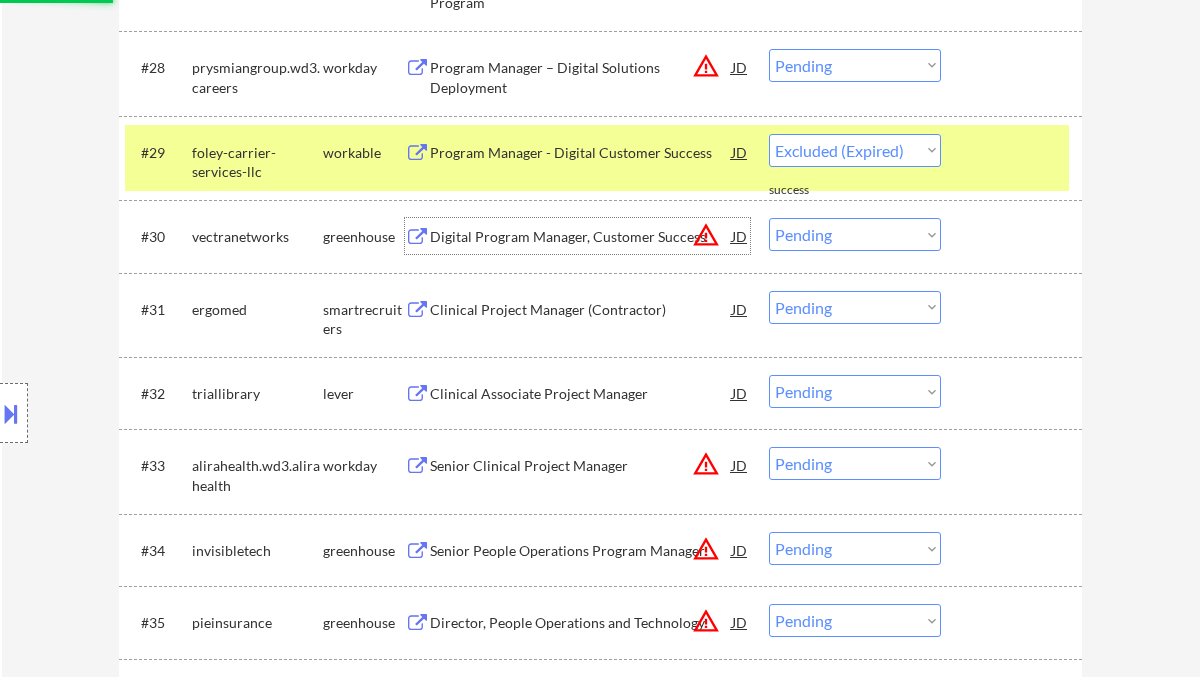 click on "Digital Program Manager, Customer Success" at bounding box center [581, 237] 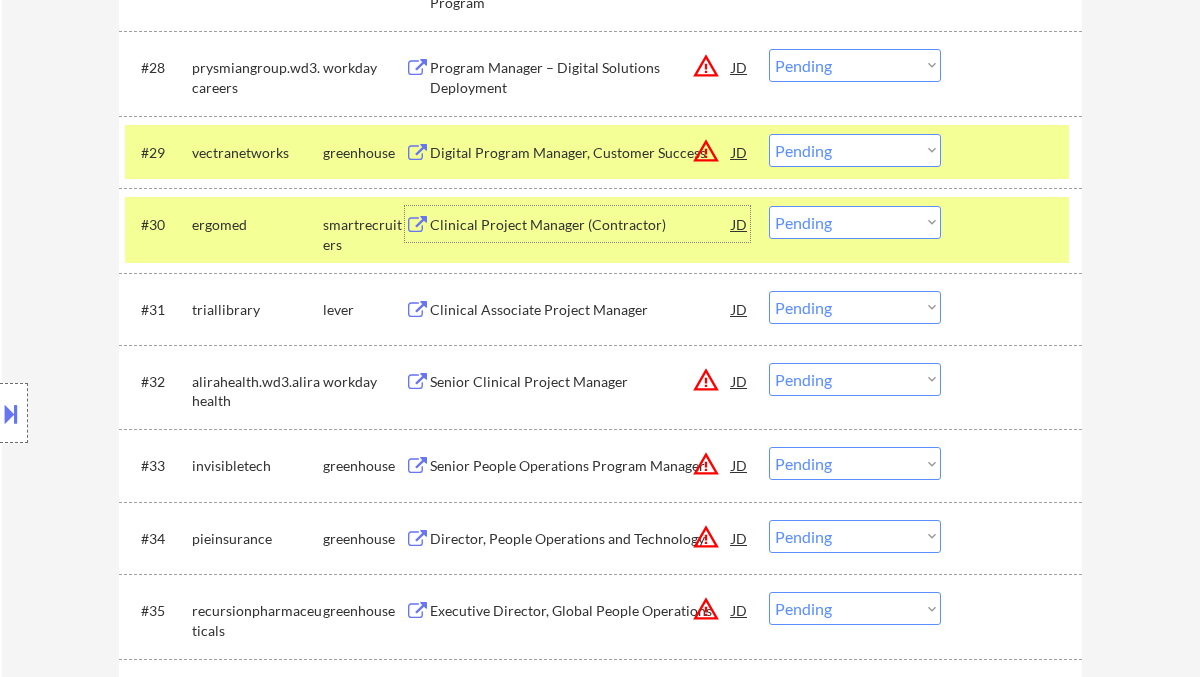 drag, startPoint x: 833, startPoint y: 152, endPoint x: 861, endPoint y: 166, distance: 31.304953 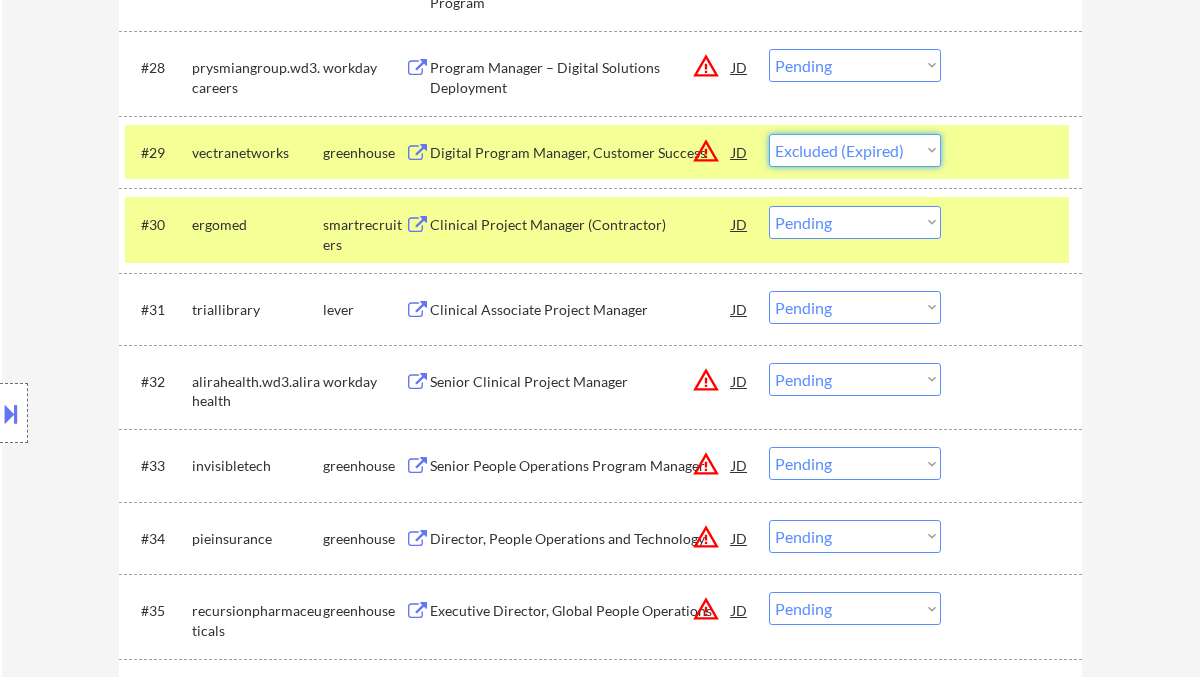 click on "Choose an option... Pending Applied Excluded (Questions) Excluded (Expired) Excluded (Location) Excluded (Bad Match) Excluded (Blocklist) Excluded (Salary) Excluded (Other)" at bounding box center (855, 150) 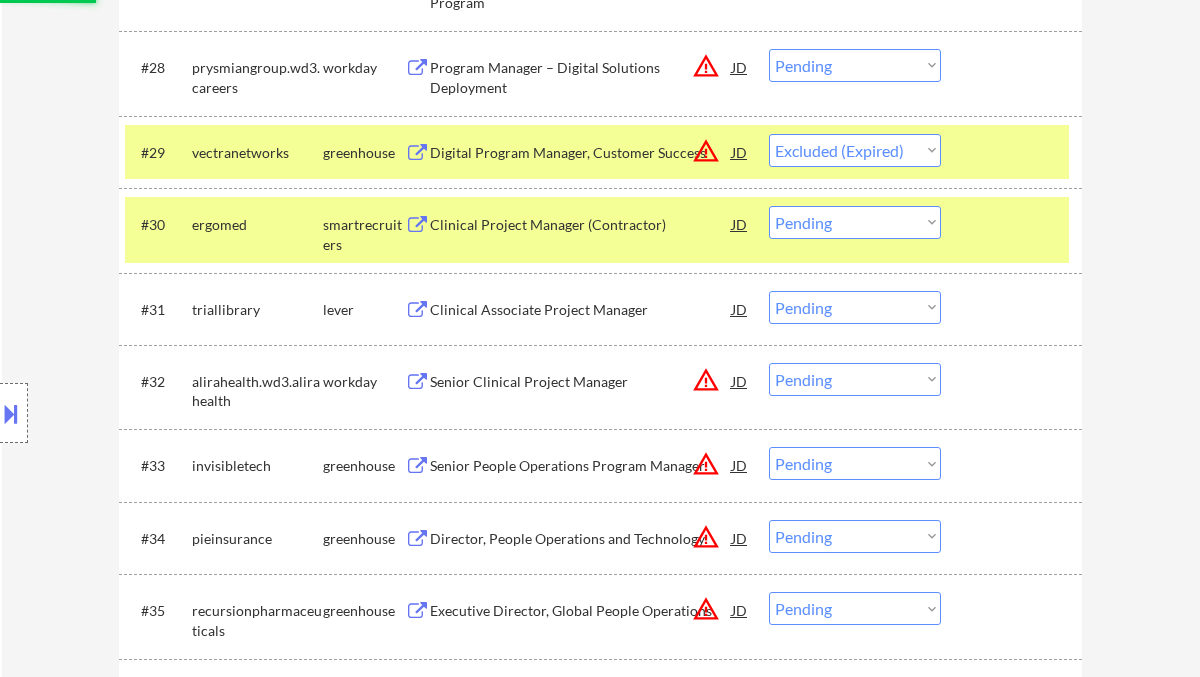 click on "Clinical Project Manager (Contractor)" at bounding box center [581, 225] 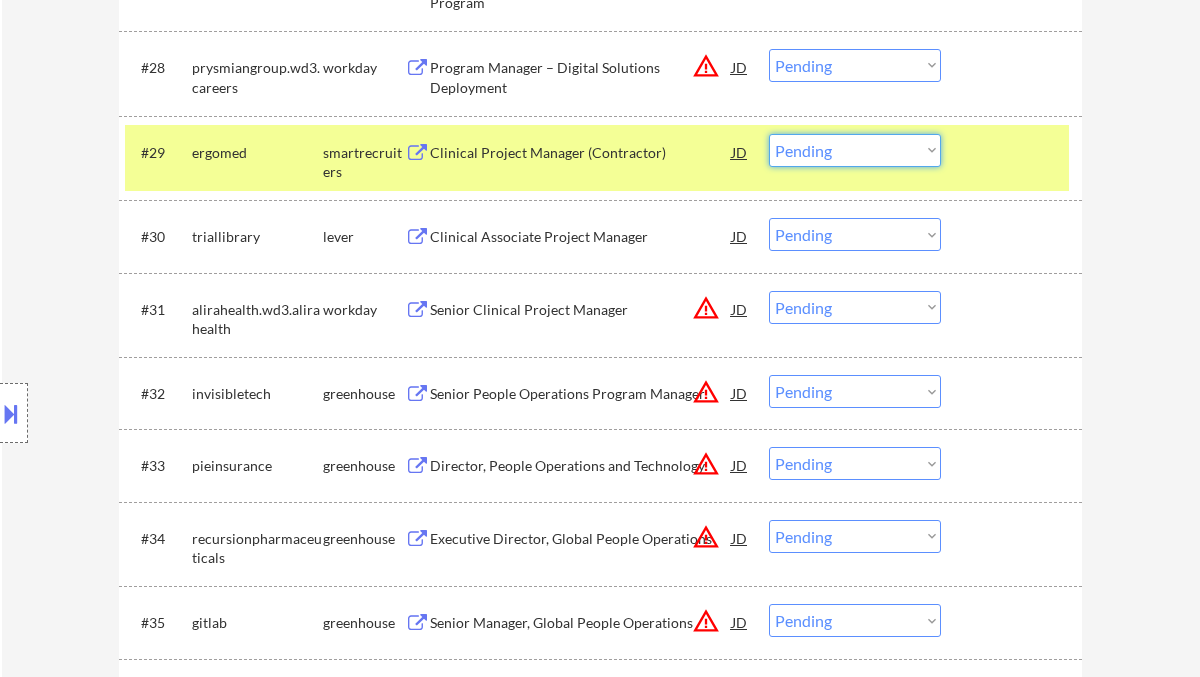 drag, startPoint x: 848, startPoint y: 148, endPoint x: 866, endPoint y: 166, distance: 25.455845 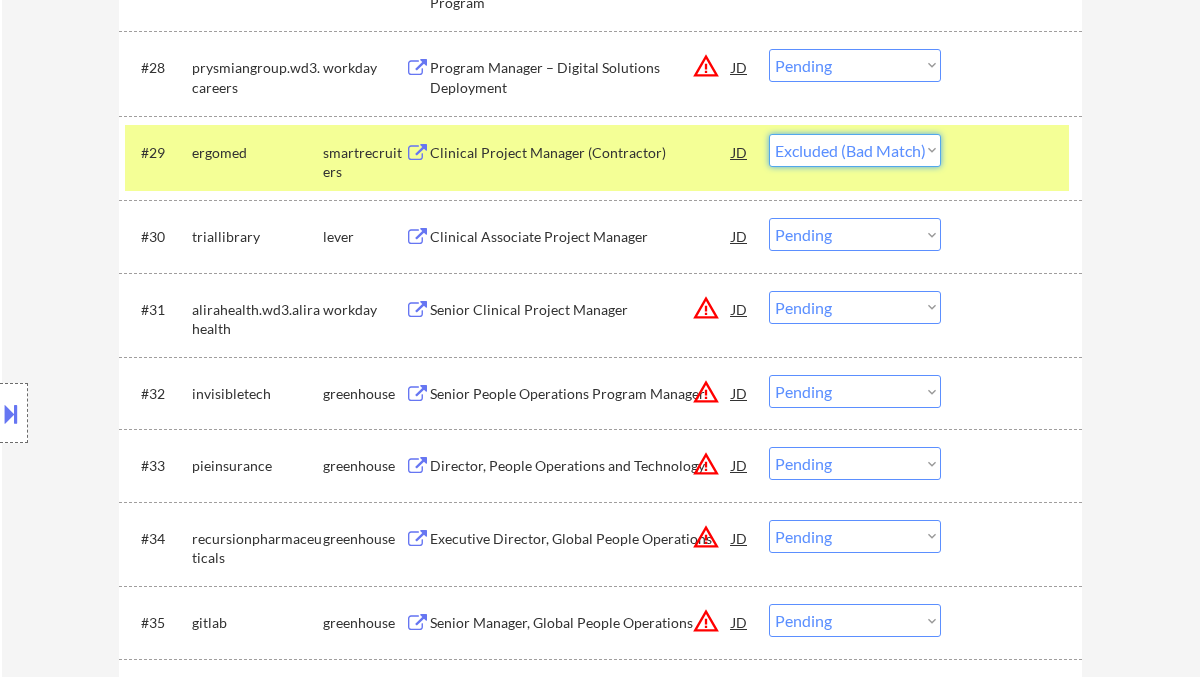 click on "Choose an option... Pending Applied Excluded (Questions) Excluded (Expired) Excluded (Location) Excluded (Bad Match) Excluded (Blocklist) Excluded (Salary) Excluded (Other)" at bounding box center [855, 150] 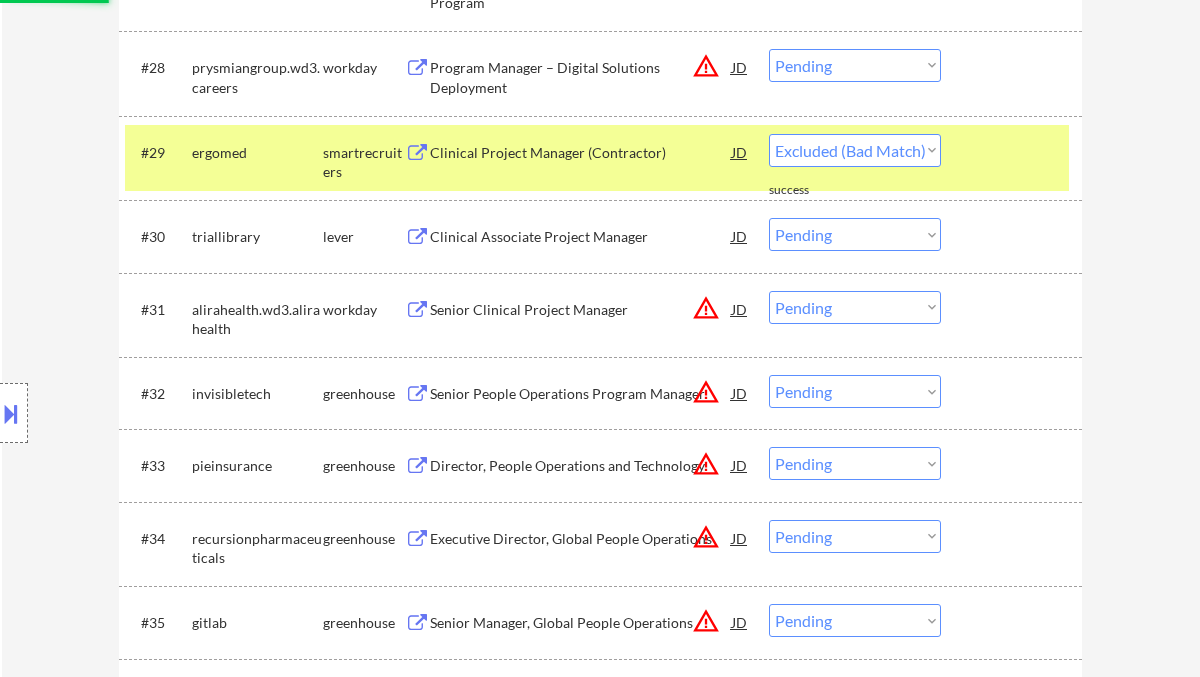 click on "Clinical Associate Project Manager" at bounding box center [581, 237] 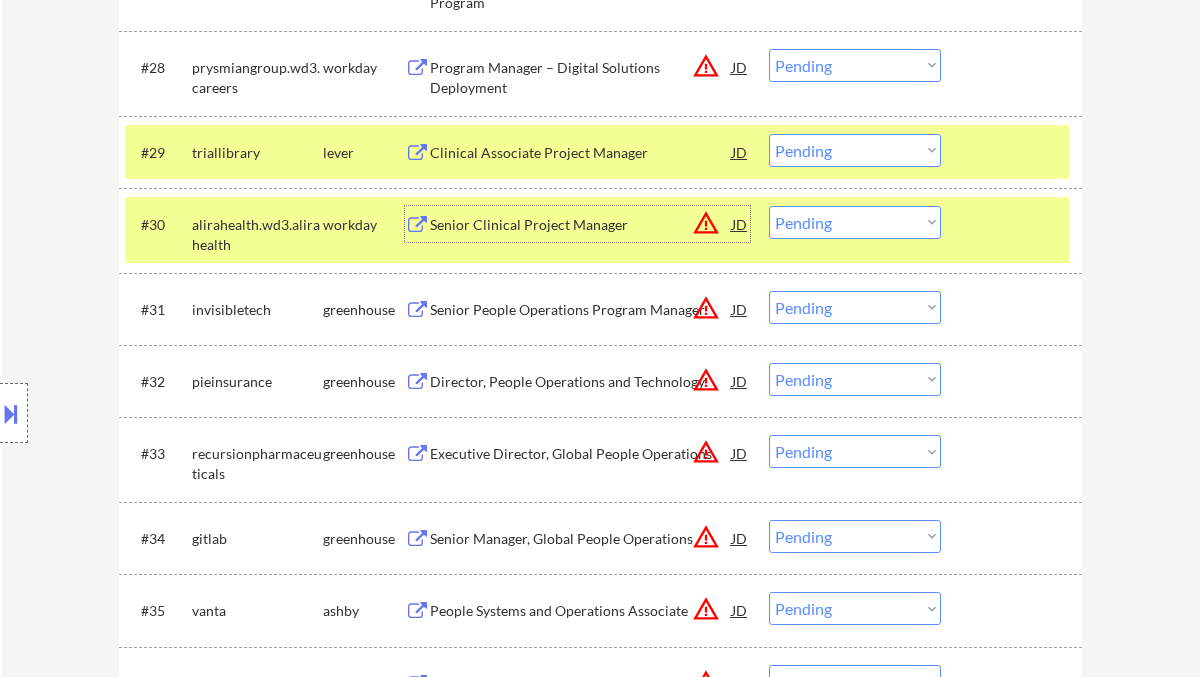click on "Choose an option... Pending Applied Excluded (Questions) Excluded (Expired) Excluded (Location) Excluded (Bad Match) Excluded (Blocklist) Excluded (Salary) Excluded (Other)" at bounding box center [855, 150] 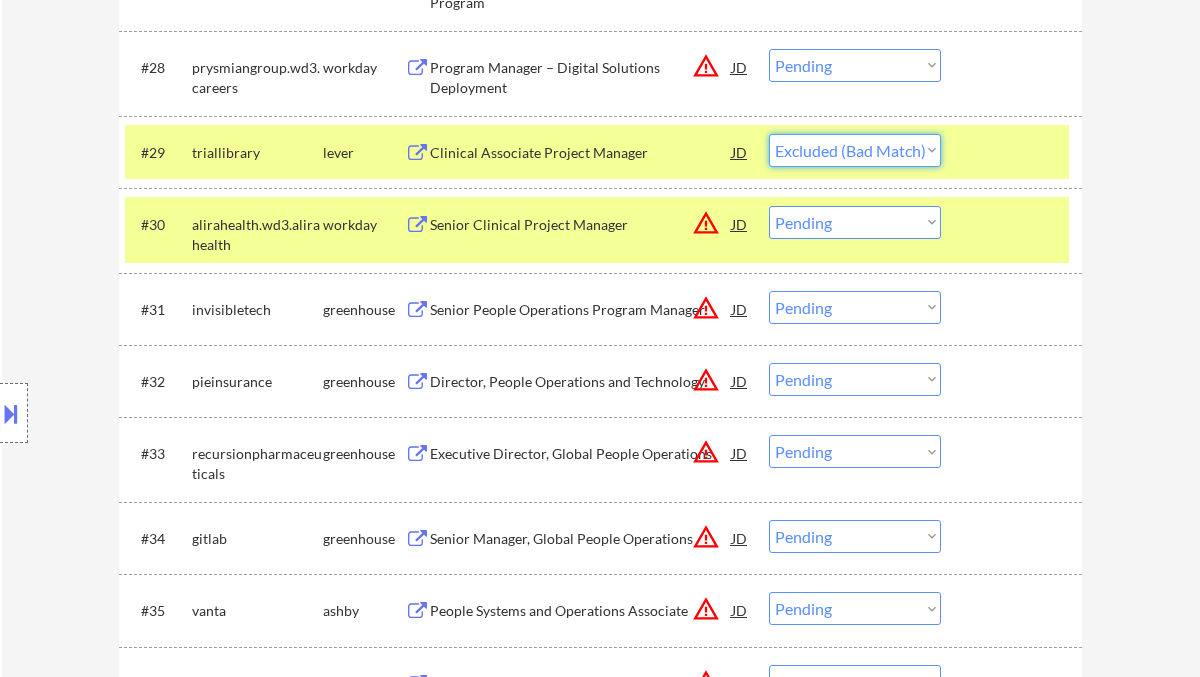 click on "Choose an option... Pending Applied Excluded (Questions) Excluded (Expired) Excluded (Location) Excluded (Bad Match) Excluded (Blocklist) Excluded (Salary) Excluded (Other)" at bounding box center [855, 150] 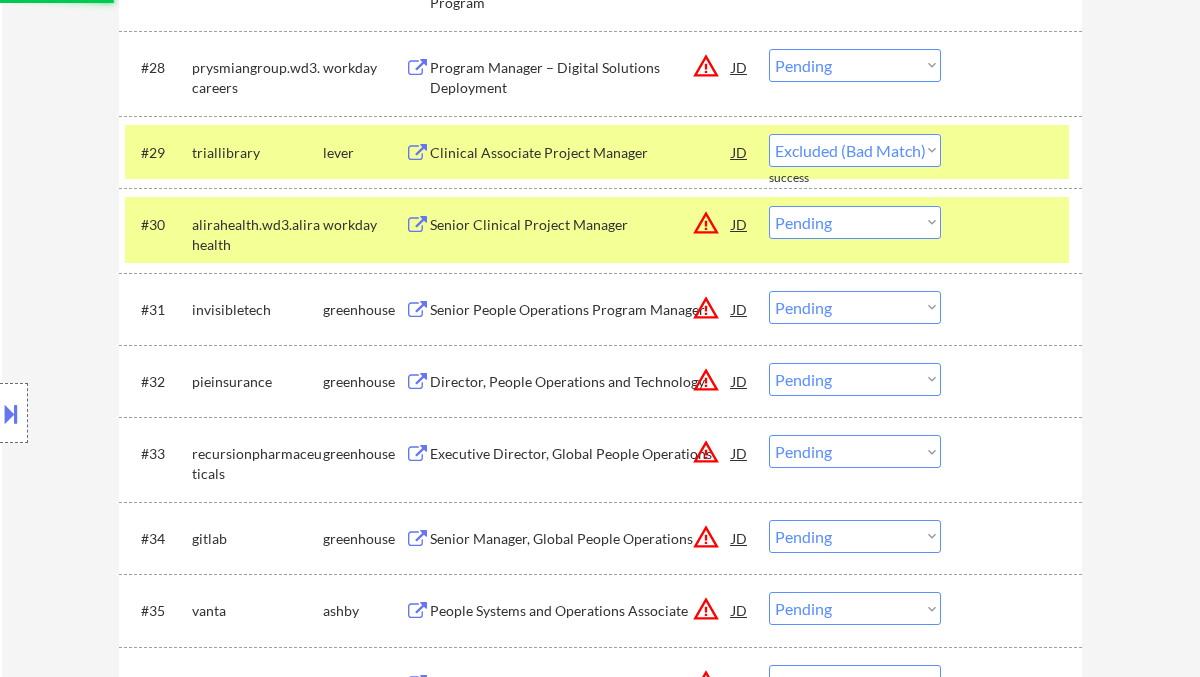 scroll, scrollTop: 2933, scrollLeft: 0, axis: vertical 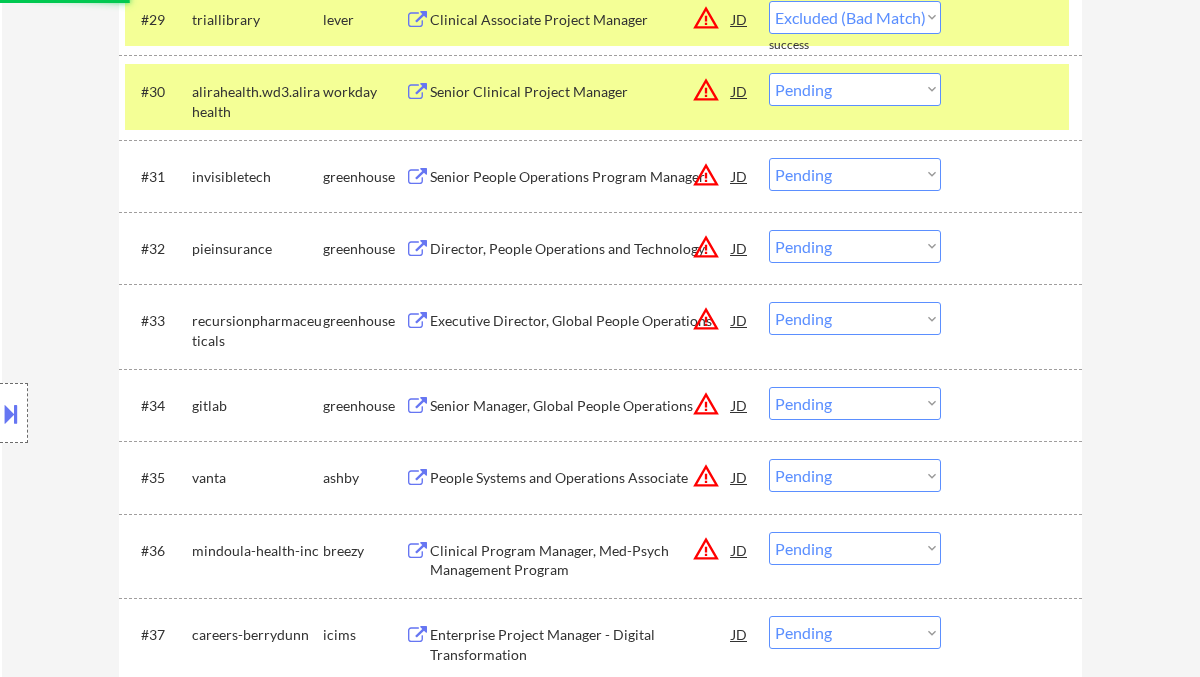select on ""pending"" 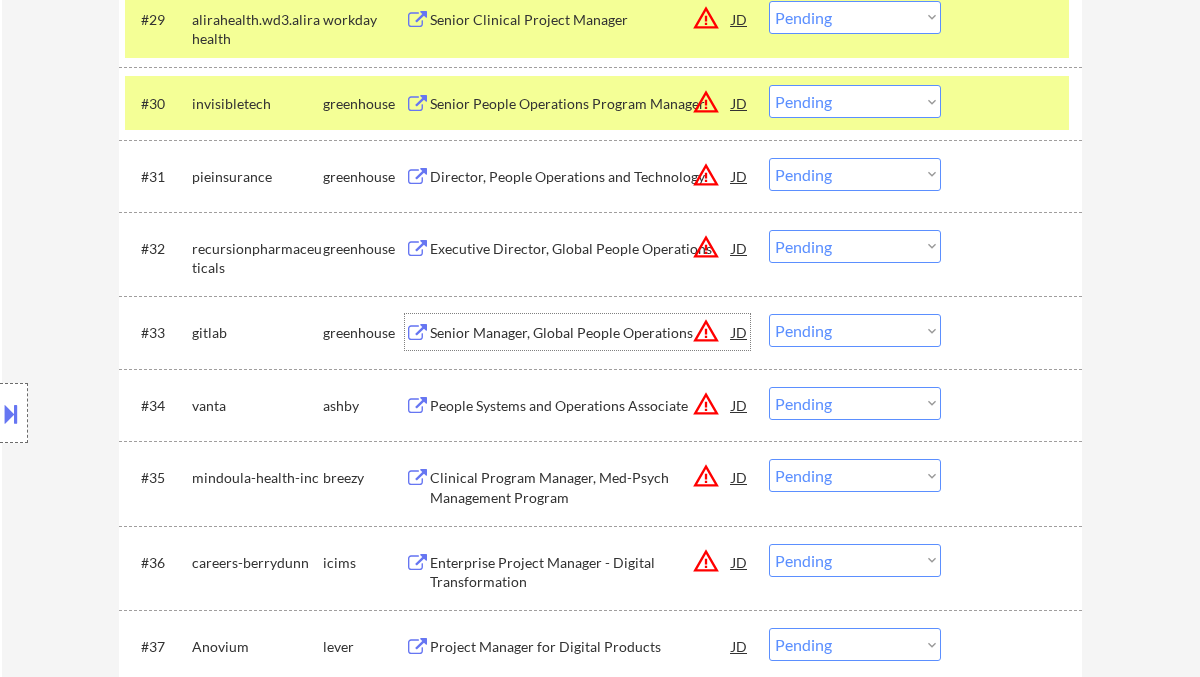 click on "Senior Manager, Global People Operations" at bounding box center [581, 333] 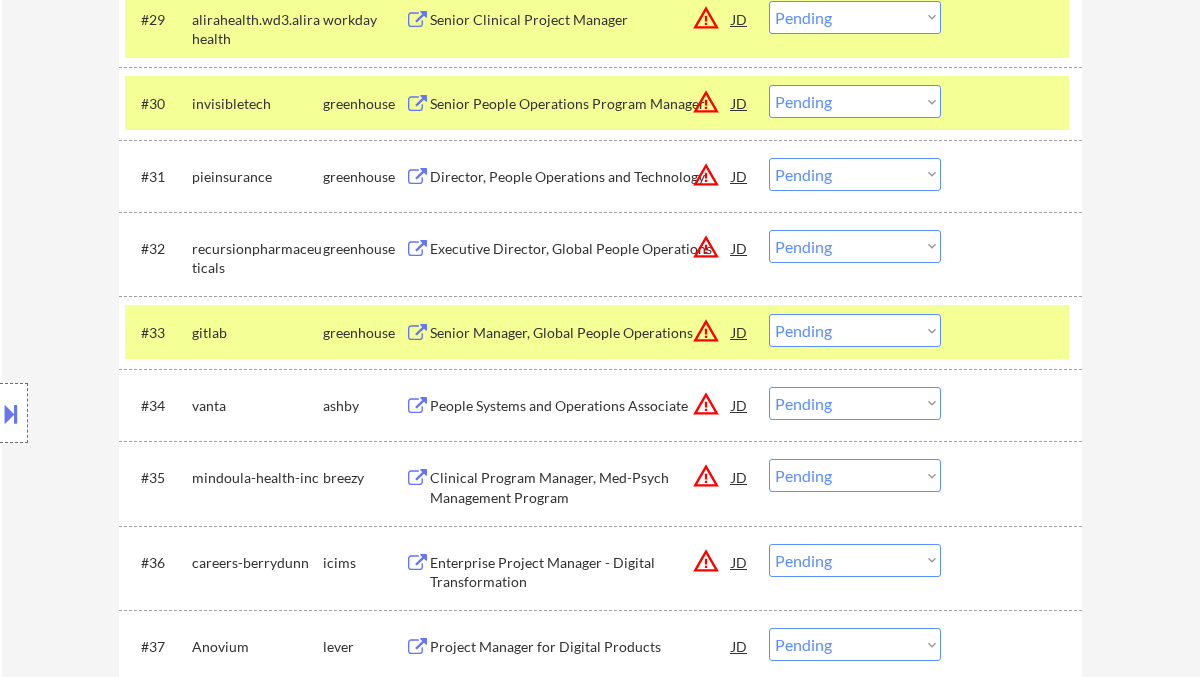 click on "Choose an option... Pending Applied Excluded (Questions) Excluded (Expired) Excluded (Location) Excluded (Bad Match) Excluded (Blocklist) Excluded (Salary) Excluded (Other)" at bounding box center (855, 330) 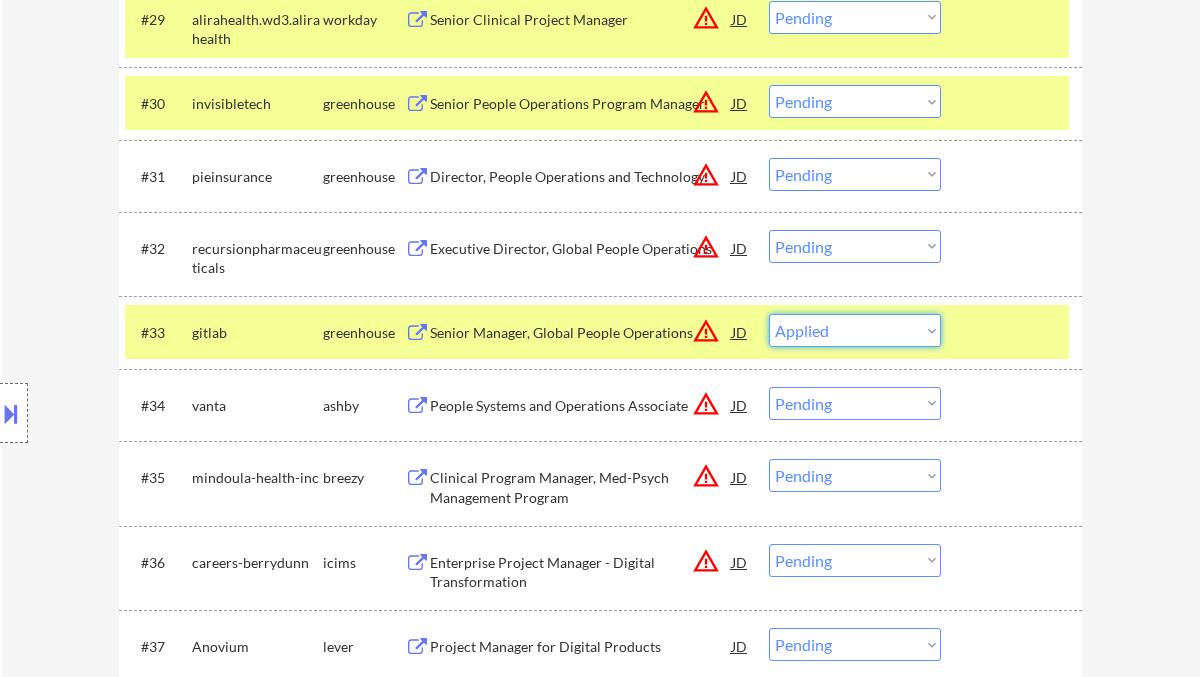 click on "Choose an option... Pending Applied Excluded (Questions) Excluded (Expired) Excluded (Location) Excluded (Bad Match) Excluded (Blocklist) Excluded (Salary) Excluded (Other)" at bounding box center [855, 330] 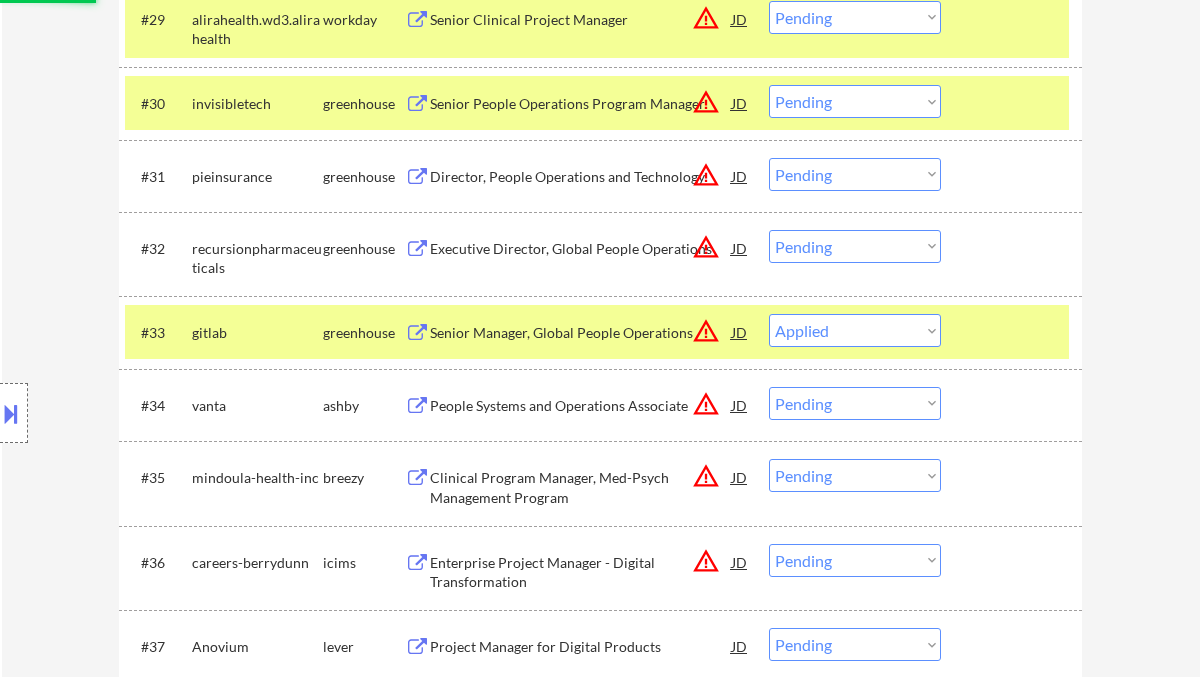 select on ""pending"" 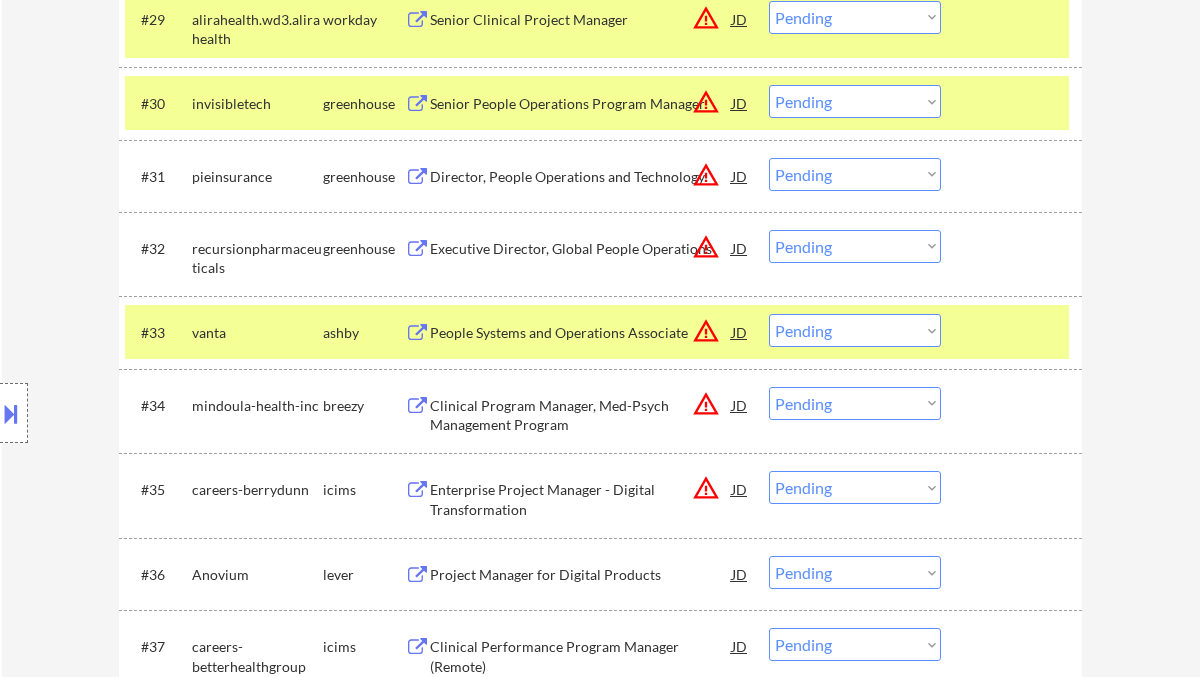 click on "People Systems and Operations Associate" at bounding box center [581, 333] 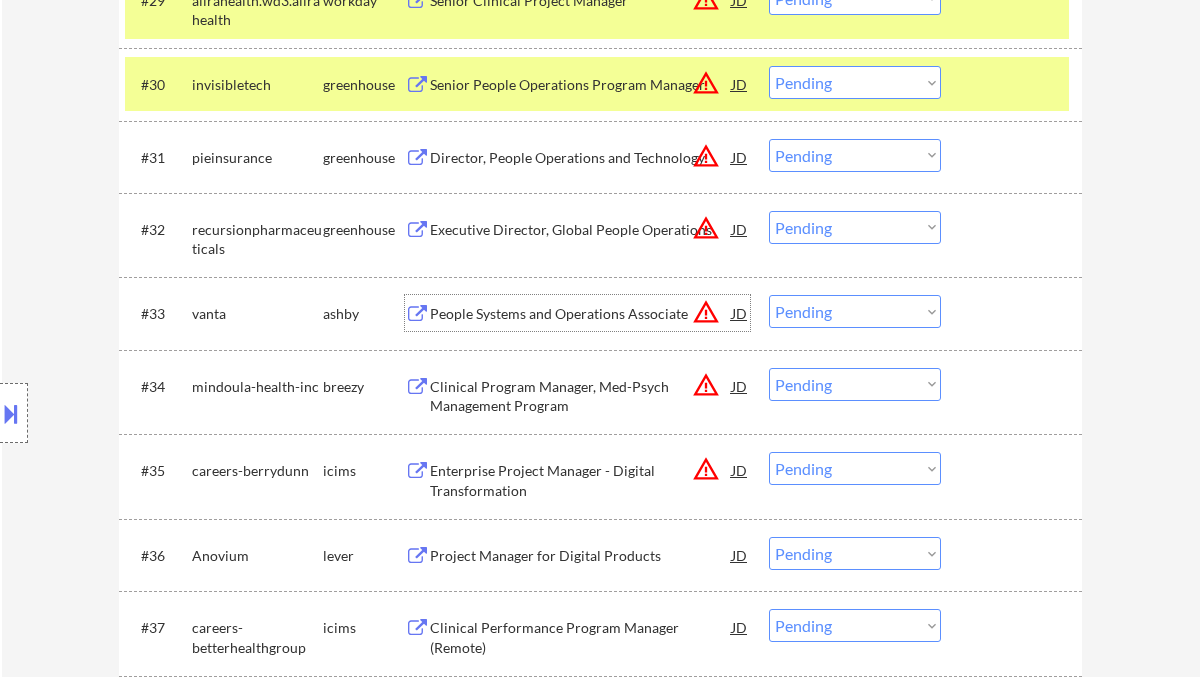 scroll, scrollTop: 2933, scrollLeft: 0, axis: vertical 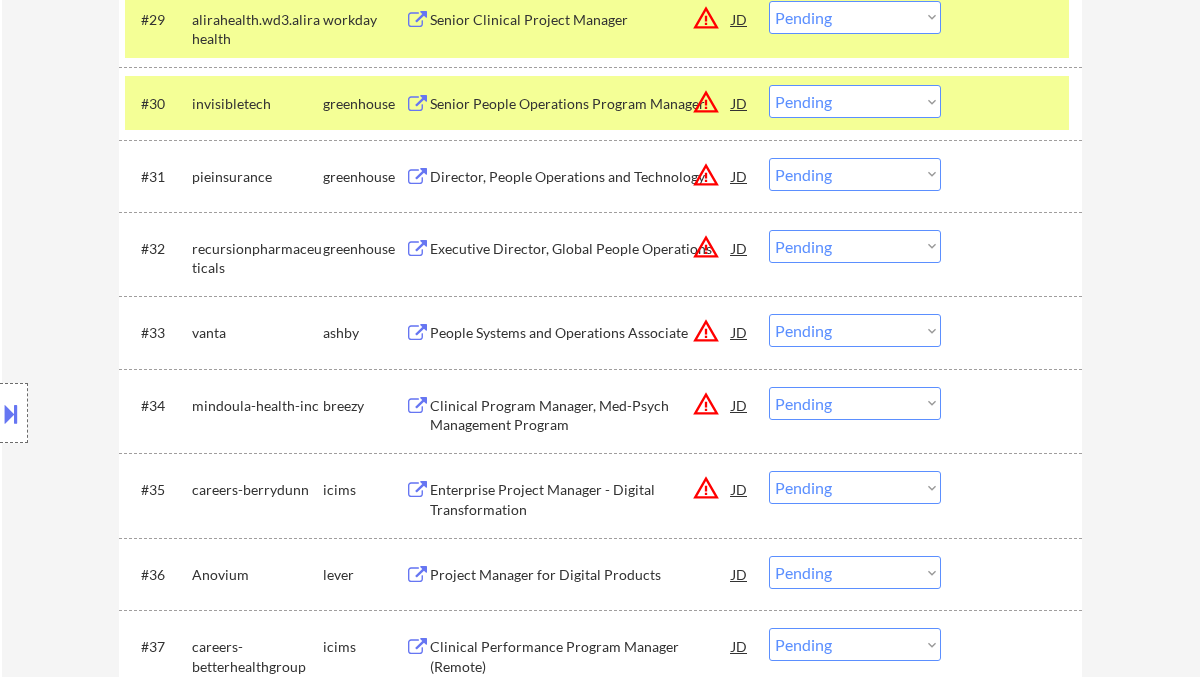 click on "Location Inclusions:" at bounding box center [179, 413] 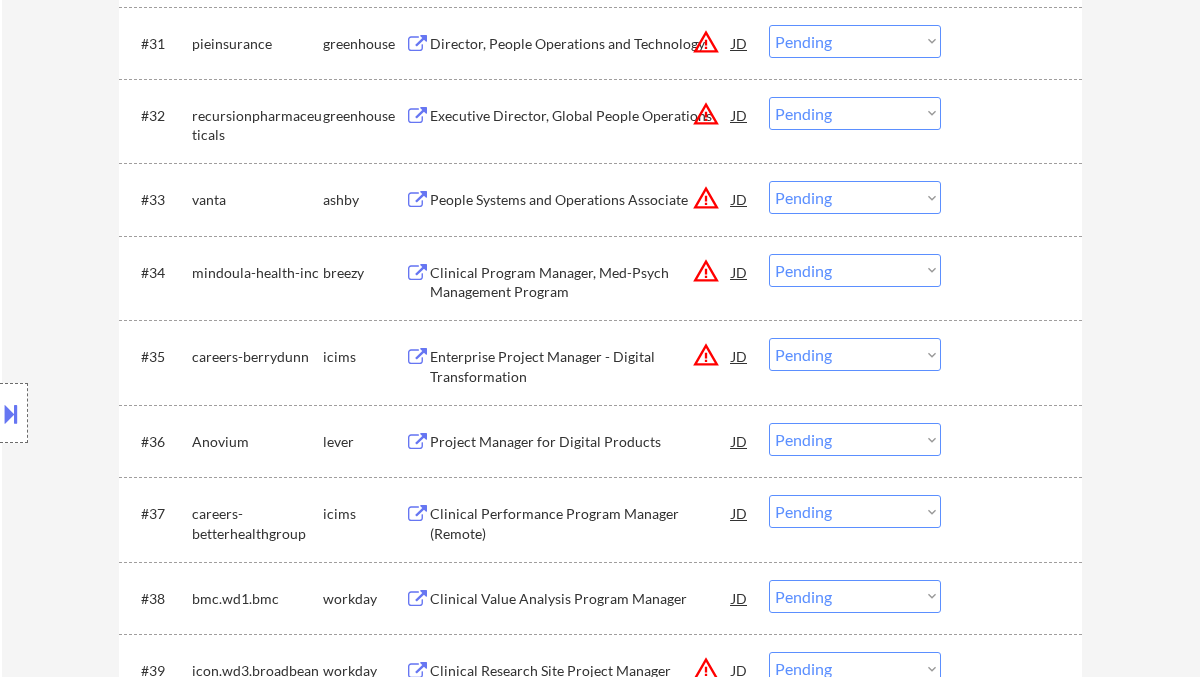 click on "Project Manager for Digital Products" at bounding box center (581, 442) 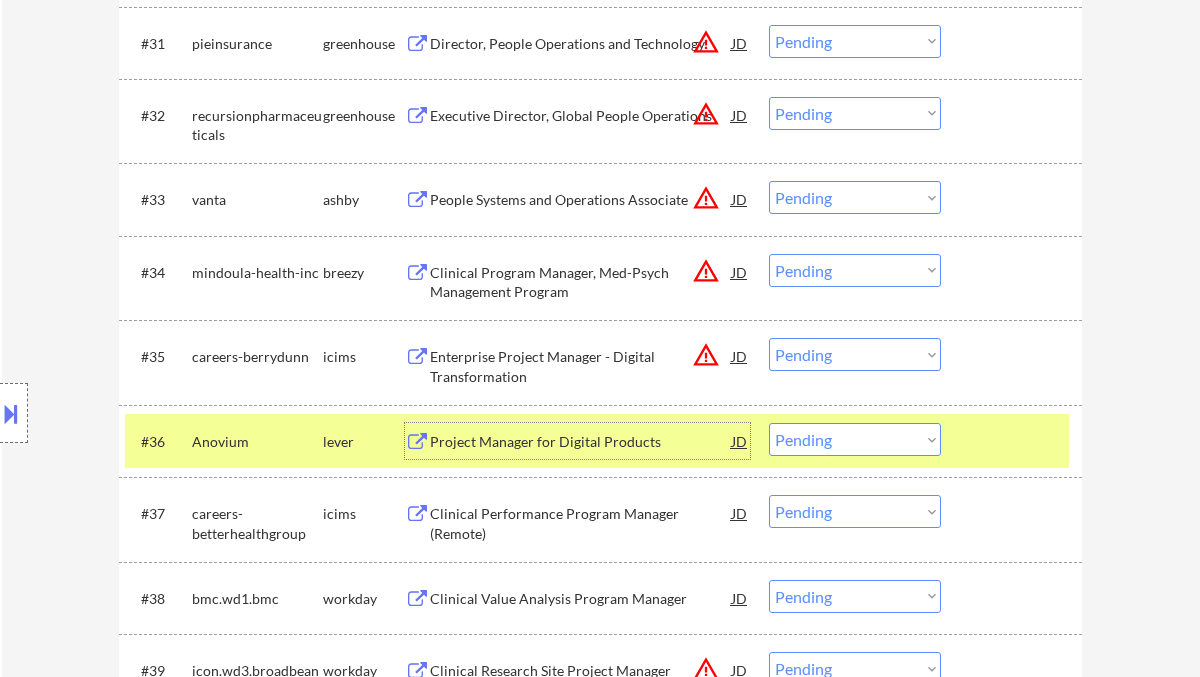 click on "Choose an option... Pending Applied Excluded (Questions) Excluded (Expired) Excluded (Location) Excluded (Bad Match) Excluded (Blocklist) Excluded (Salary) Excluded (Other)" at bounding box center (855, 439) 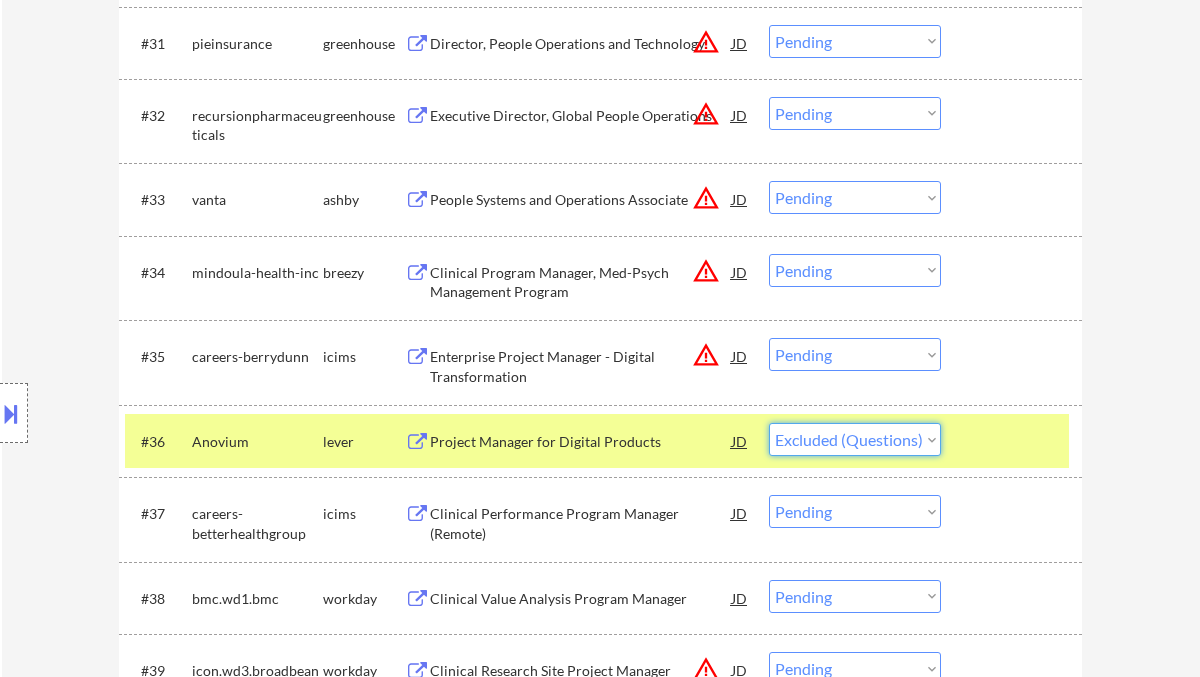 click on "Choose an option... Pending Applied Excluded (Questions) Excluded (Expired) Excluded (Location) Excluded (Bad Match) Excluded (Blocklist) Excluded (Salary) Excluded (Other)" at bounding box center (855, 439) 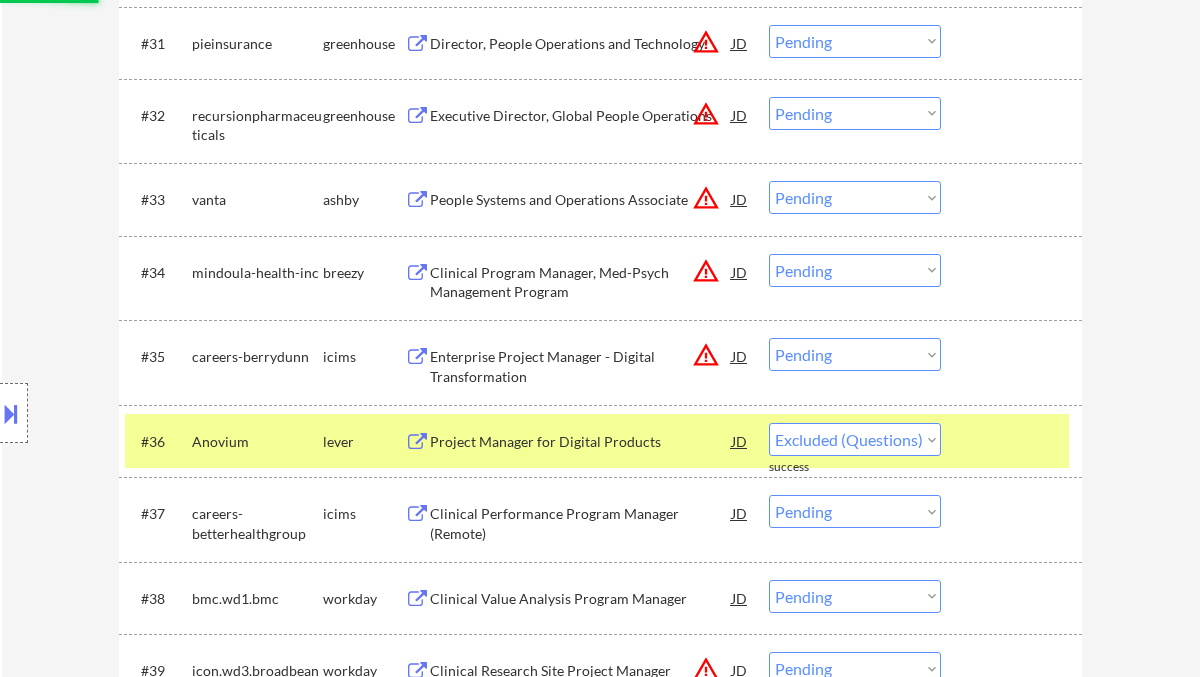 select on ""pending"" 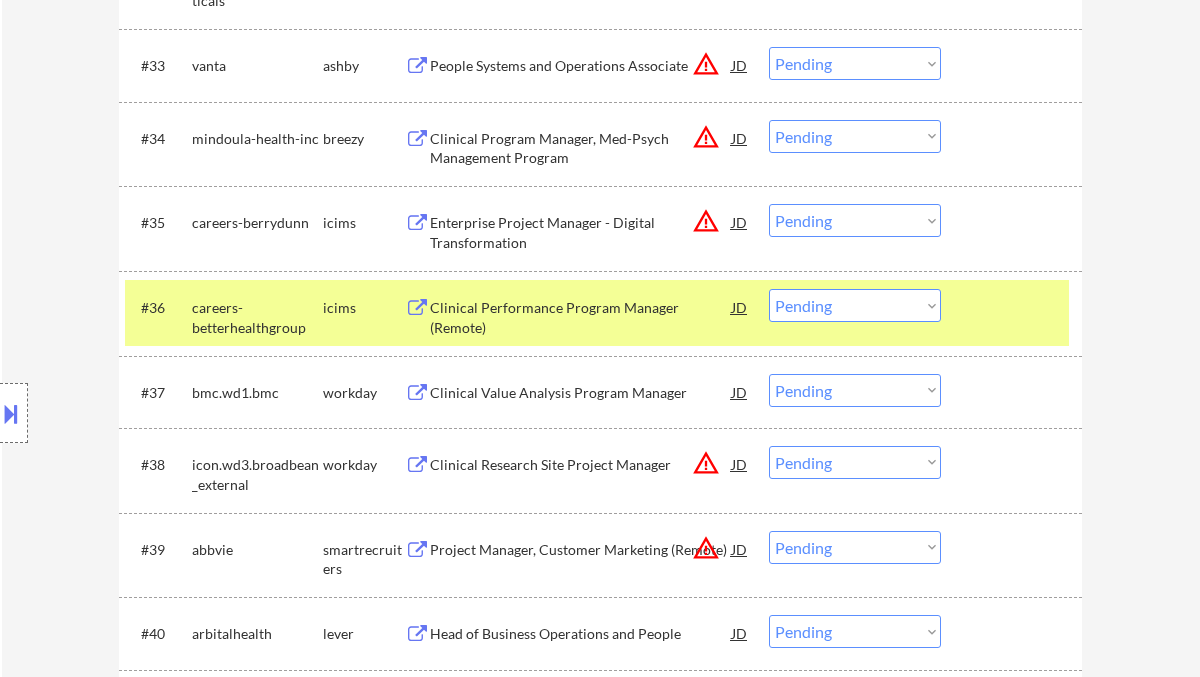 scroll, scrollTop: 3600, scrollLeft: 0, axis: vertical 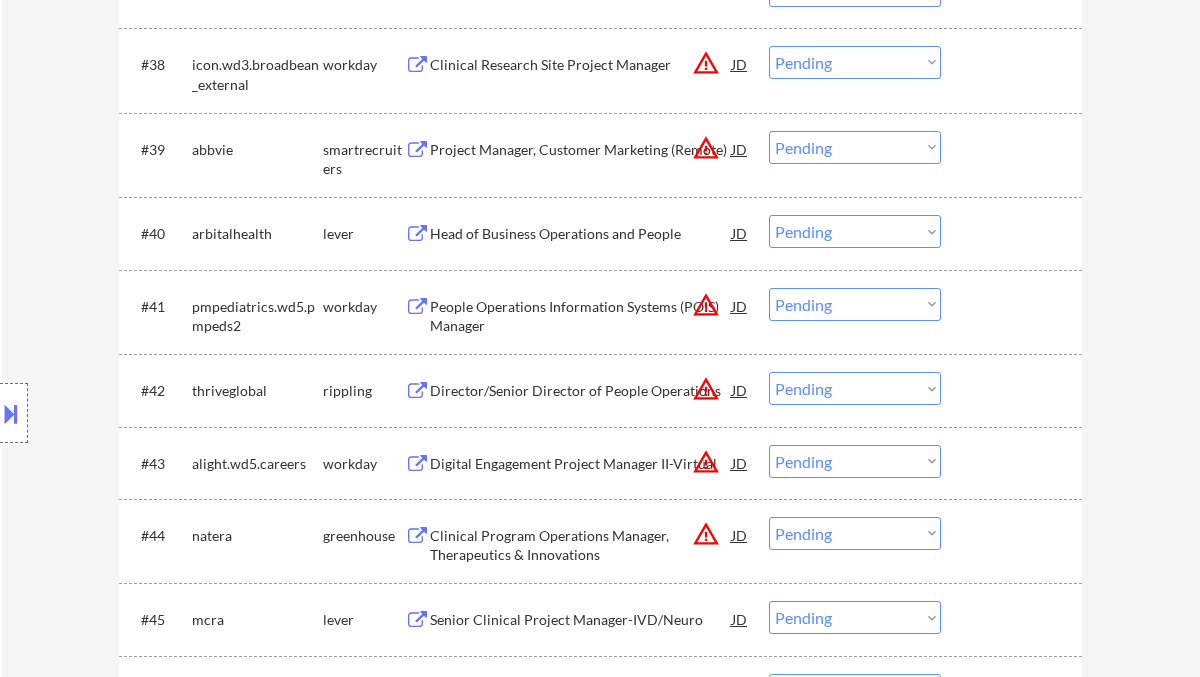 click on "Head of Business Operations and People" at bounding box center [581, 234] 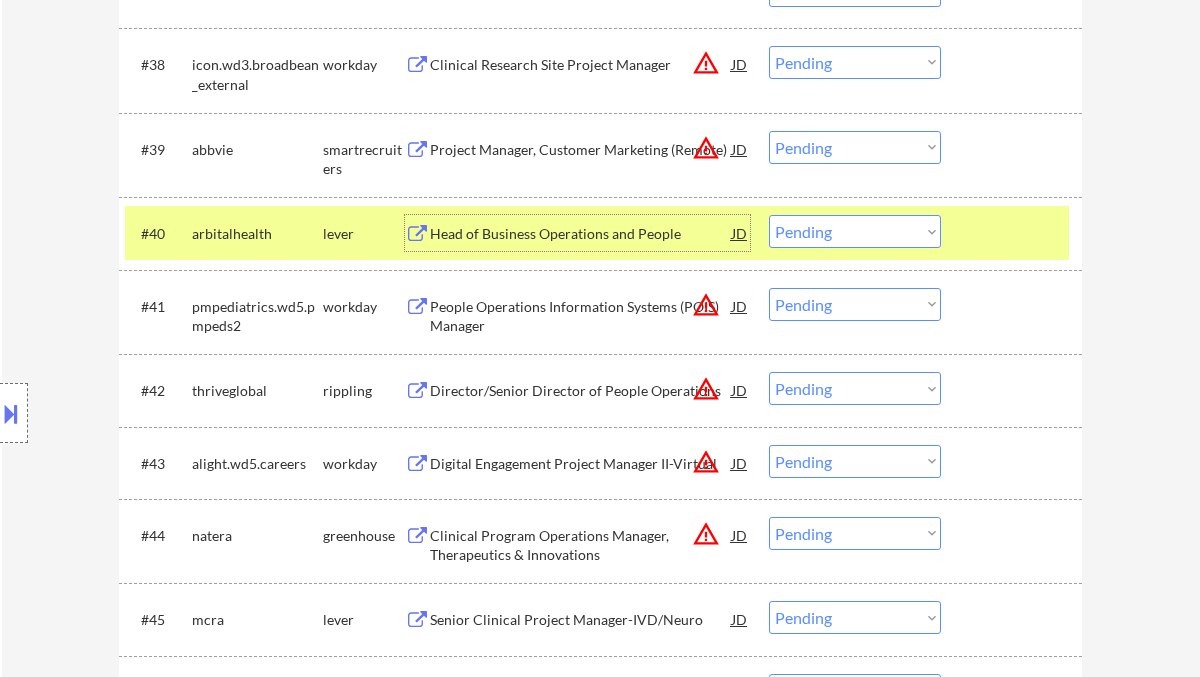 click on "Choose an option... Pending Applied Excluded (Questions) Excluded (Expired) Excluded (Location) Excluded (Bad Match) Excluded (Blocklist) Excluded (Salary) Excluded (Other)" at bounding box center [855, 231] 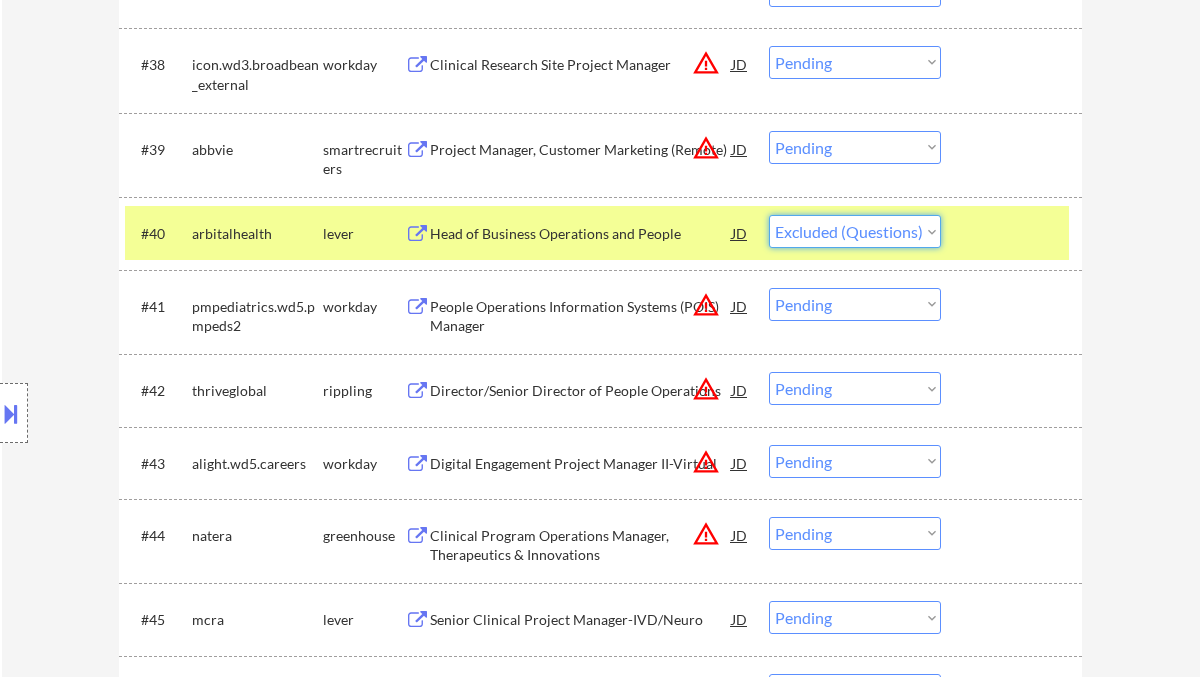 click on "Choose an option... Pending Applied Excluded (Questions) Excluded (Expired) Excluded (Location) Excluded (Bad Match) Excluded (Blocklist) Excluded (Salary) Excluded (Other)" at bounding box center (855, 231) 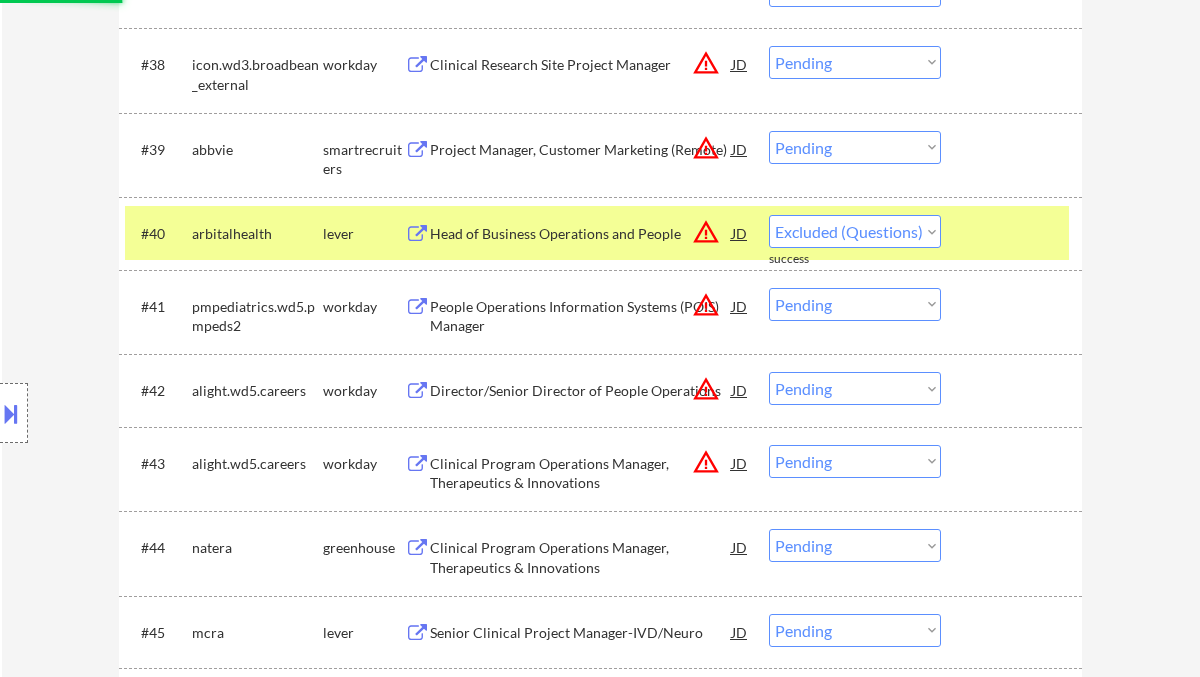 select on ""pending"" 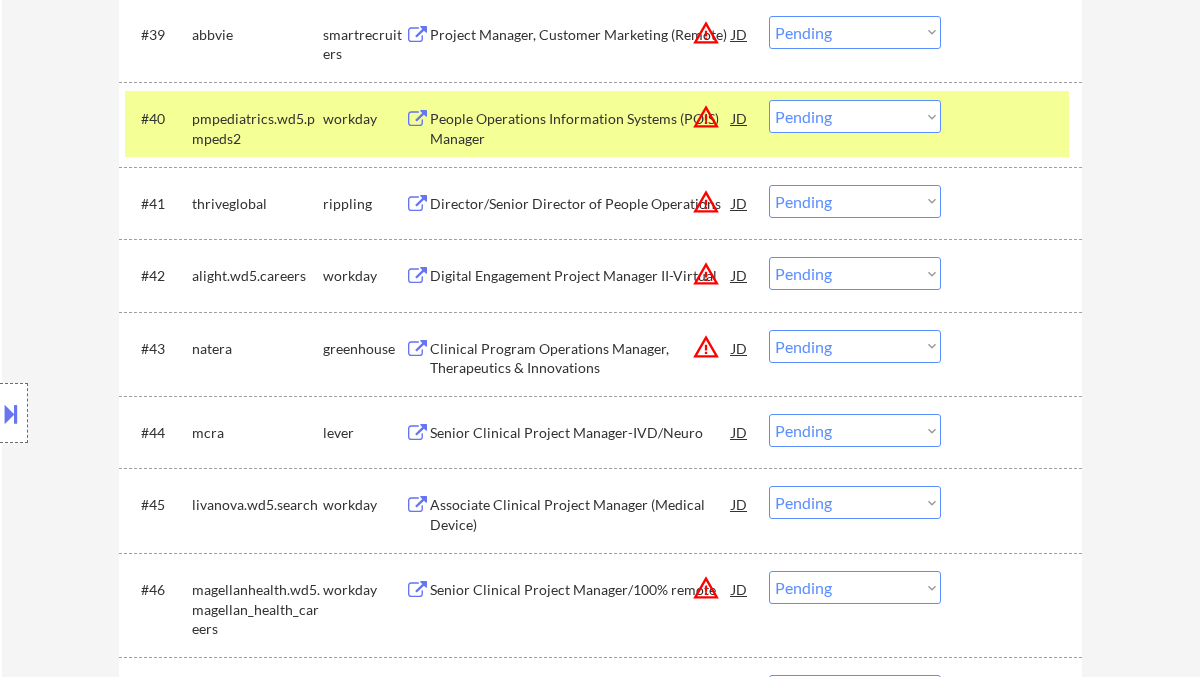scroll, scrollTop: 3733, scrollLeft: 0, axis: vertical 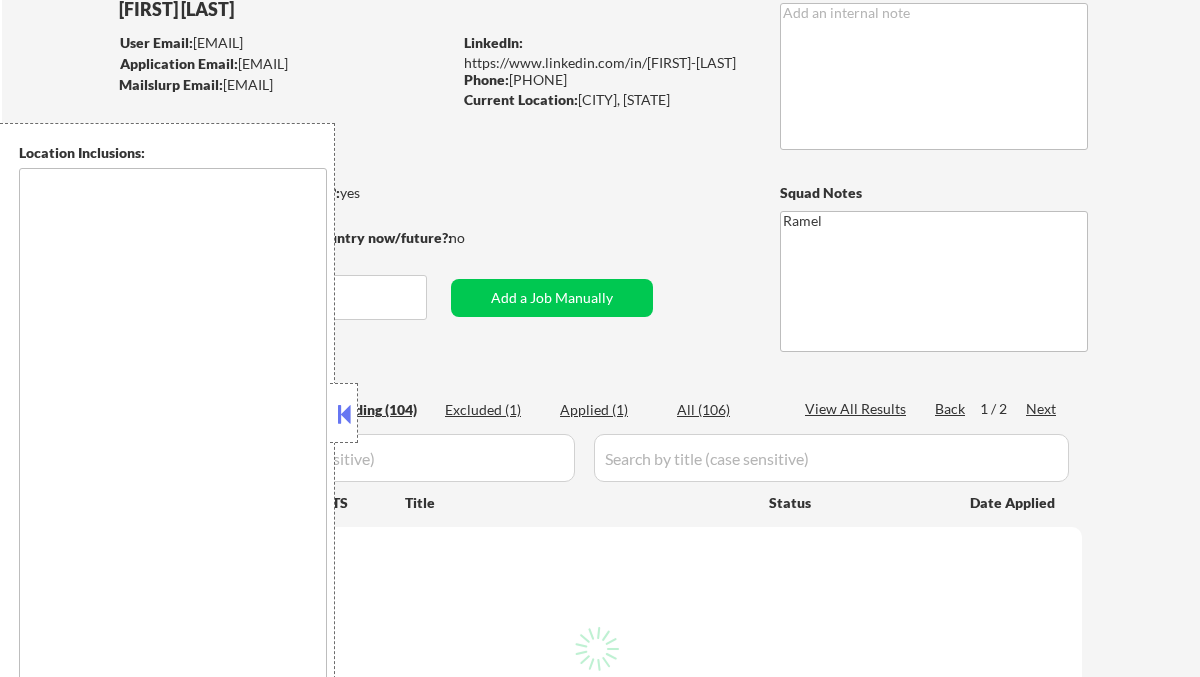 click on "Applied (1)" at bounding box center (610, 410) 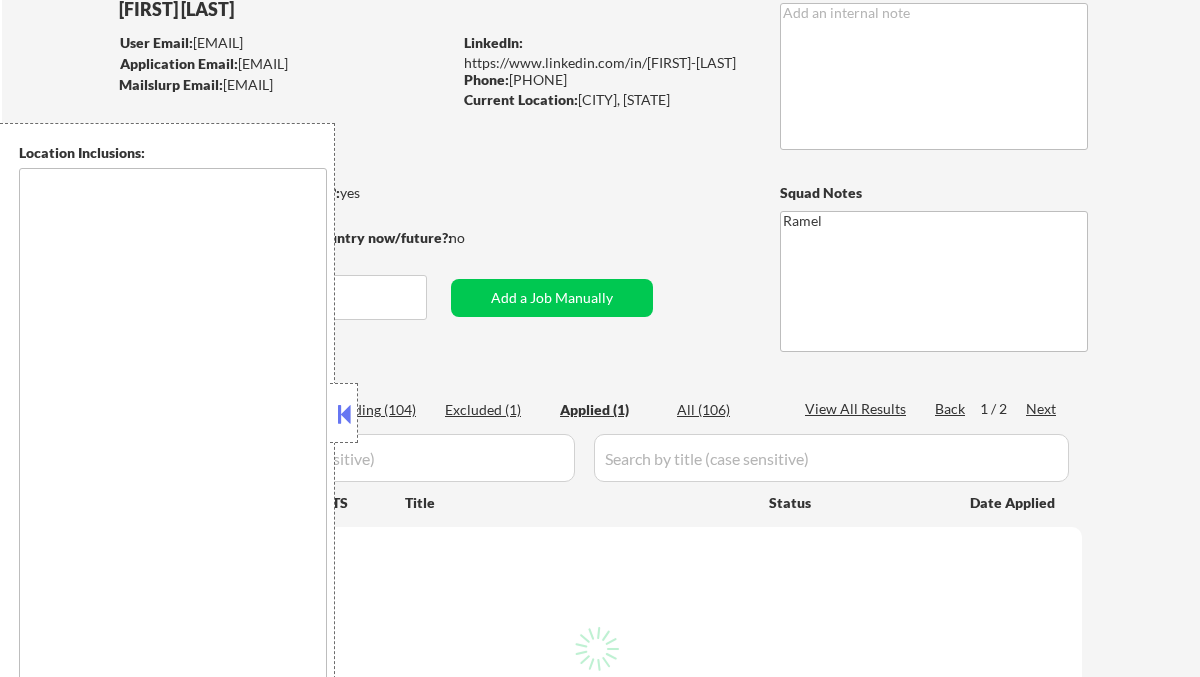 click at bounding box center [173, 426] 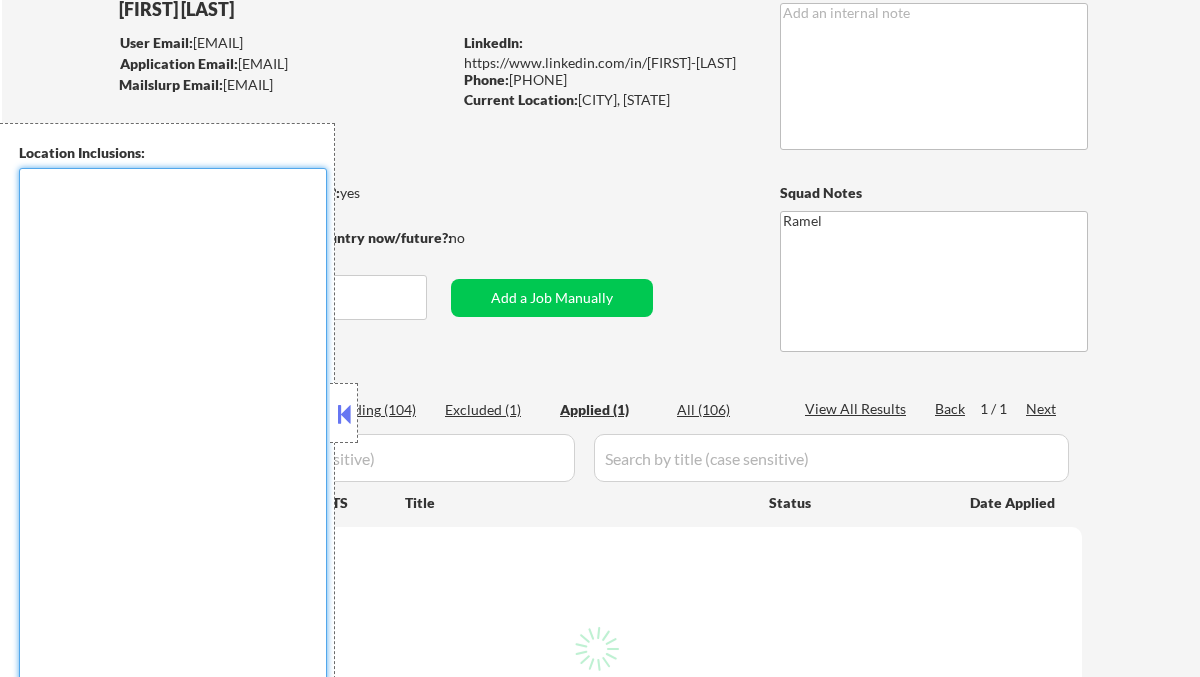 click at bounding box center (344, 414) 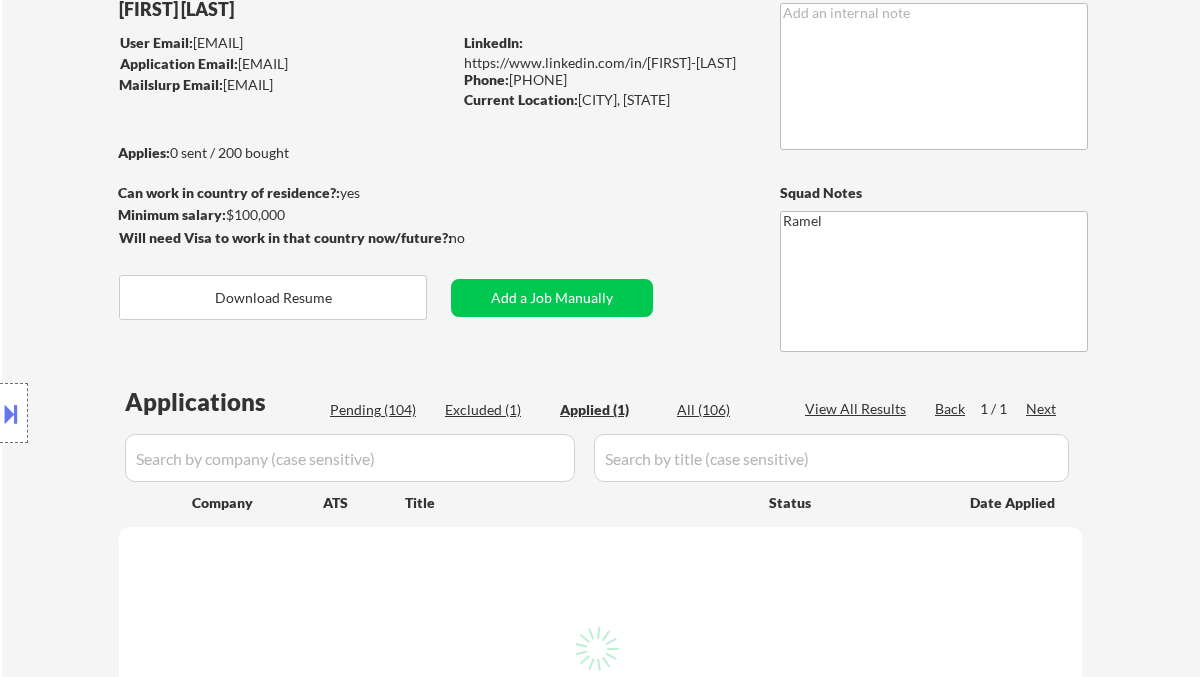 select on ""applied"" 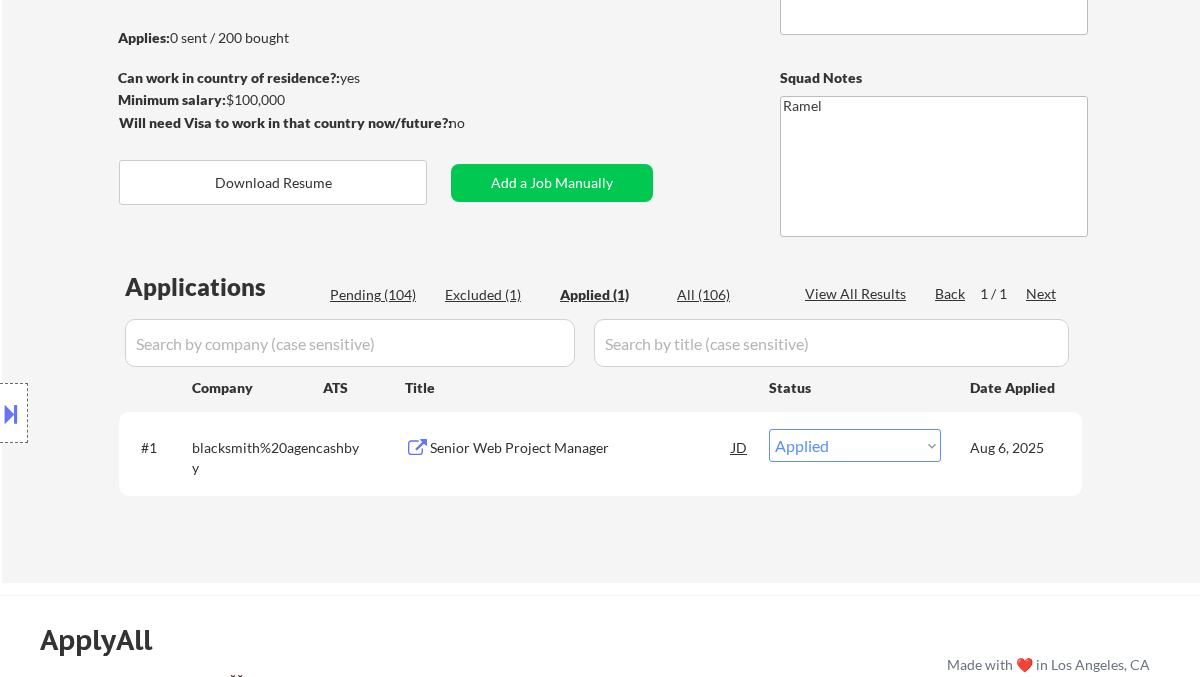 scroll, scrollTop: 266, scrollLeft: 0, axis: vertical 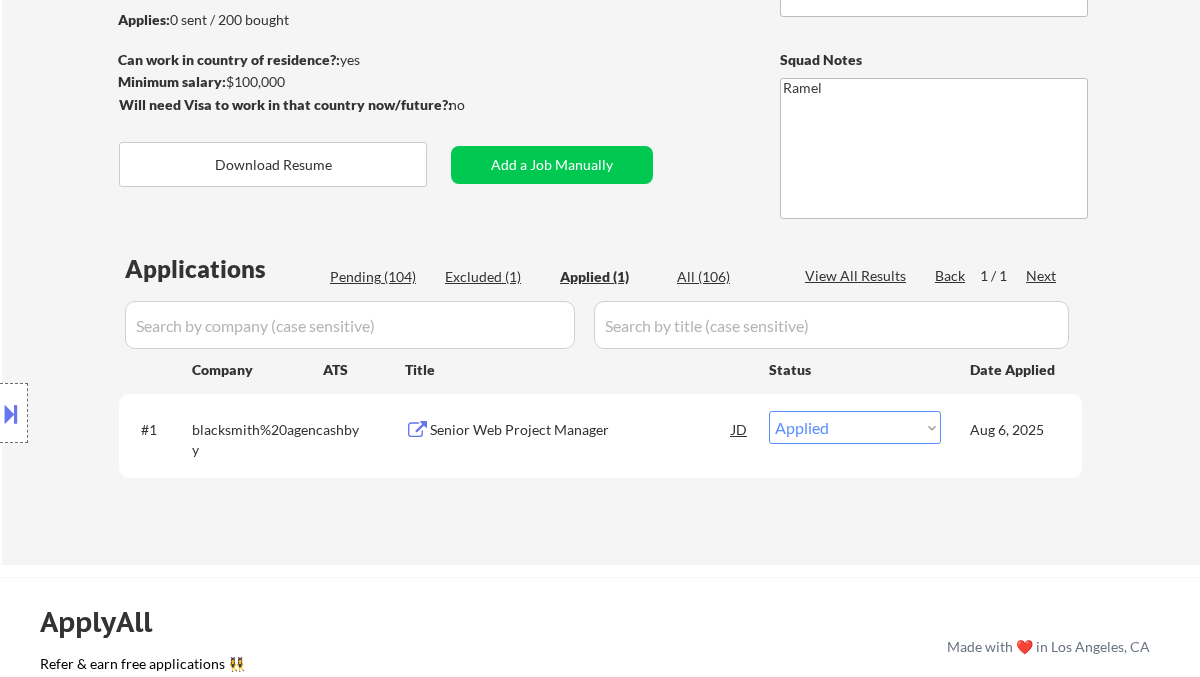 select on ""applied"" 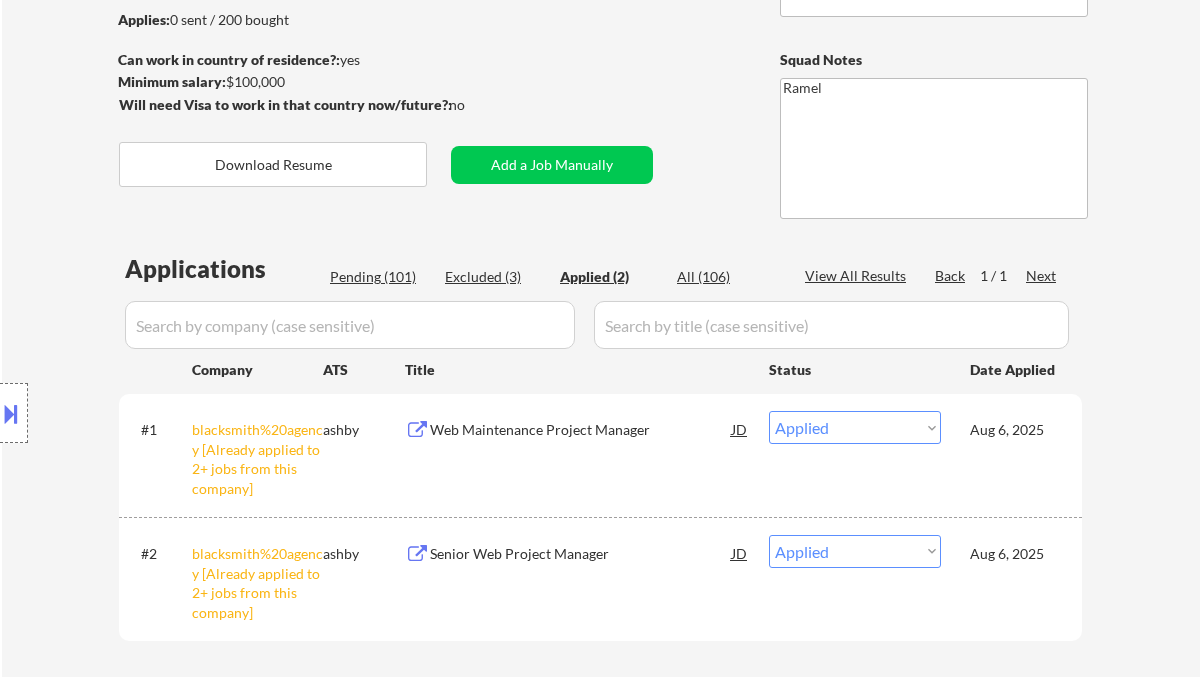 select on ""applied"" 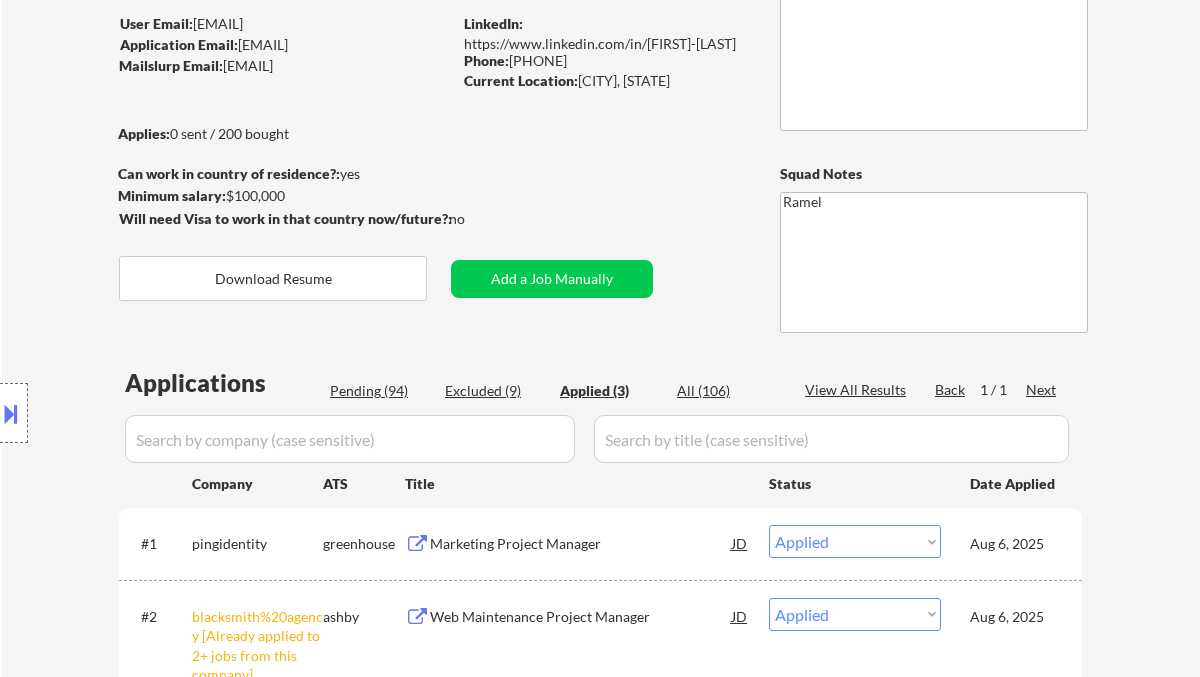 scroll, scrollTop: 133, scrollLeft: 0, axis: vertical 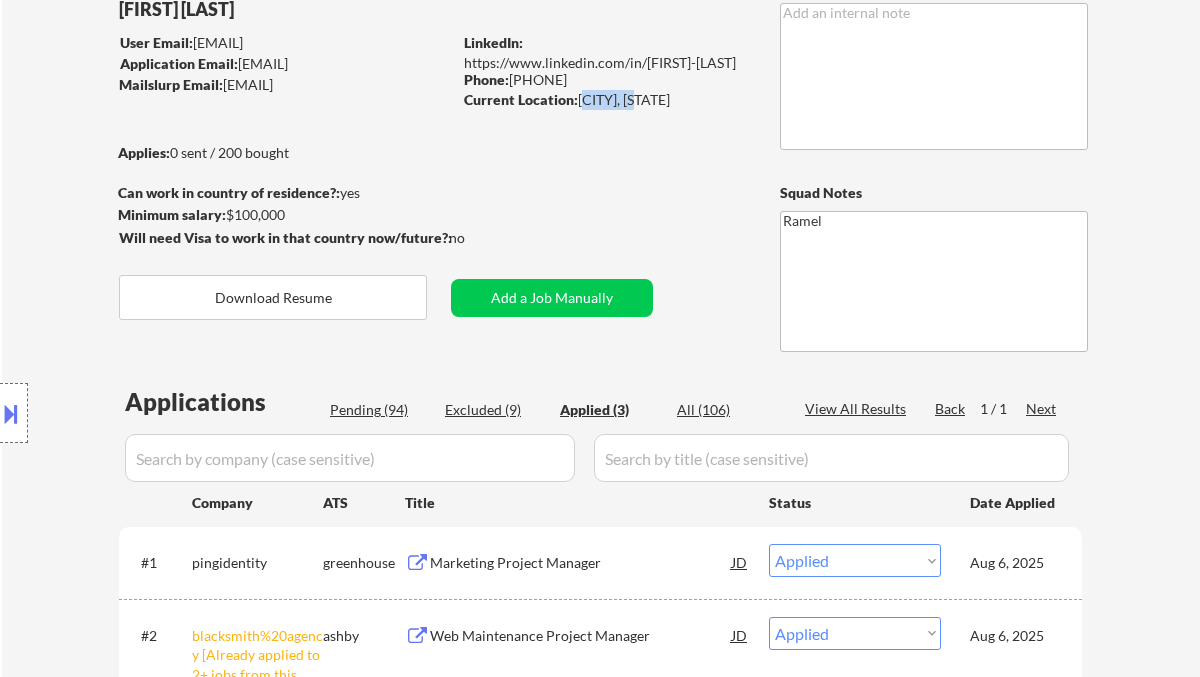 drag, startPoint x: 581, startPoint y: 95, endPoint x: 640, endPoint y: 99, distance: 59.135437 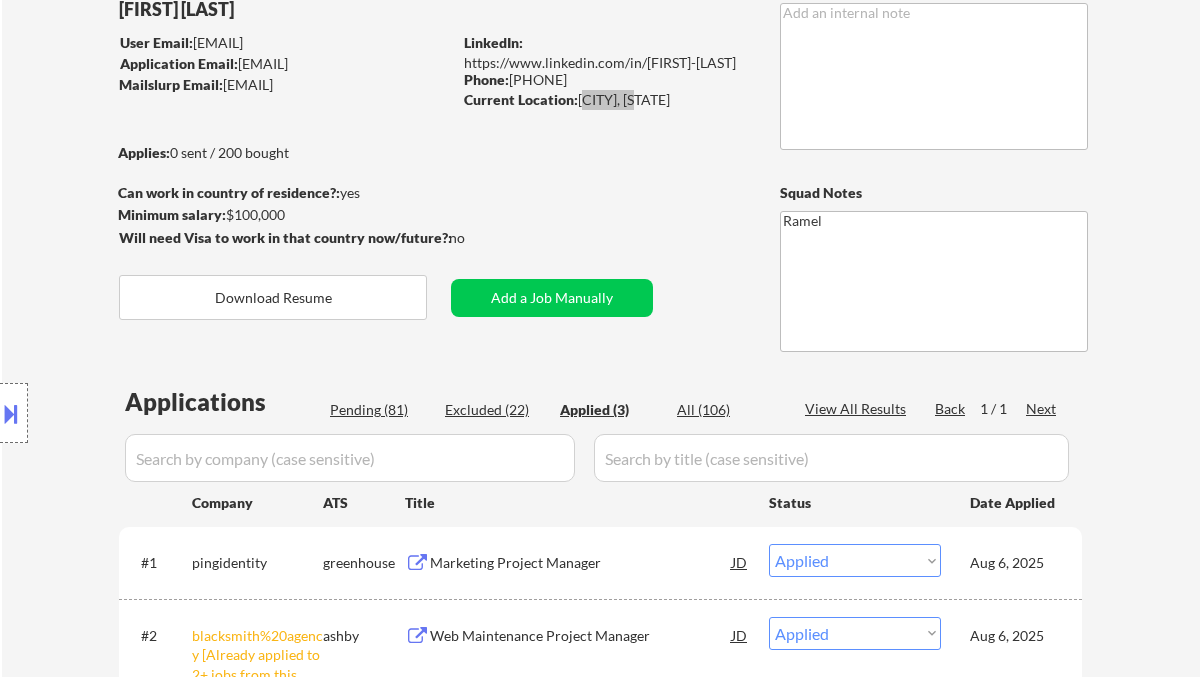 select on ""applied"" 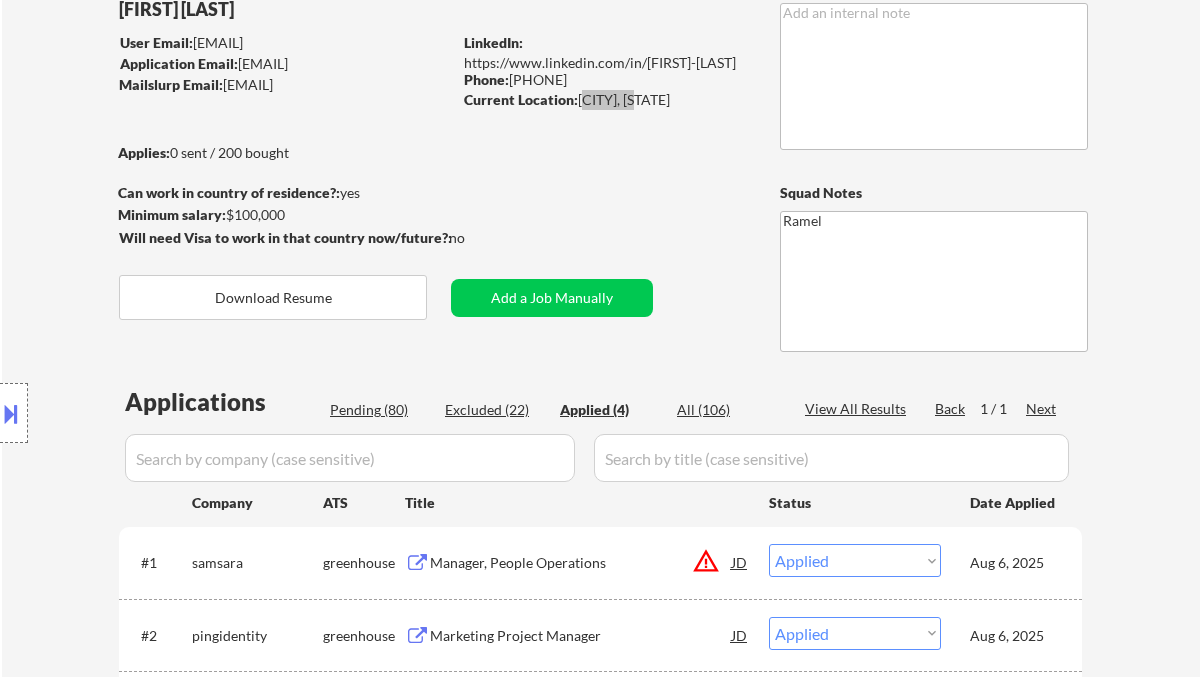 select on ""applied"" 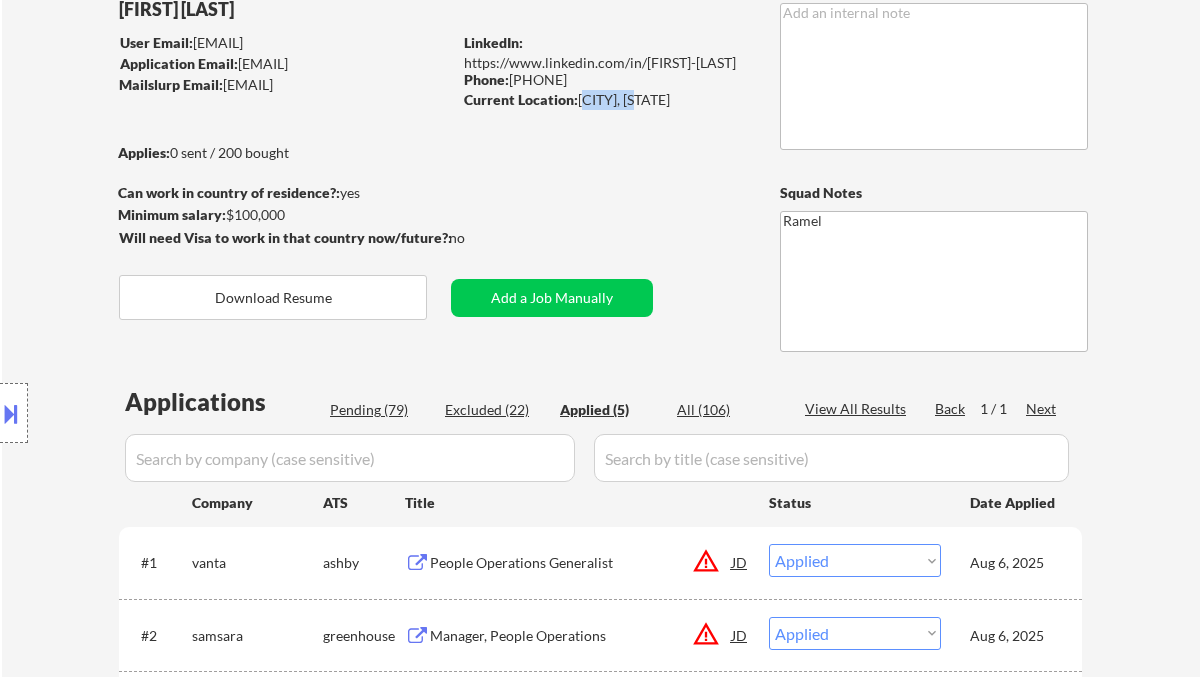 copy on "[CITY], [STATE]" 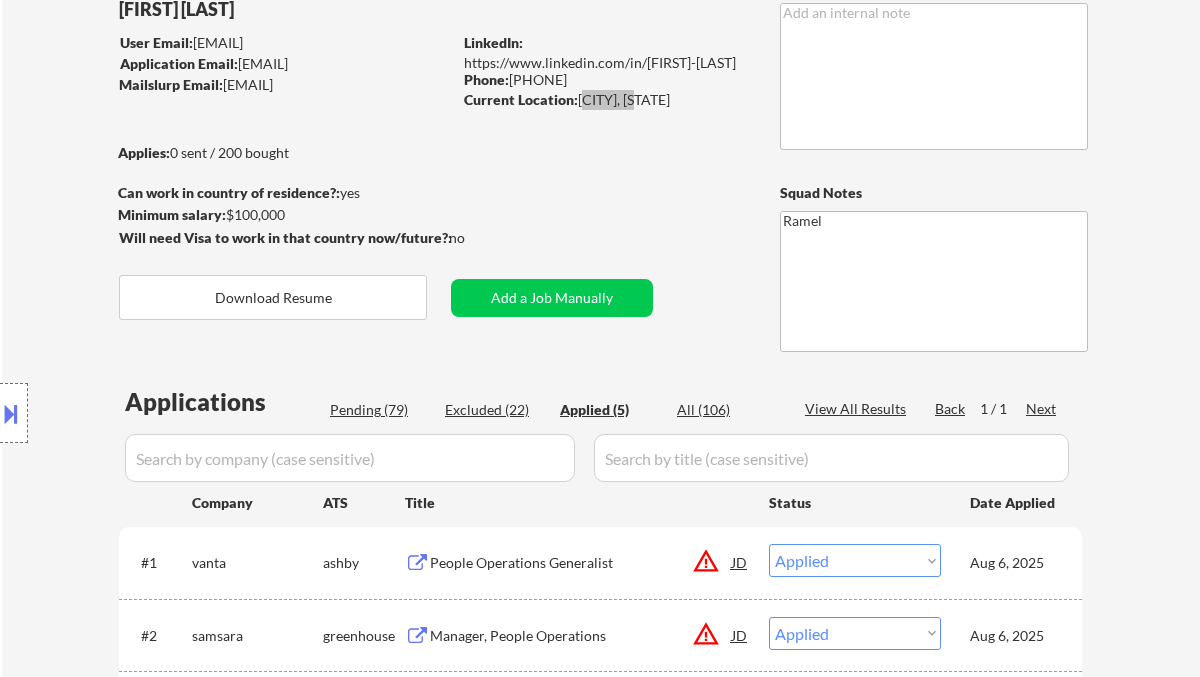 select on ""applied"" 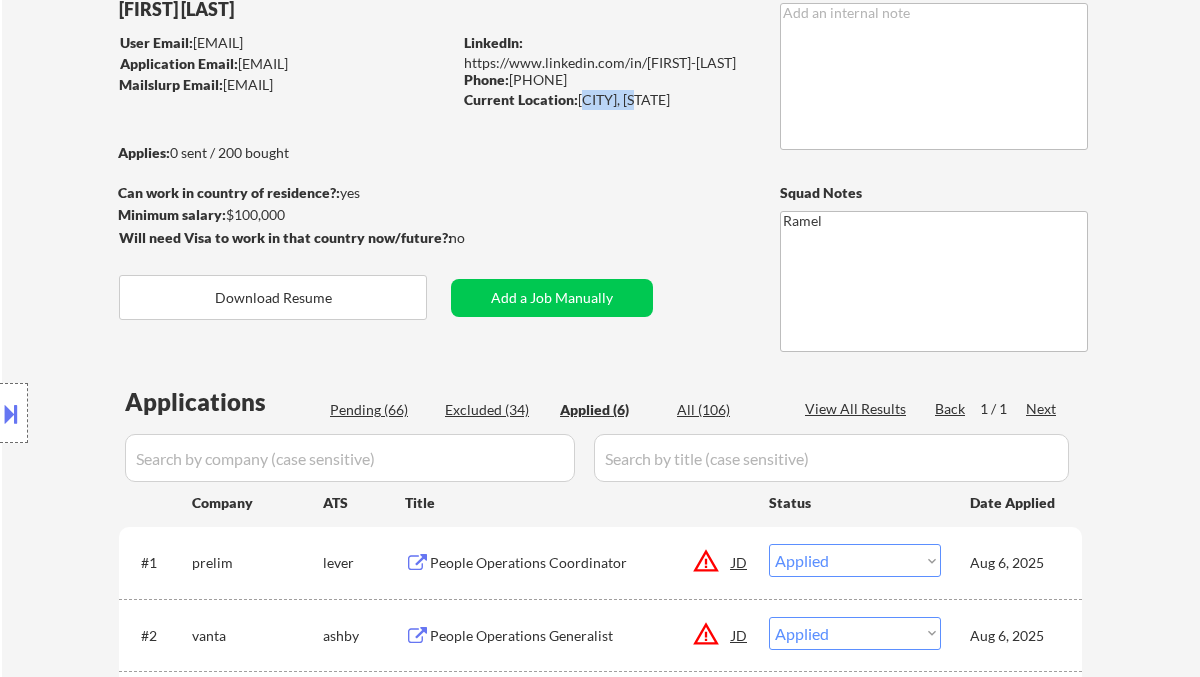 copy on "[CITY], [STATE]" 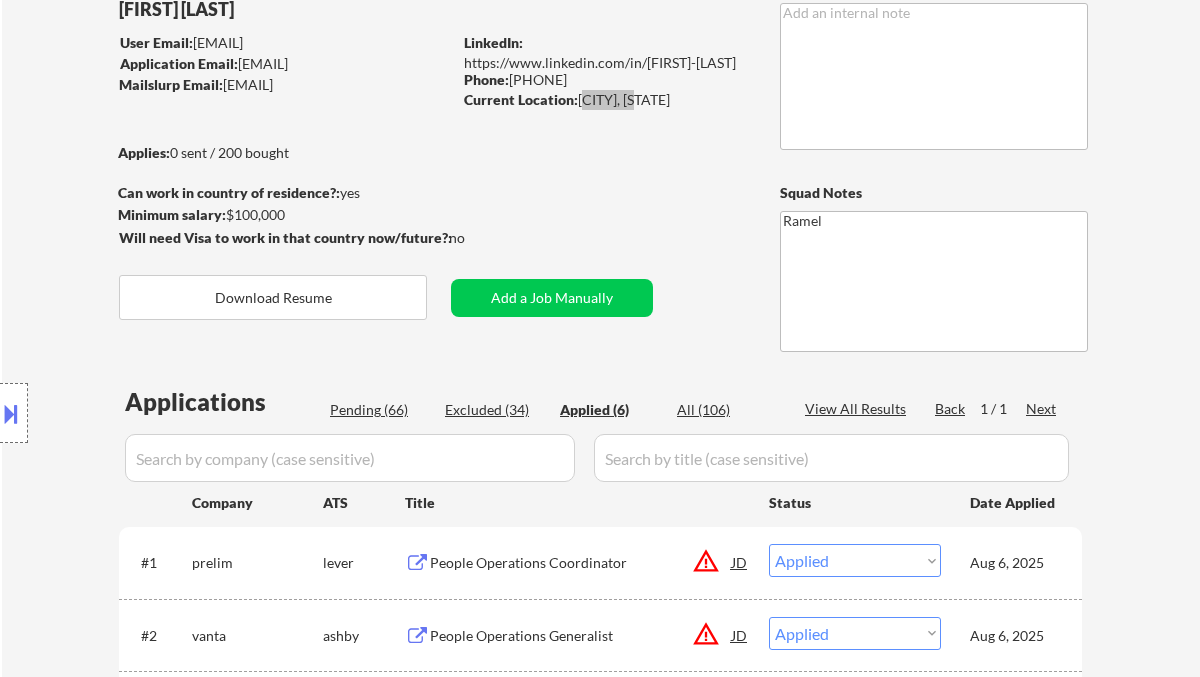 select on ""applied"" 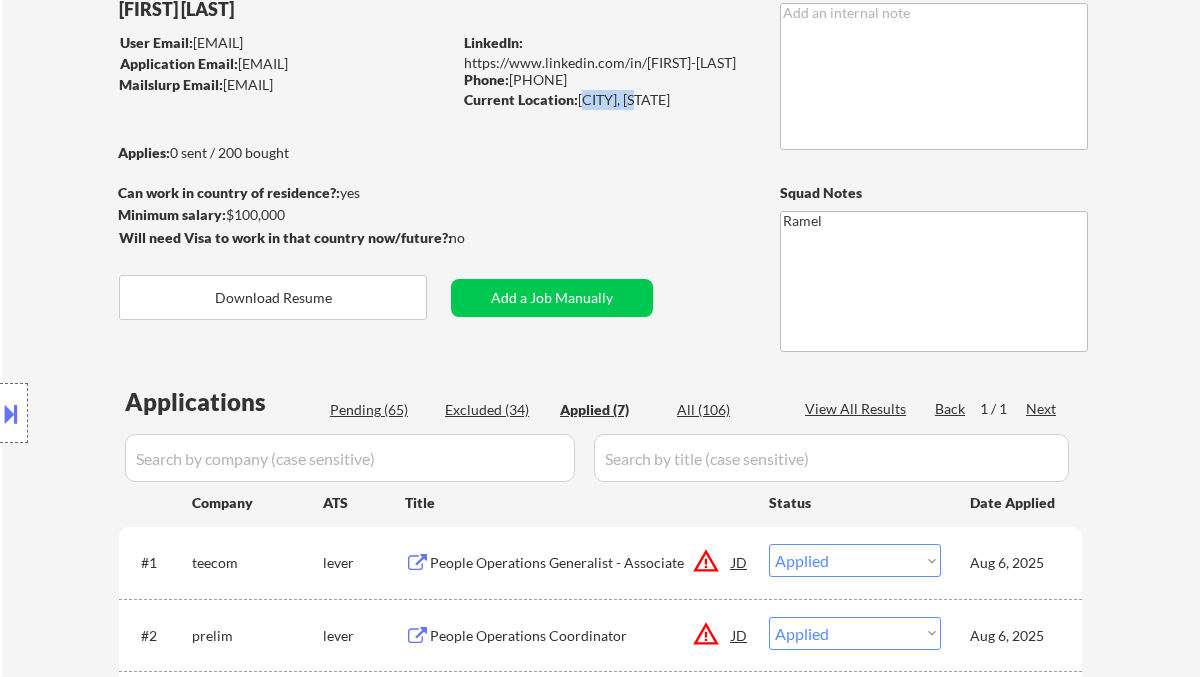 select on ""applied"" 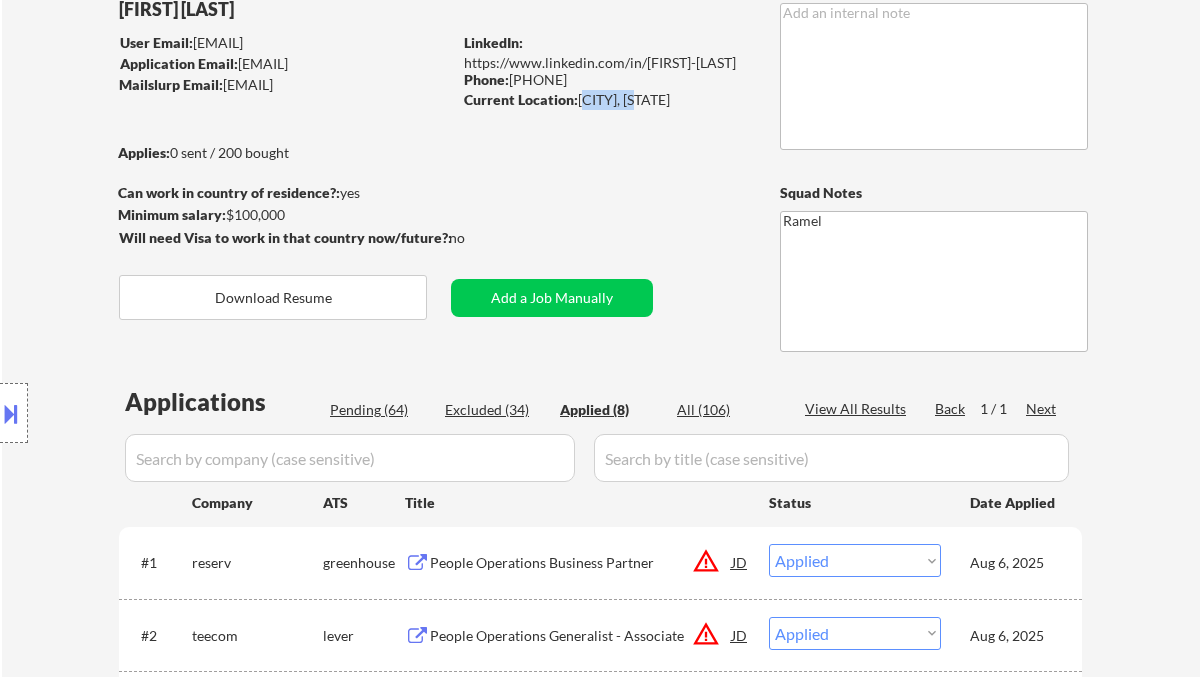 copy on "[CITY], [STATE]" 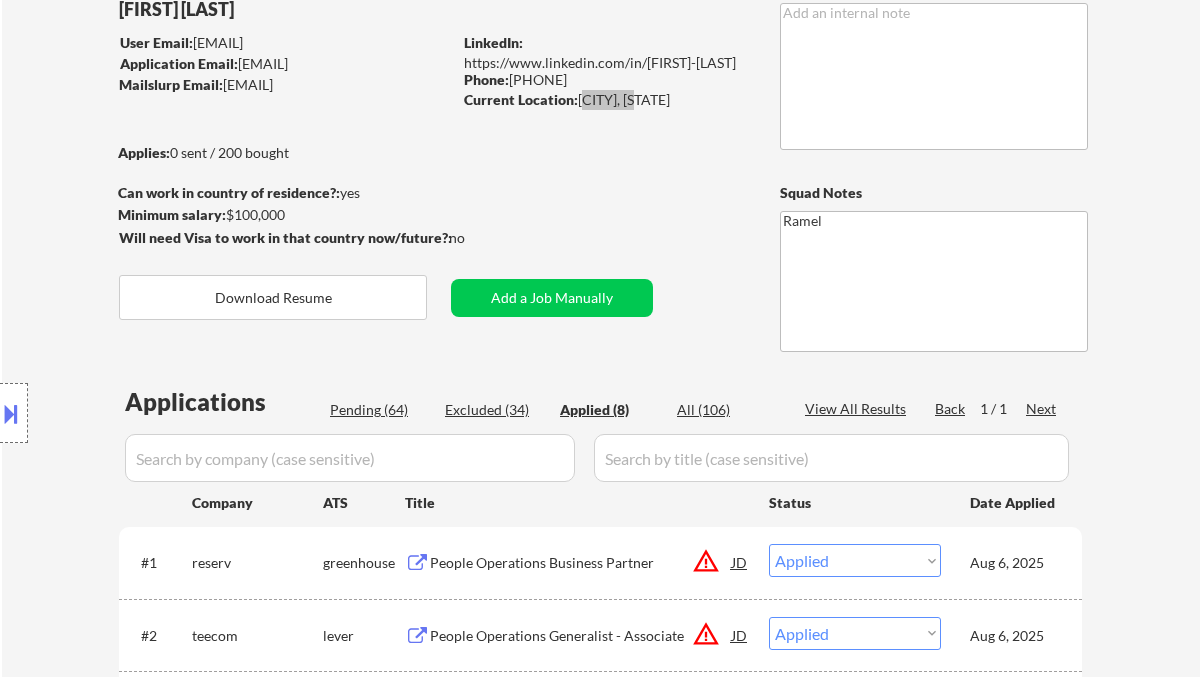 select on ""applied"" 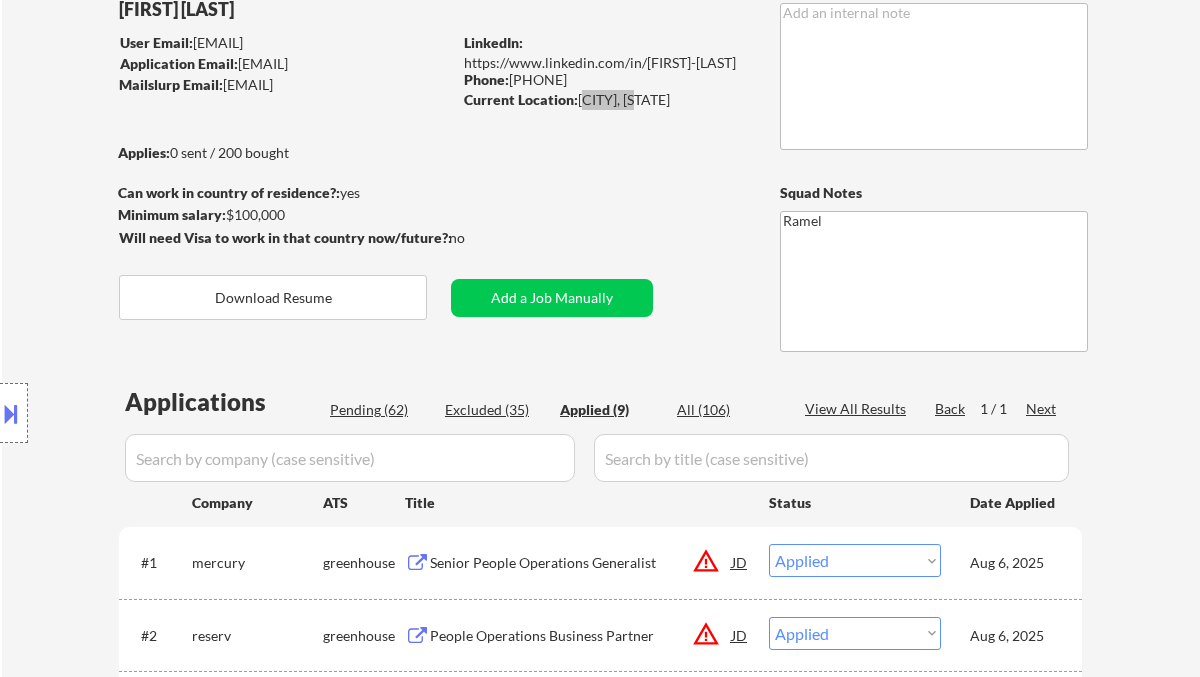 select on ""applied"" 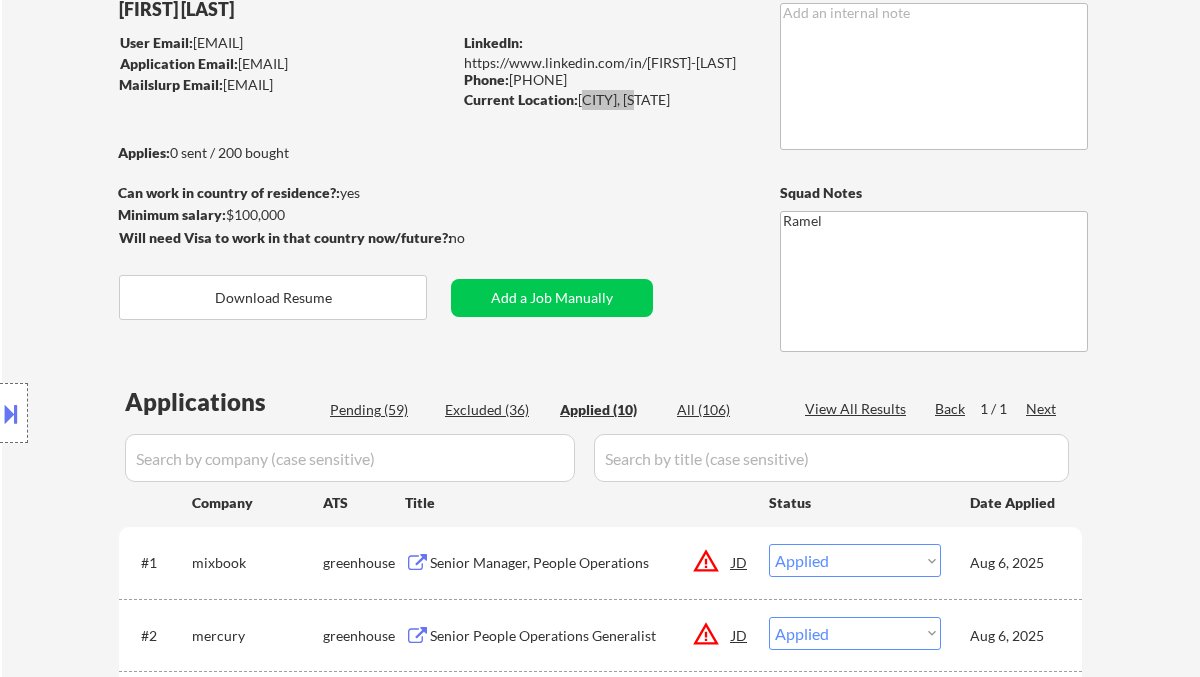 select on ""applied"" 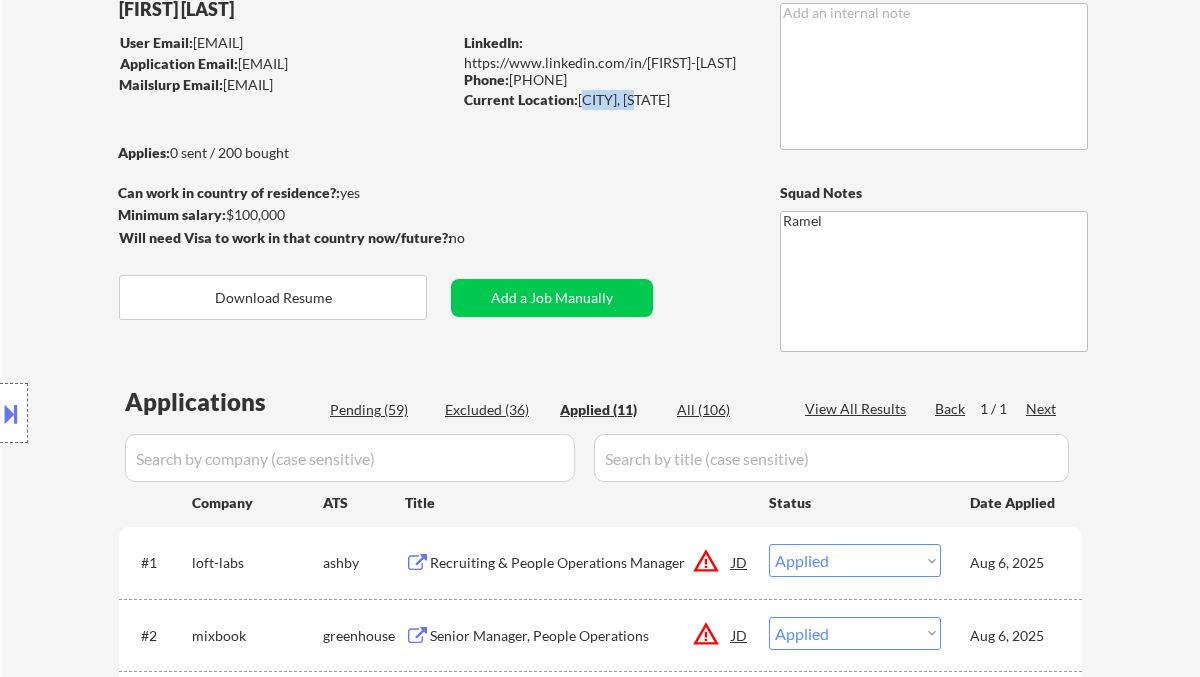 select on ""applied"" 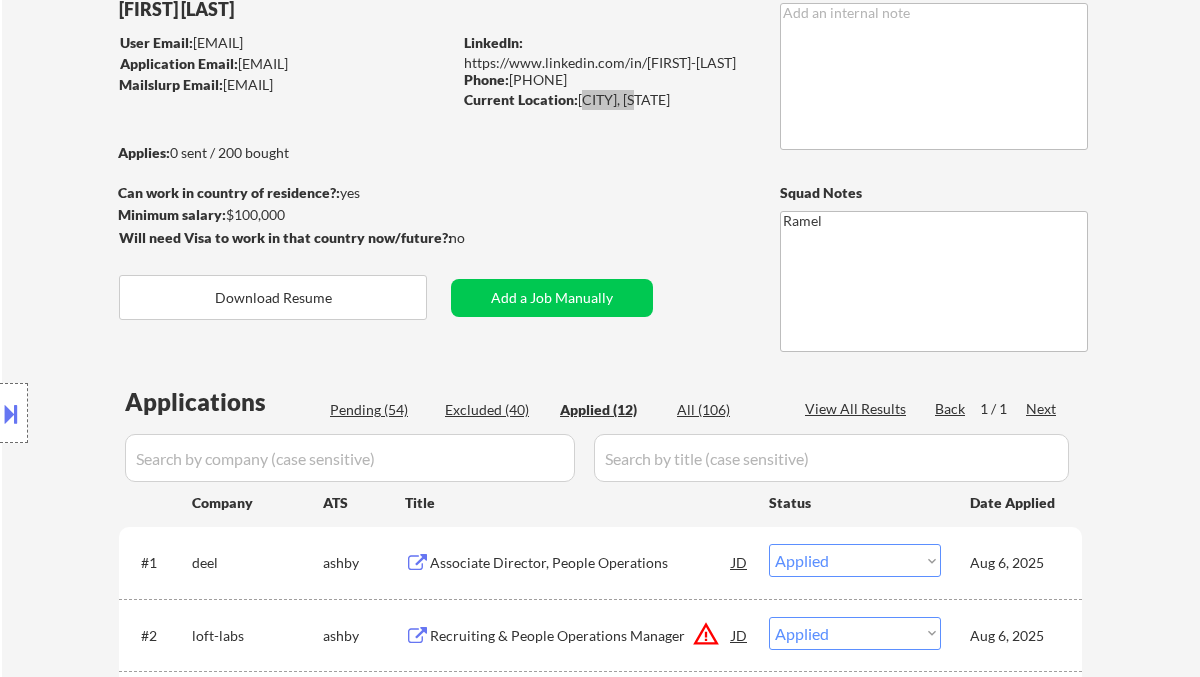 select on ""applied"" 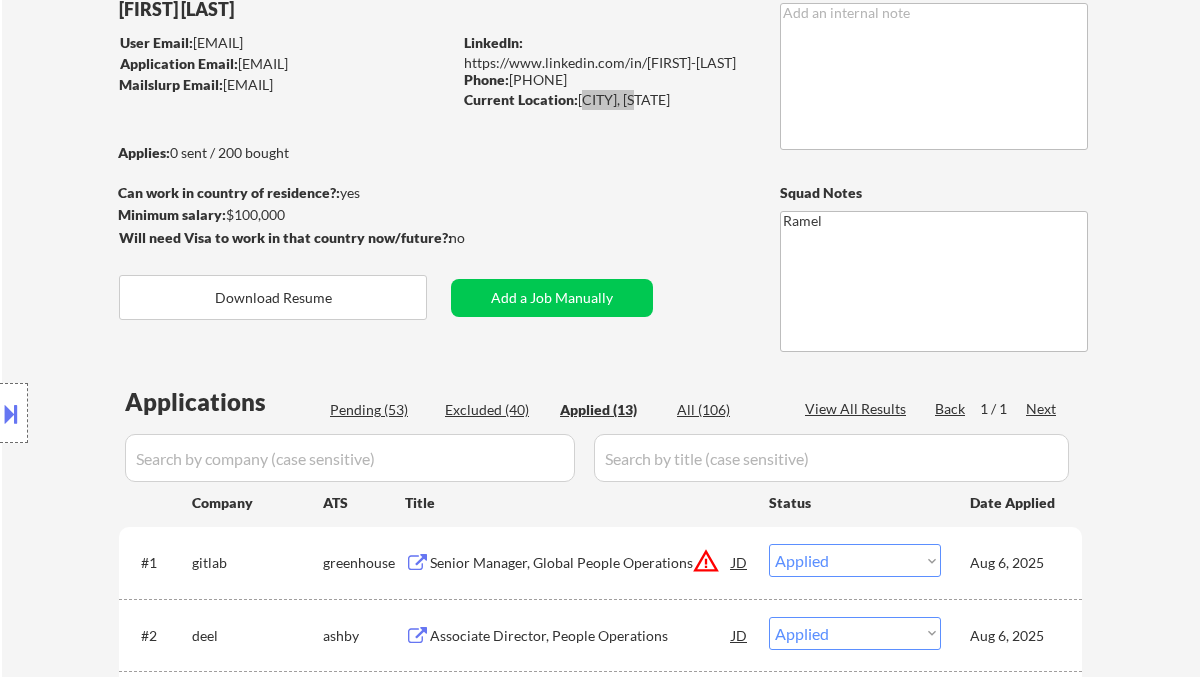 scroll, scrollTop: 936, scrollLeft: 0, axis: vertical 